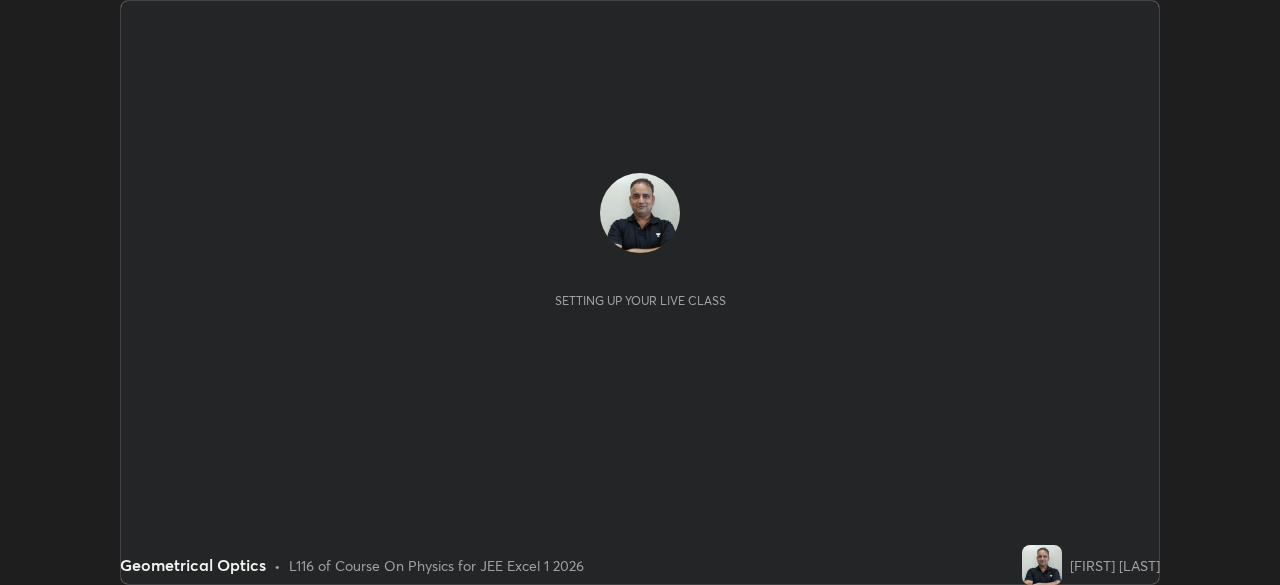 scroll, scrollTop: 0, scrollLeft: 0, axis: both 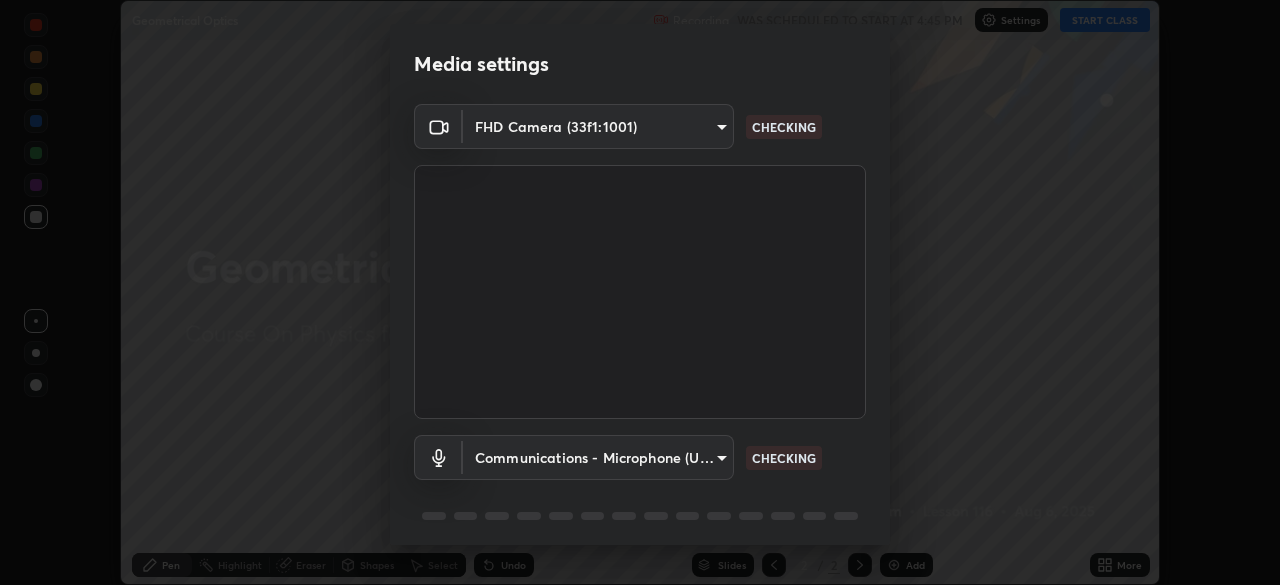 type on "1e49b53be58bf3658c32ba4c8e2538d2601885ca91182b01ba969948c87b8f29" 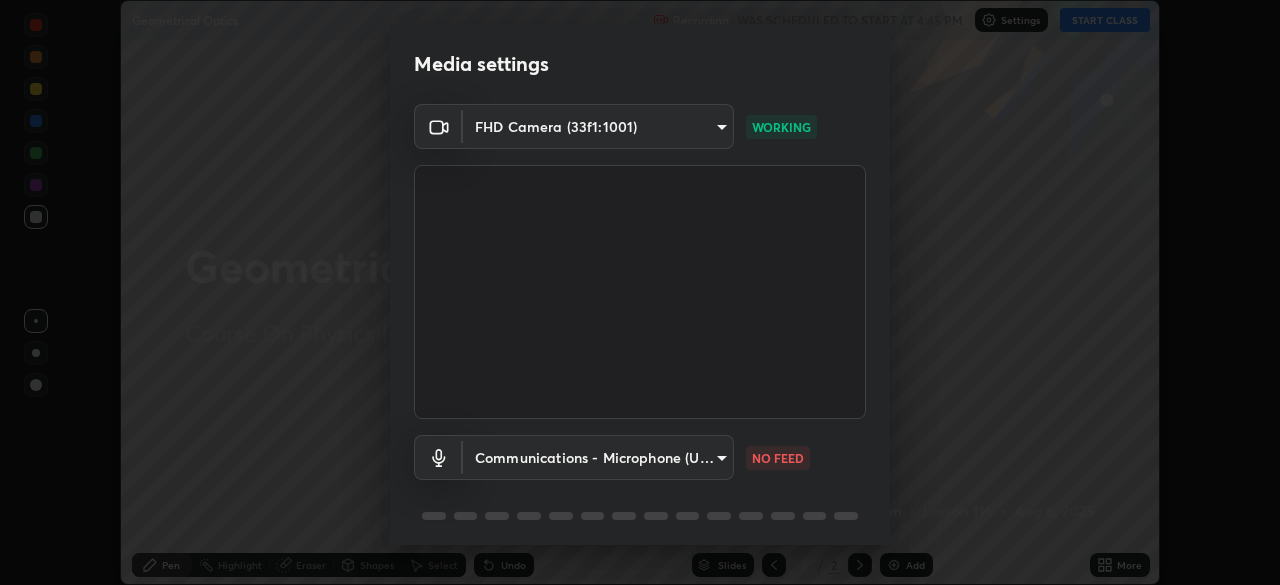 click on "Erase all Geometrical Optics Recording WAS SCHEDULED TO START AT  4:45 PM Settings START CLASS Setting up your live class Geometrical Optics • L116 of Course On Physics for JEE Excel 1 2026 [FIRST] [LAST] Pen Highlight Eraser Shapes Select Undo Slides 2 / 2 Add More No doubts shared Encourage your learners to ask a doubt for better clarity Report an issue Reason for reporting Buffering Chat not working Audio - Video sync issue Educator video quality low ​ Attach an image Report Media settings FHD Camera (33f1:1001) 1e49b53be58bf3658c32ba4c8e2538d2601885ca91182b01ba969948c87b8f29 WORKING Communications - Microphone (USB Audio Device) communications NO FEED 1 / 5 Next" at bounding box center [640, 292] 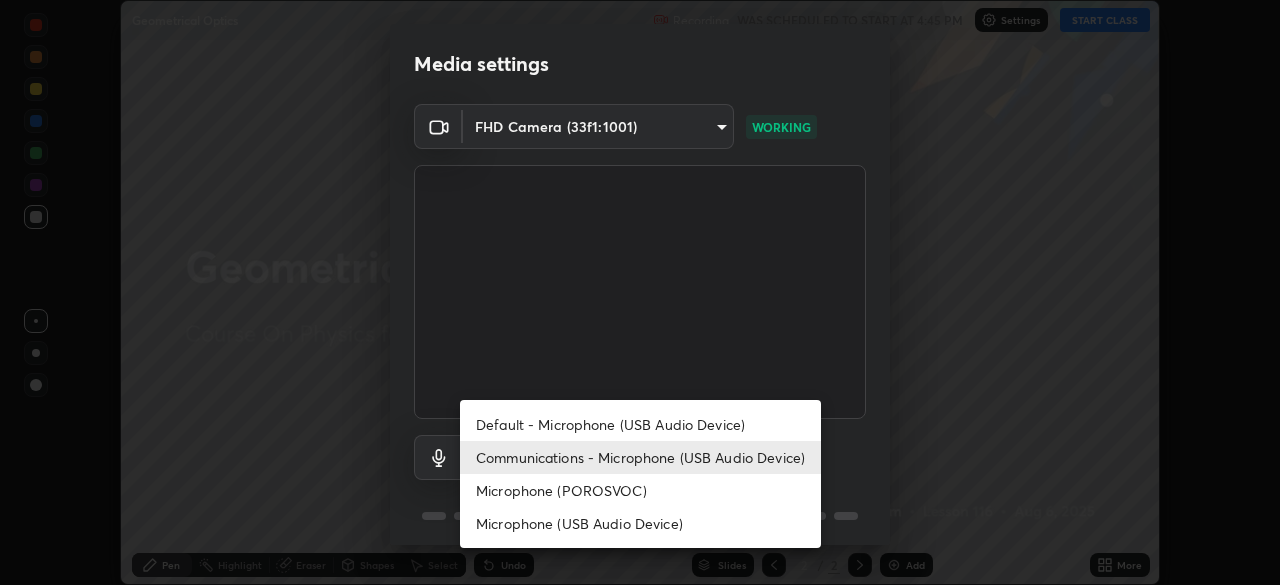 click on "Microphone (POROSVOC)" at bounding box center (640, 490) 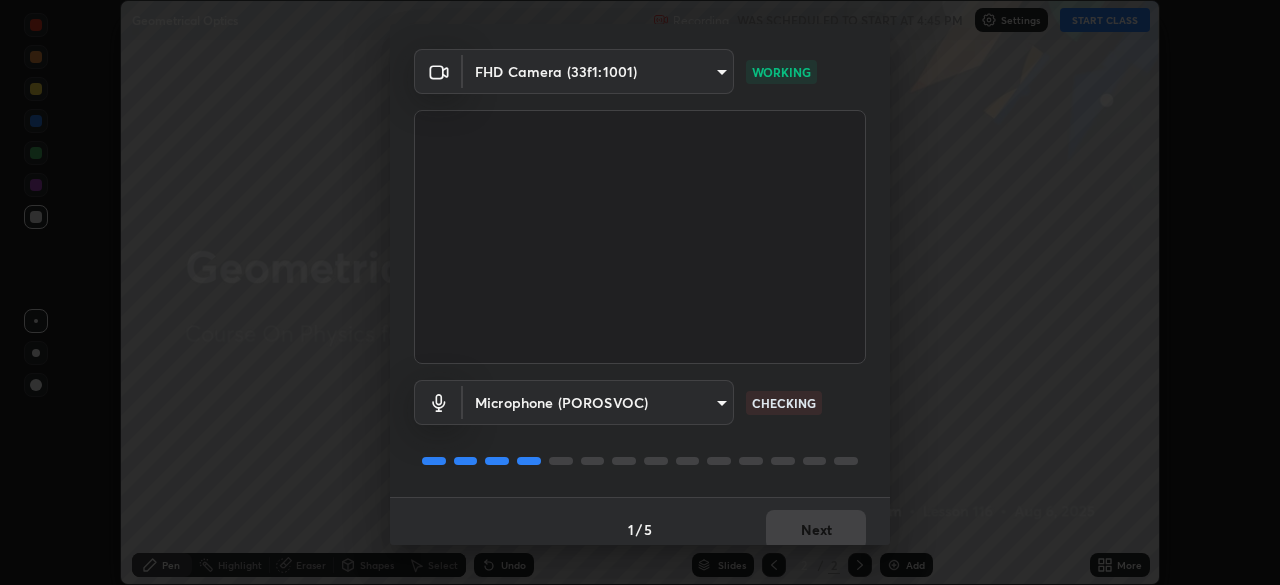 scroll, scrollTop: 71, scrollLeft: 0, axis: vertical 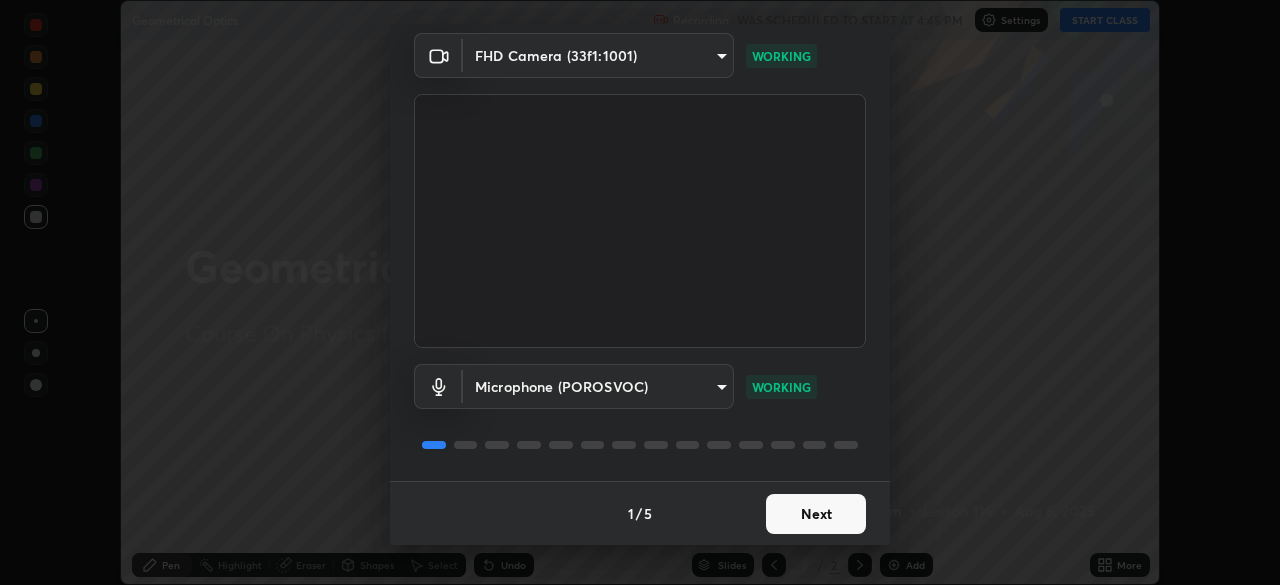 click on "Next" at bounding box center [816, 514] 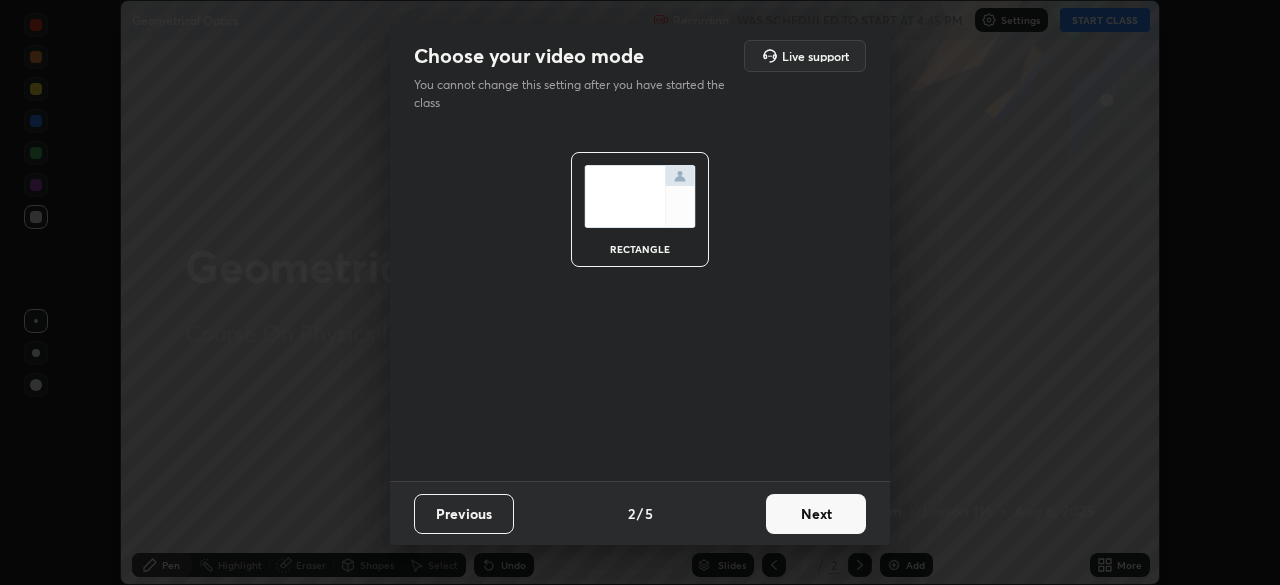 scroll, scrollTop: 0, scrollLeft: 0, axis: both 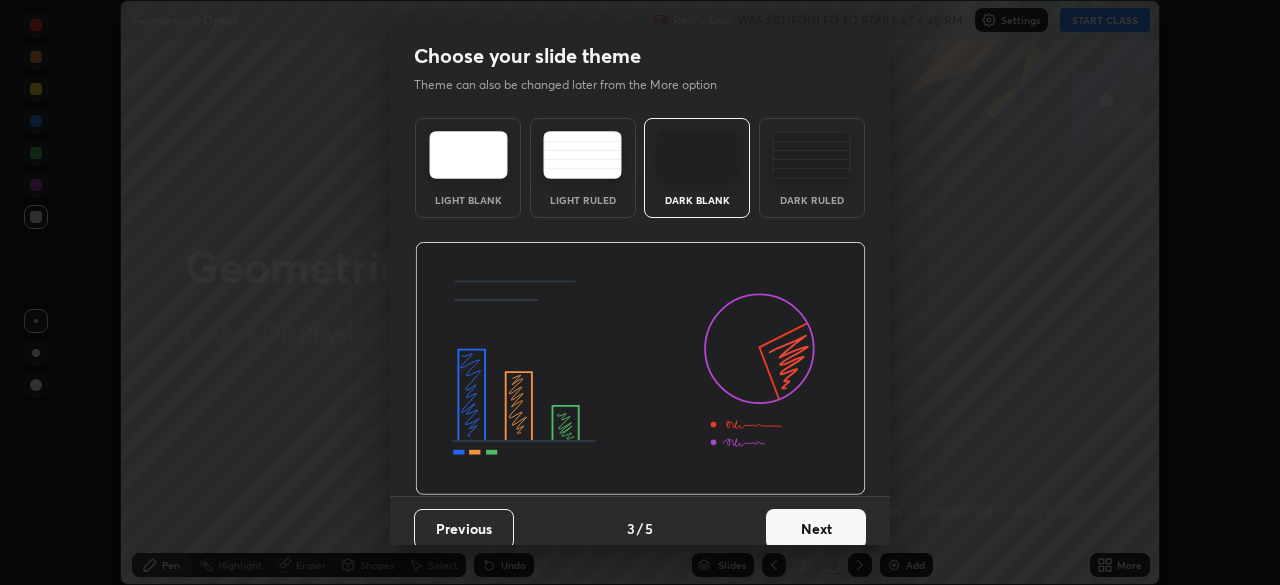 click on "Next" at bounding box center (816, 529) 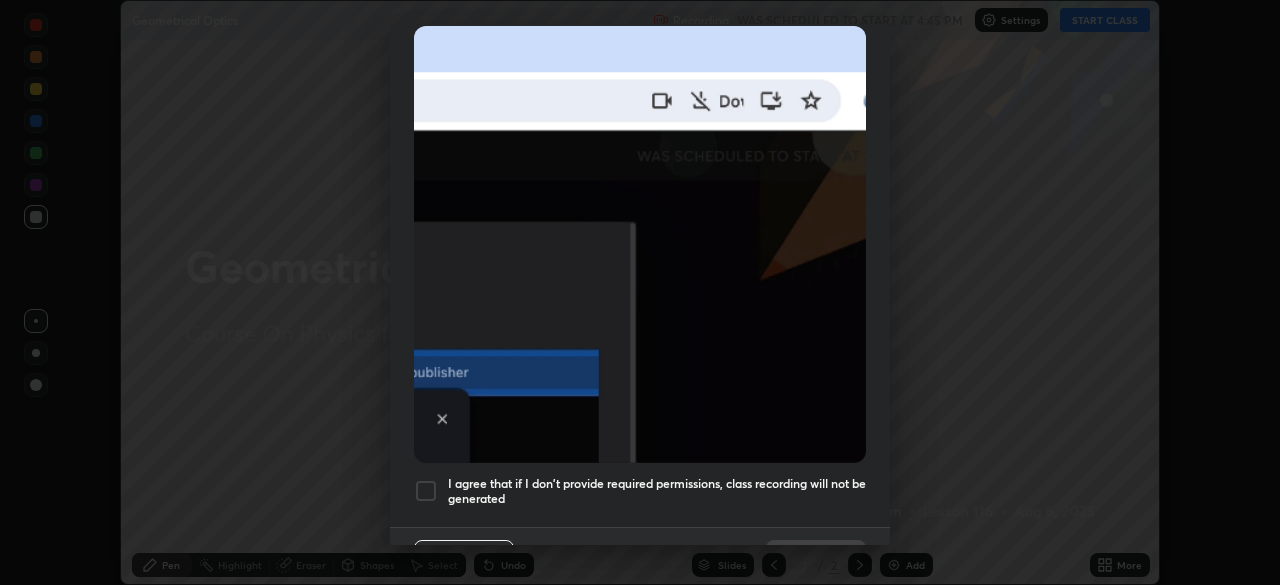 scroll, scrollTop: 451, scrollLeft: 0, axis: vertical 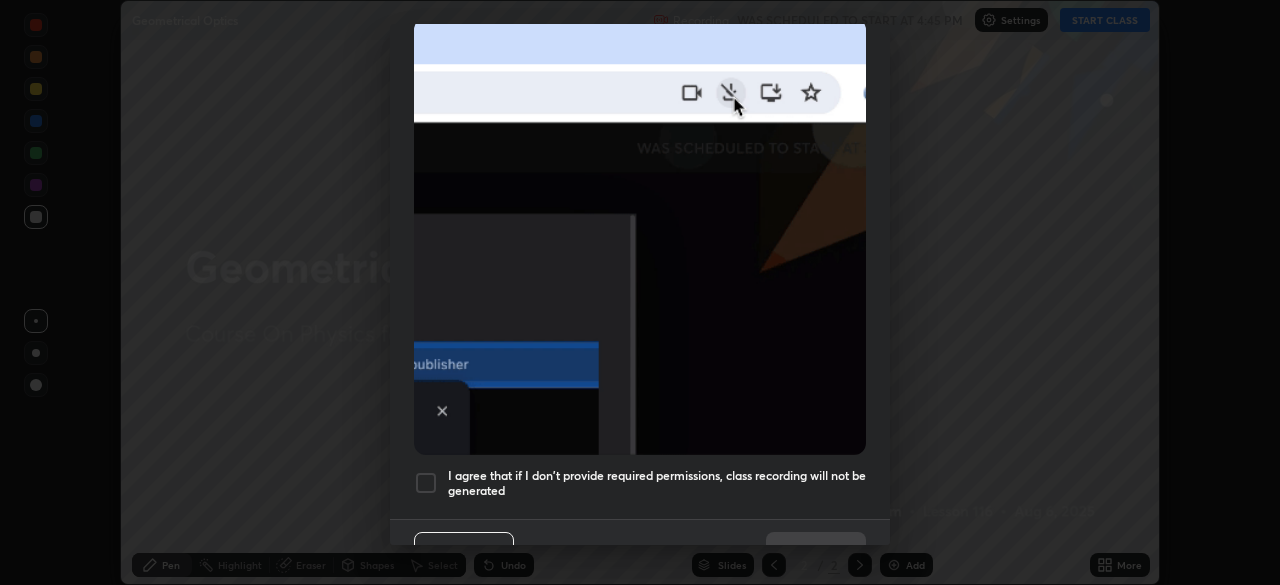 click at bounding box center [426, 483] 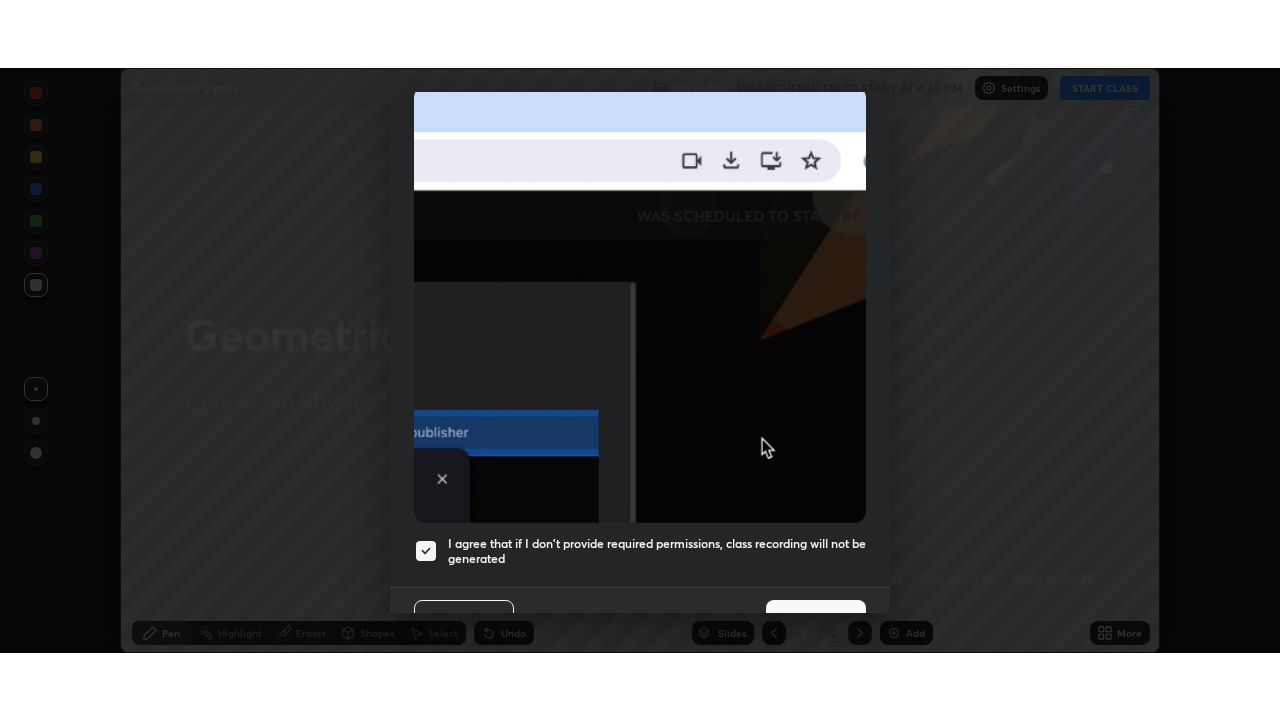 scroll, scrollTop: 479, scrollLeft: 0, axis: vertical 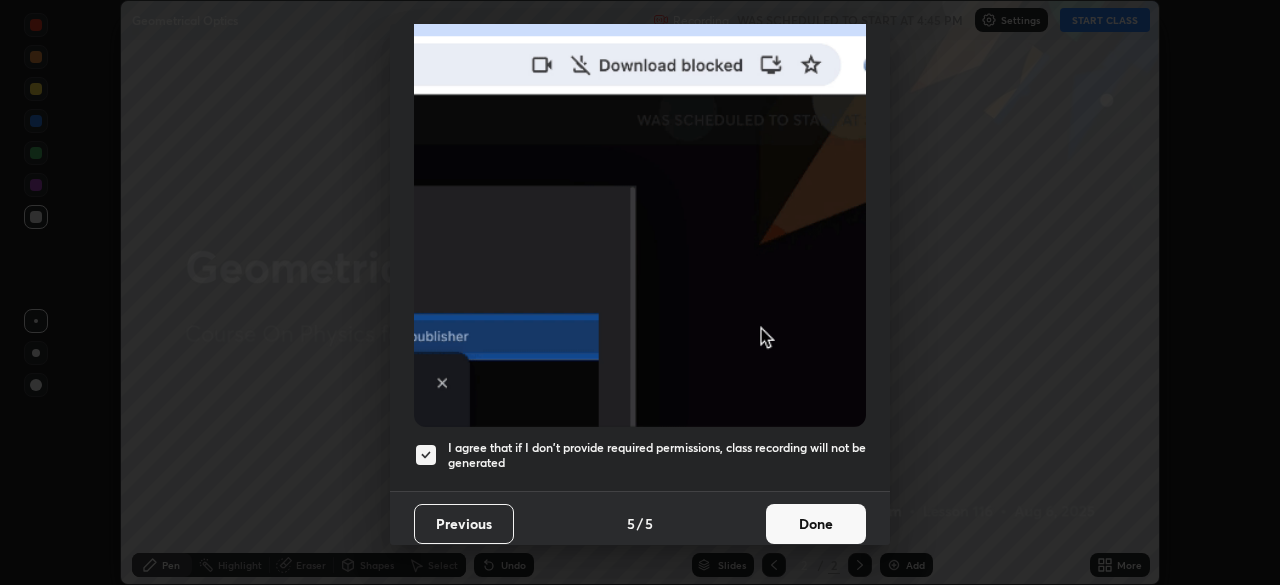 click on "Done" at bounding box center [816, 524] 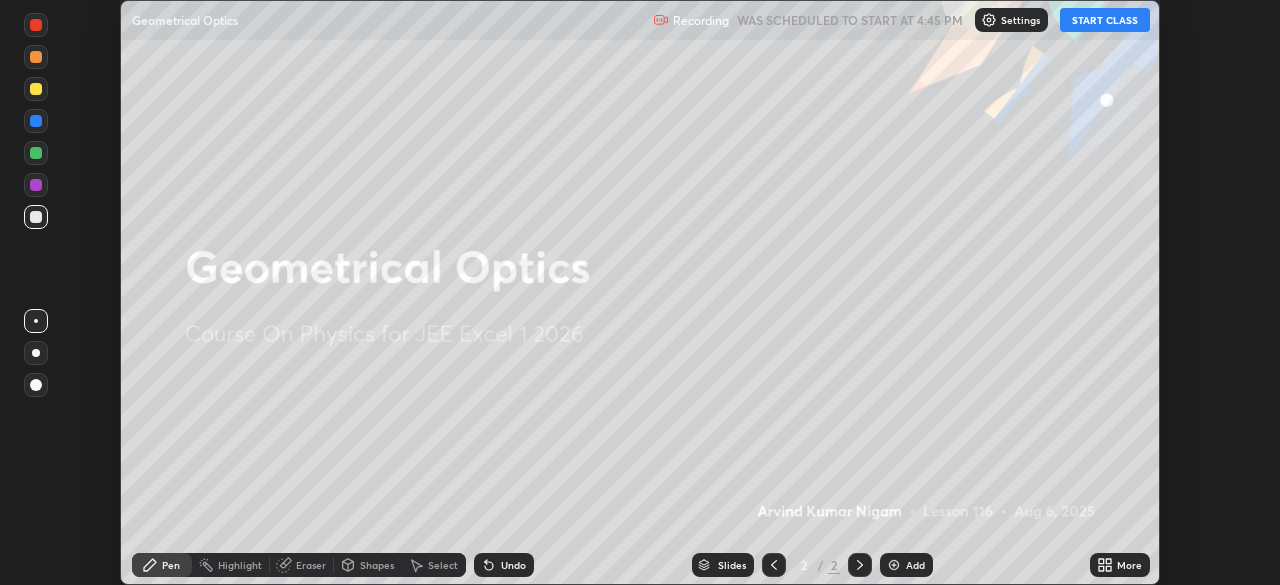 click on "START CLASS" at bounding box center (1105, 20) 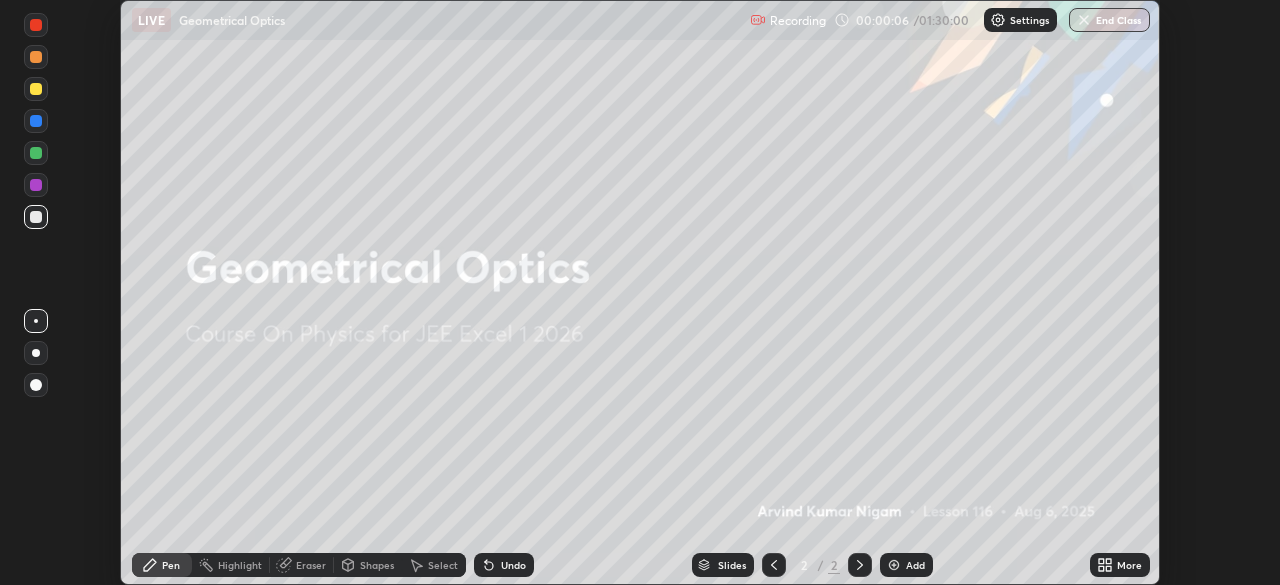 click 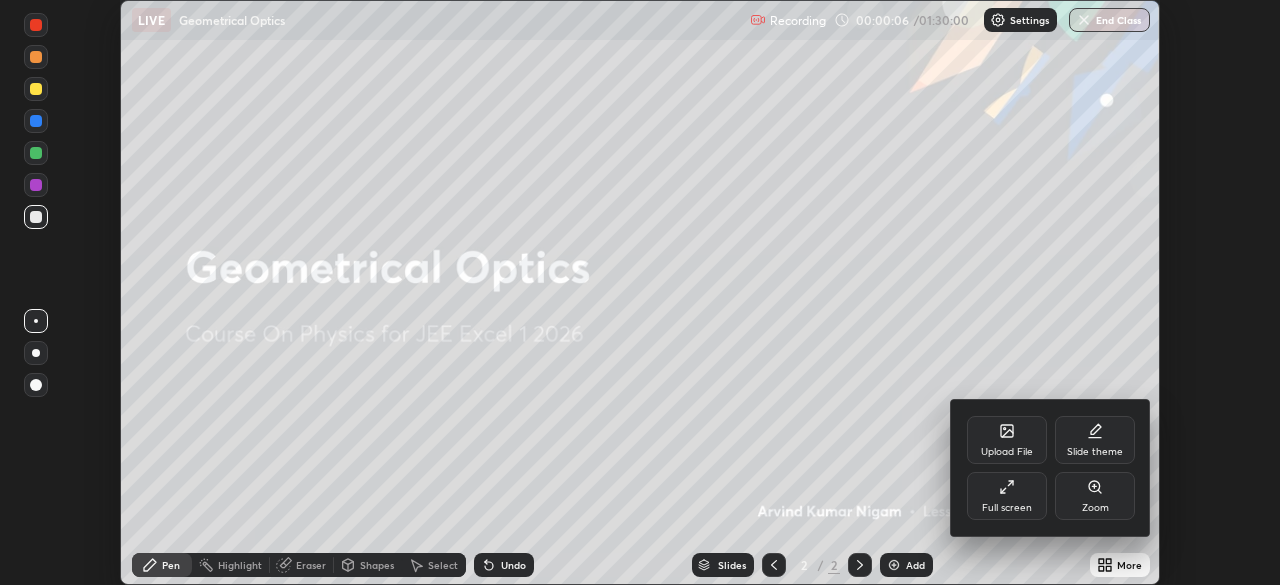 click on "Full screen" at bounding box center (1007, 496) 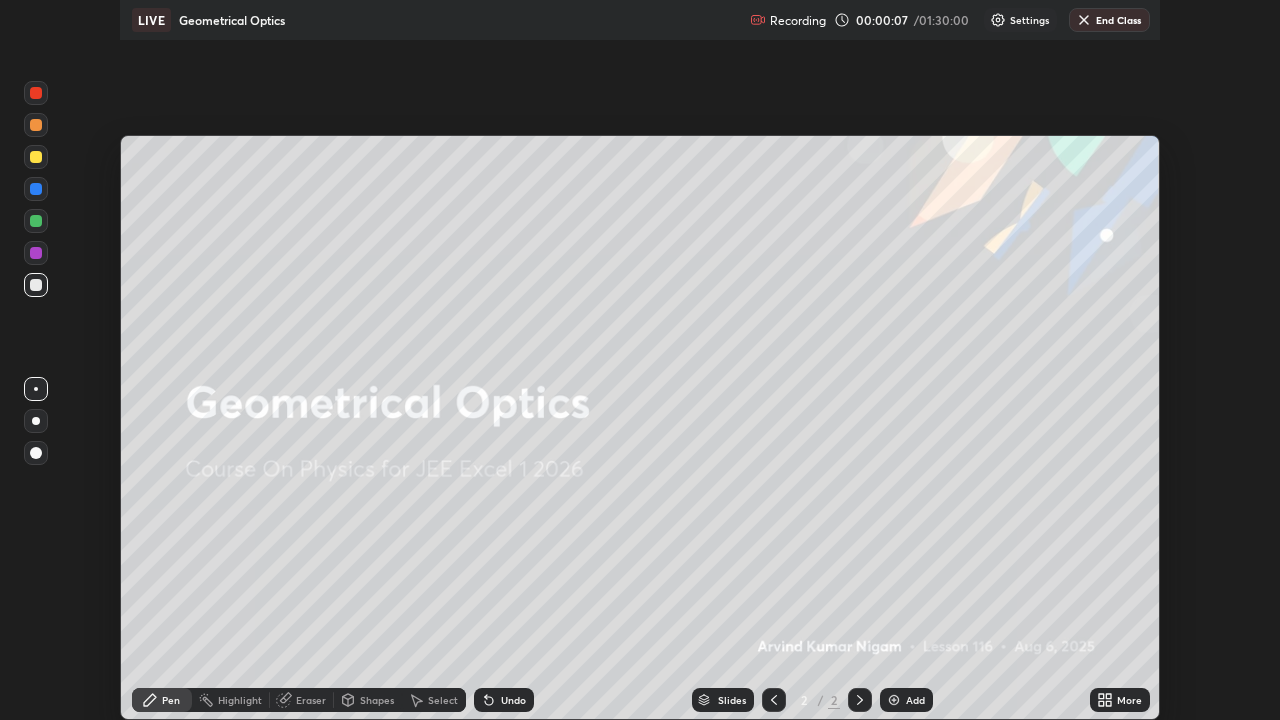 scroll, scrollTop: 99280, scrollLeft: 98720, axis: both 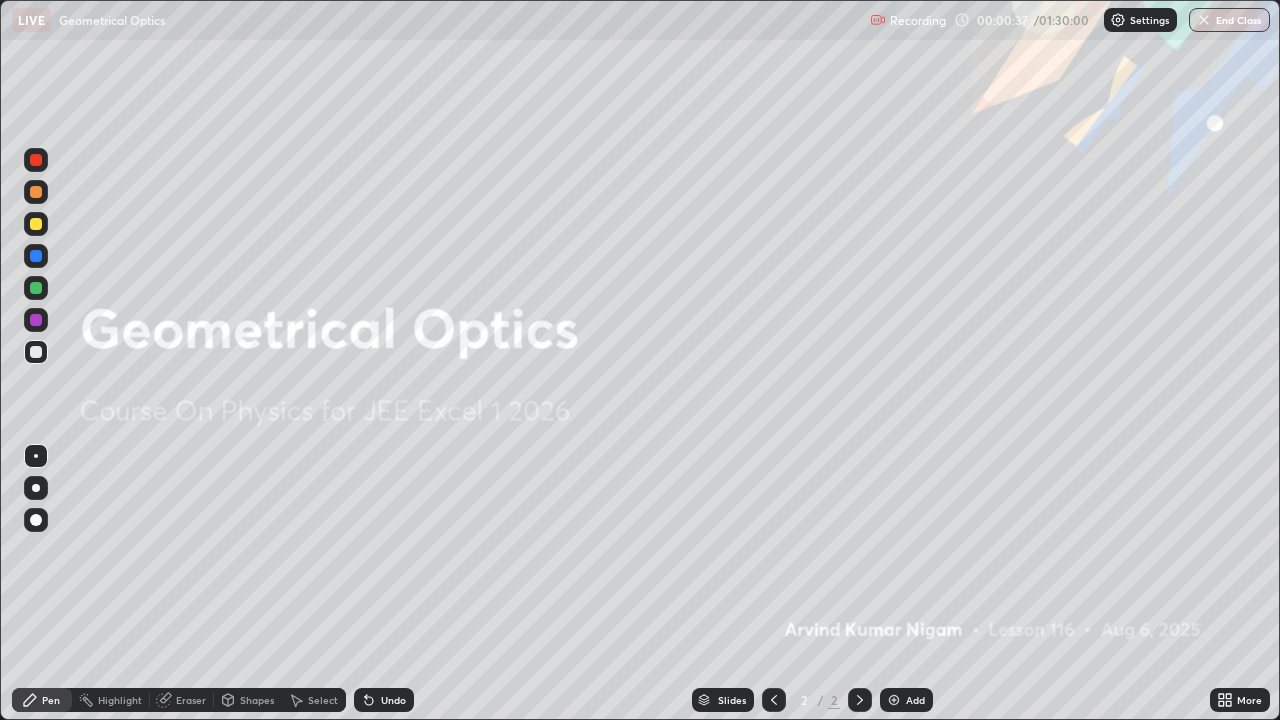 click on "Add" at bounding box center (906, 700) 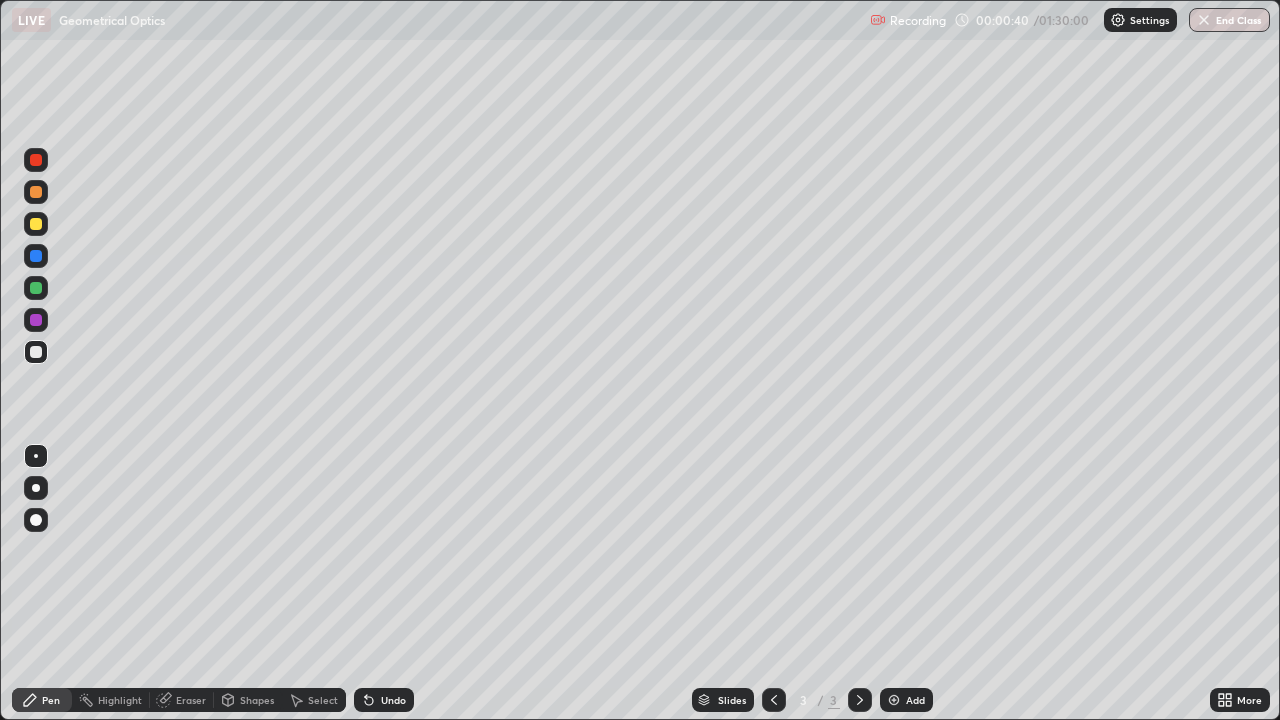 click at bounding box center [36, 224] 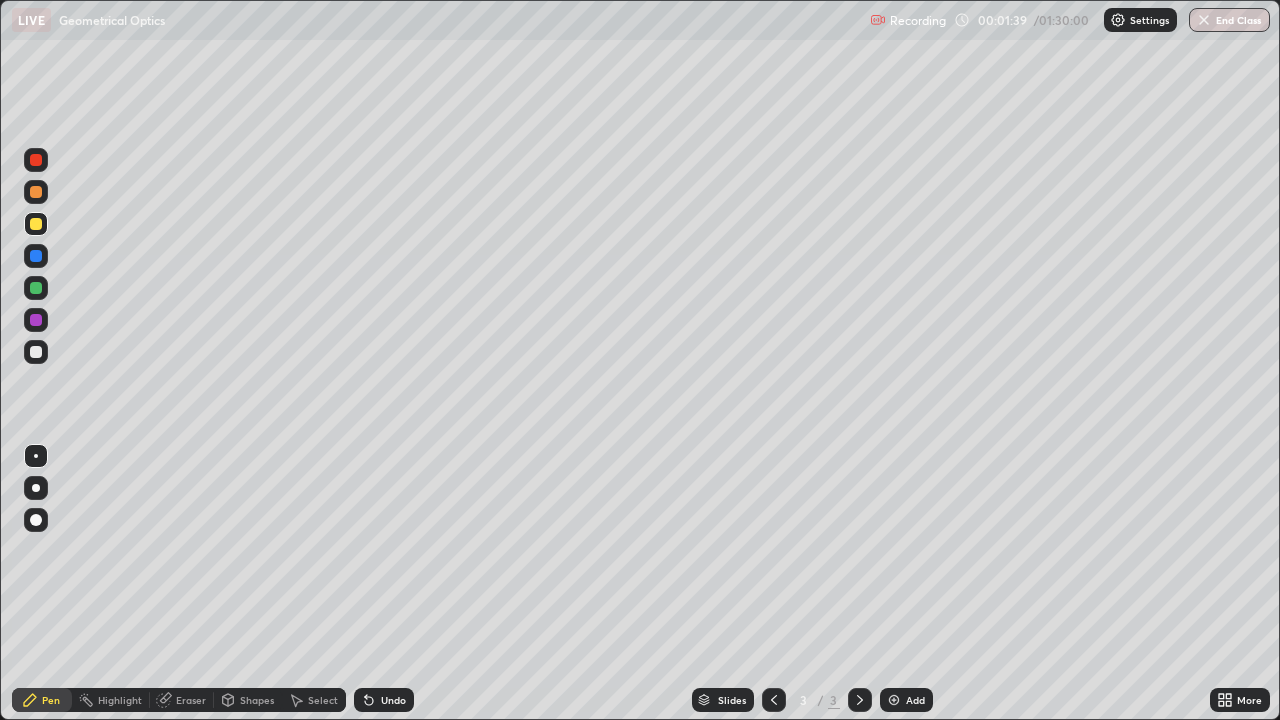 click at bounding box center (36, 352) 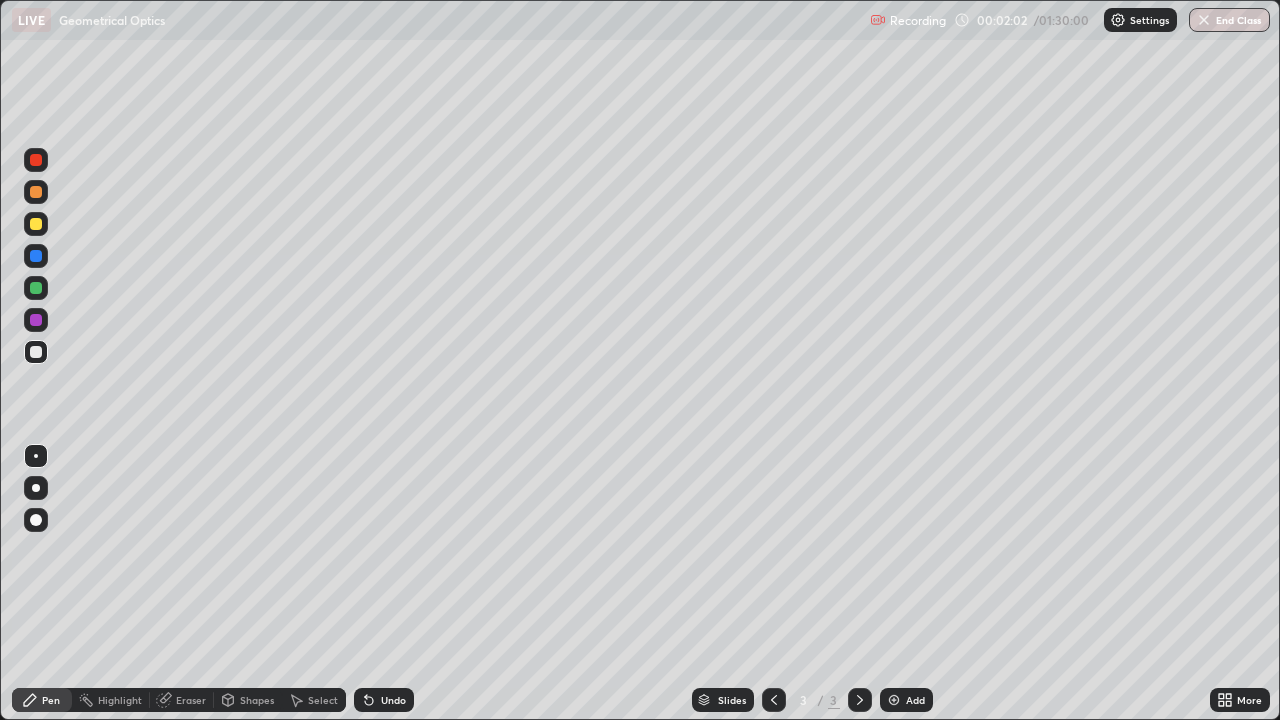 click on "Undo" at bounding box center (393, 700) 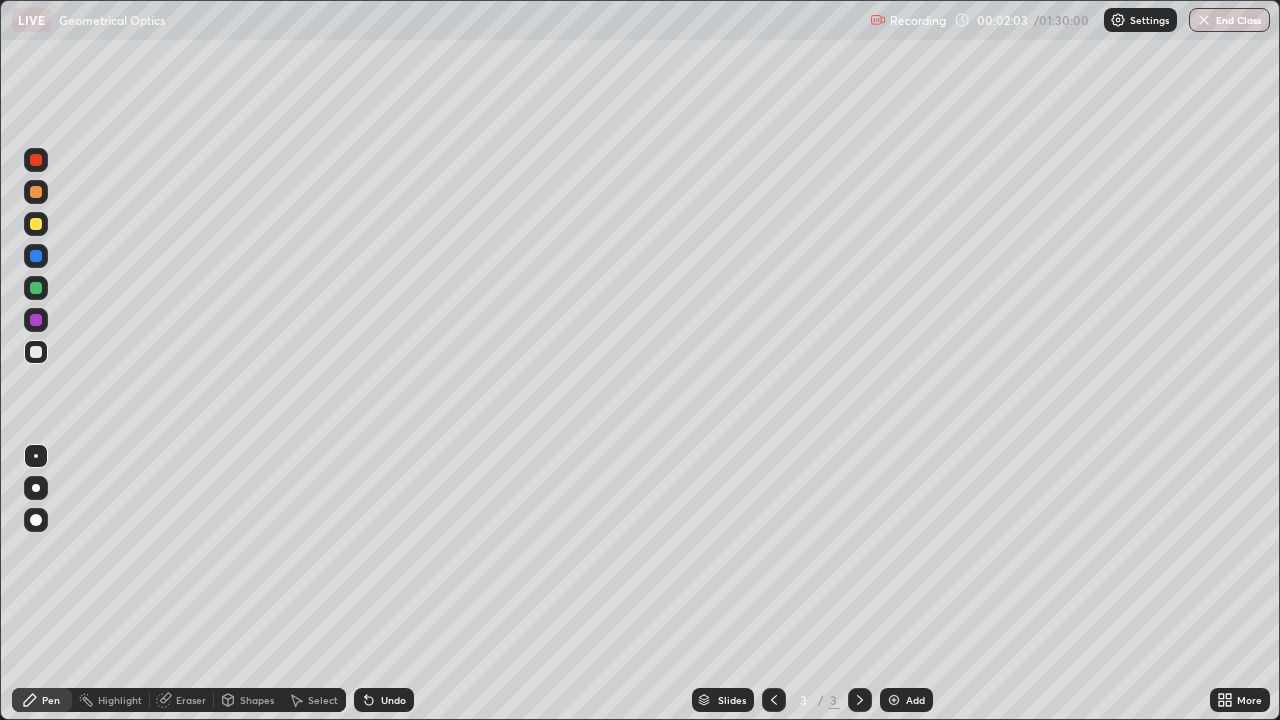 click on "Undo" at bounding box center [393, 700] 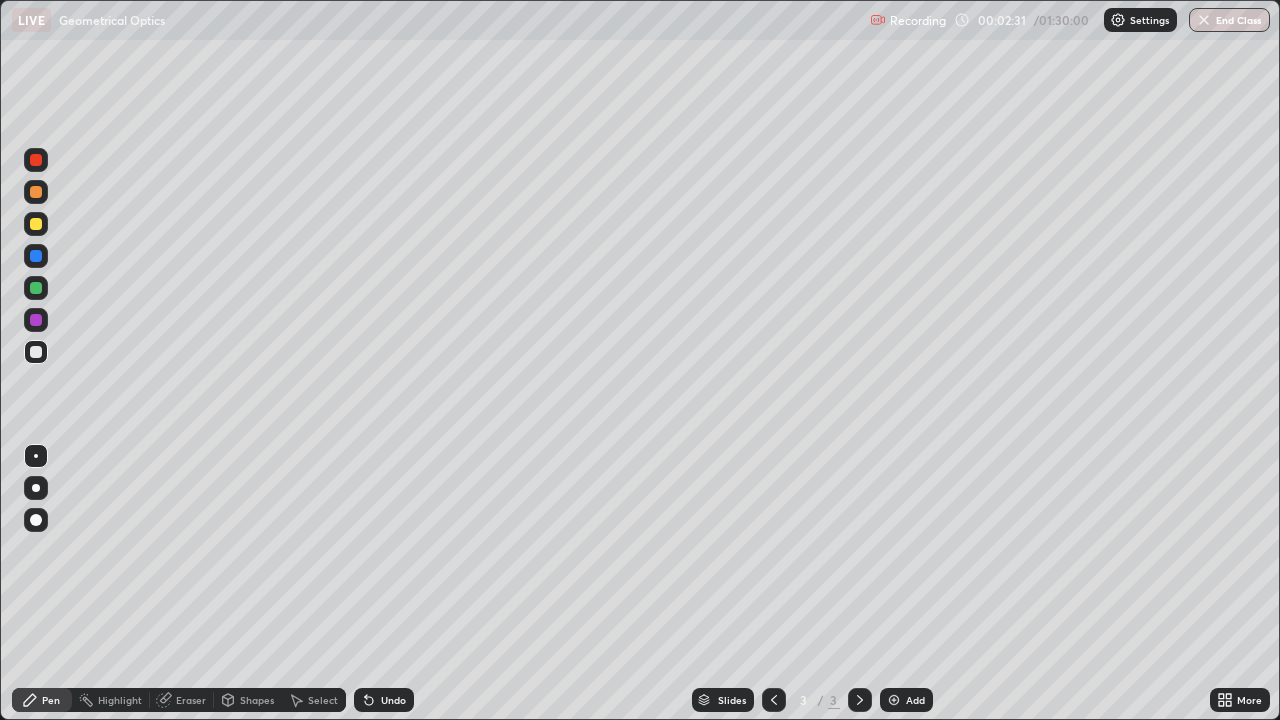 click on "Undo" at bounding box center [393, 700] 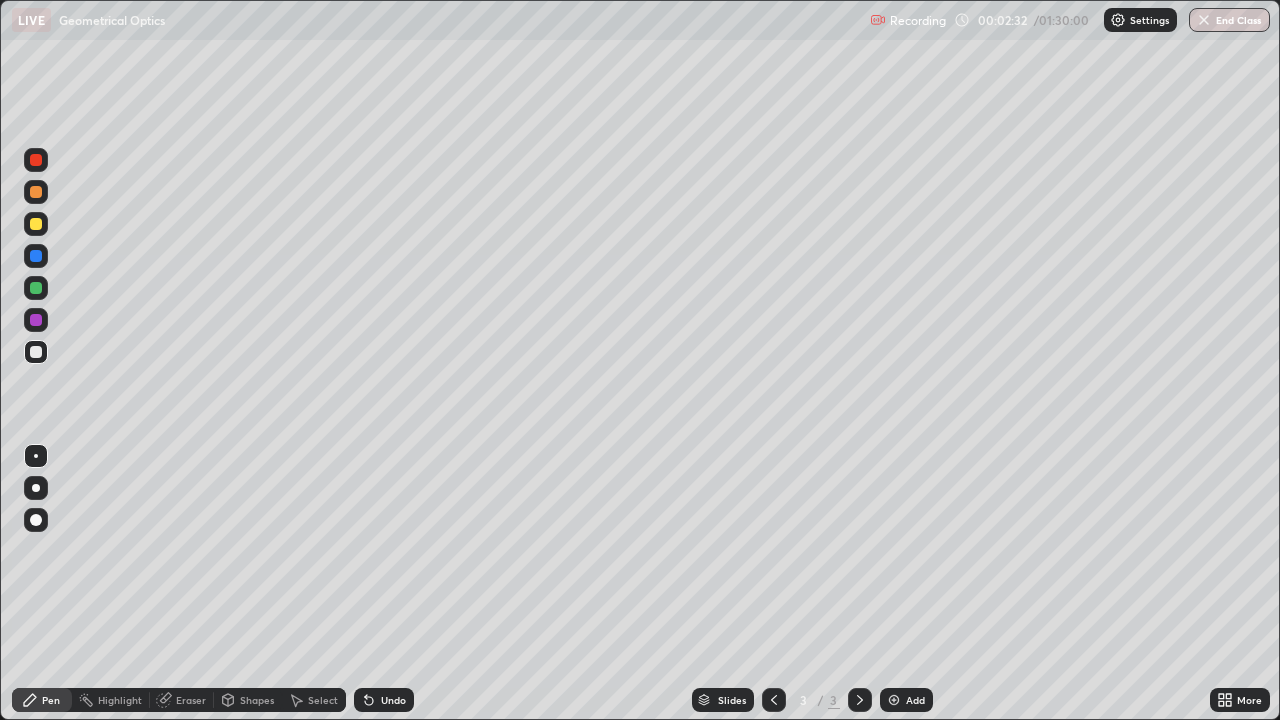 click on "Undo" at bounding box center (384, 700) 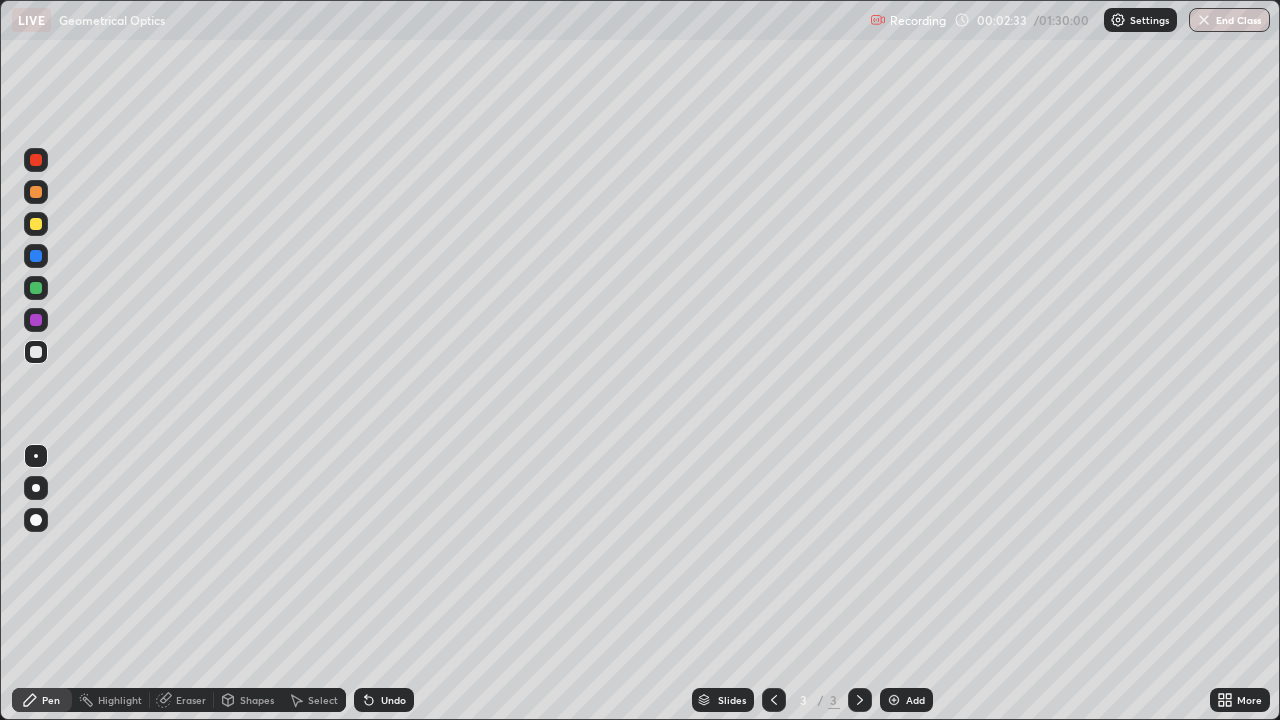 click on "Undo" at bounding box center [393, 700] 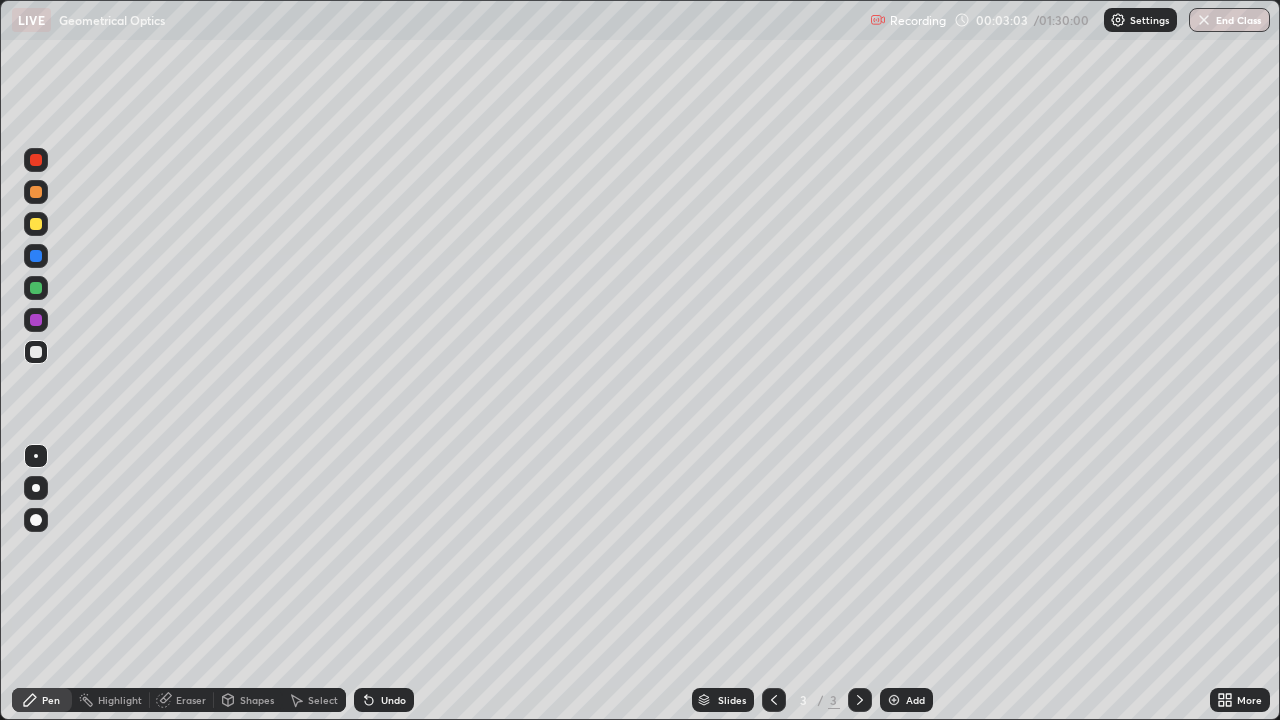 click on "Undo" at bounding box center (393, 700) 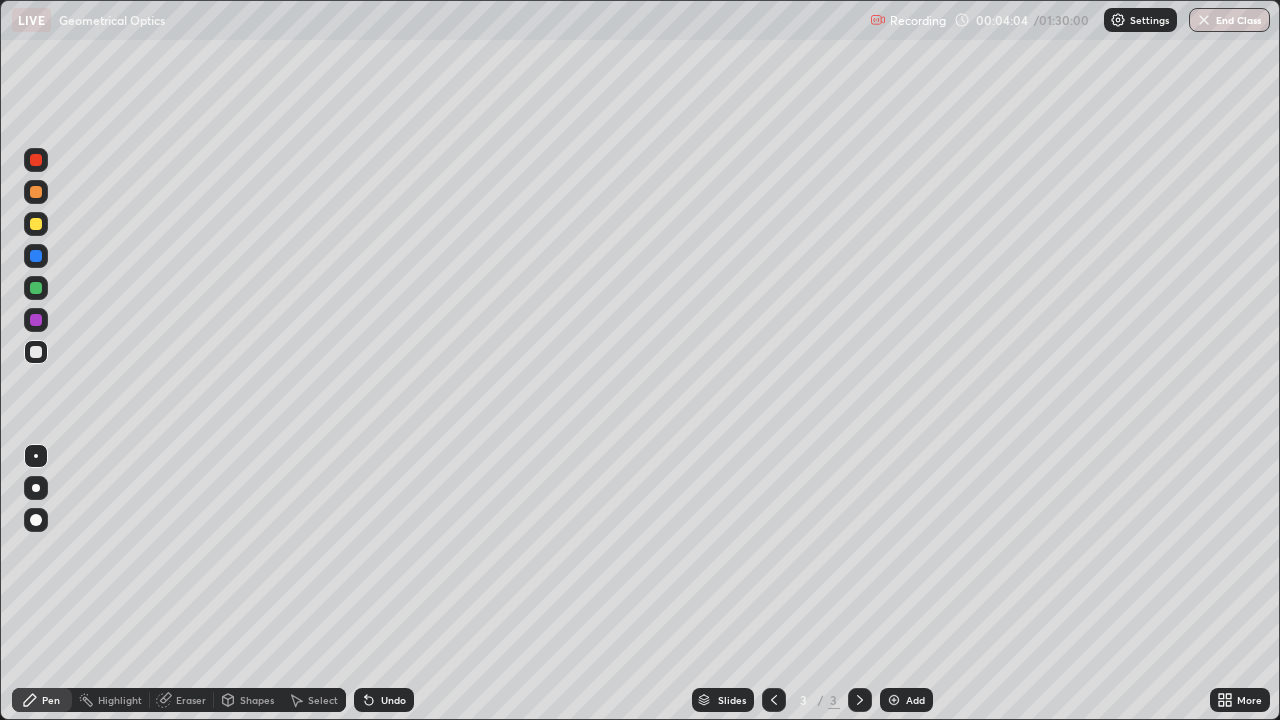 click on "Undo" at bounding box center [393, 700] 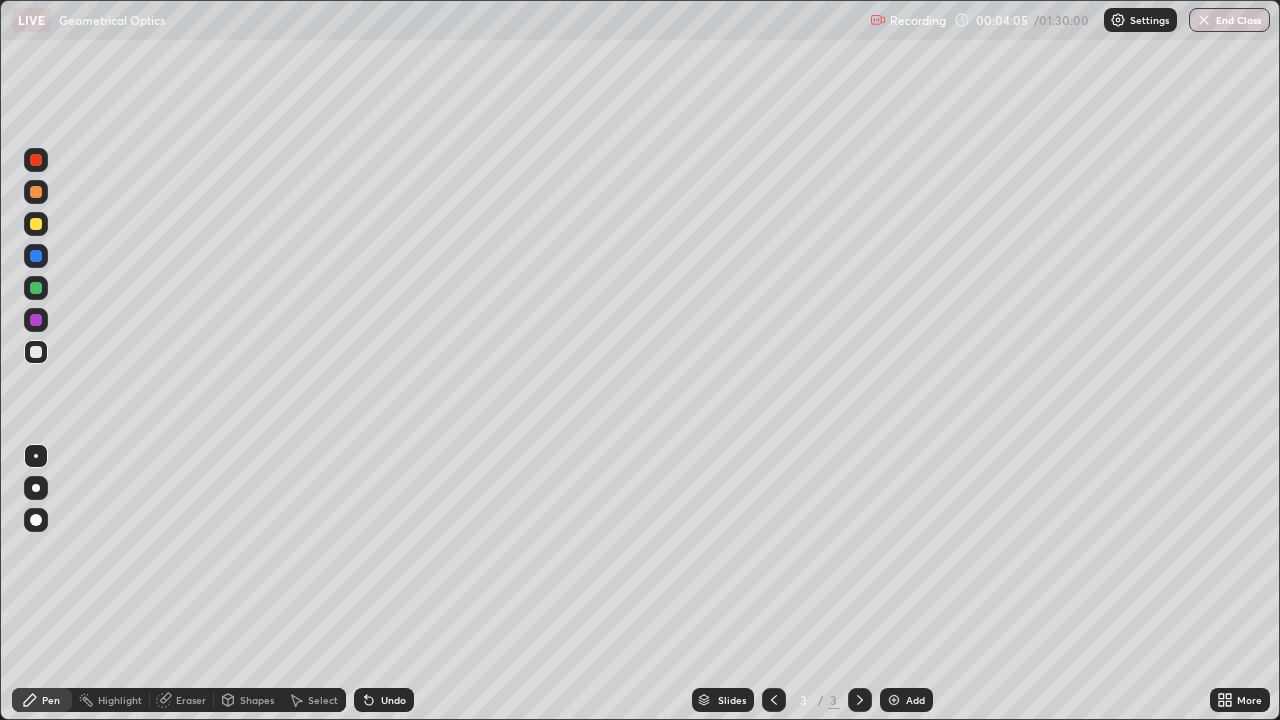click on "Undo" at bounding box center [393, 700] 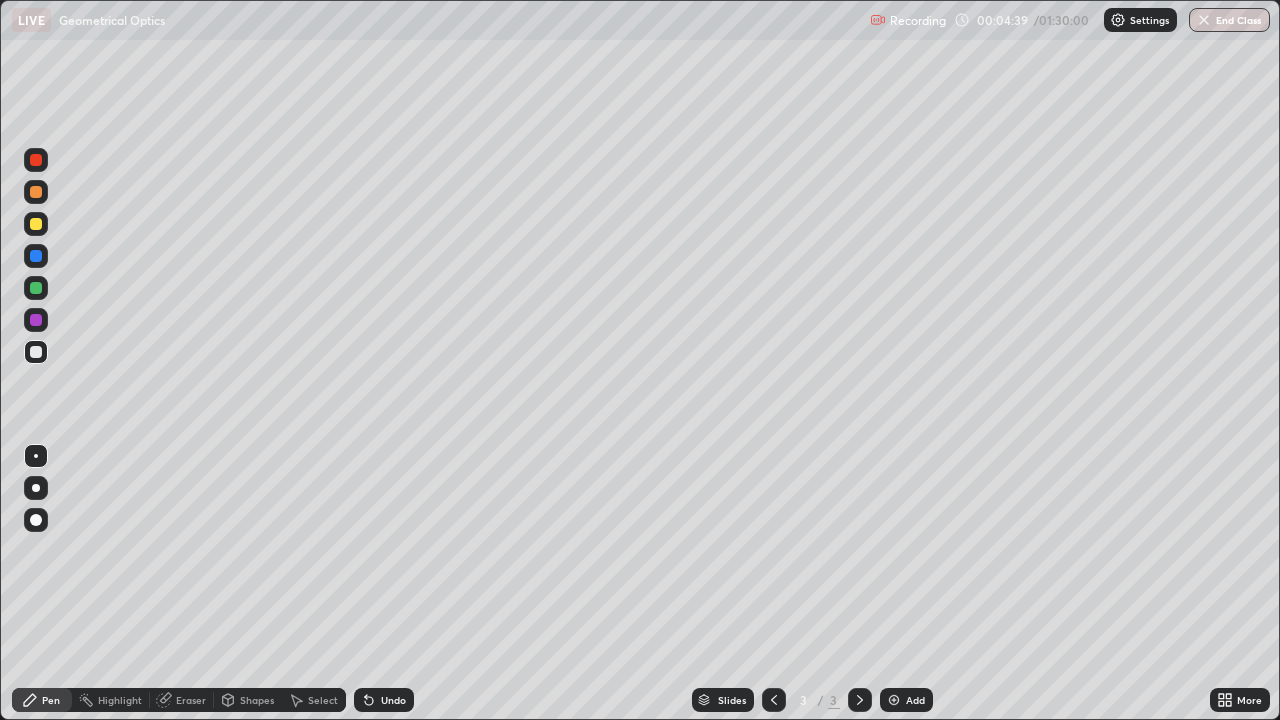 click on "Eraser" at bounding box center [191, 700] 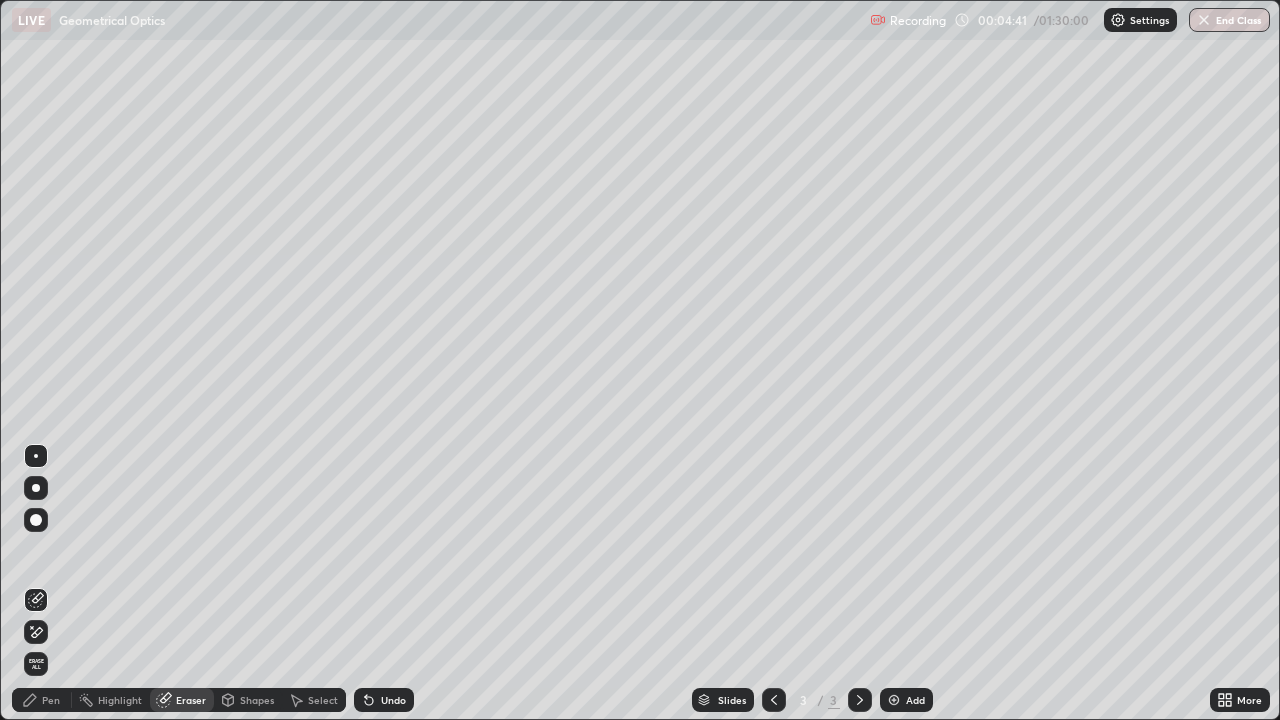 click on "Pen" at bounding box center [51, 700] 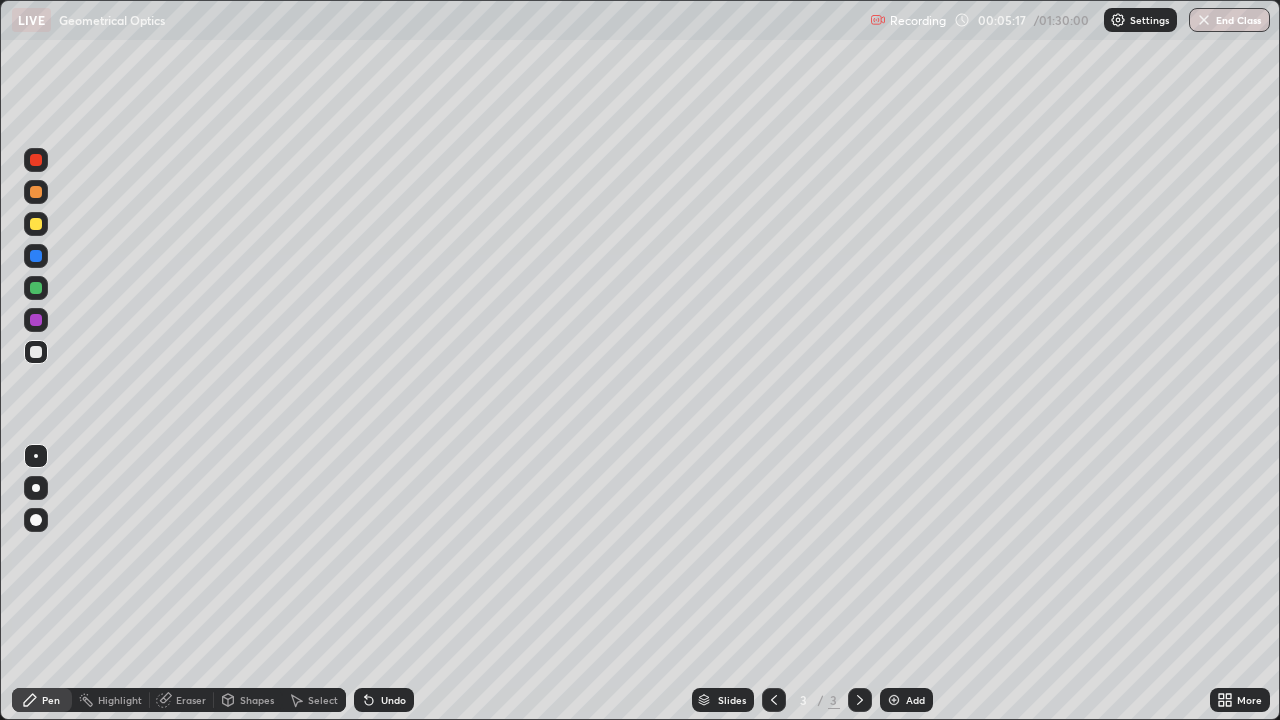 click at bounding box center [894, 700] 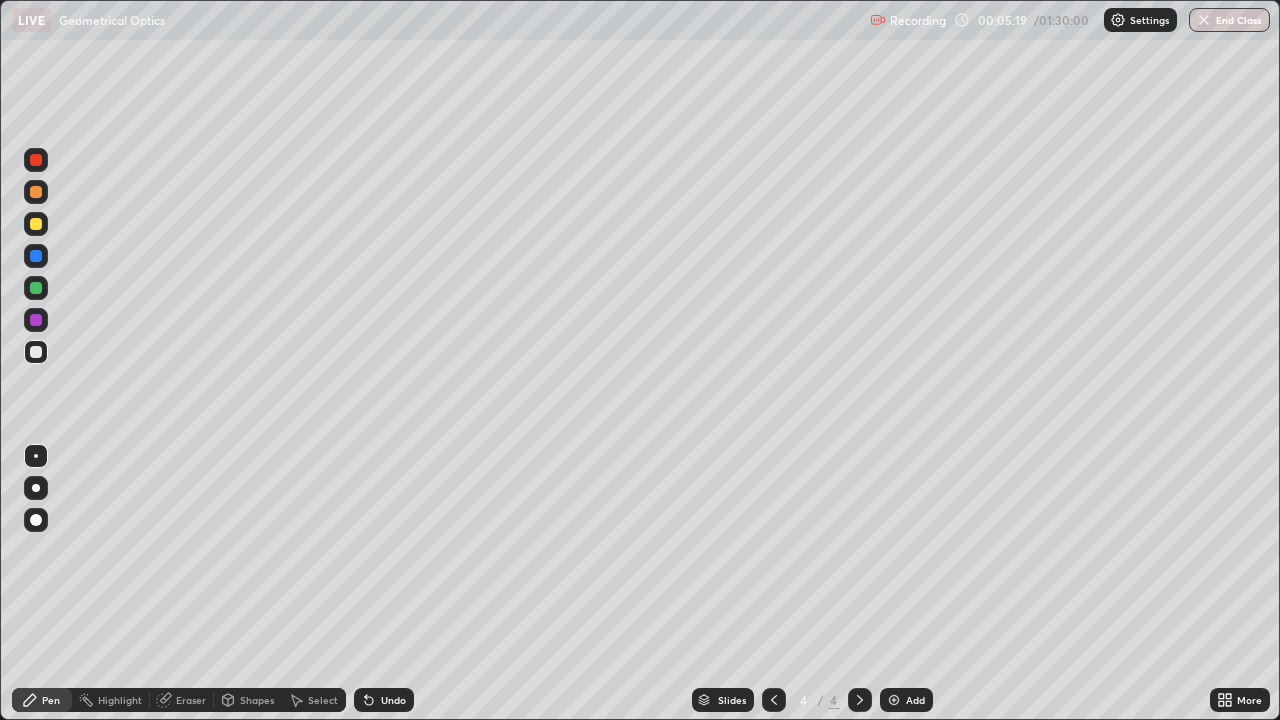 click on "Shapes" at bounding box center (257, 700) 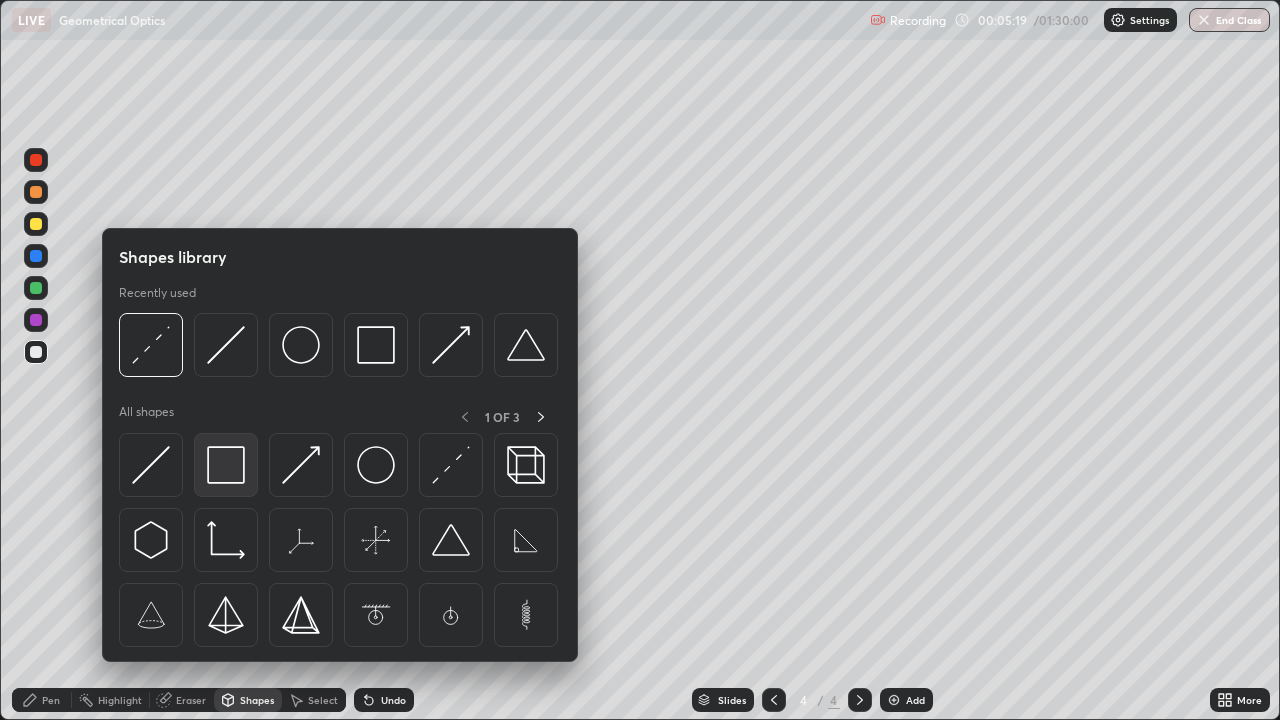 click at bounding box center [226, 465] 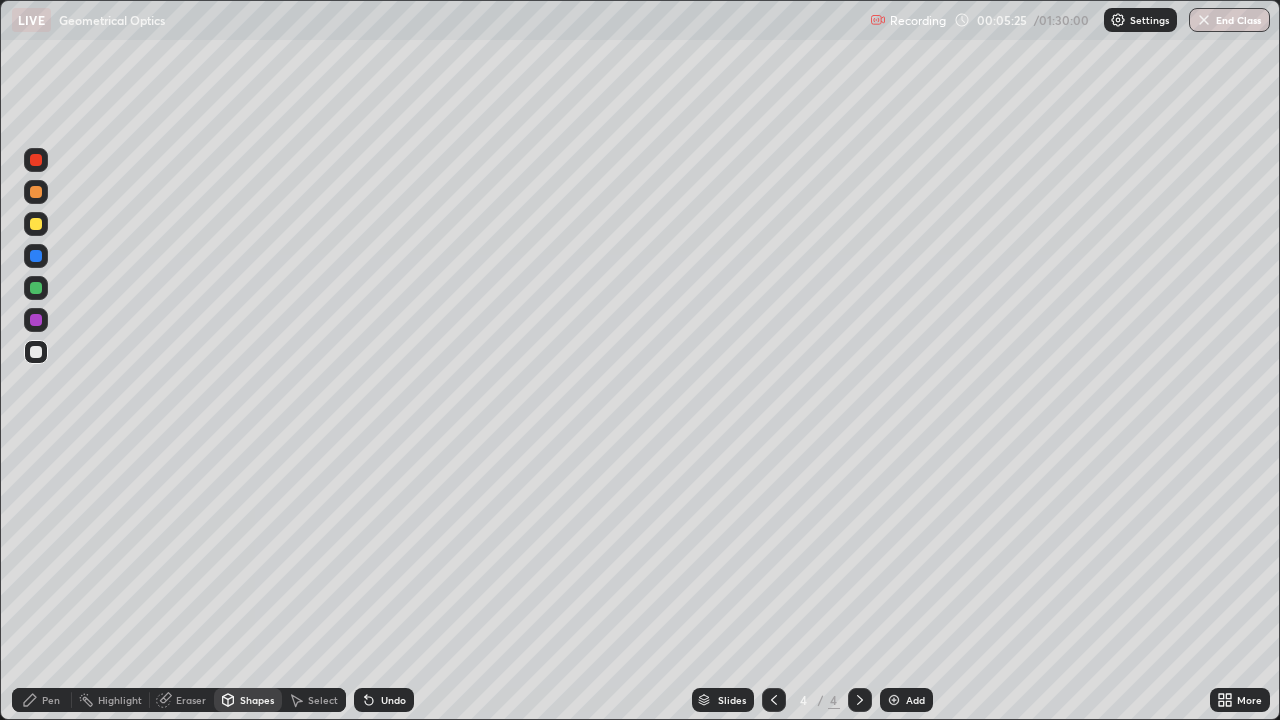 click on "Select" at bounding box center (323, 700) 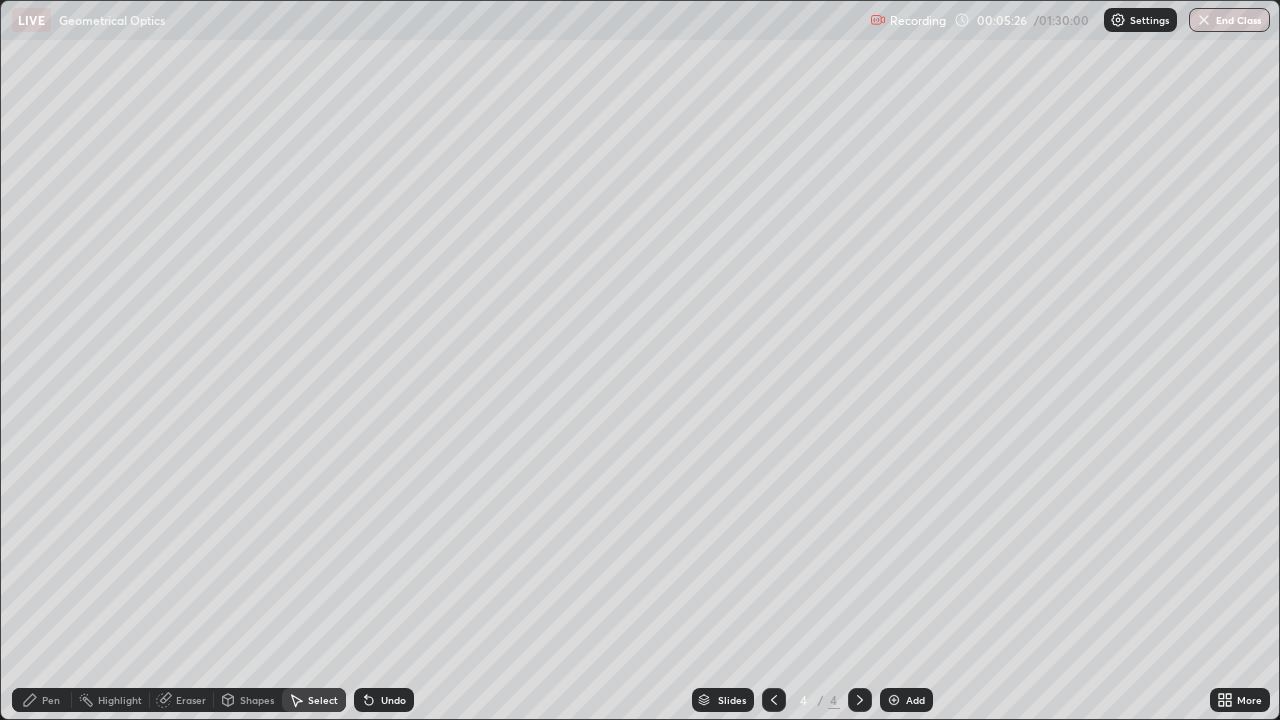 click on "Undo" at bounding box center [384, 700] 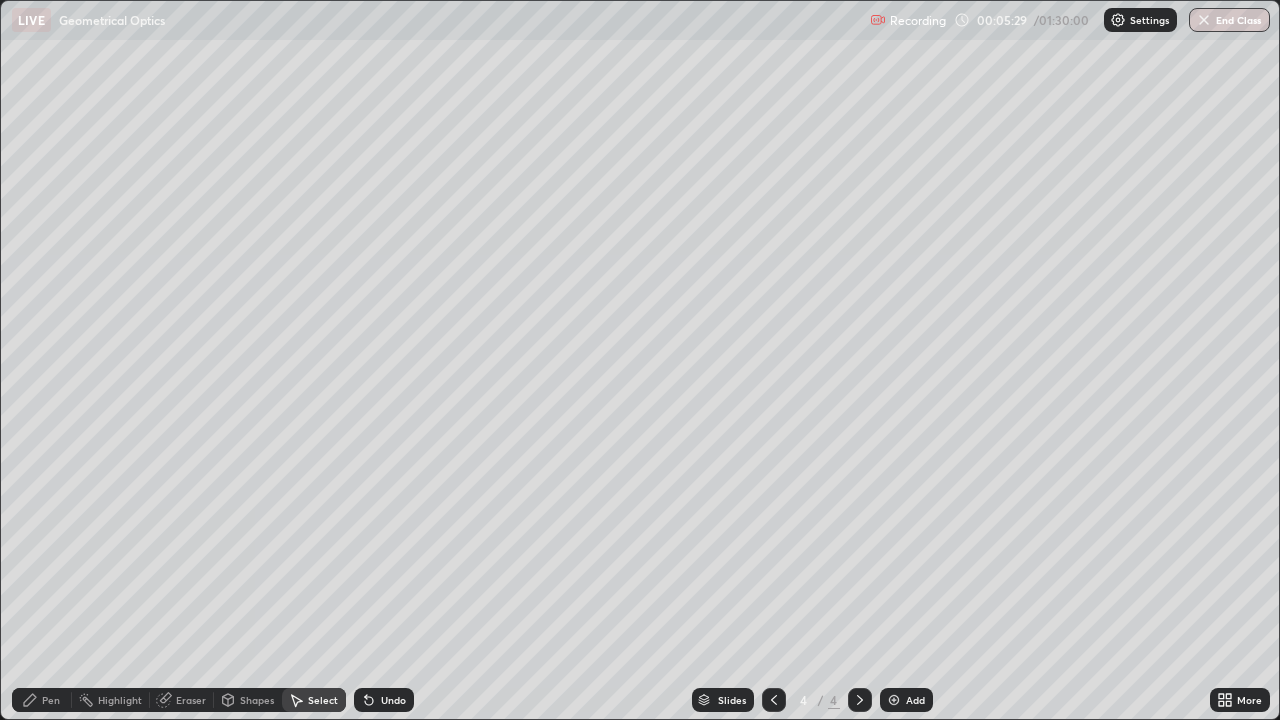 click on "Shapes" at bounding box center (248, 700) 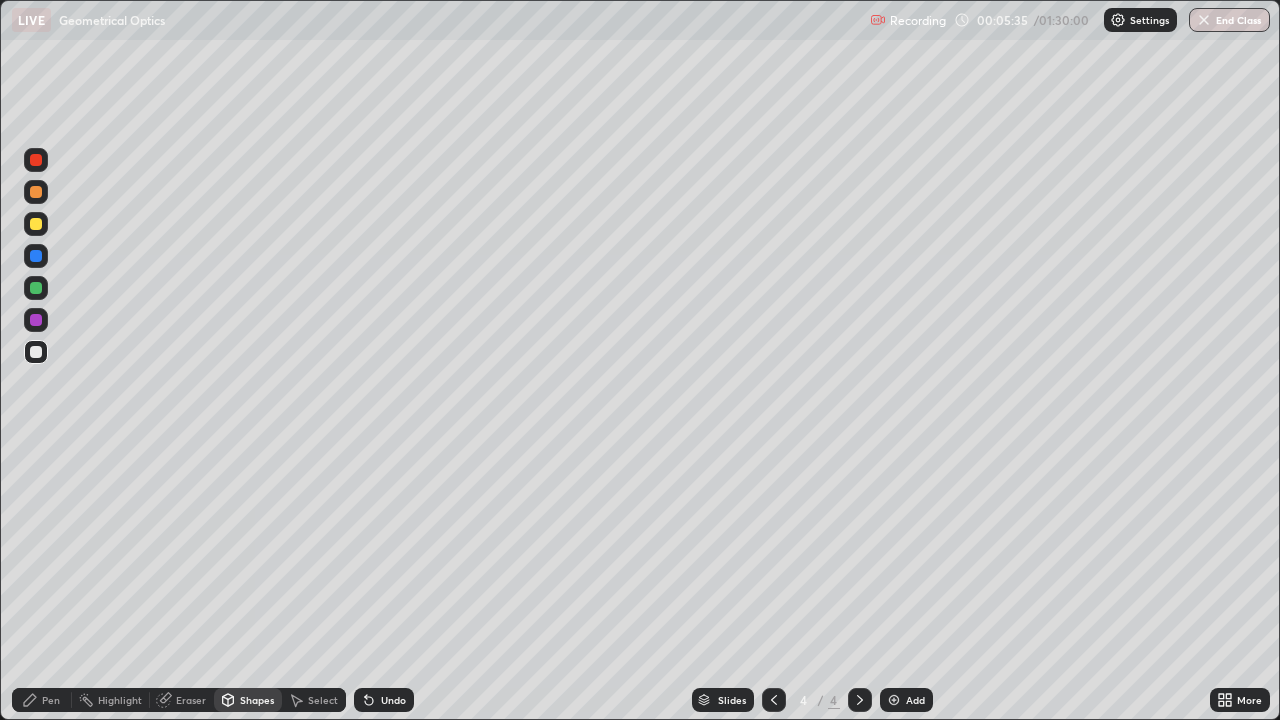 click on "Select" at bounding box center (323, 700) 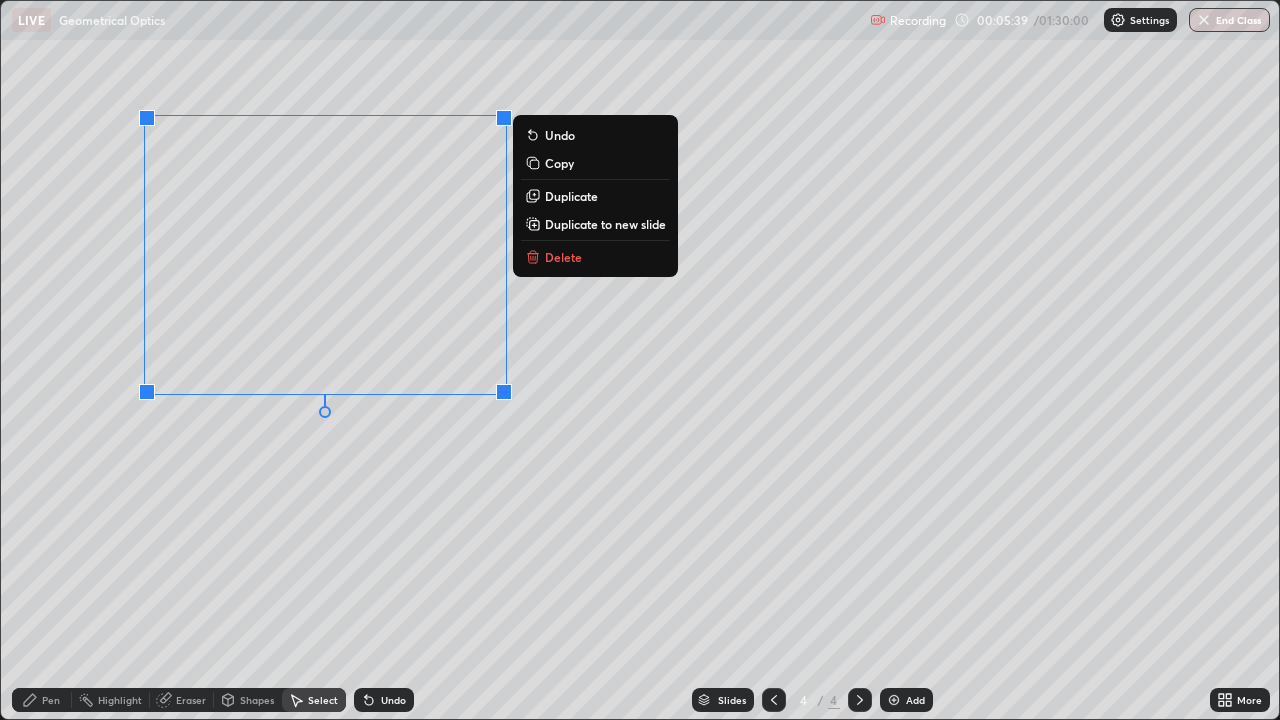 click on "0 ° Undo Copy Duplicate Duplicate to new slide Delete" at bounding box center [640, 360] 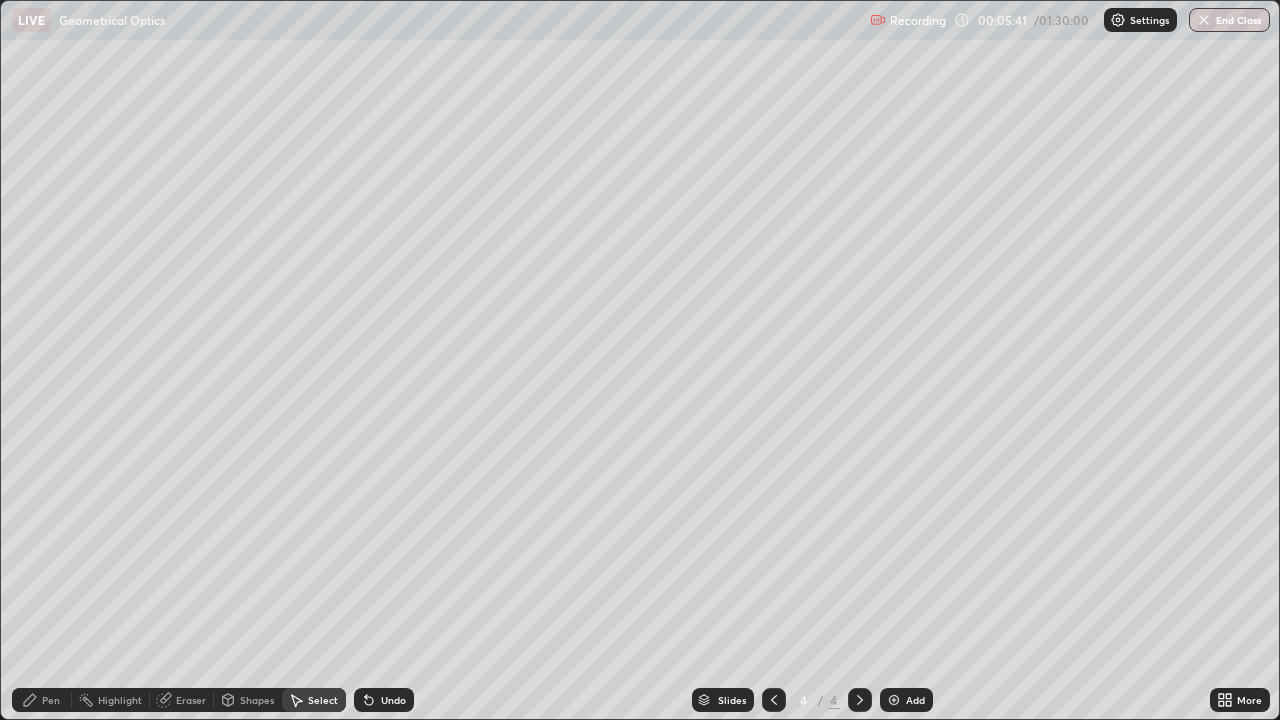 click on "Pen" at bounding box center [51, 700] 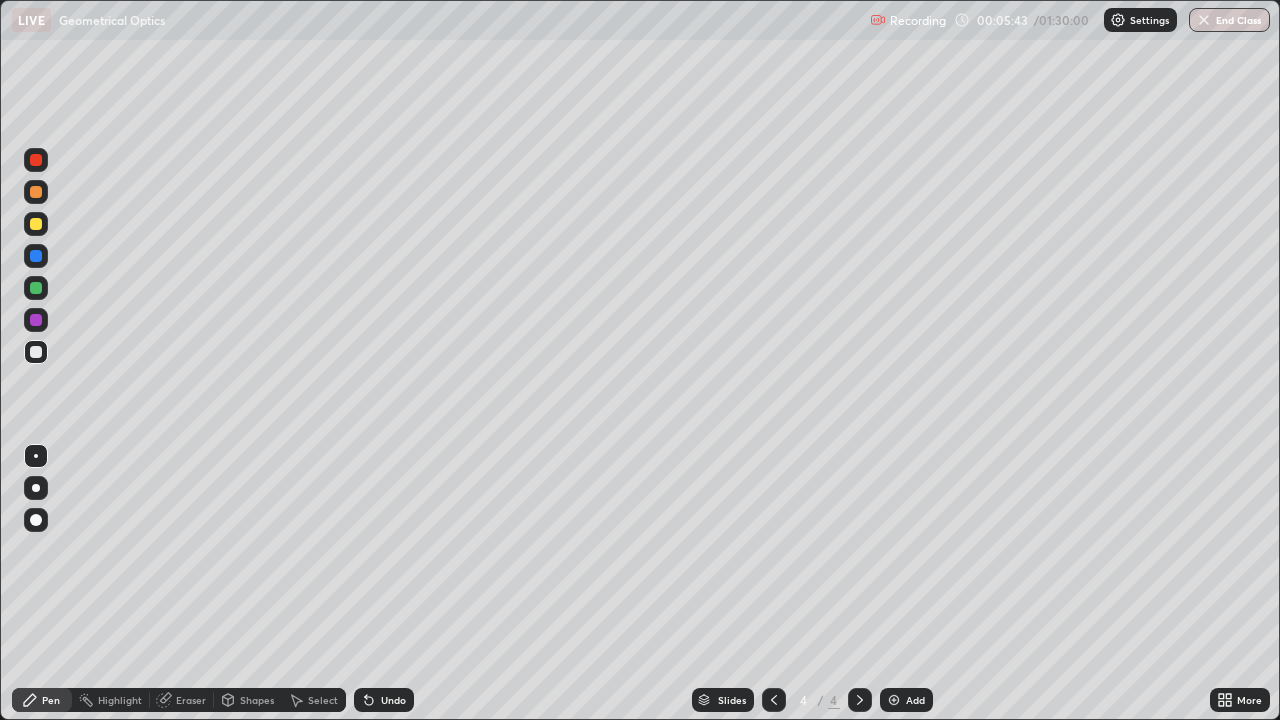 click at bounding box center [36, 256] 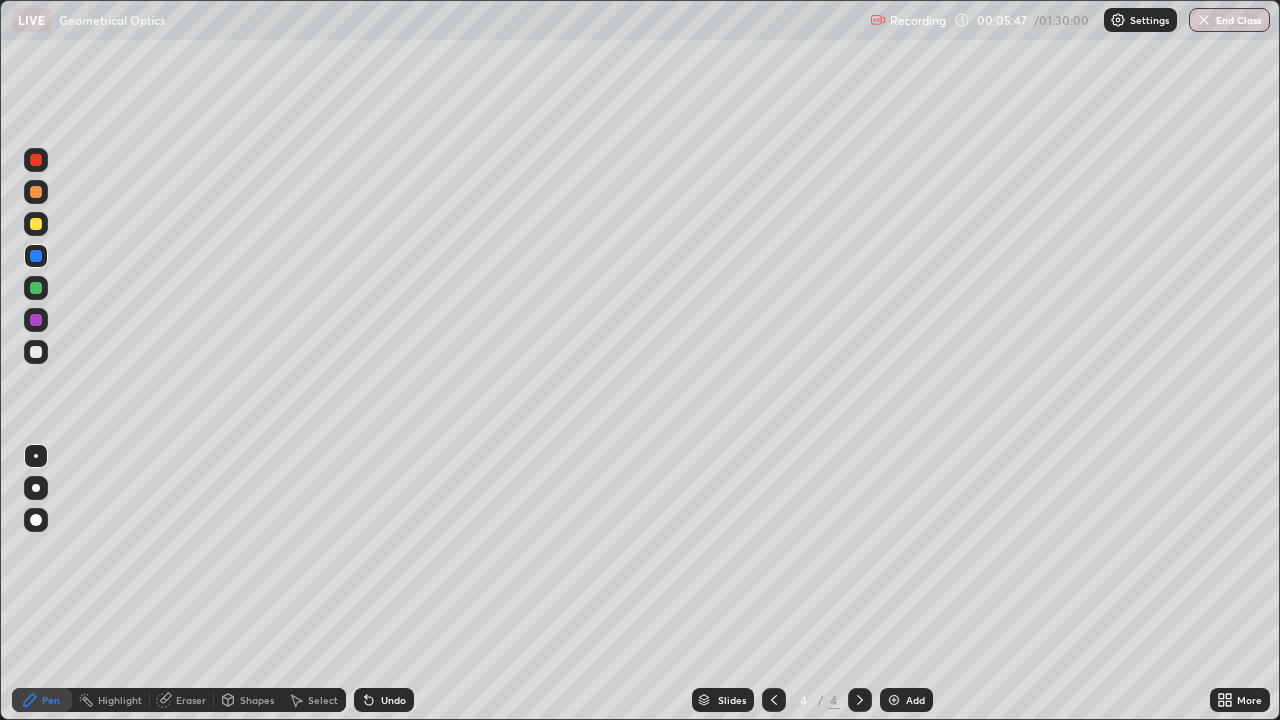 click on "Select" at bounding box center [314, 700] 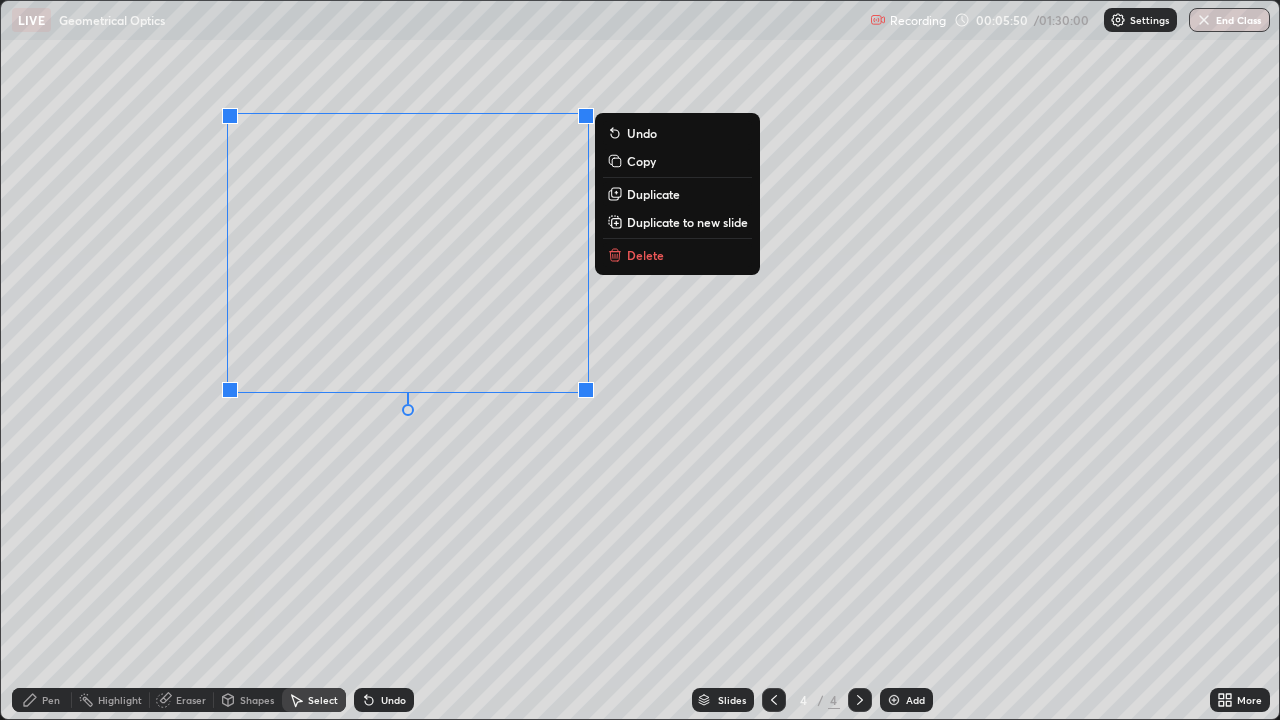 click on "0 ° Undo Copy Duplicate Duplicate to new slide Delete" at bounding box center (640, 360) 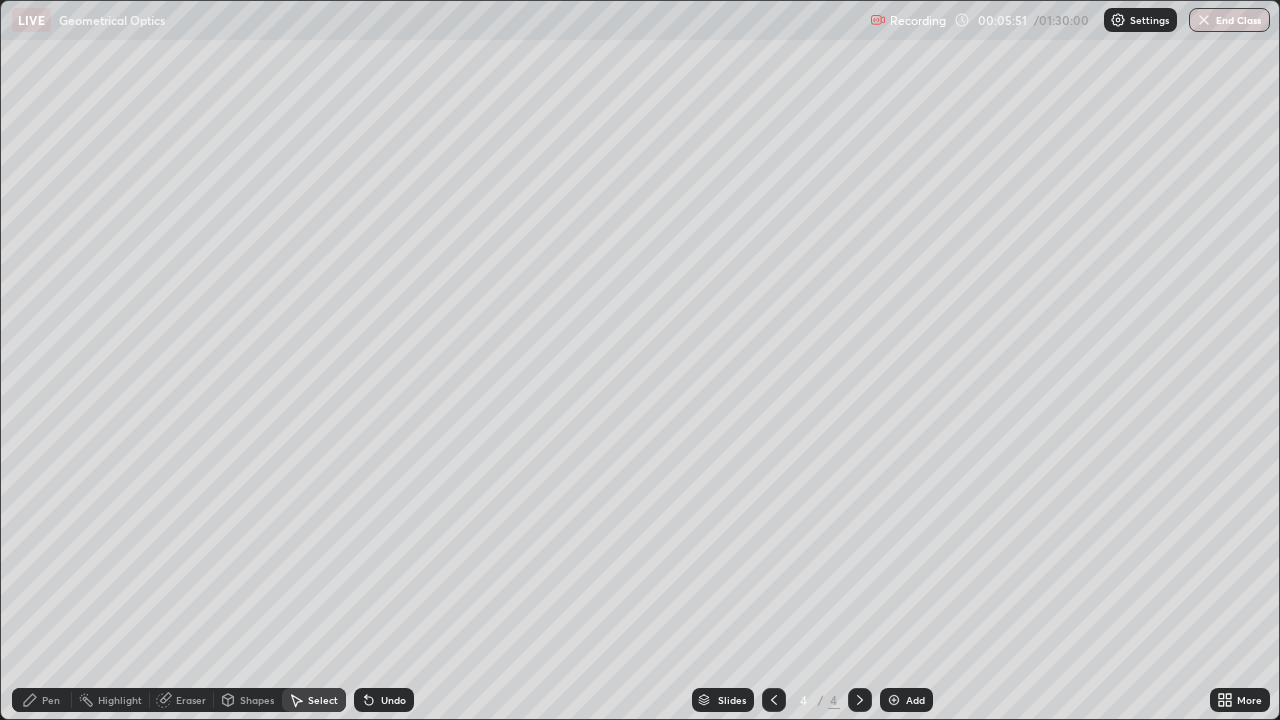 click on "Pen" at bounding box center [51, 700] 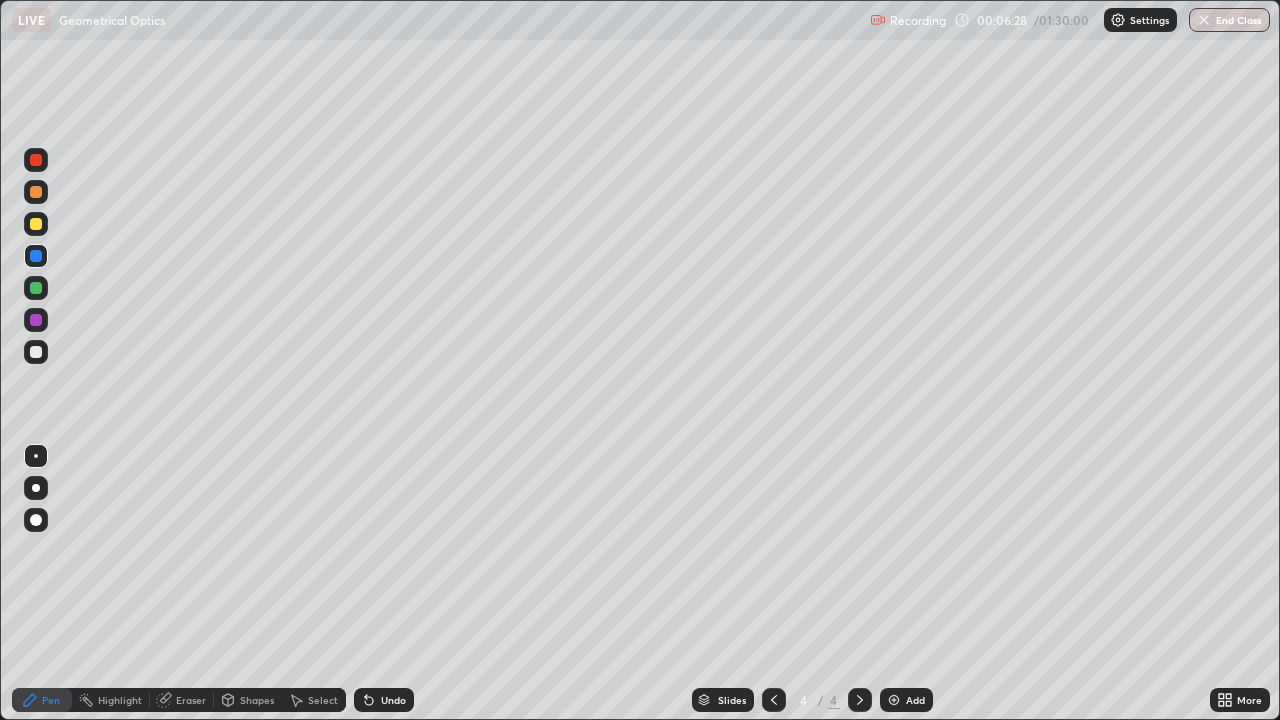 click at bounding box center (36, 224) 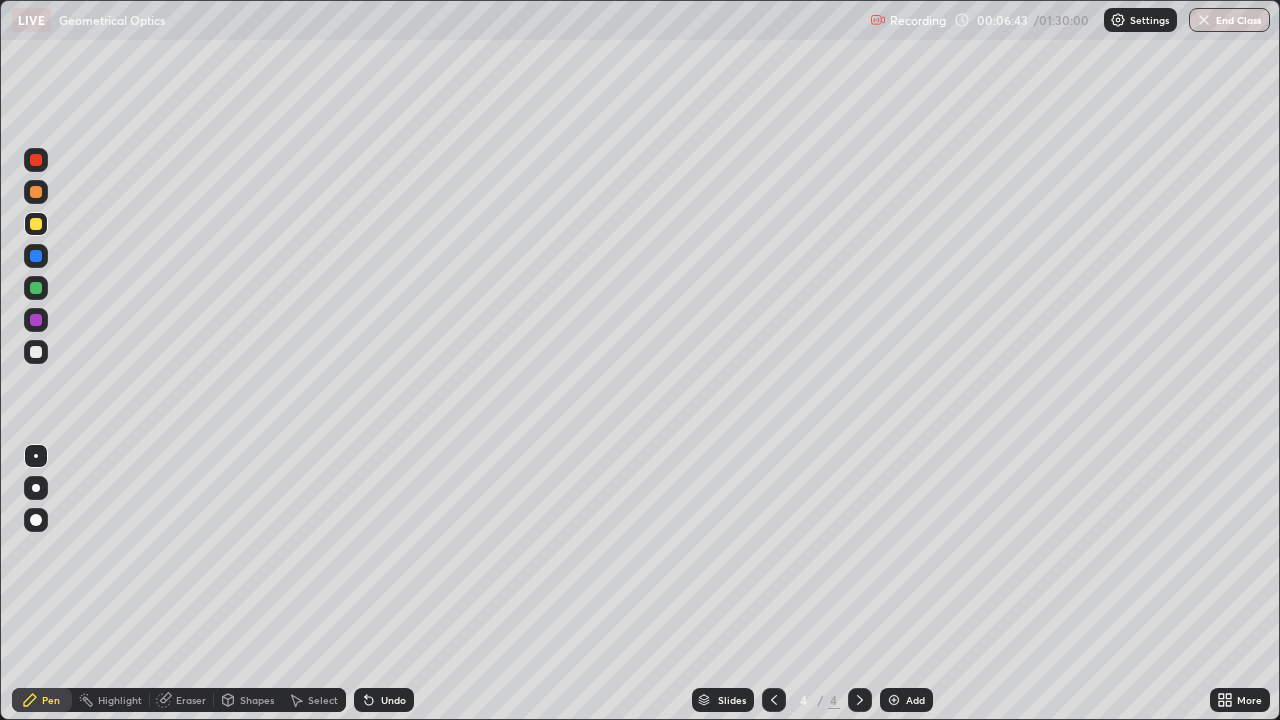 click 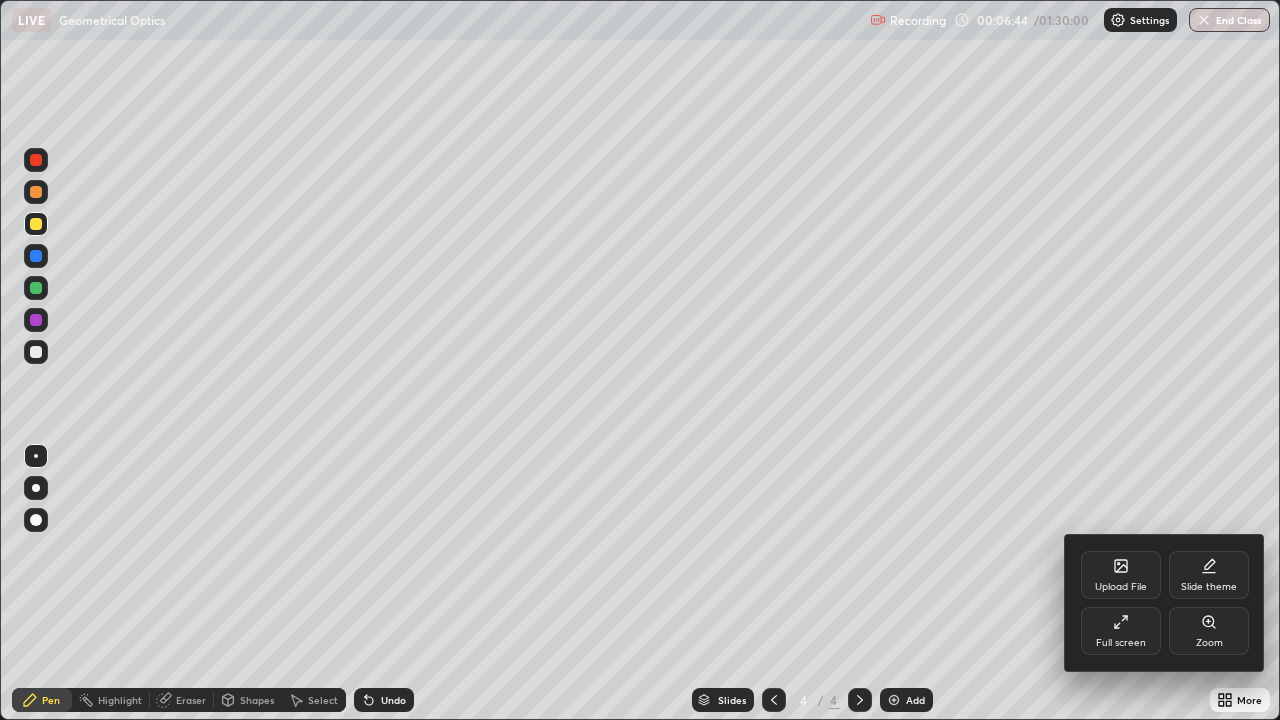 click on "Full screen" at bounding box center (1121, 643) 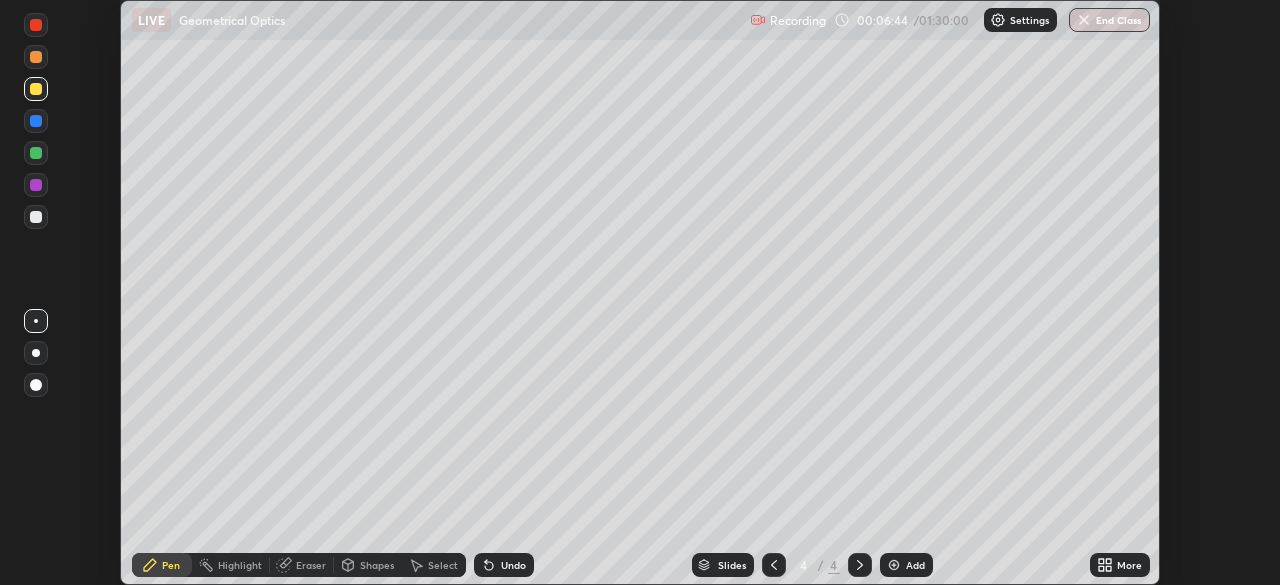 scroll, scrollTop: 585, scrollLeft: 1280, axis: both 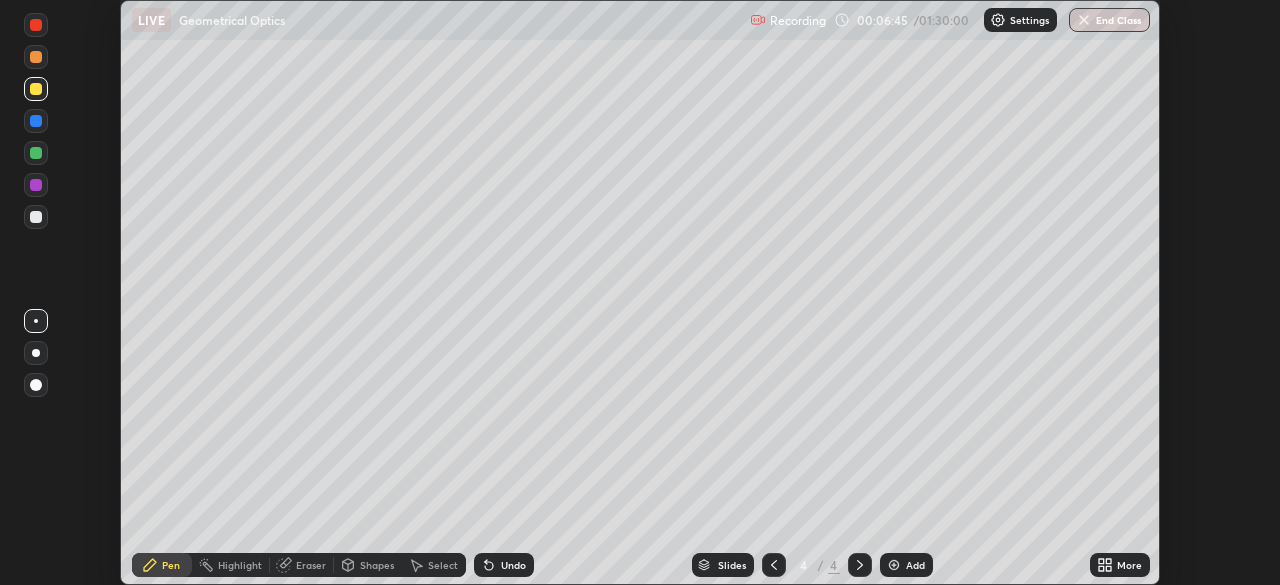 click 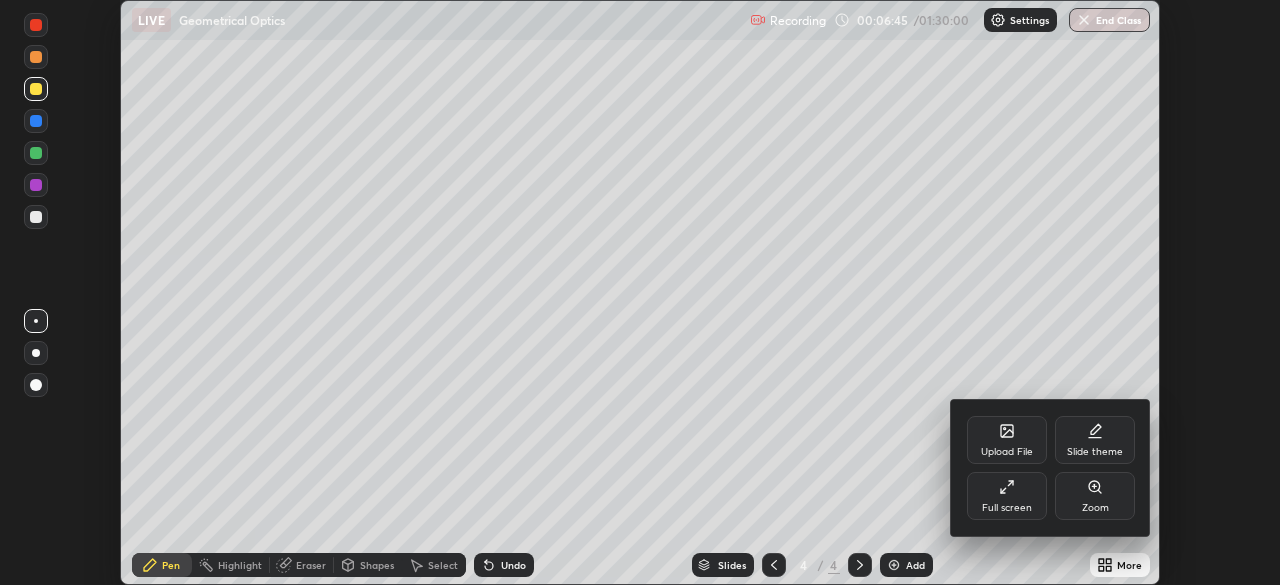 click on "Full screen" at bounding box center [1007, 496] 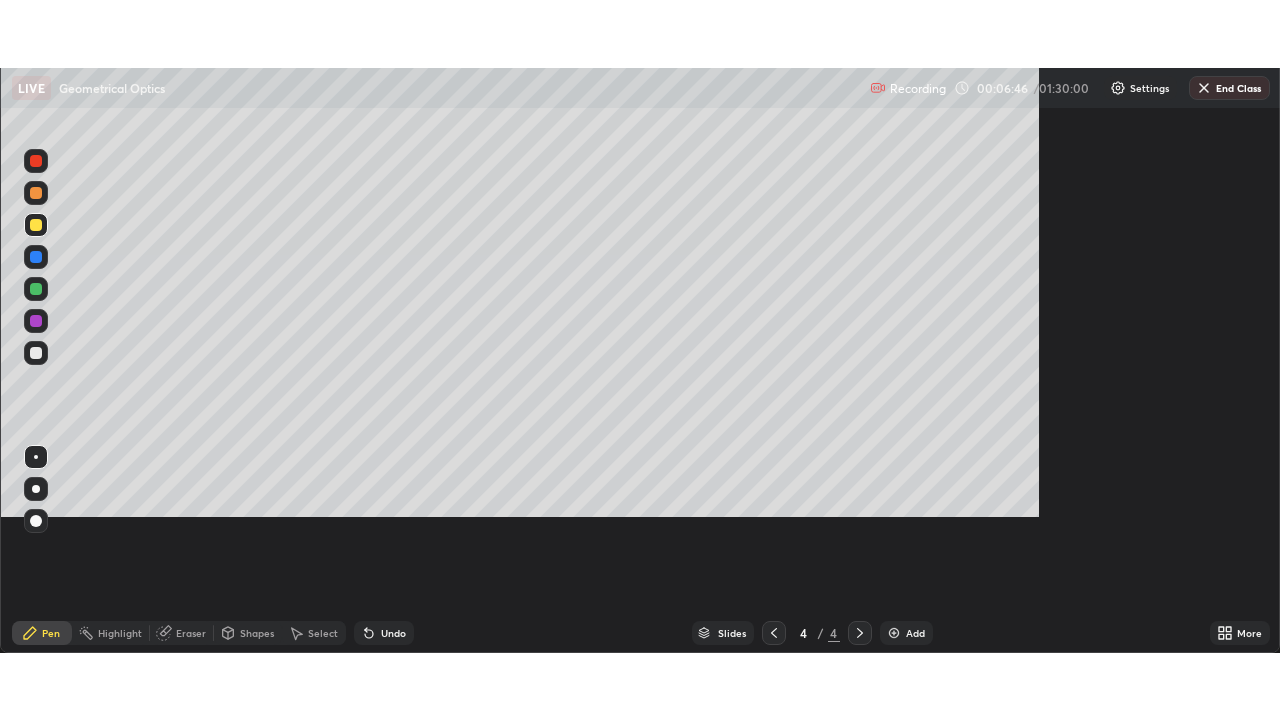 scroll, scrollTop: 99280, scrollLeft: 98720, axis: both 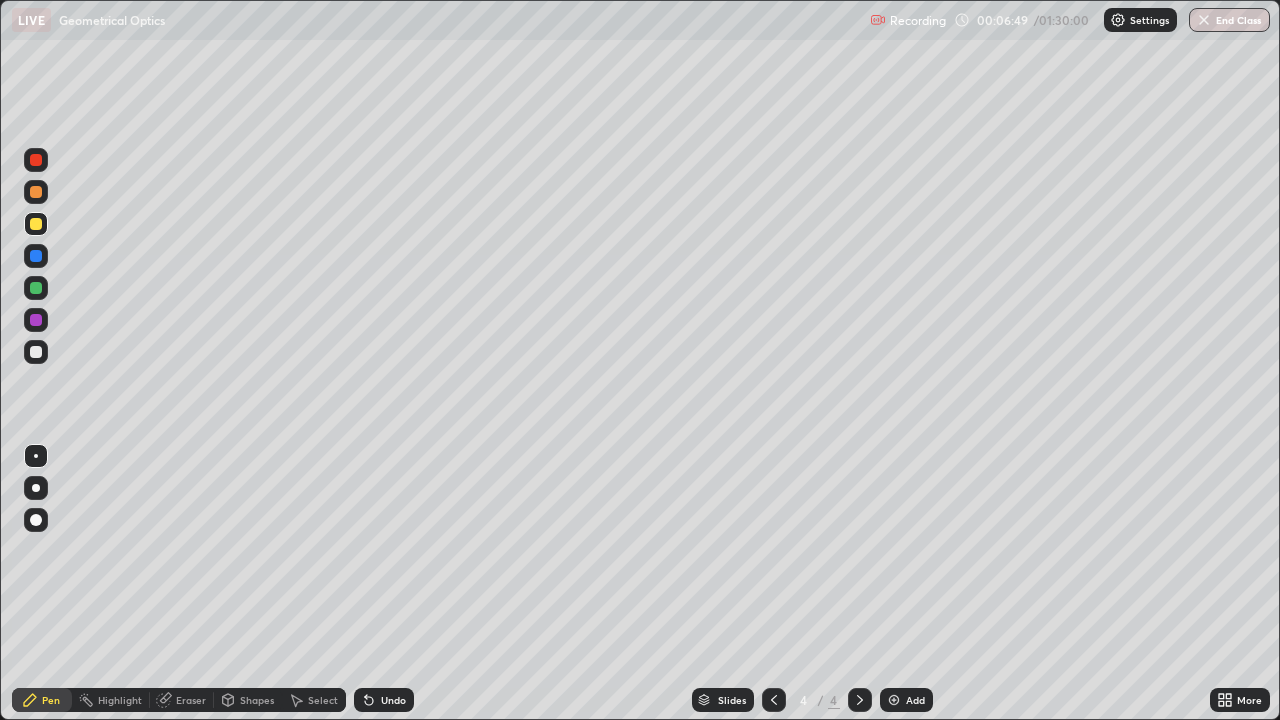 click on "Select" at bounding box center [314, 700] 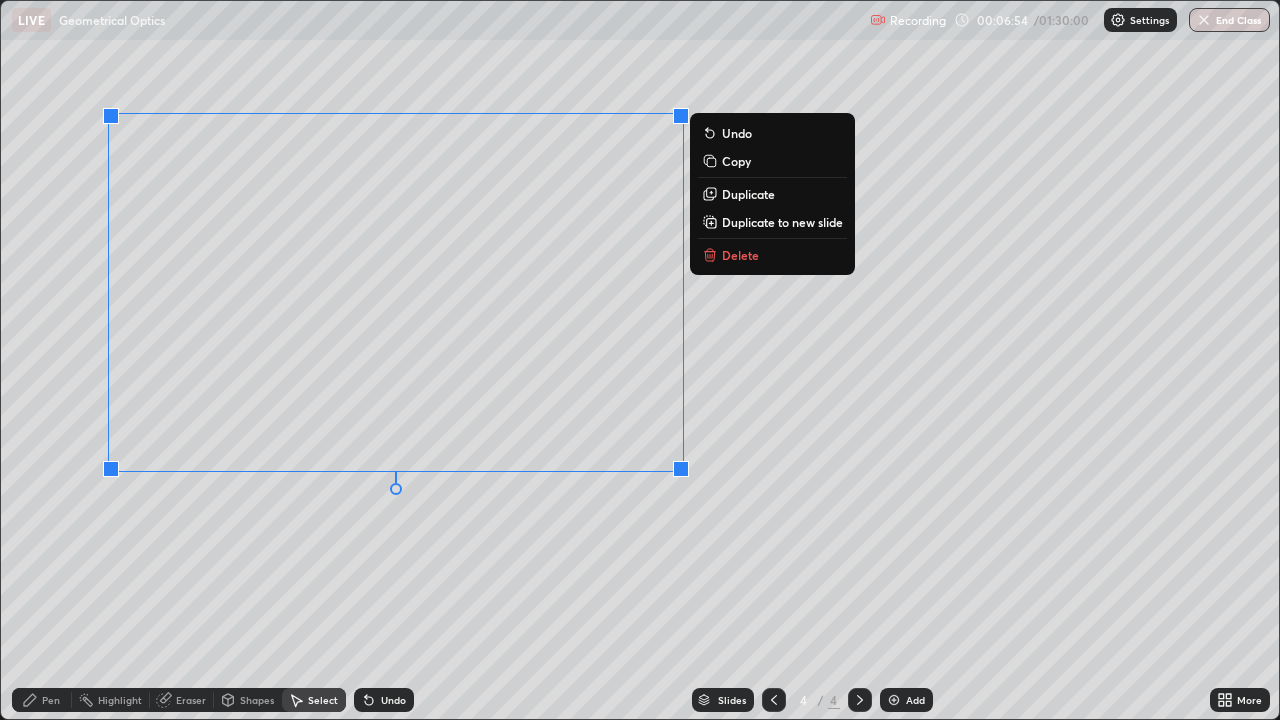 click on "Duplicate to new slide" at bounding box center [782, 222] 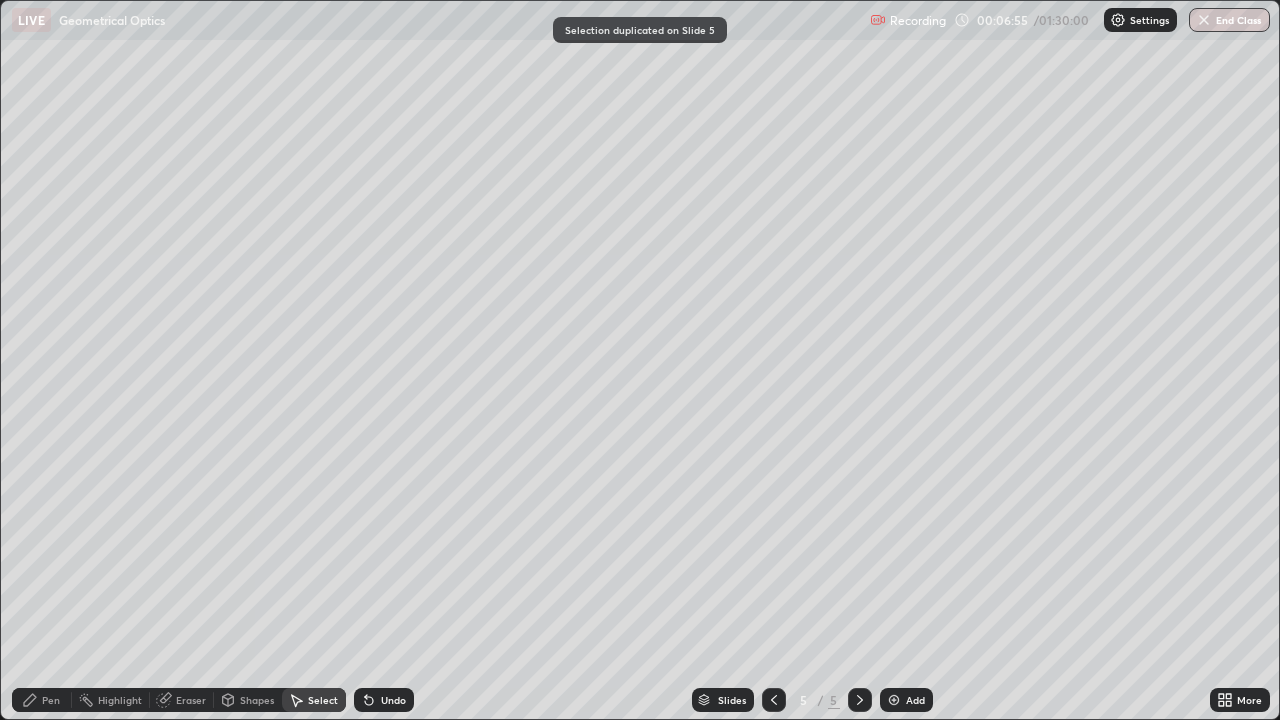 click 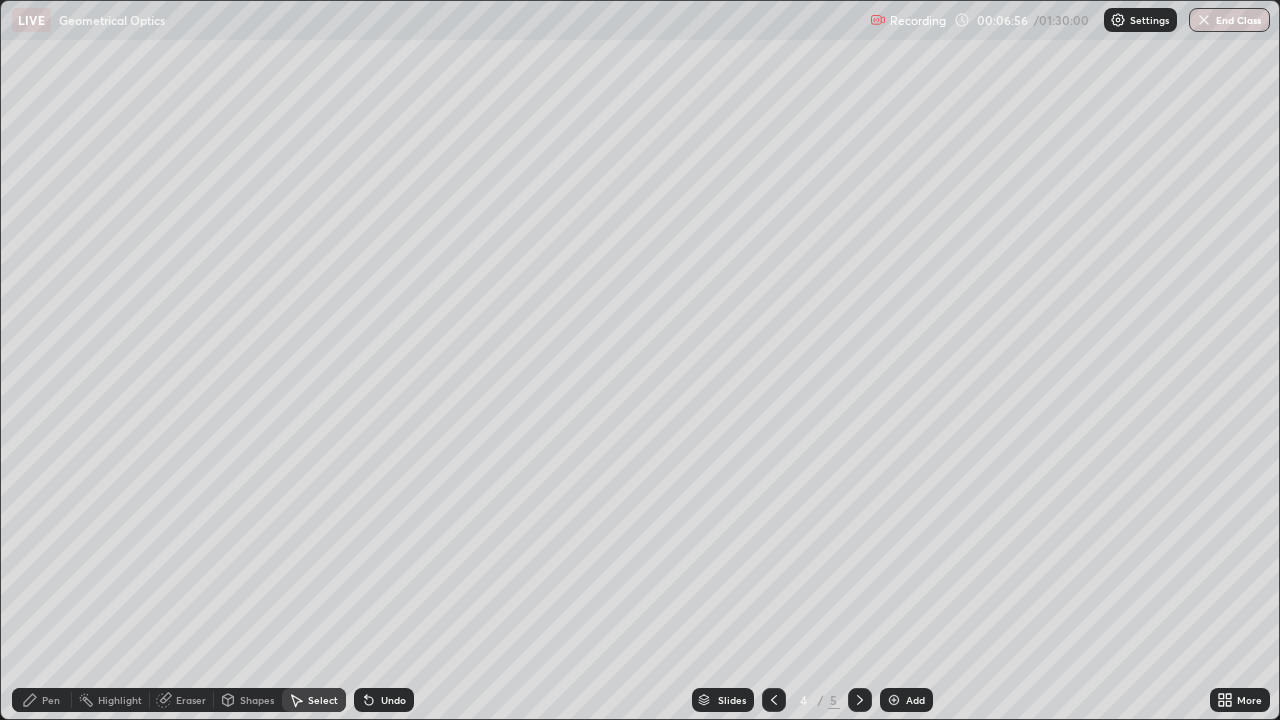 click 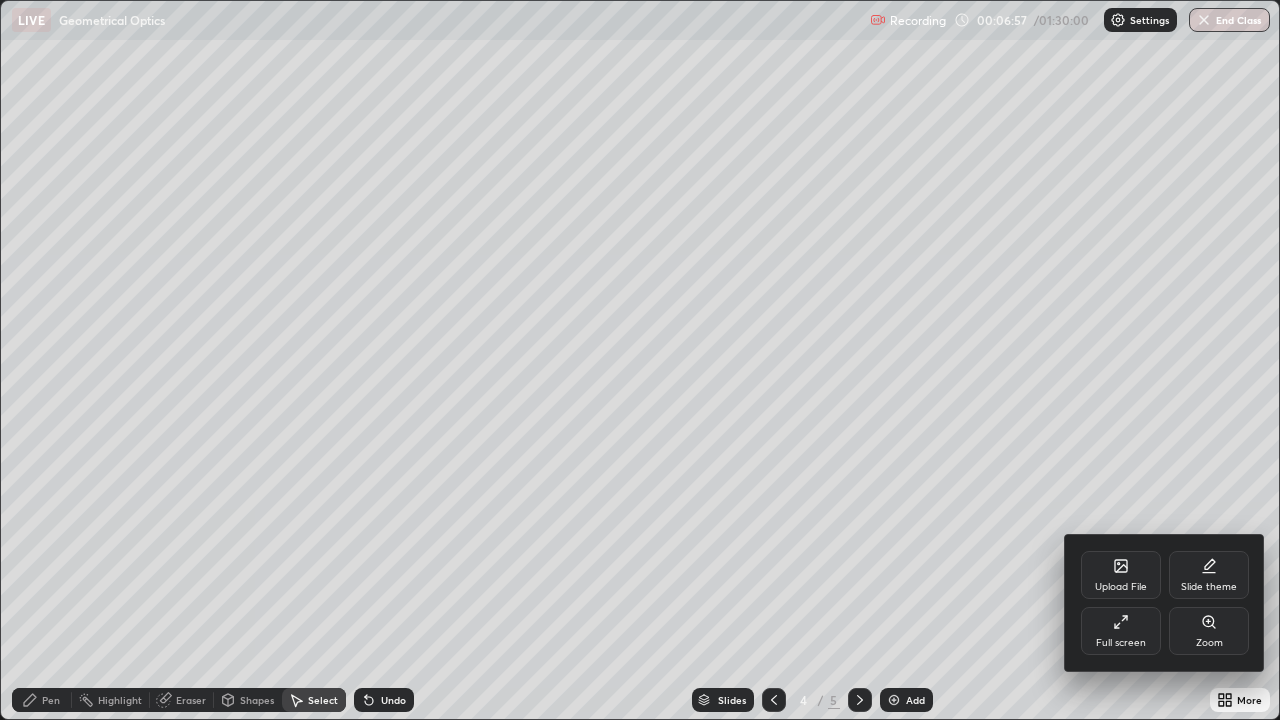 click on "Full screen" at bounding box center [1121, 643] 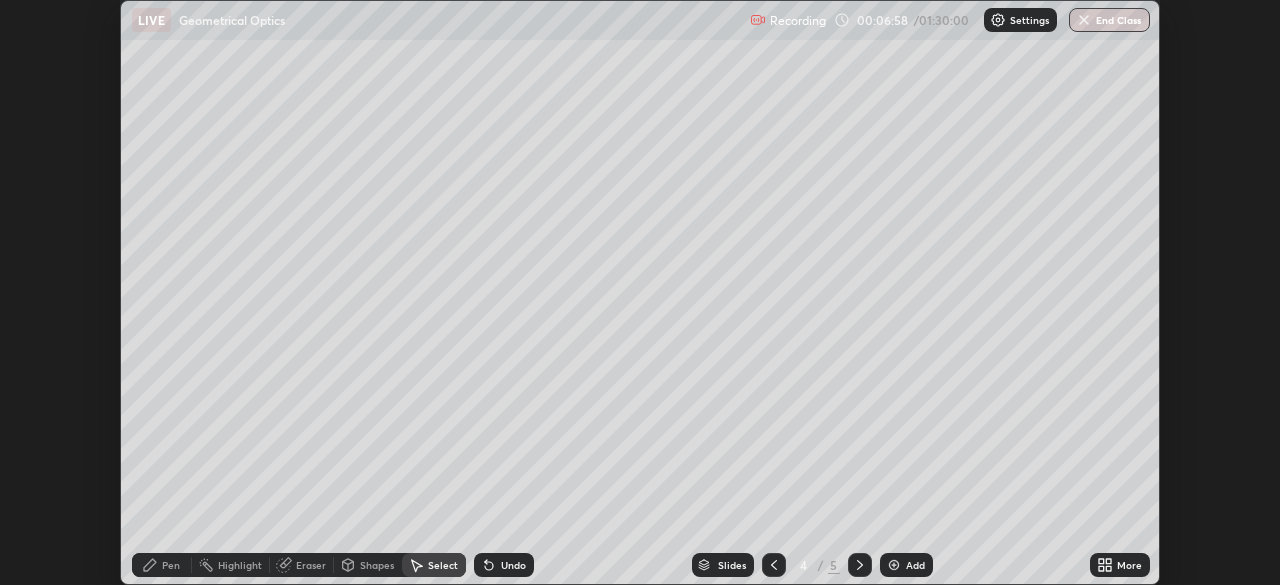 scroll, scrollTop: 585, scrollLeft: 1280, axis: both 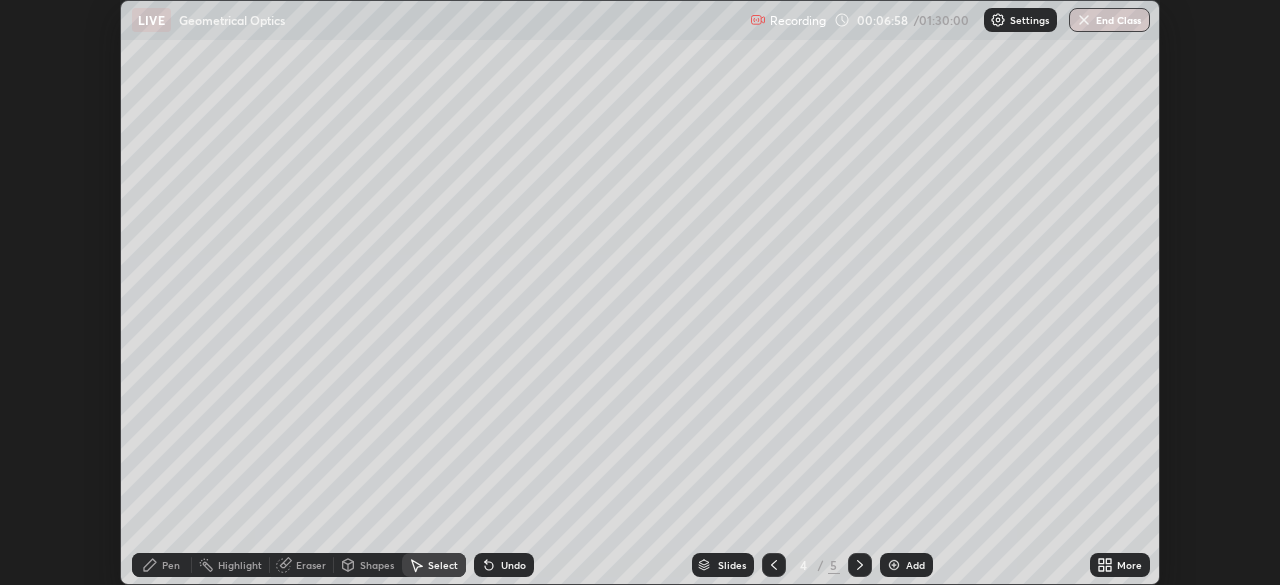 click 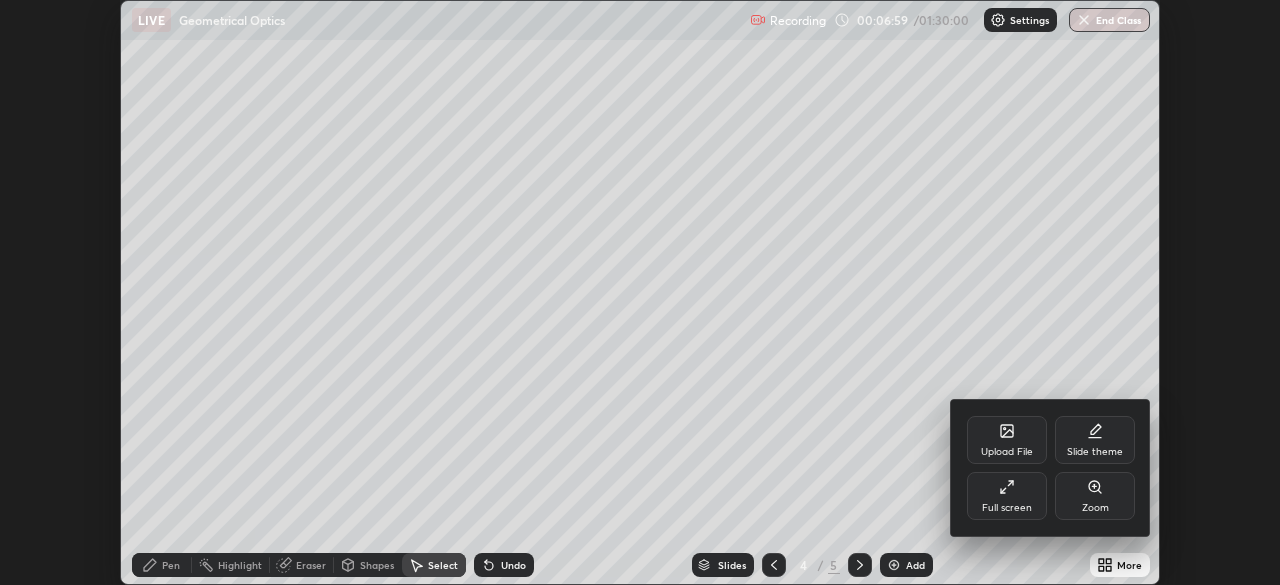 click 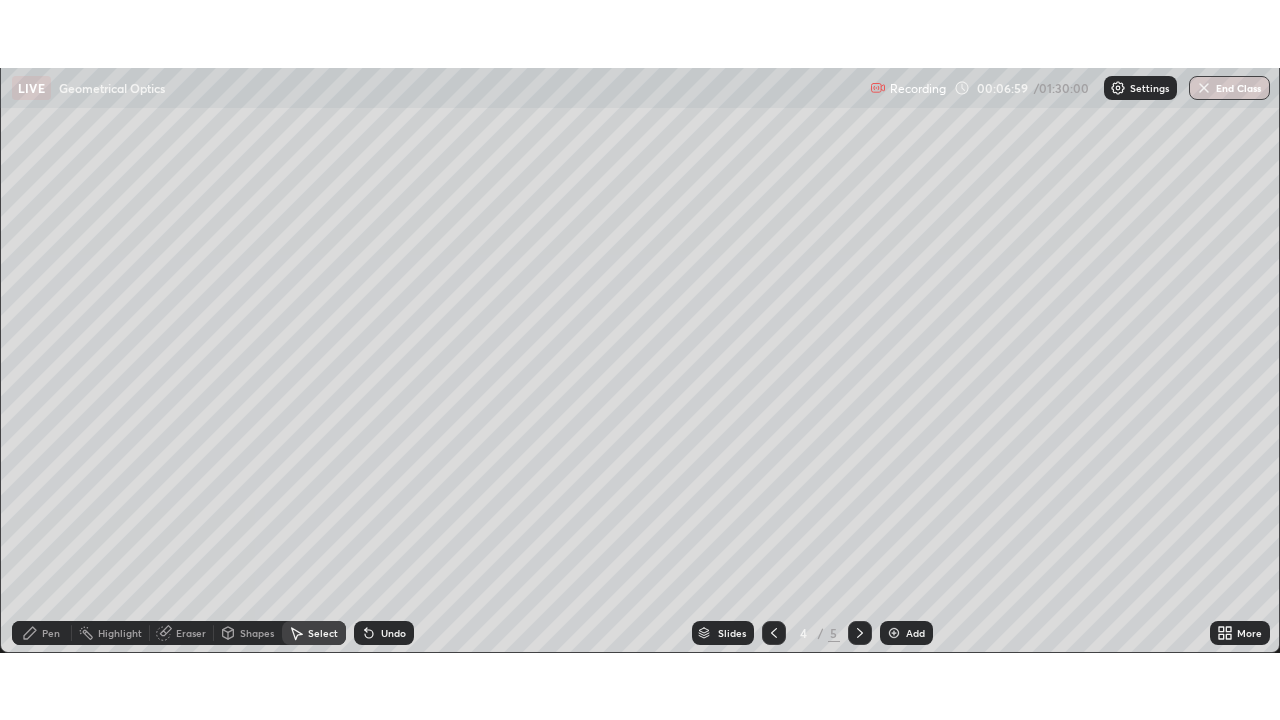 scroll, scrollTop: 99280, scrollLeft: 98720, axis: both 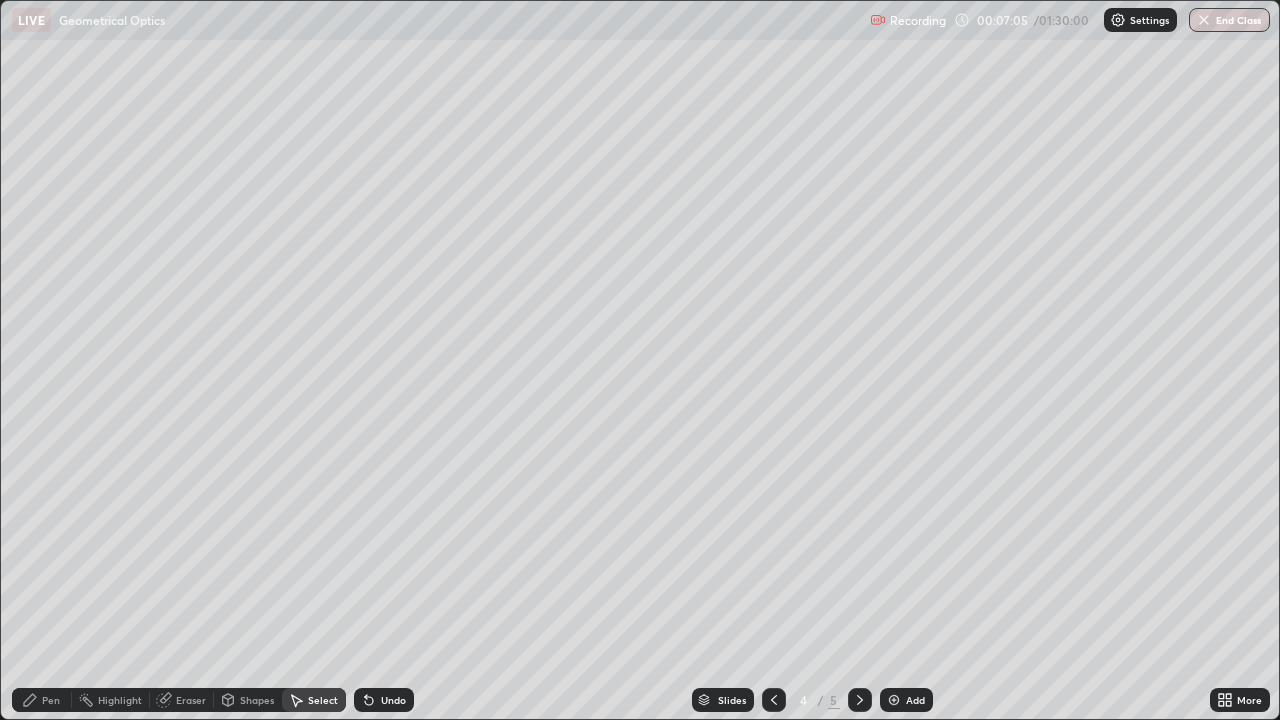 click on "0 ° Undo Copy Duplicate Duplicate to new slide Delete" at bounding box center (640, 360) 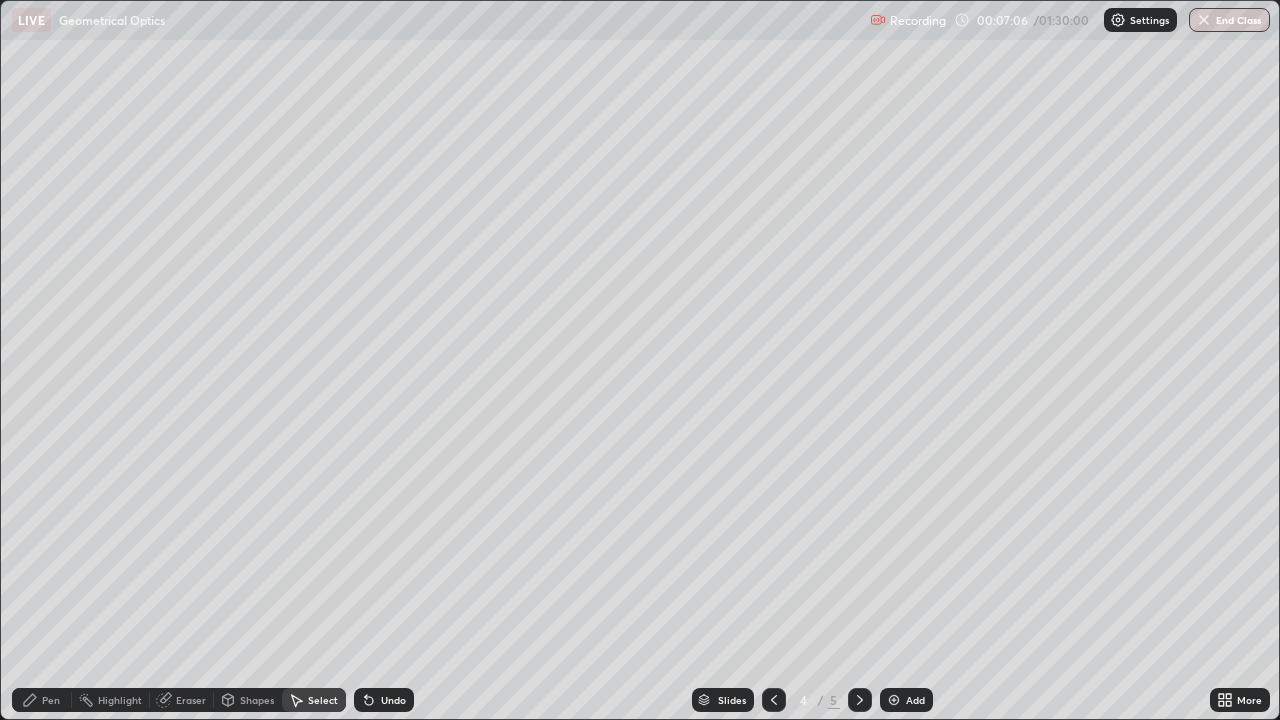 click on "Pen" at bounding box center [51, 700] 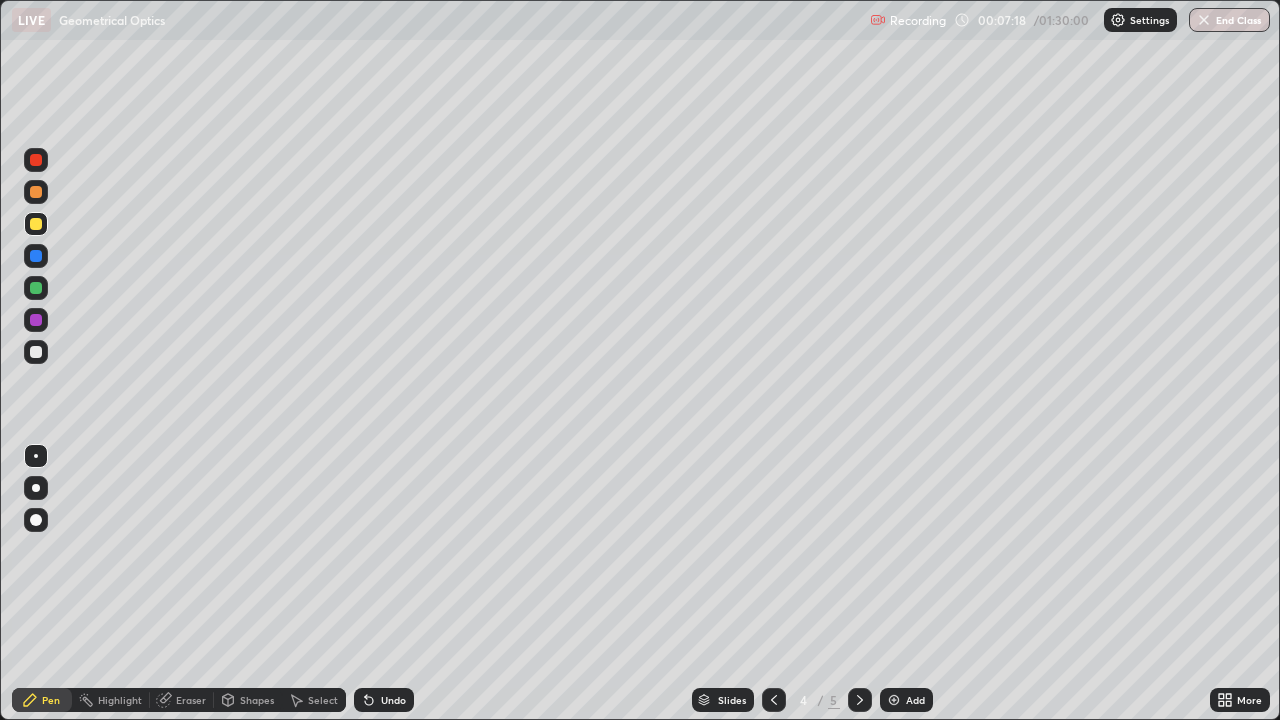 click at bounding box center [36, 352] 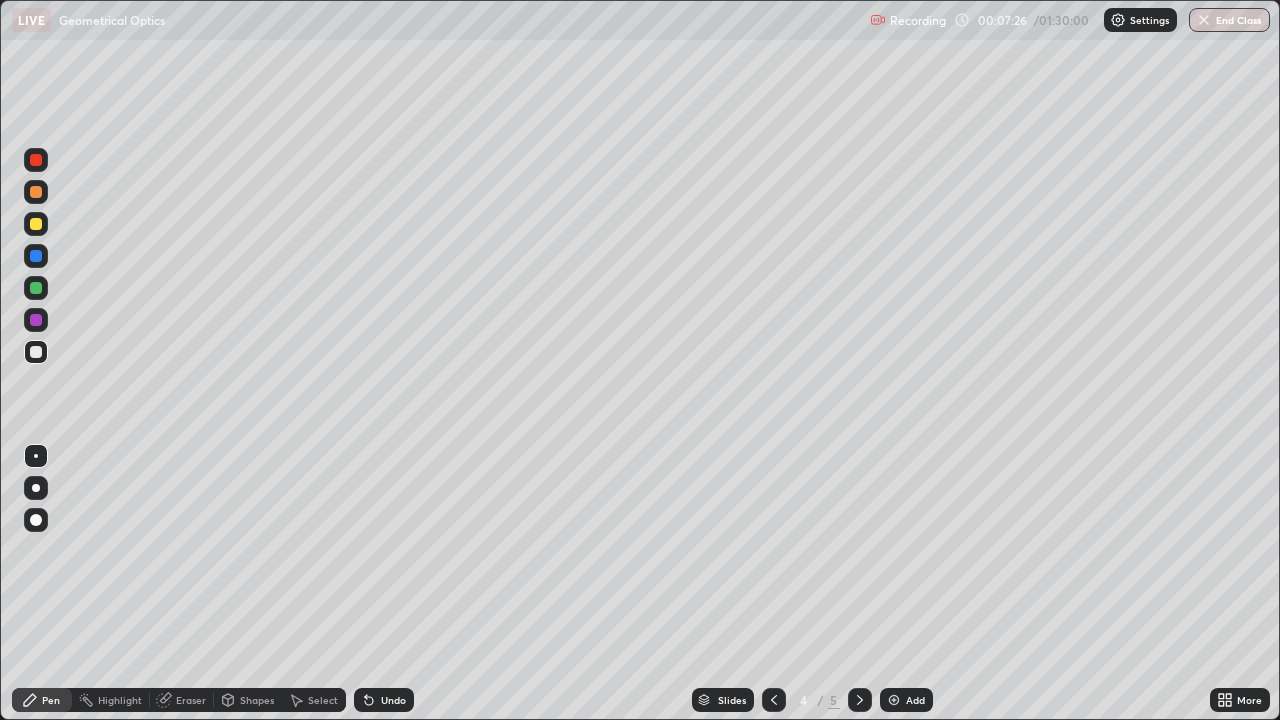 click on "Undo" at bounding box center (393, 700) 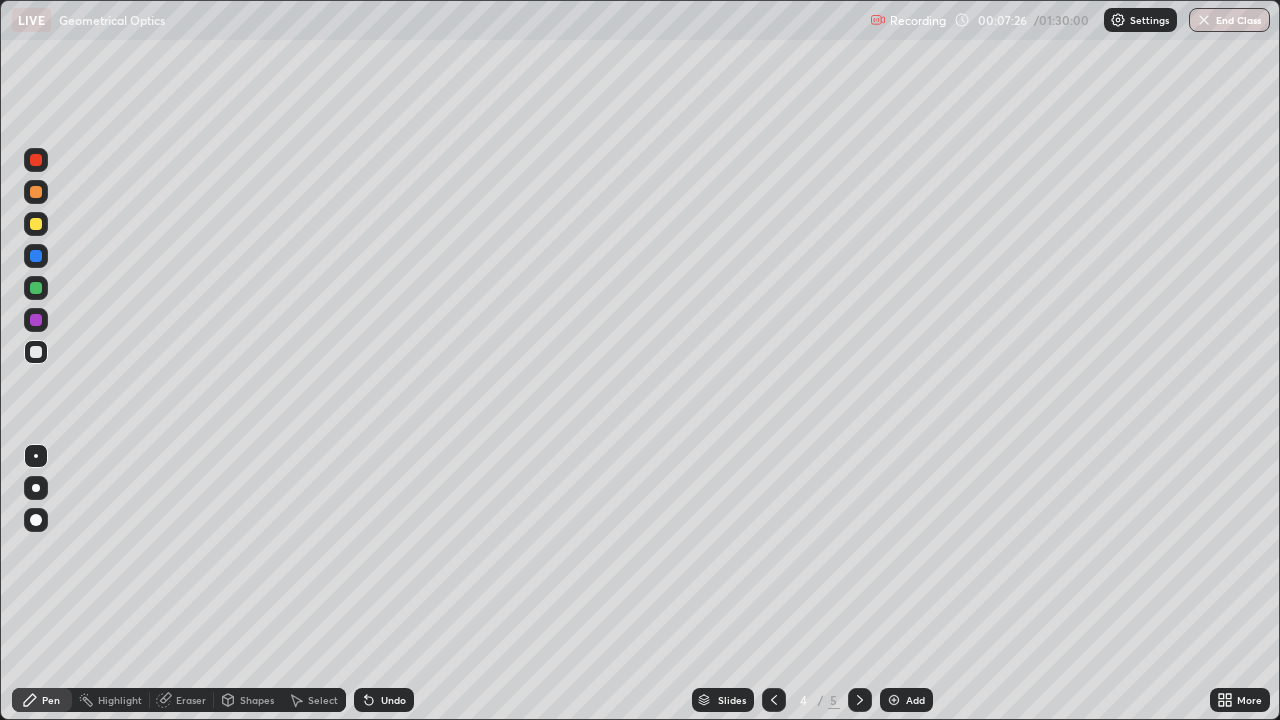 click on "Undo" at bounding box center (393, 700) 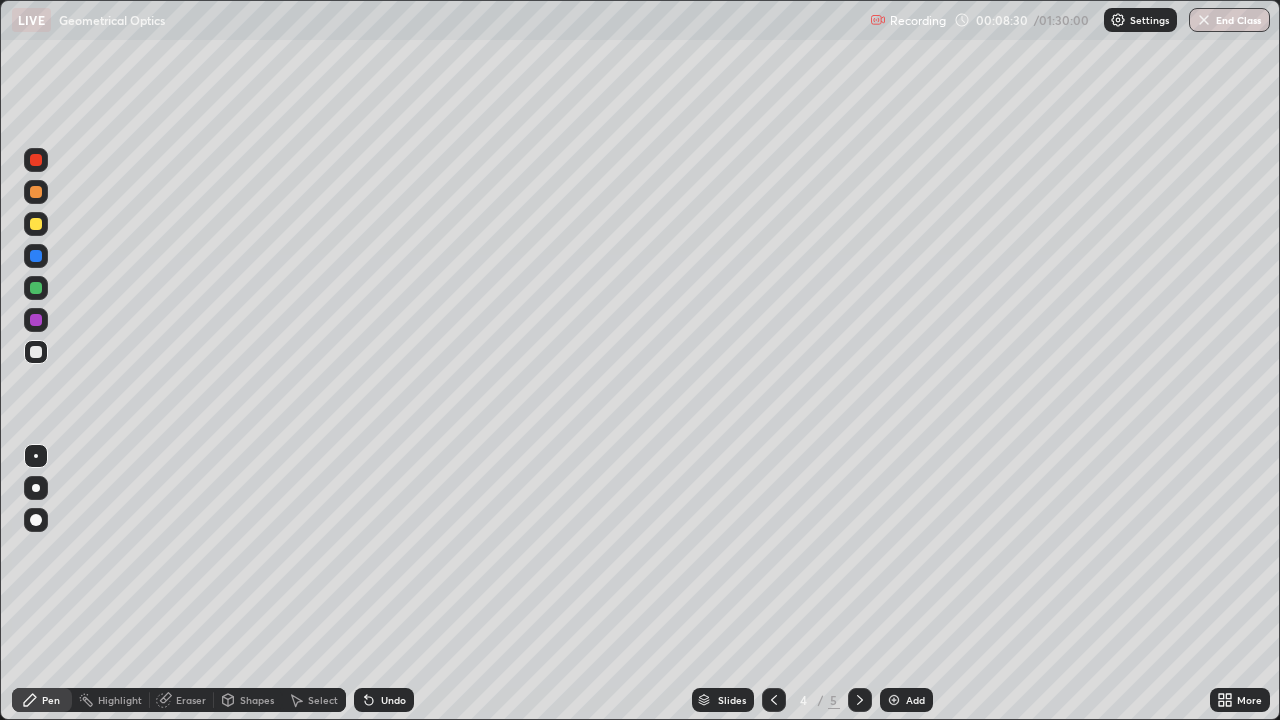click at bounding box center (36, 352) 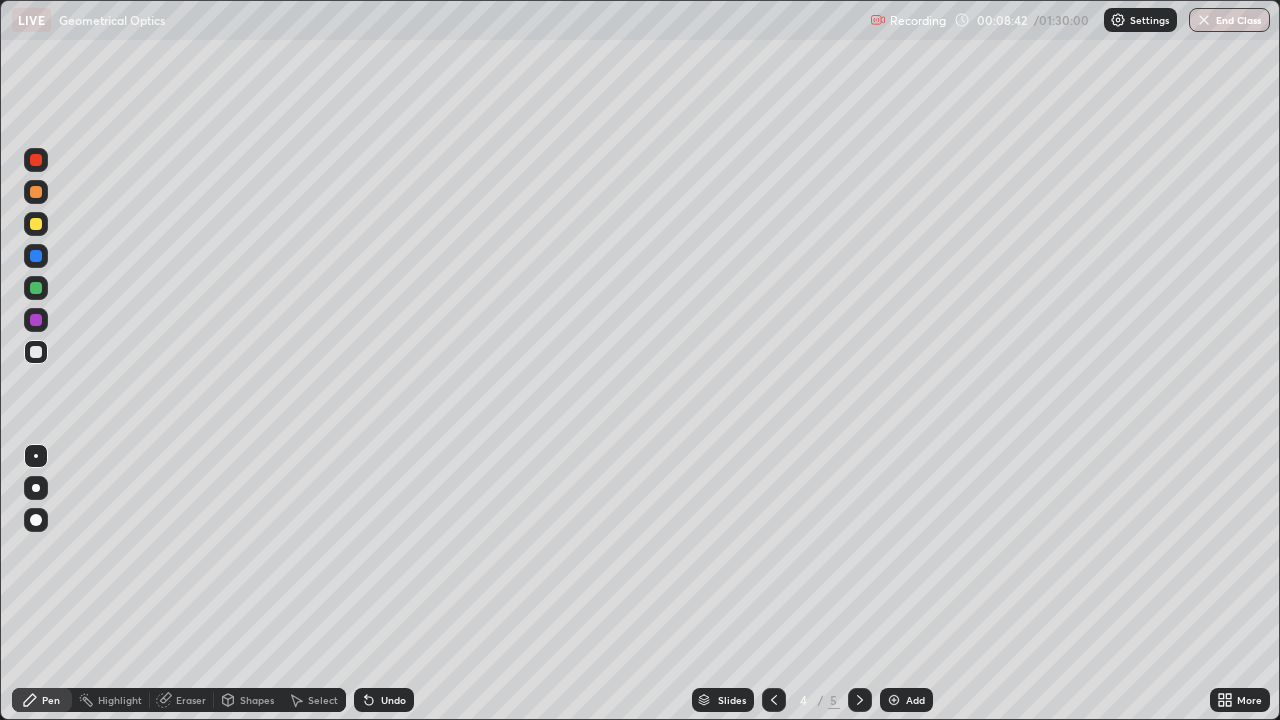 click at bounding box center (36, 256) 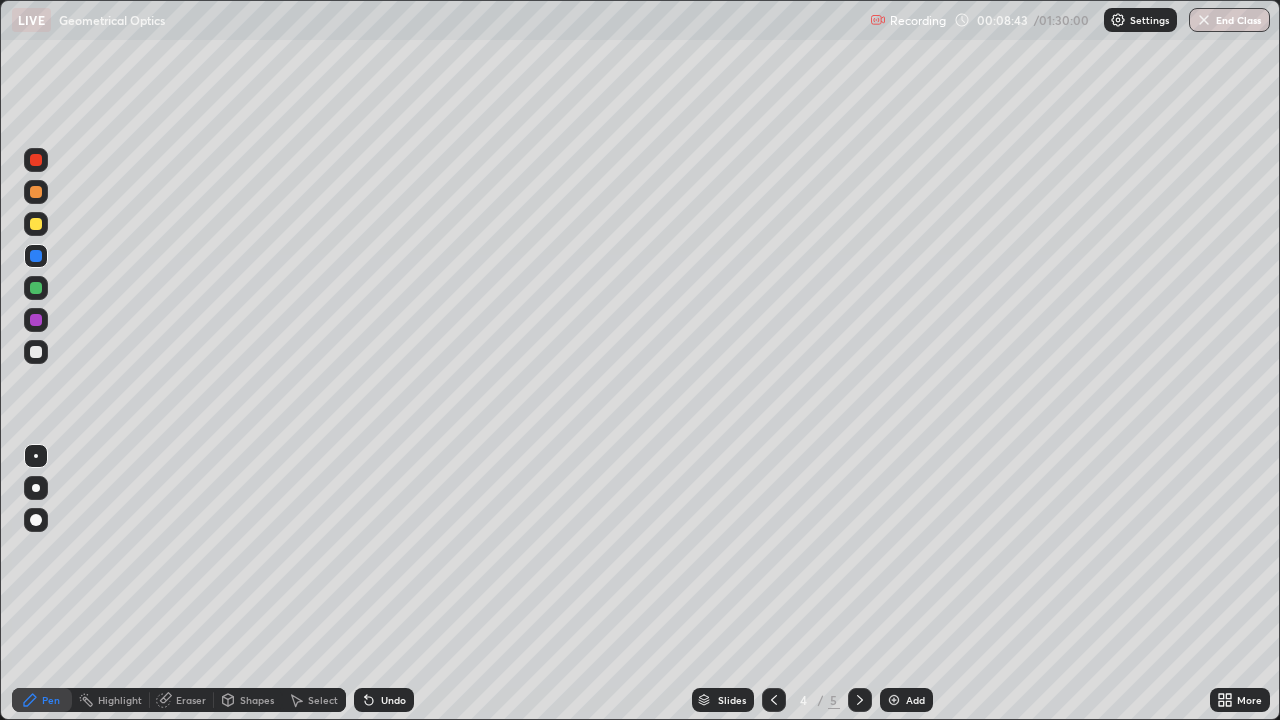 click at bounding box center (36, 224) 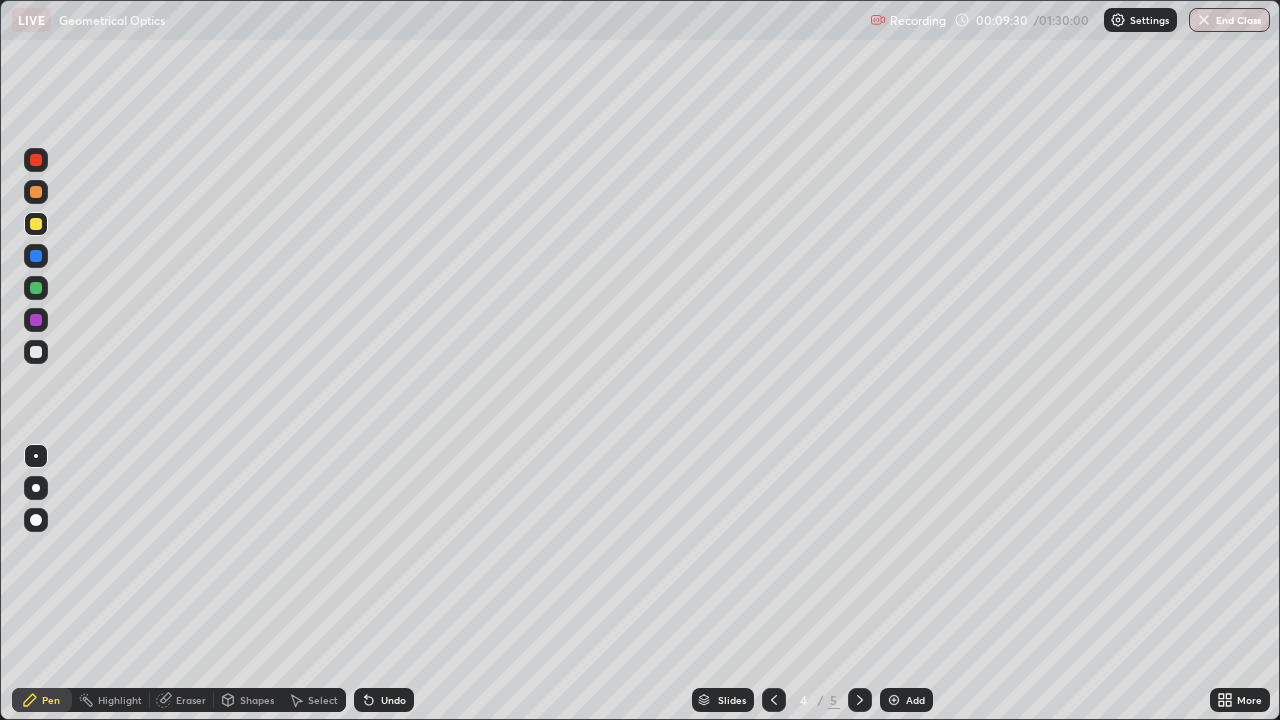 click at bounding box center [36, 288] 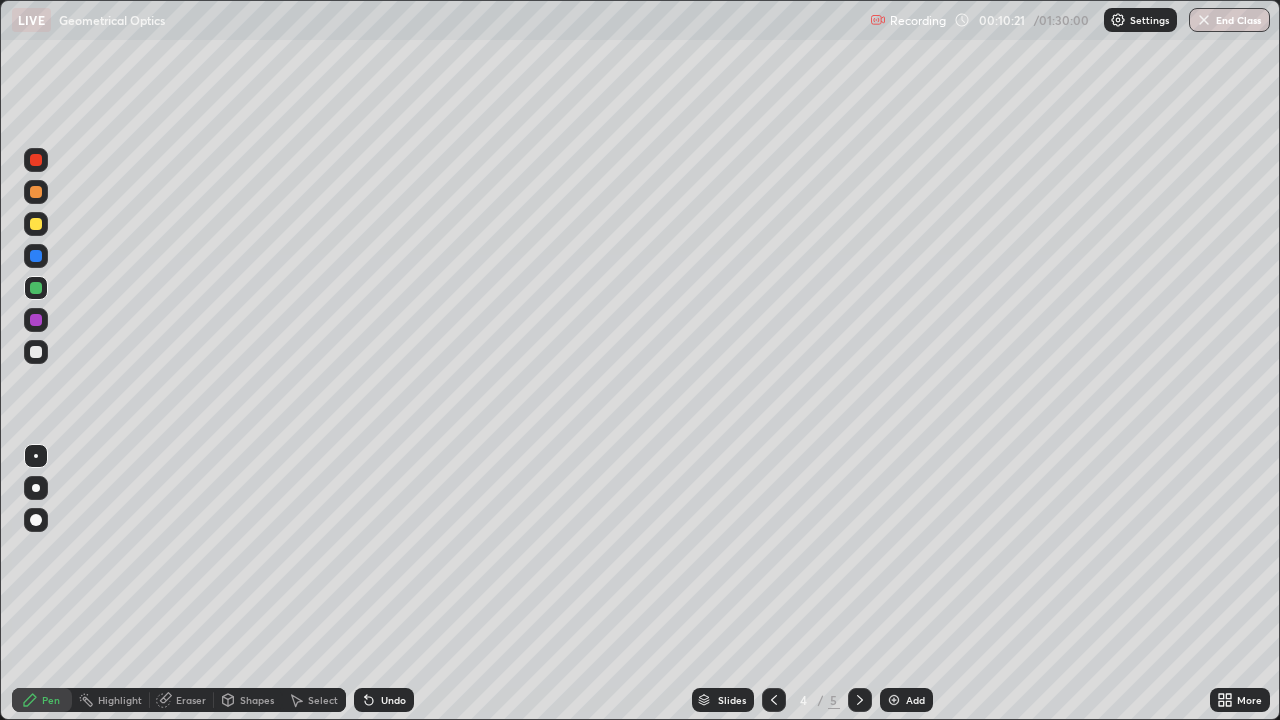 click at bounding box center (36, 352) 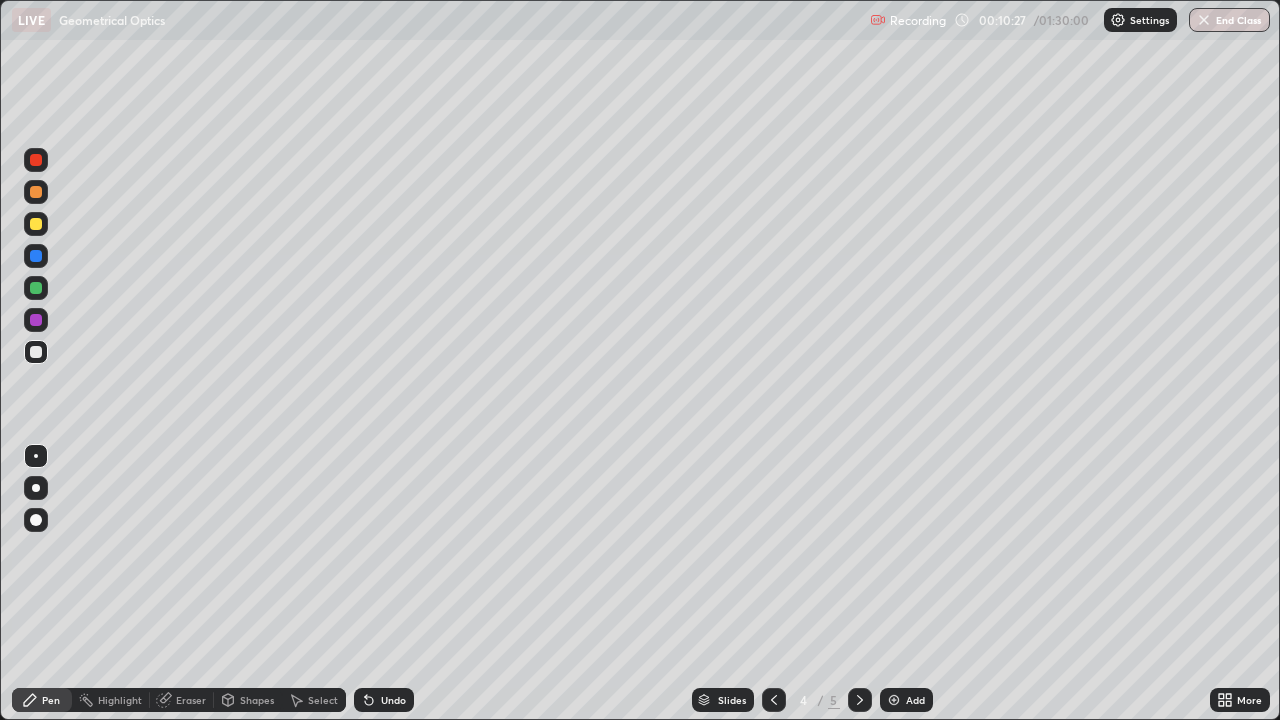 click on "Undo" at bounding box center [393, 700] 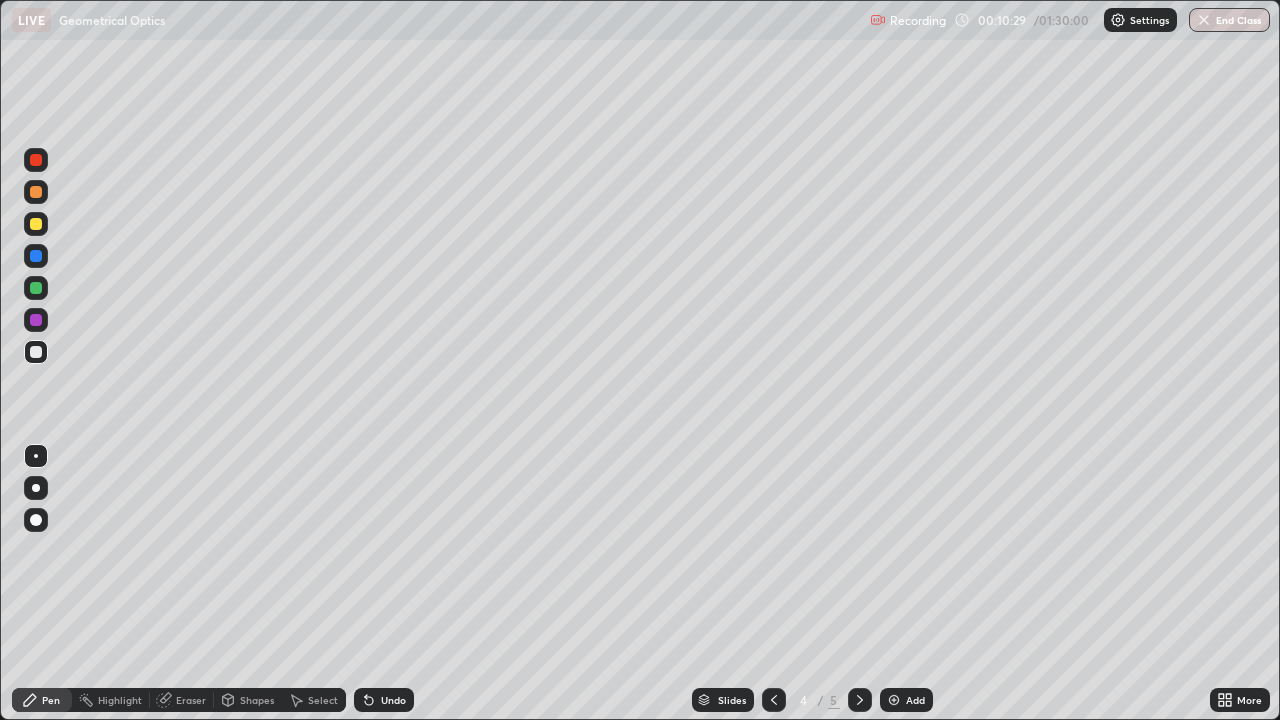 click on "Undo" at bounding box center (393, 700) 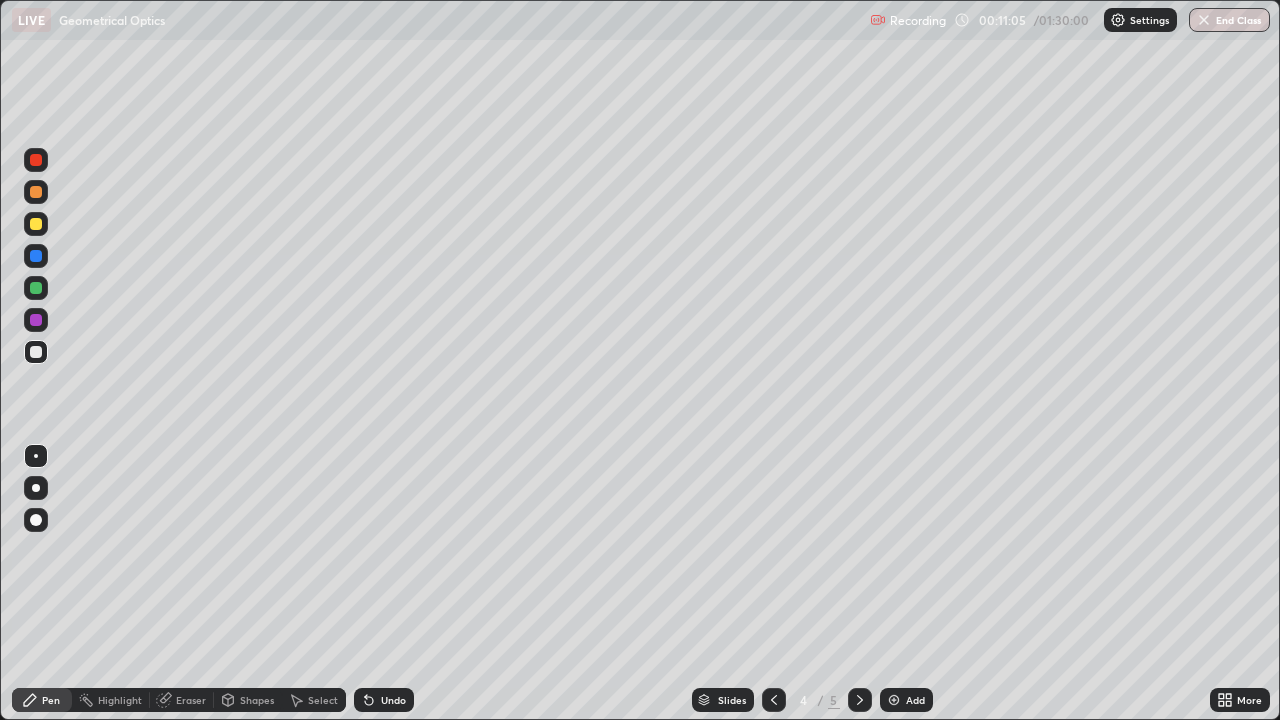 click on "Undo" at bounding box center (384, 700) 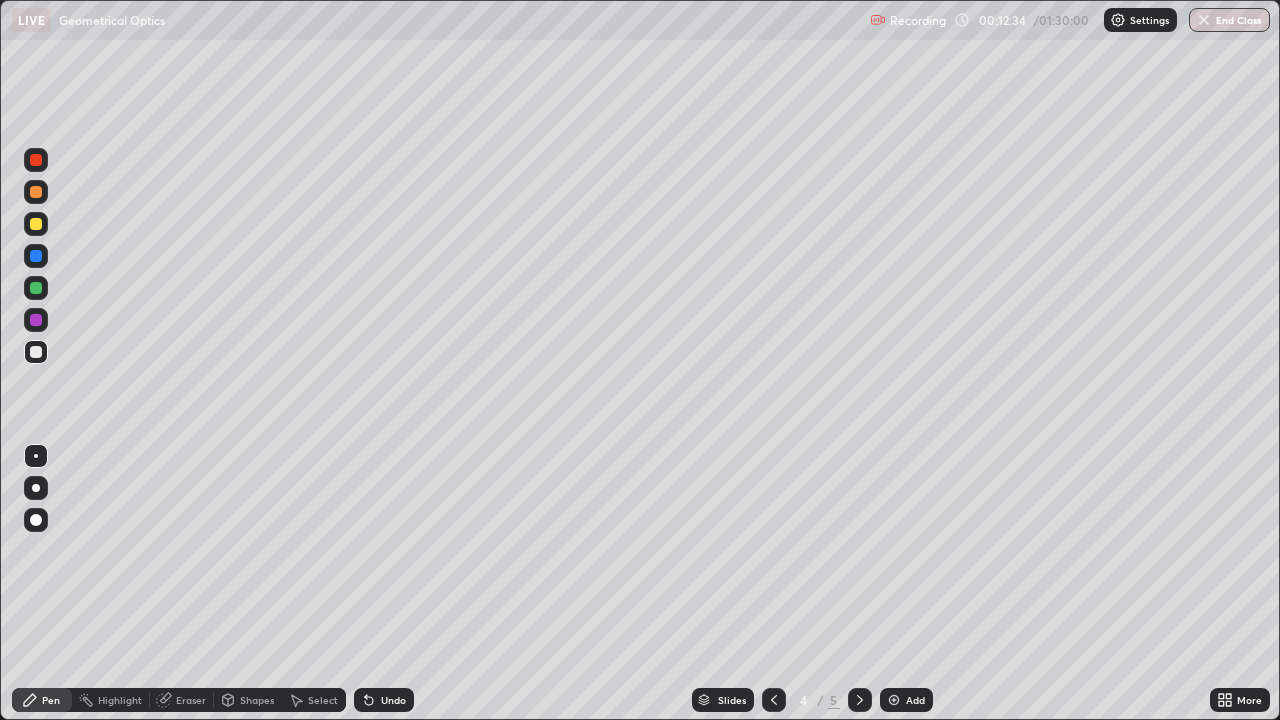 click on "Undo" at bounding box center (393, 700) 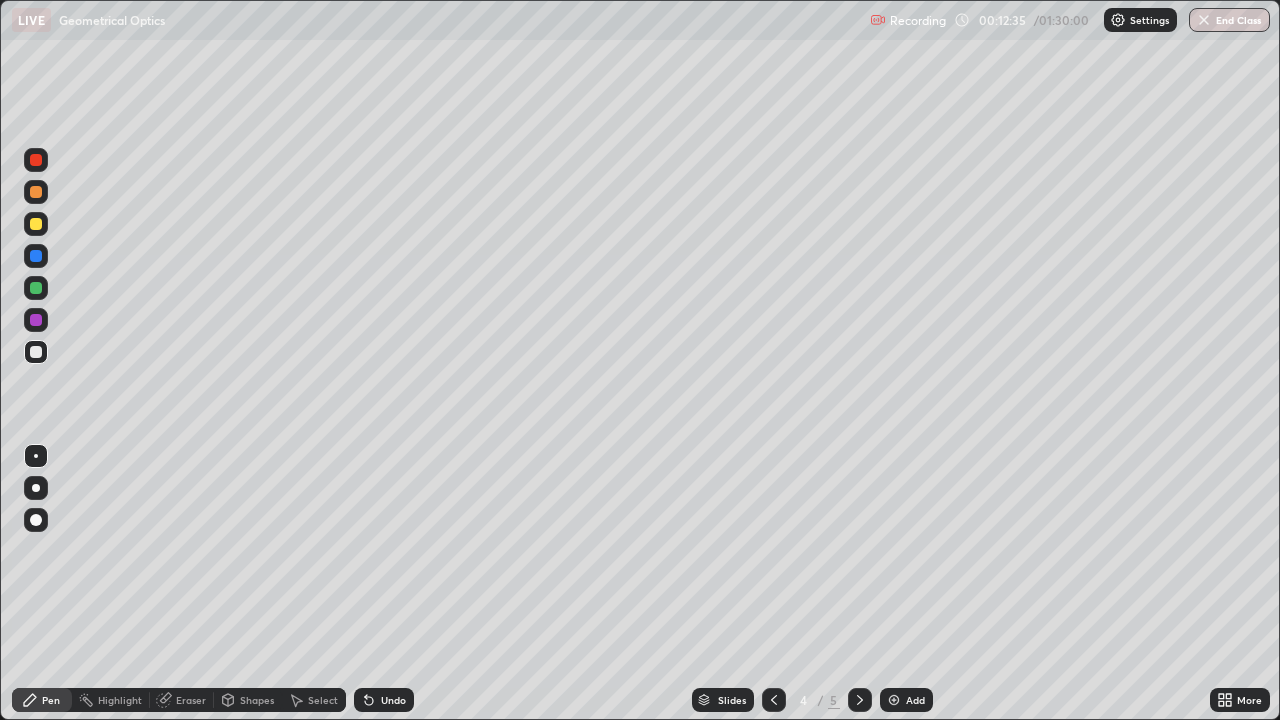 click at bounding box center [36, 224] 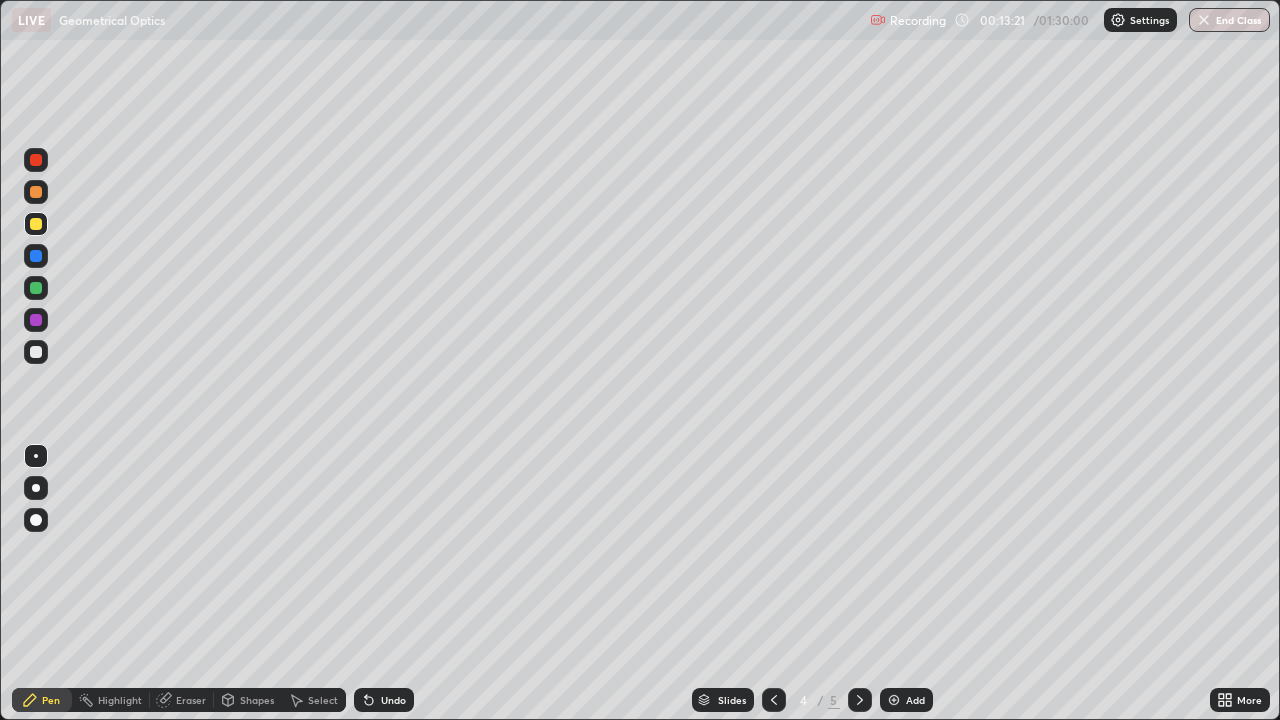 click at bounding box center [36, 256] 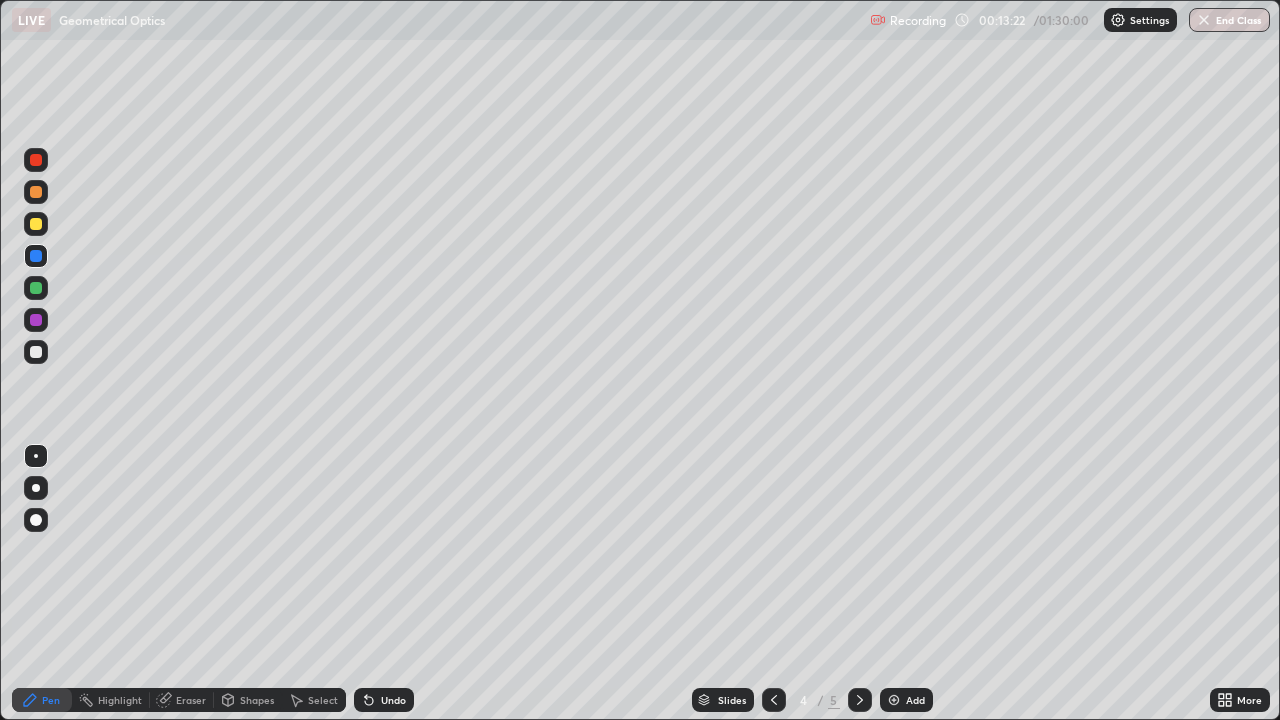 click at bounding box center [36, 352] 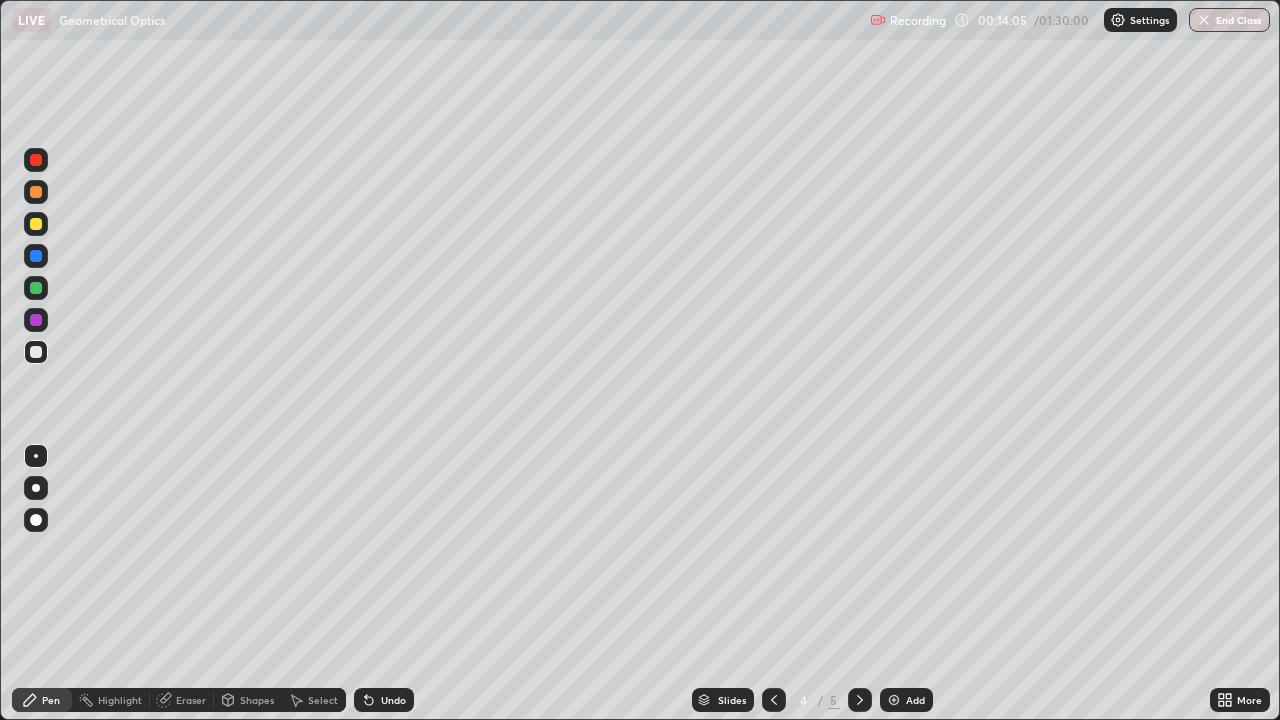 click at bounding box center (36, 224) 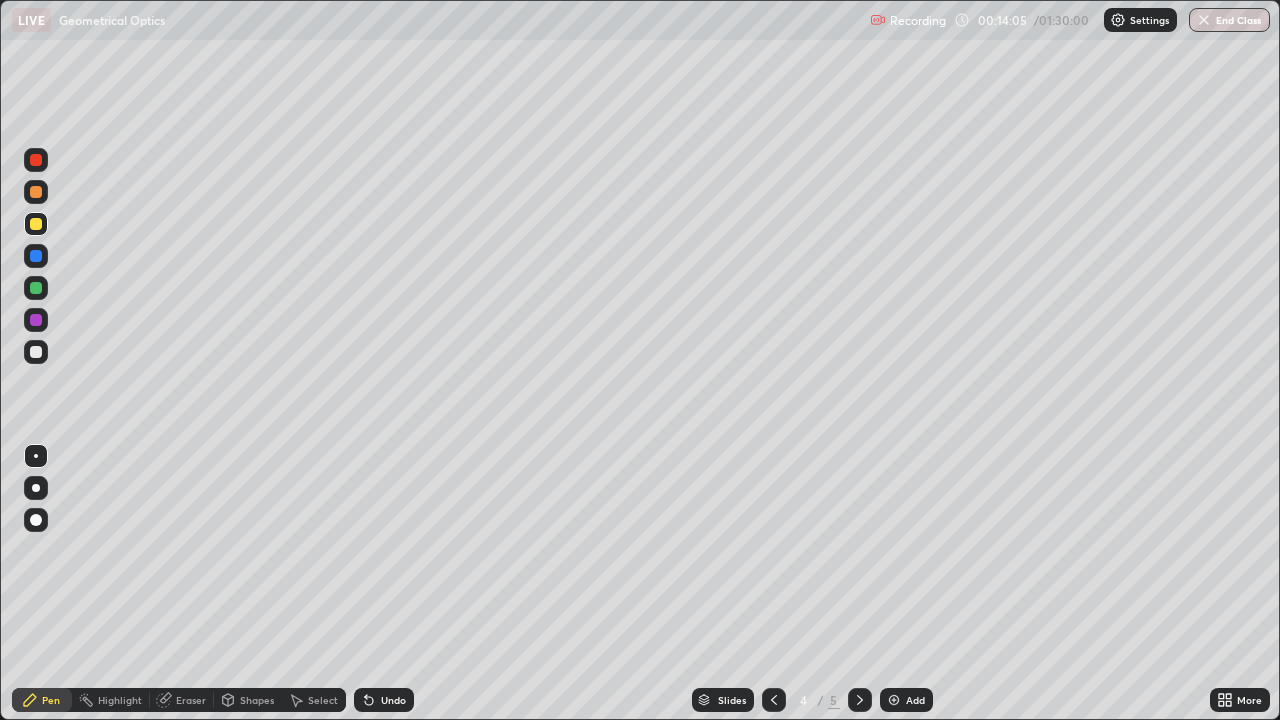 click at bounding box center [36, 488] 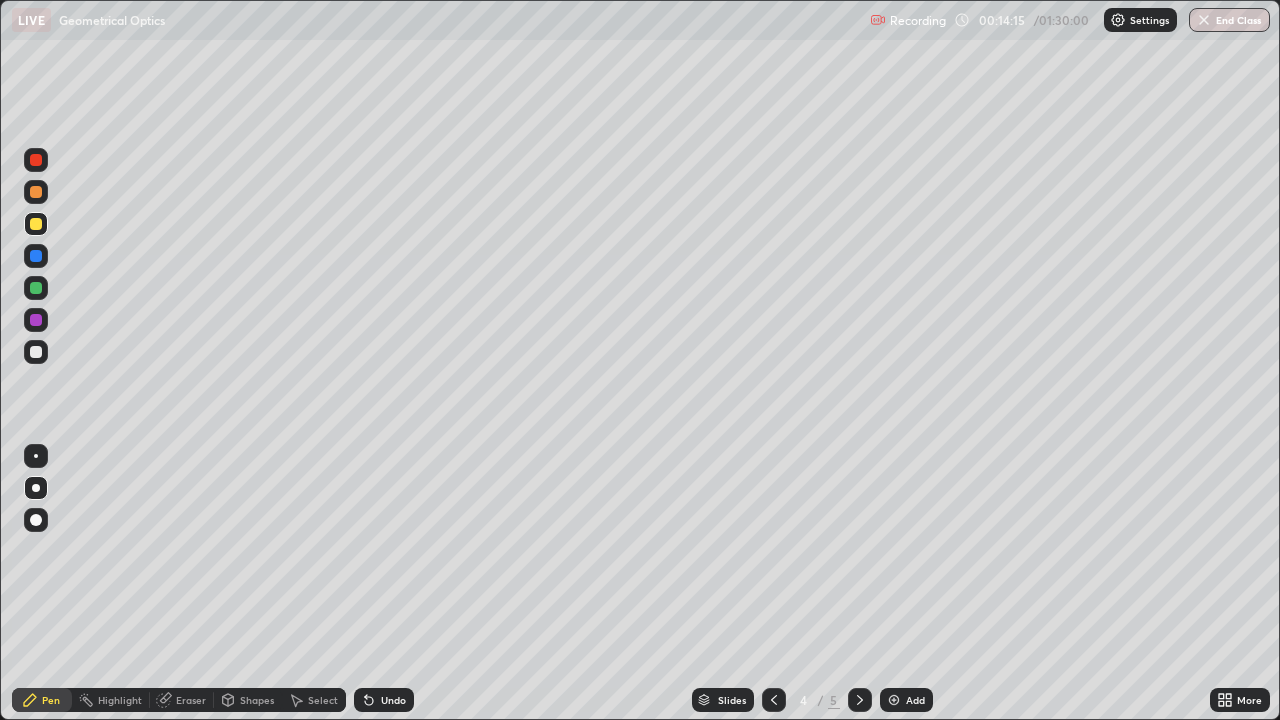 click at bounding box center [36, 456] 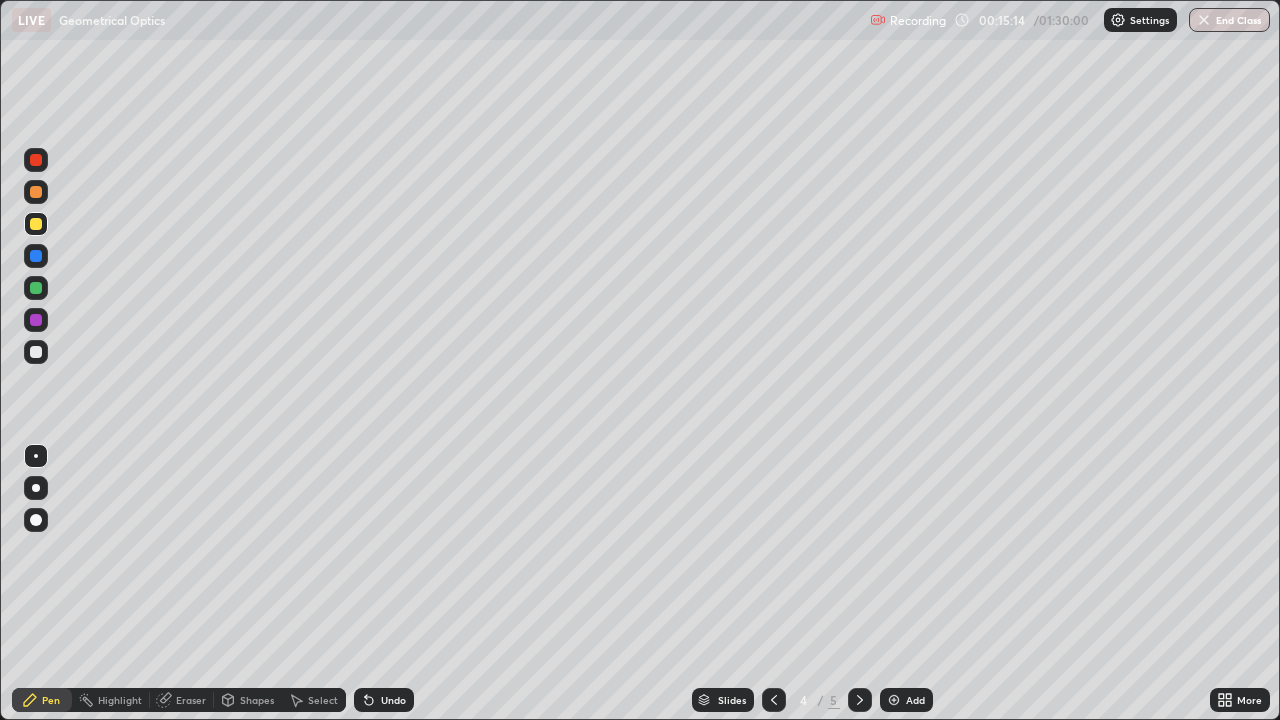 click at bounding box center (36, 288) 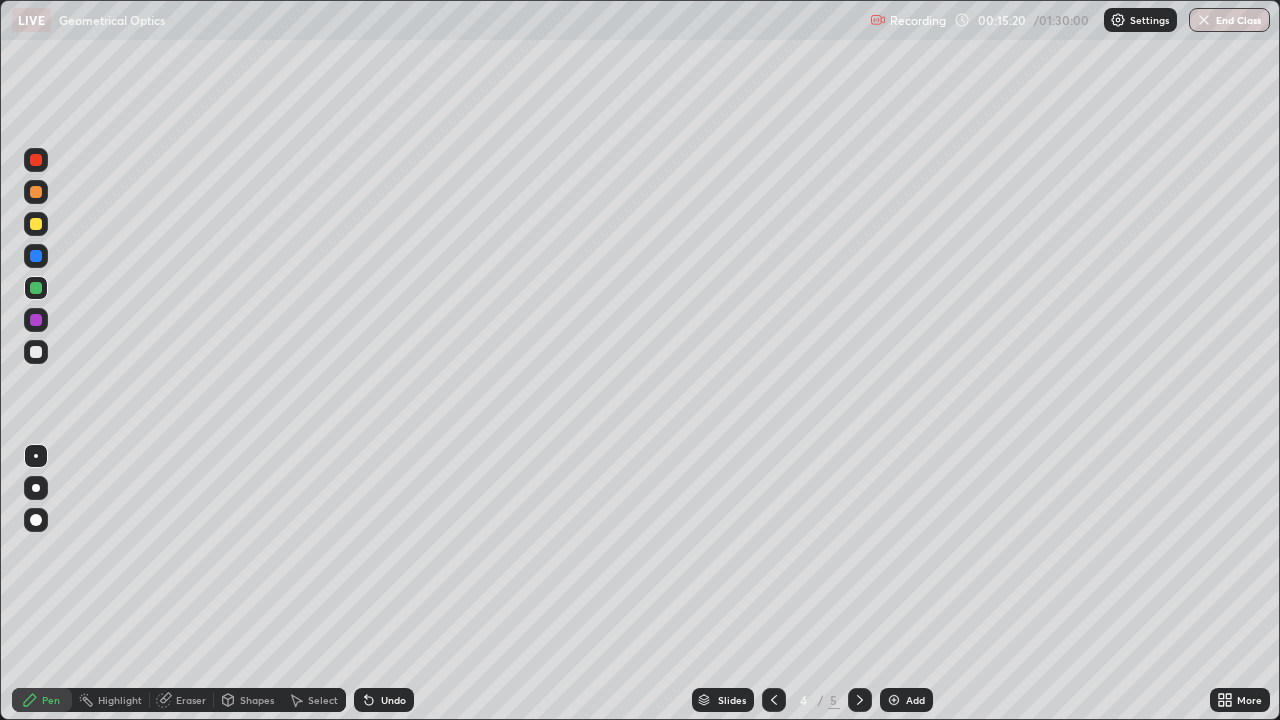 click on "Undo" at bounding box center (393, 700) 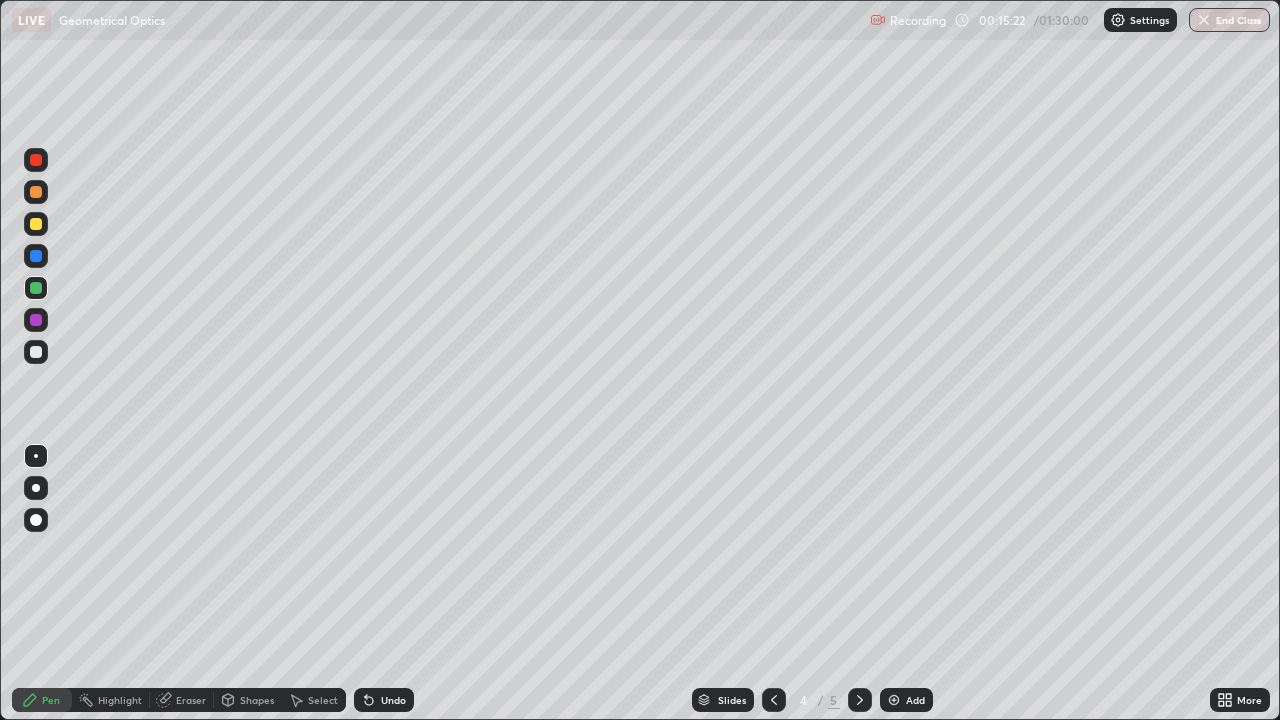 click on "Highlight" at bounding box center [120, 700] 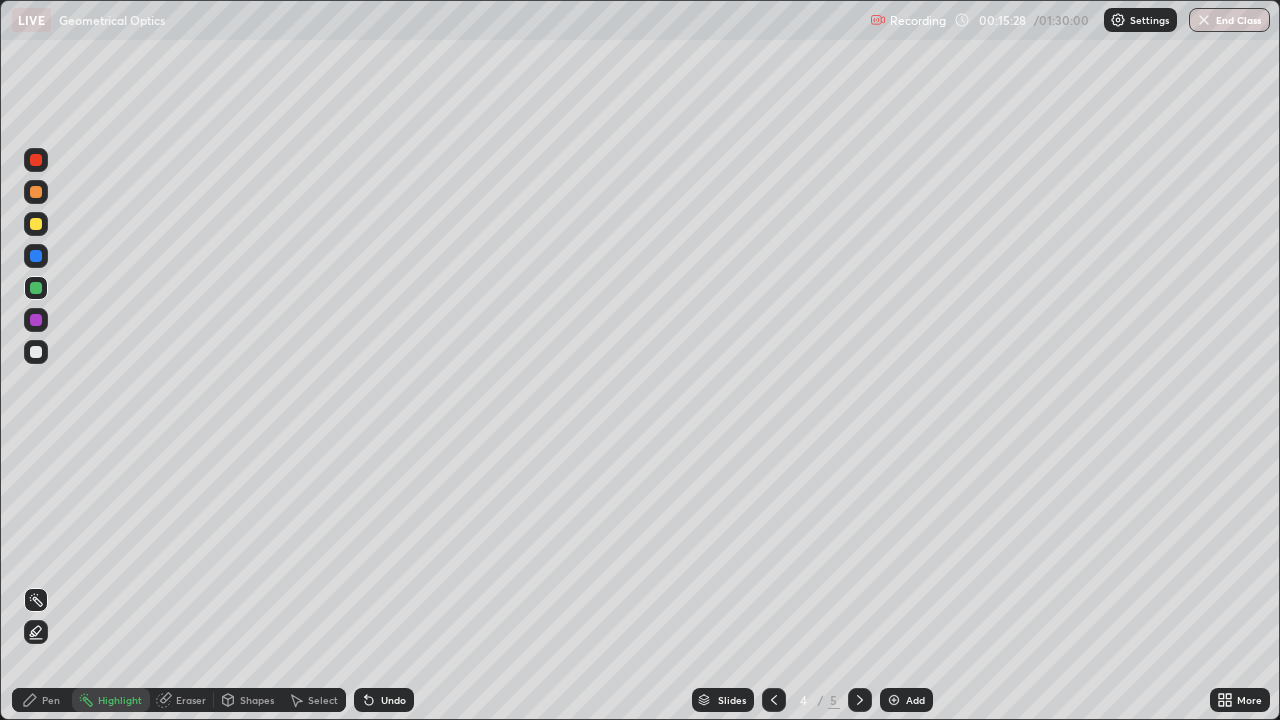click on "Pen" at bounding box center (42, 700) 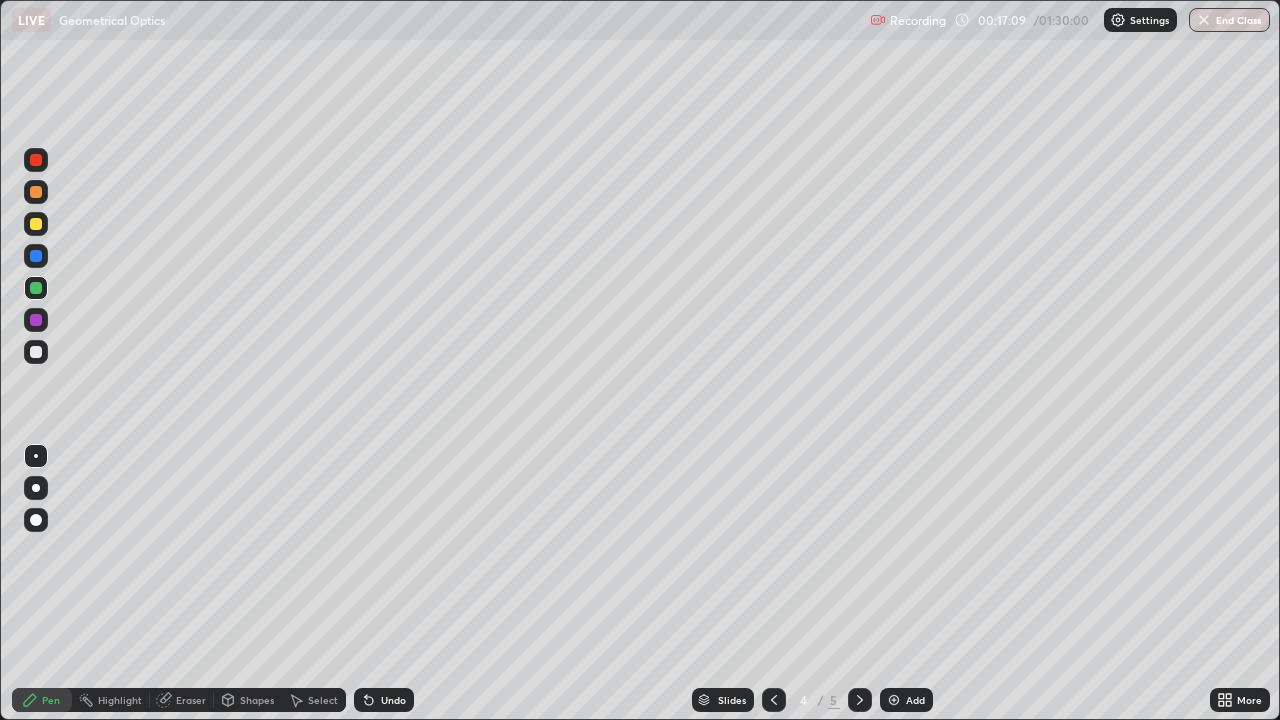 click on "Add" at bounding box center [906, 700] 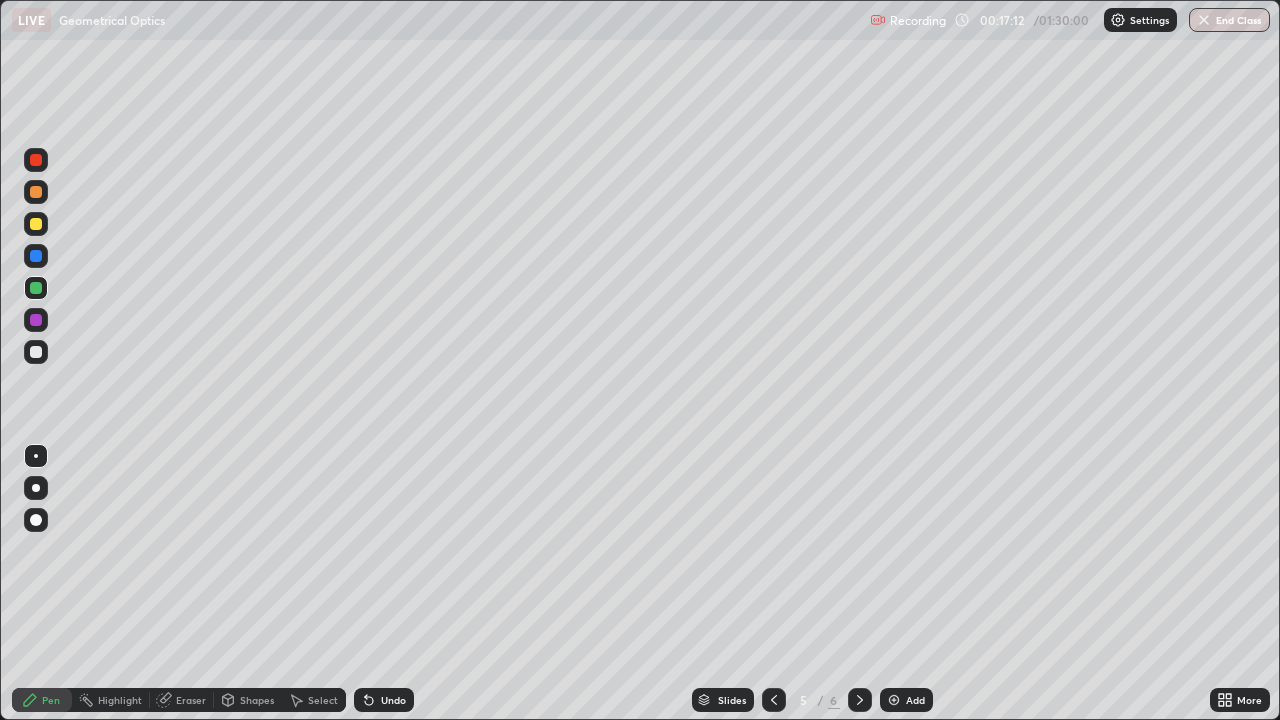 click at bounding box center [36, 352] 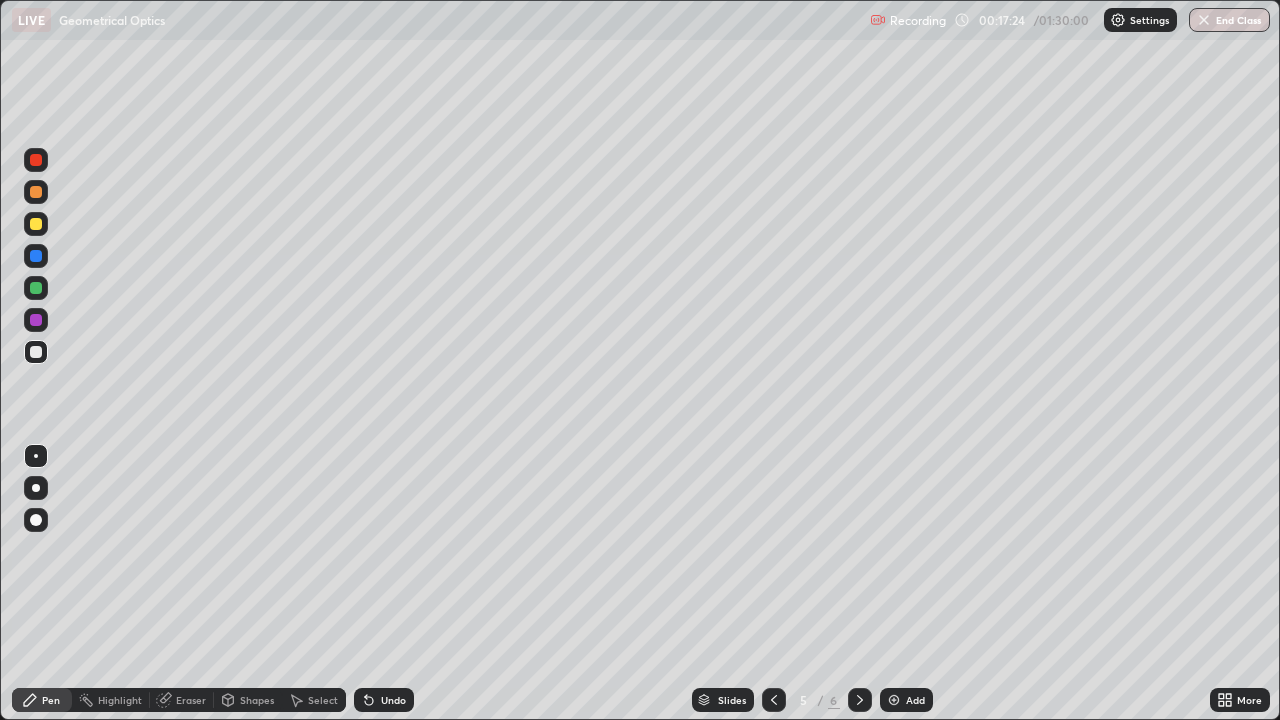 click at bounding box center [774, 700] 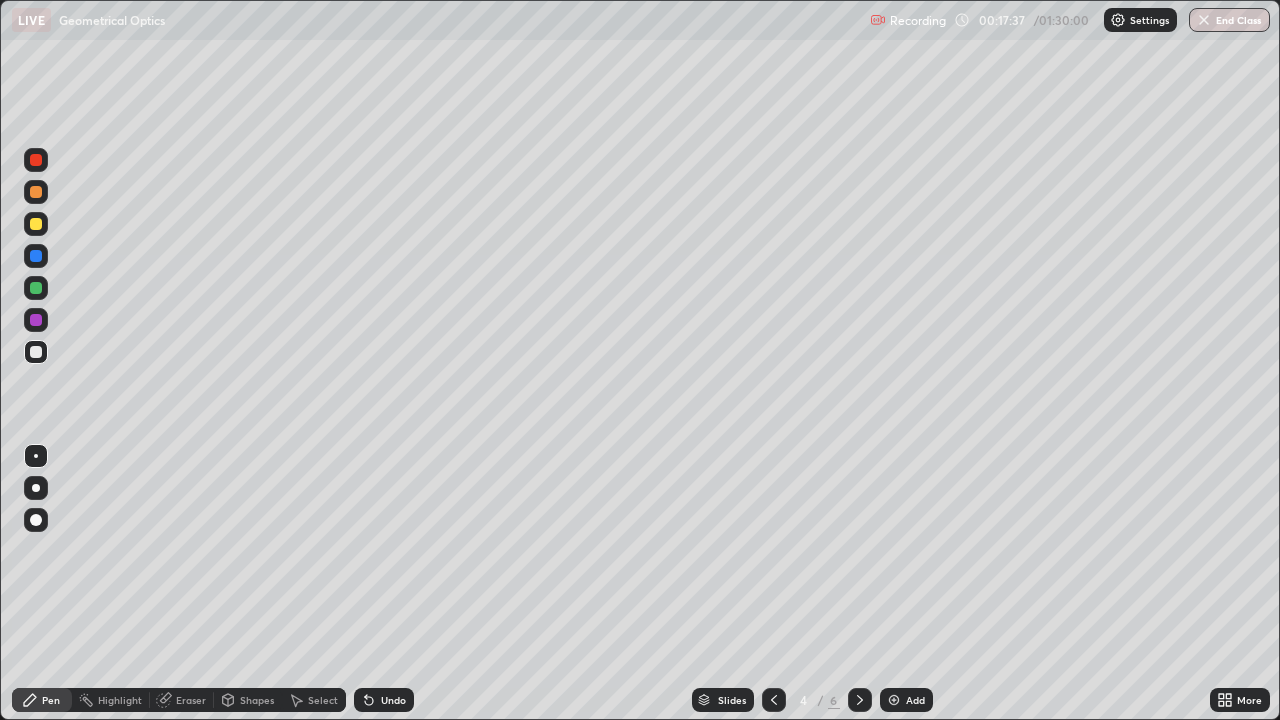 click 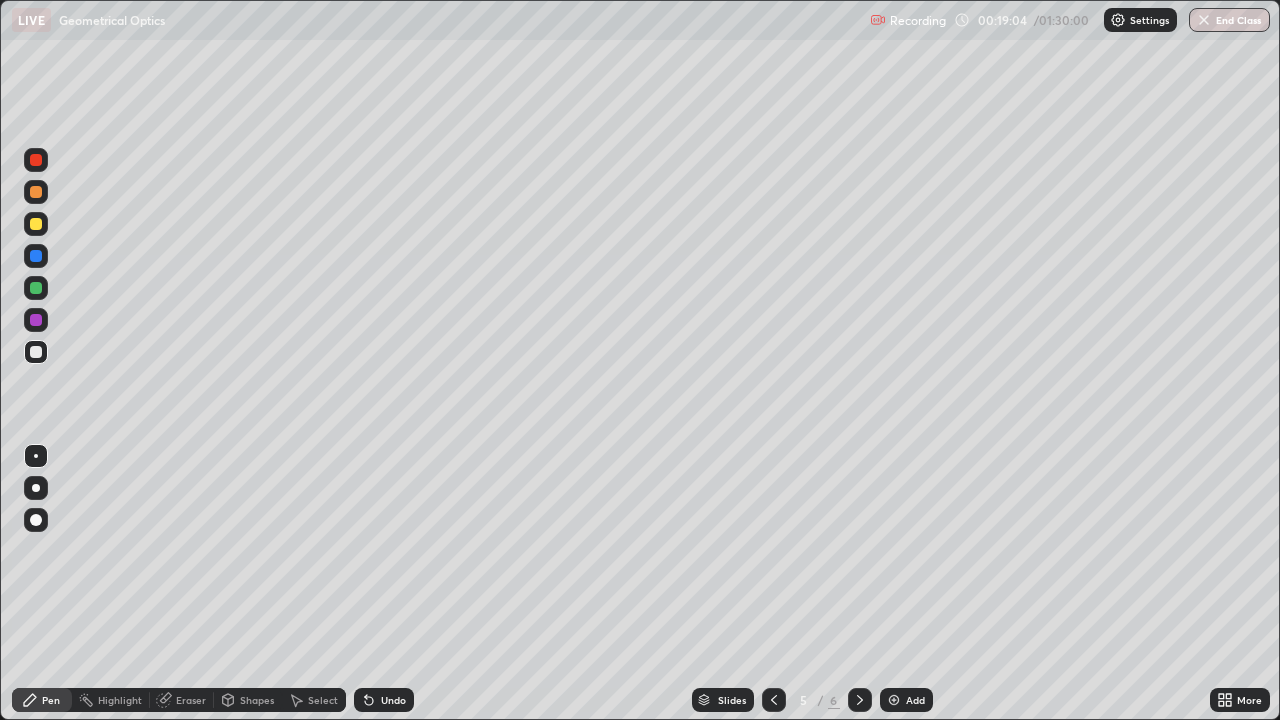 click on "Undo" at bounding box center (384, 700) 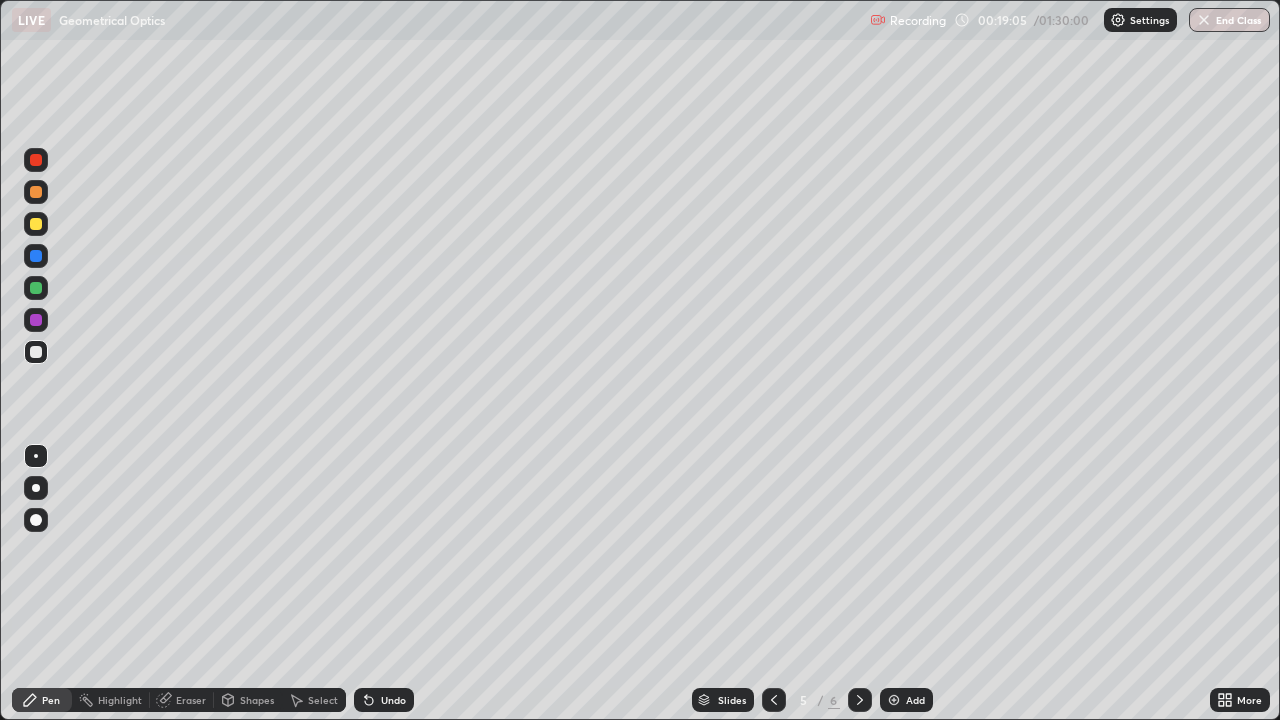 click on "Undo" at bounding box center (393, 700) 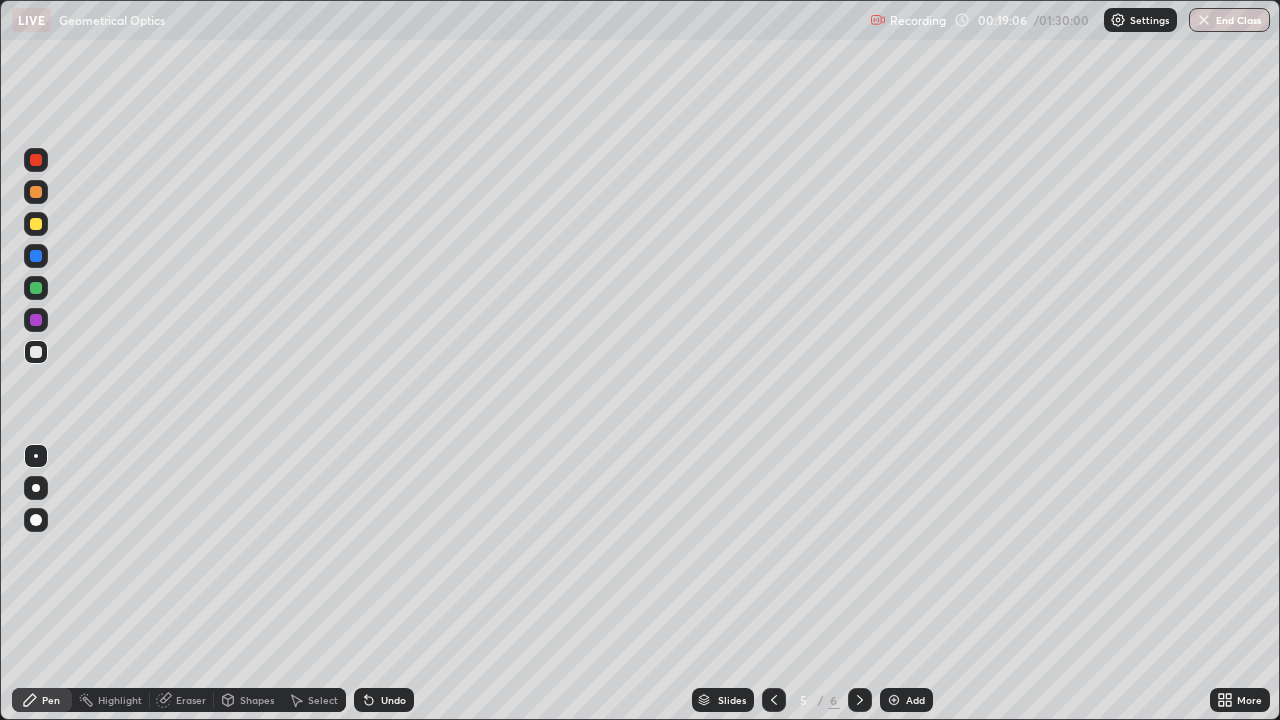 click on "Undo" at bounding box center [384, 700] 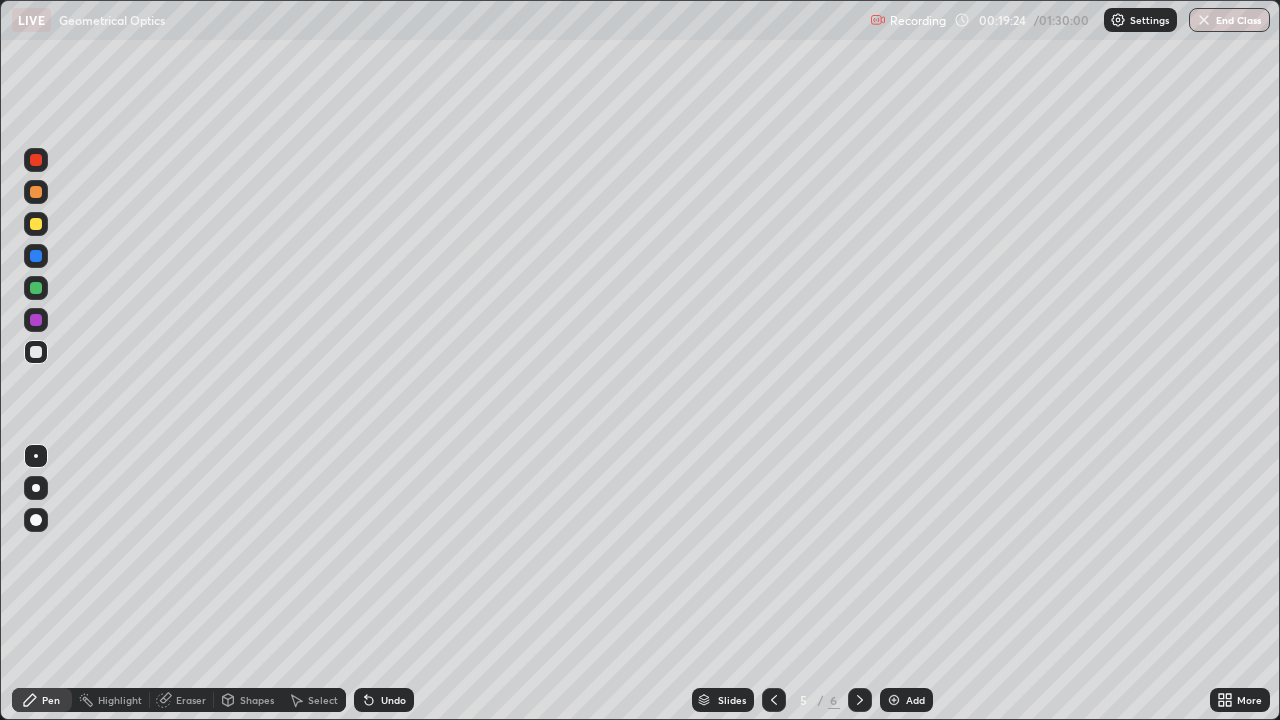 click at bounding box center [36, 224] 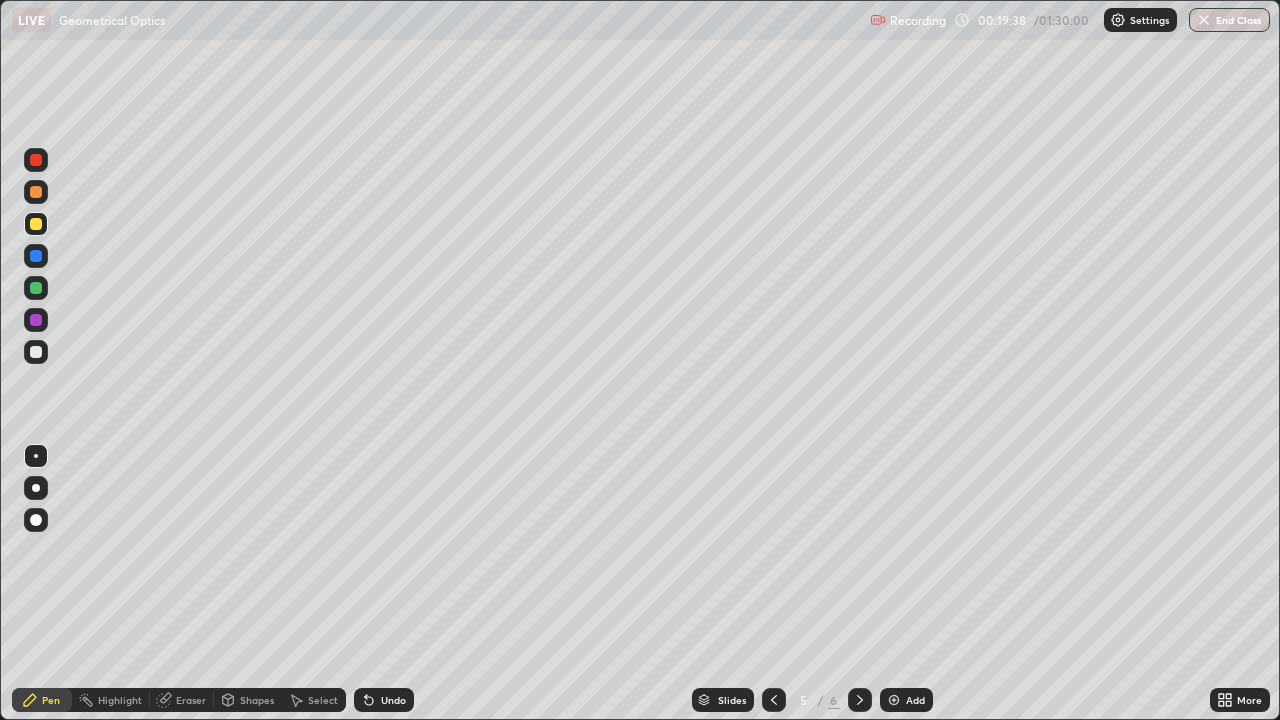 click on "Undo" at bounding box center [393, 700] 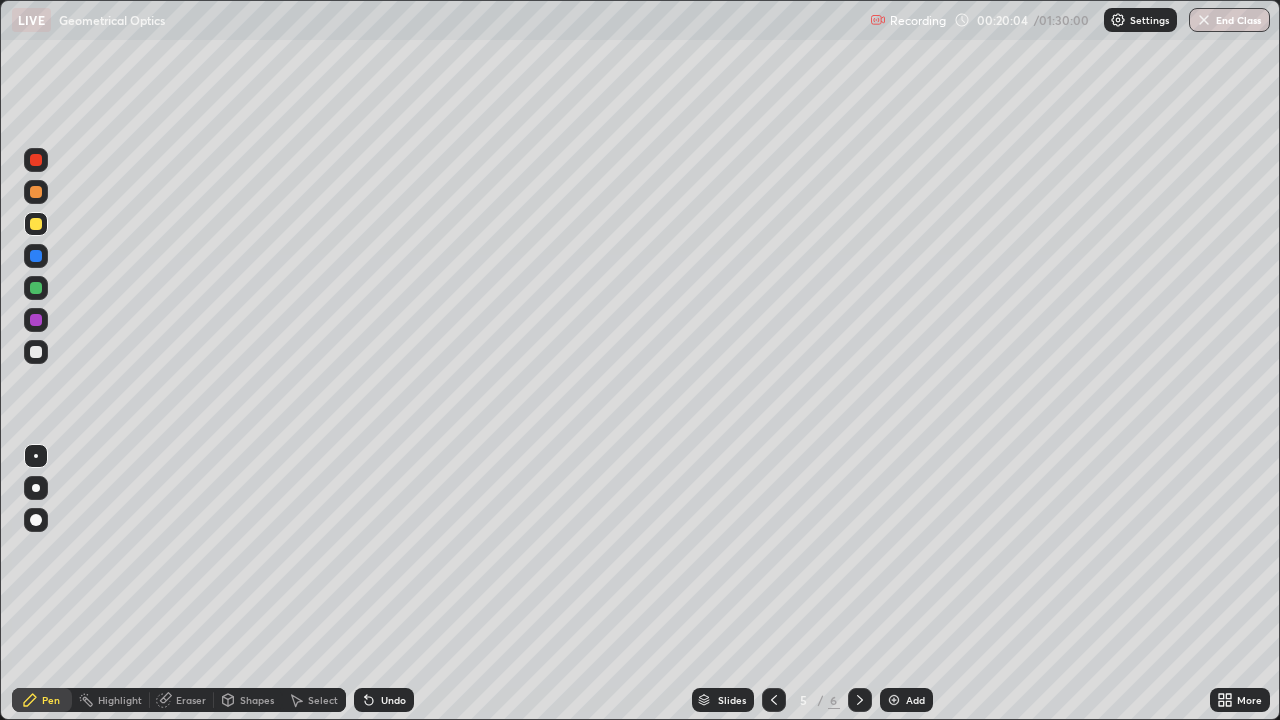 click on "Undo" at bounding box center [393, 700] 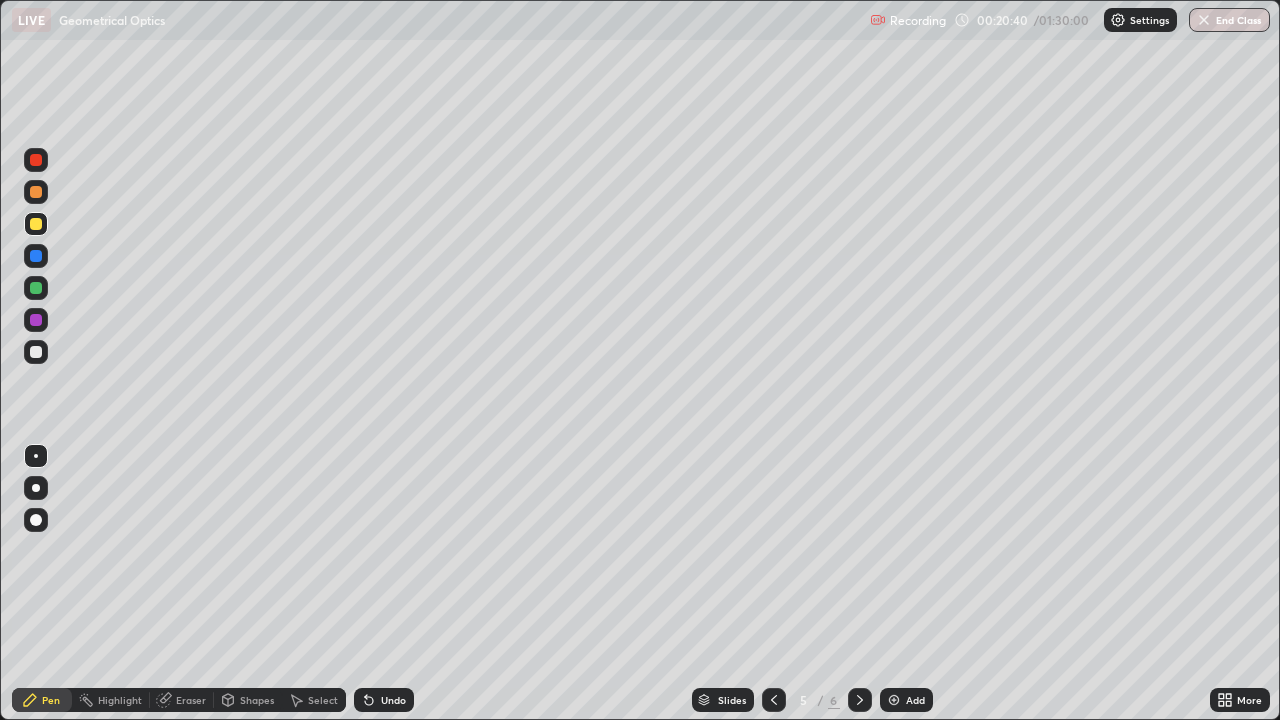 click at bounding box center (36, 256) 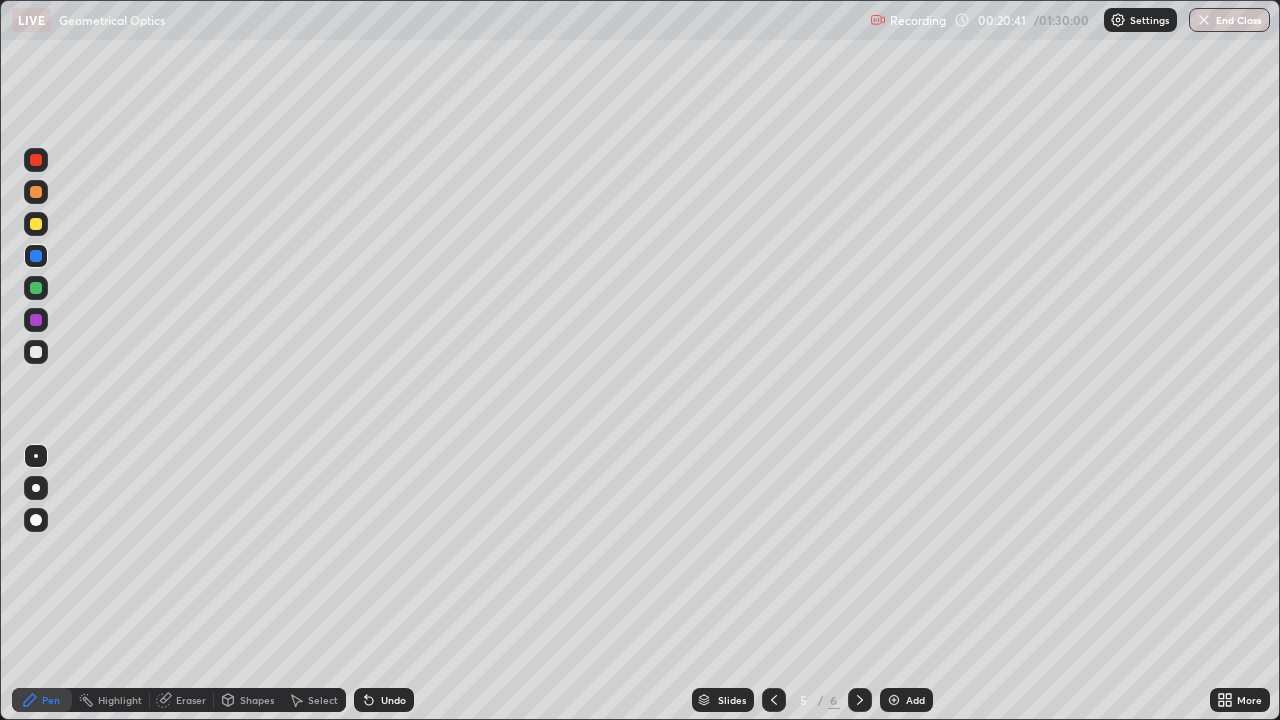 click at bounding box center (36, 488) 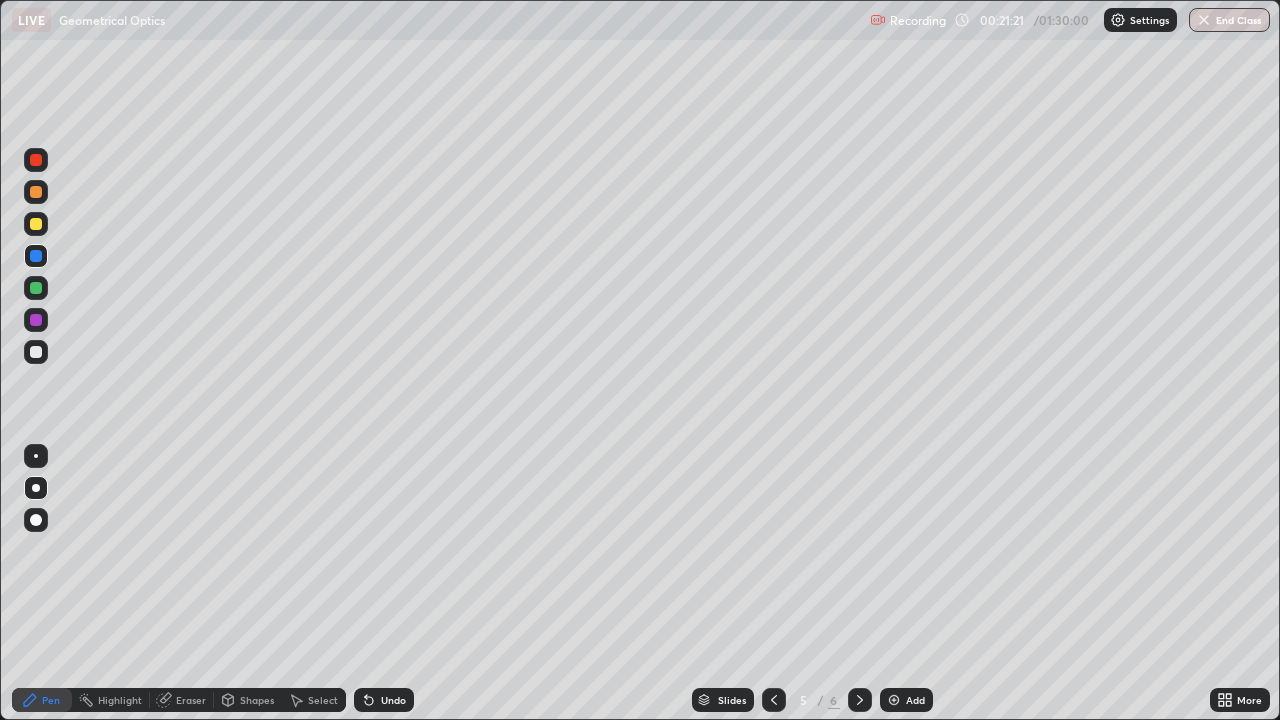 click at bounding box center (36, 456) 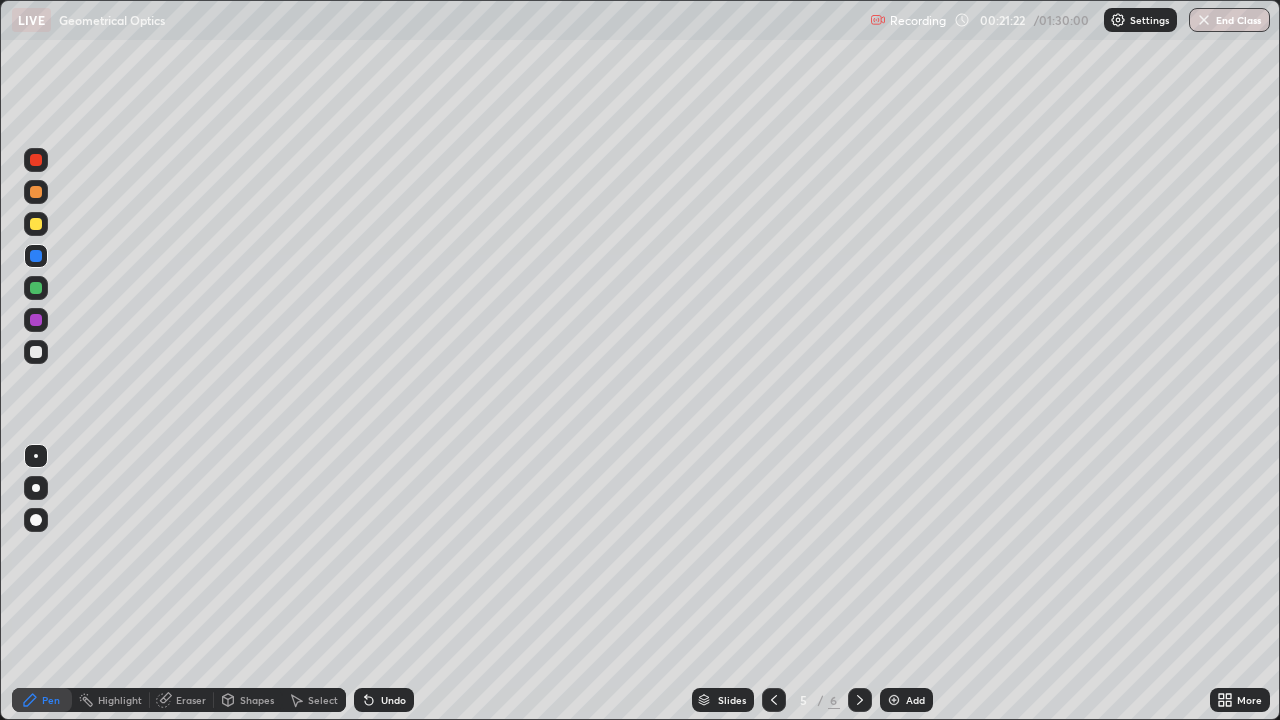 click on "Shapes" at bounding box center (257, 700) 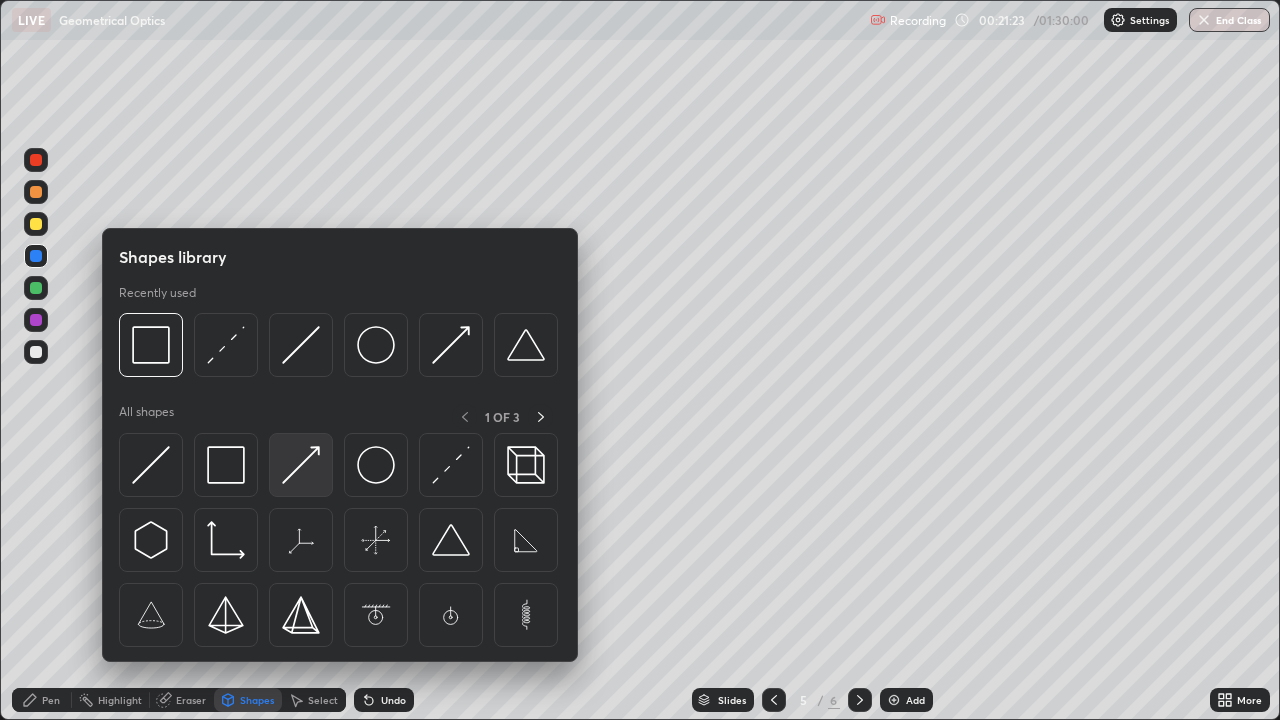 click at bounding box center (301, 465) 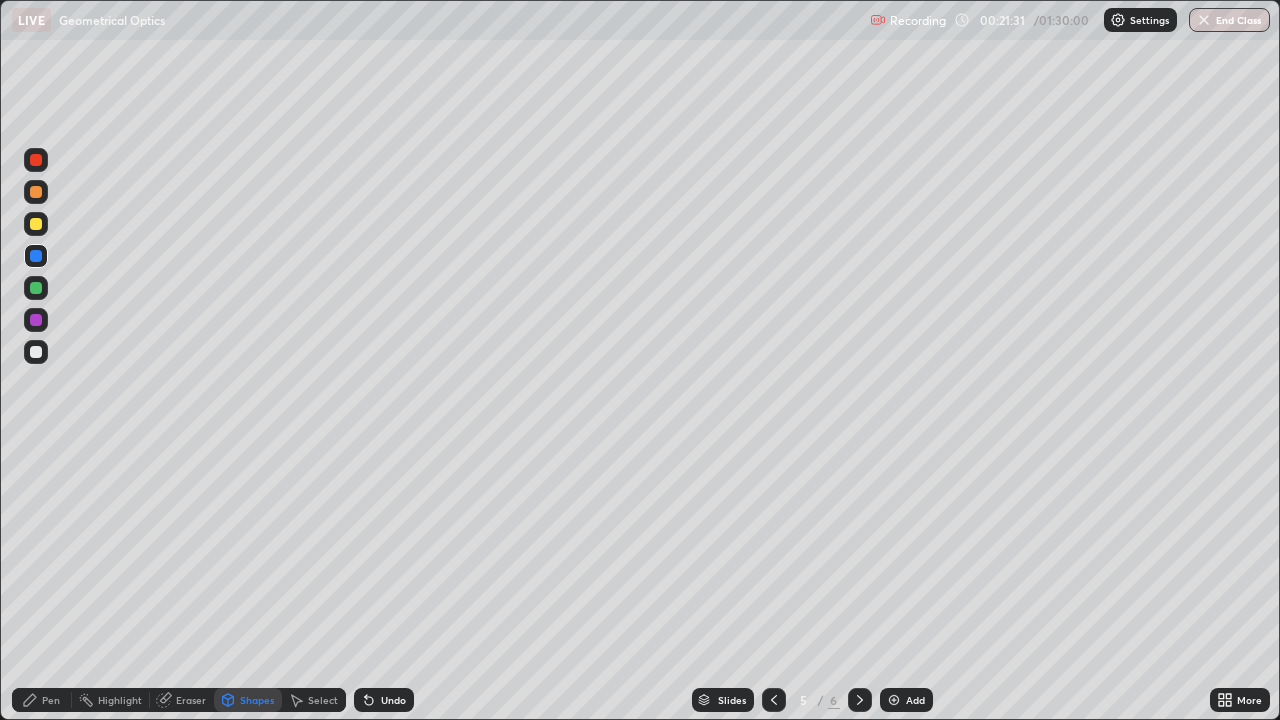 click on "Pen" at bounding box center (42, 700) 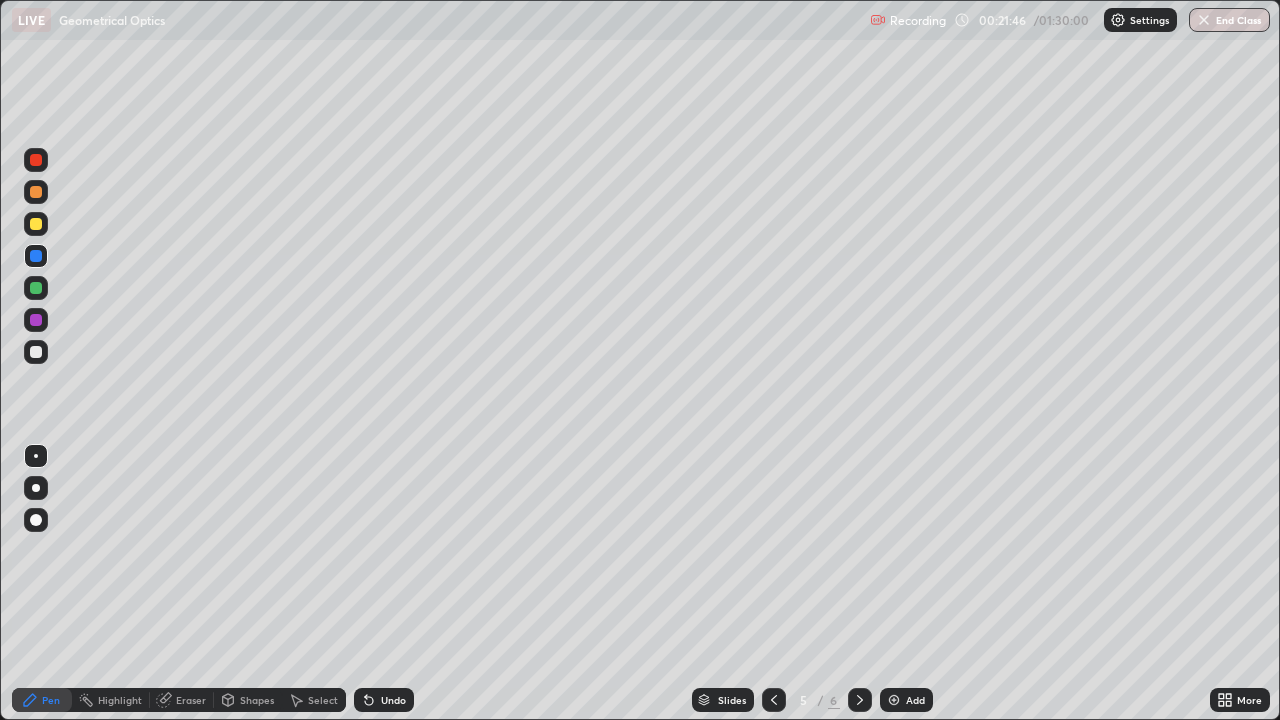 click on "Shapes" at bounding box center [248, 700] 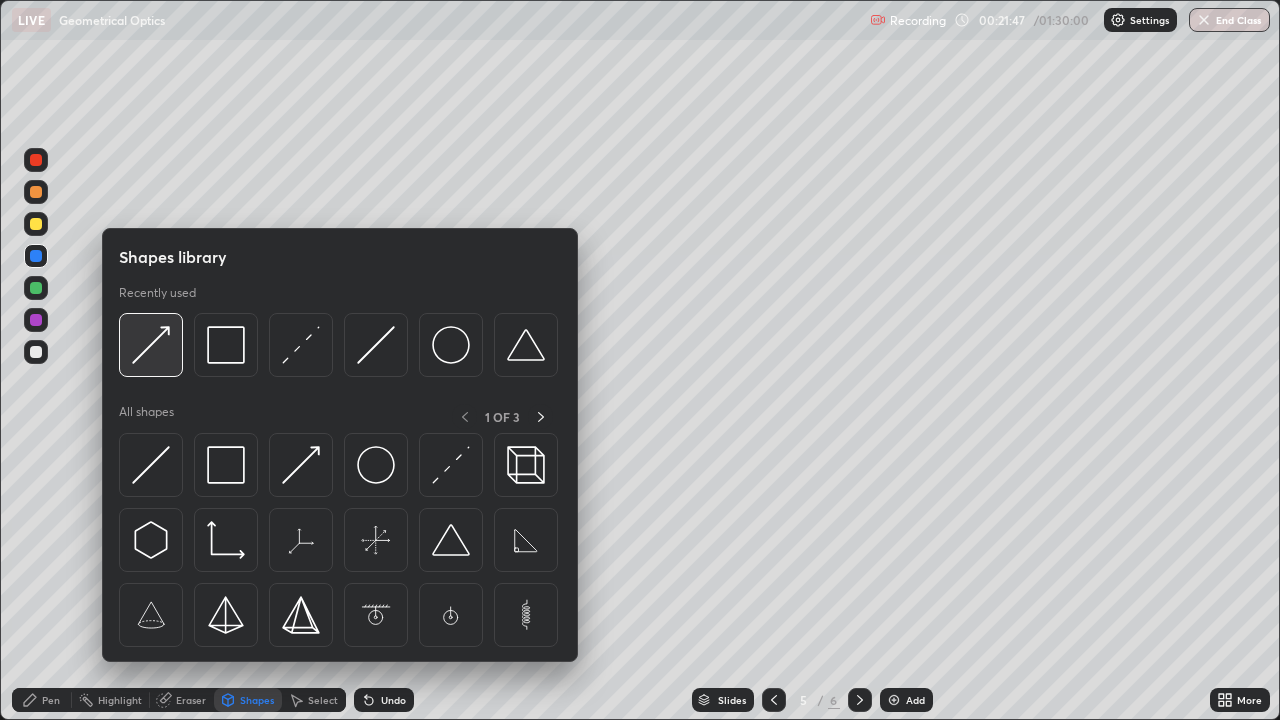 click at bounding box center (151, 345) 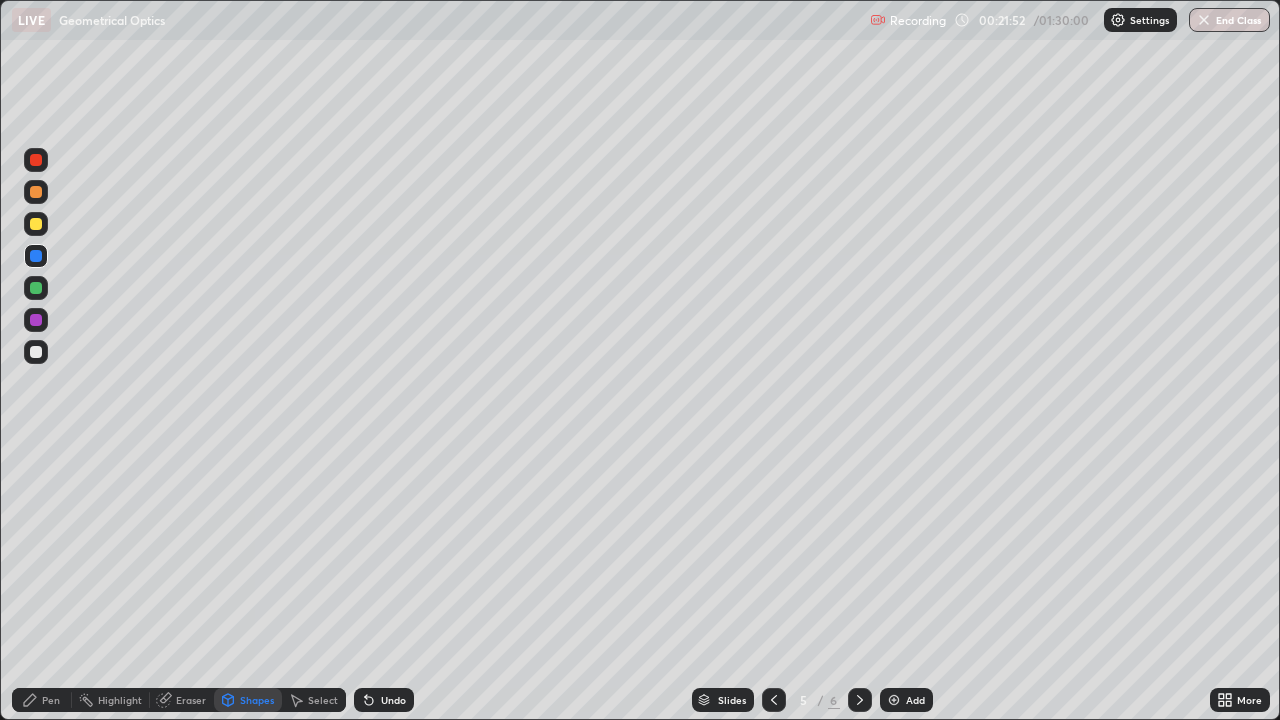 click on "Pen" at bounding box center (51, 700) 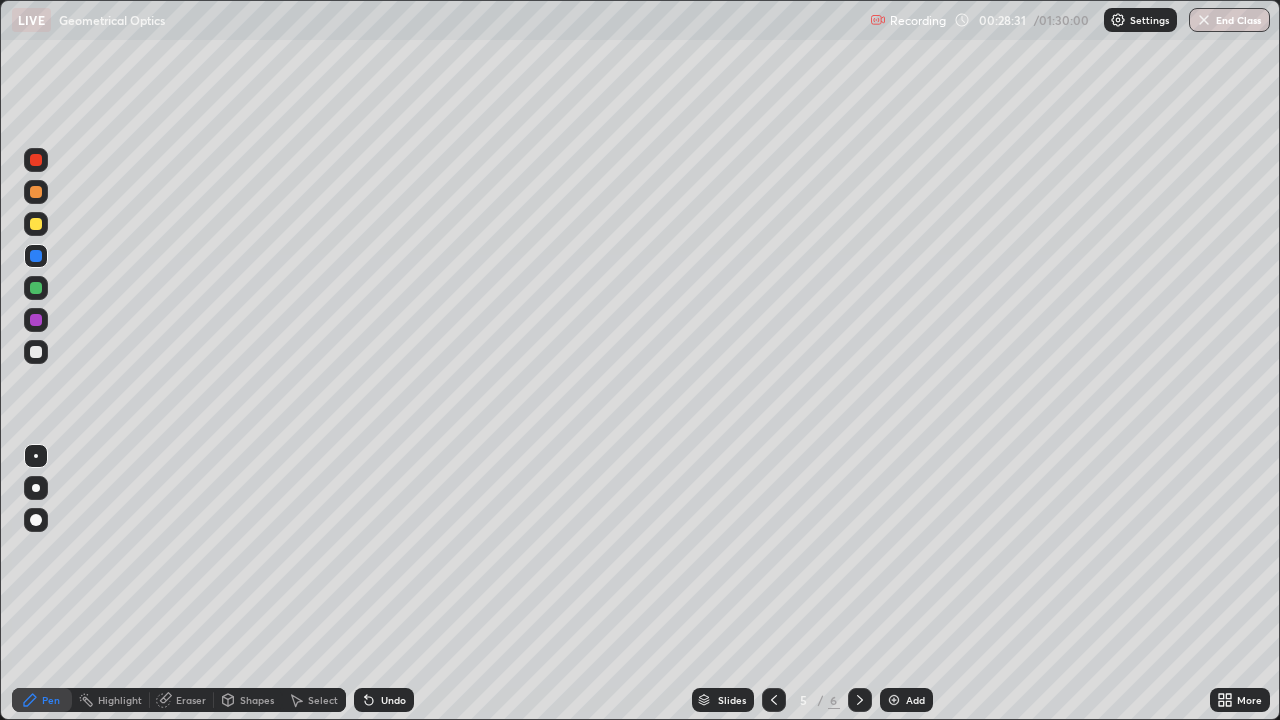 click 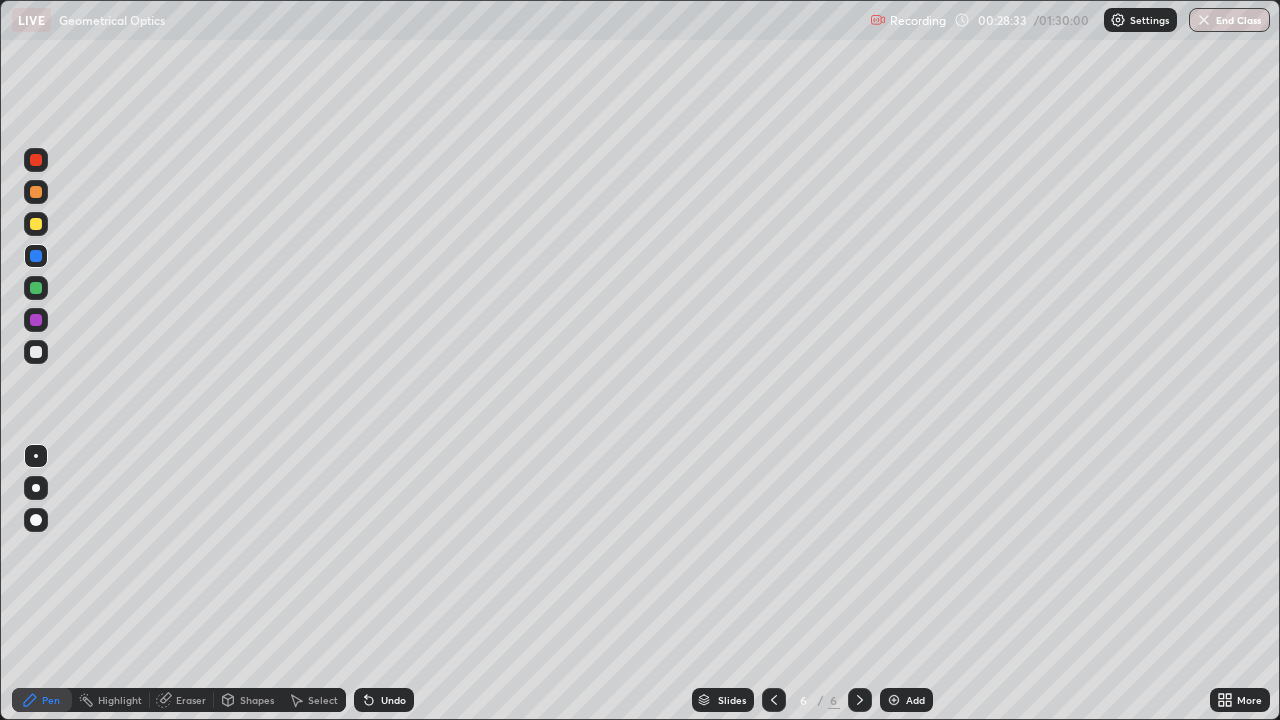 click on "Select" at bounding box center (314, 700) 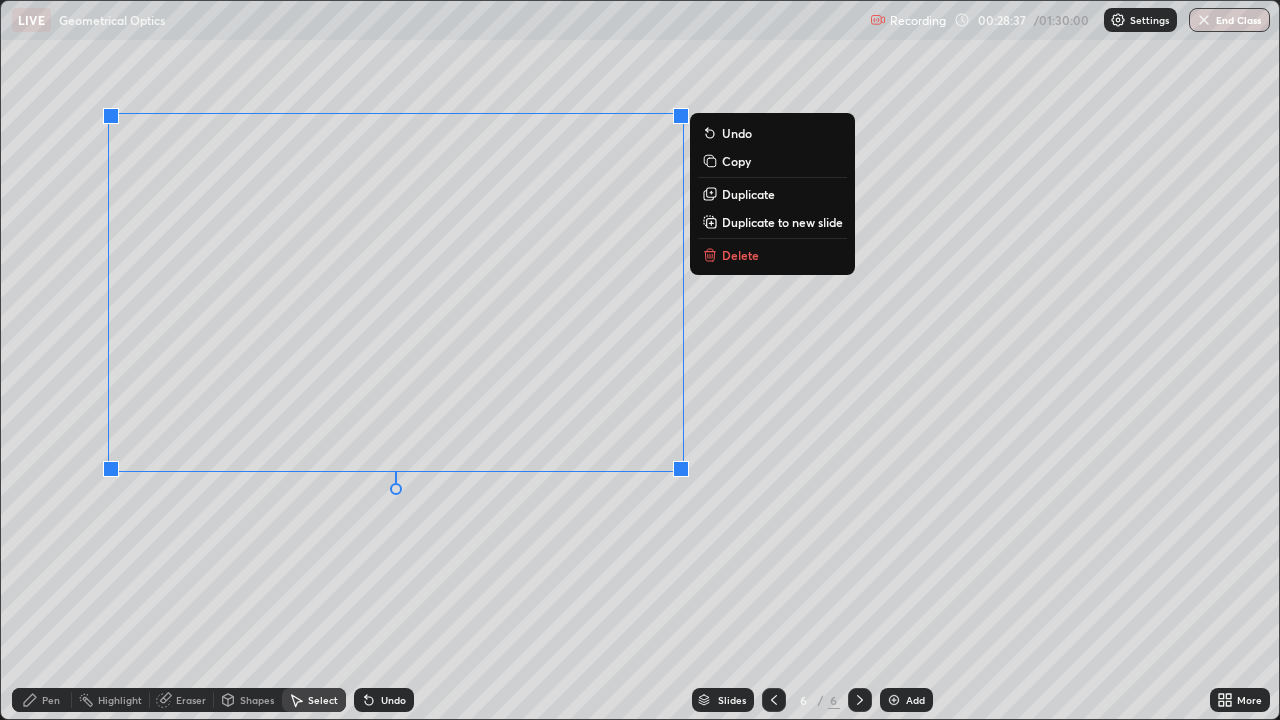 click on "Duplicate to new slide" at bounding box center [772, 222] 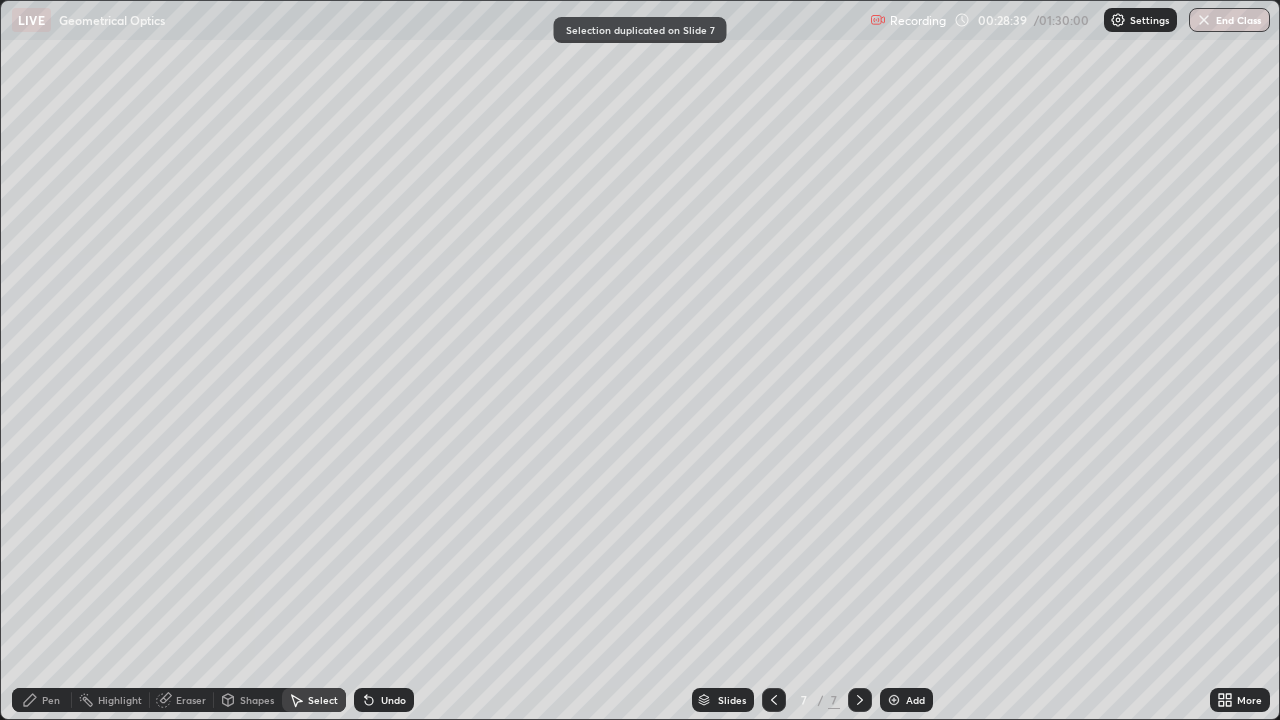 click 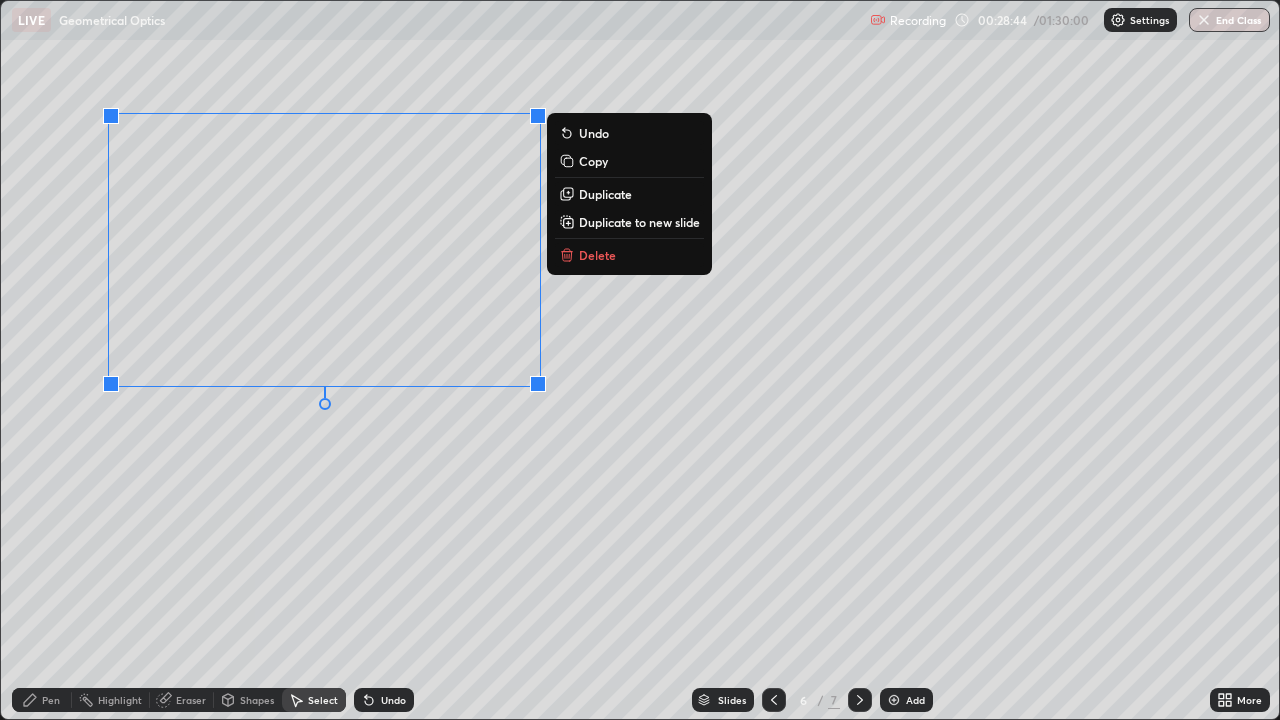 click on "Copy" at bounding box center [593, 161] 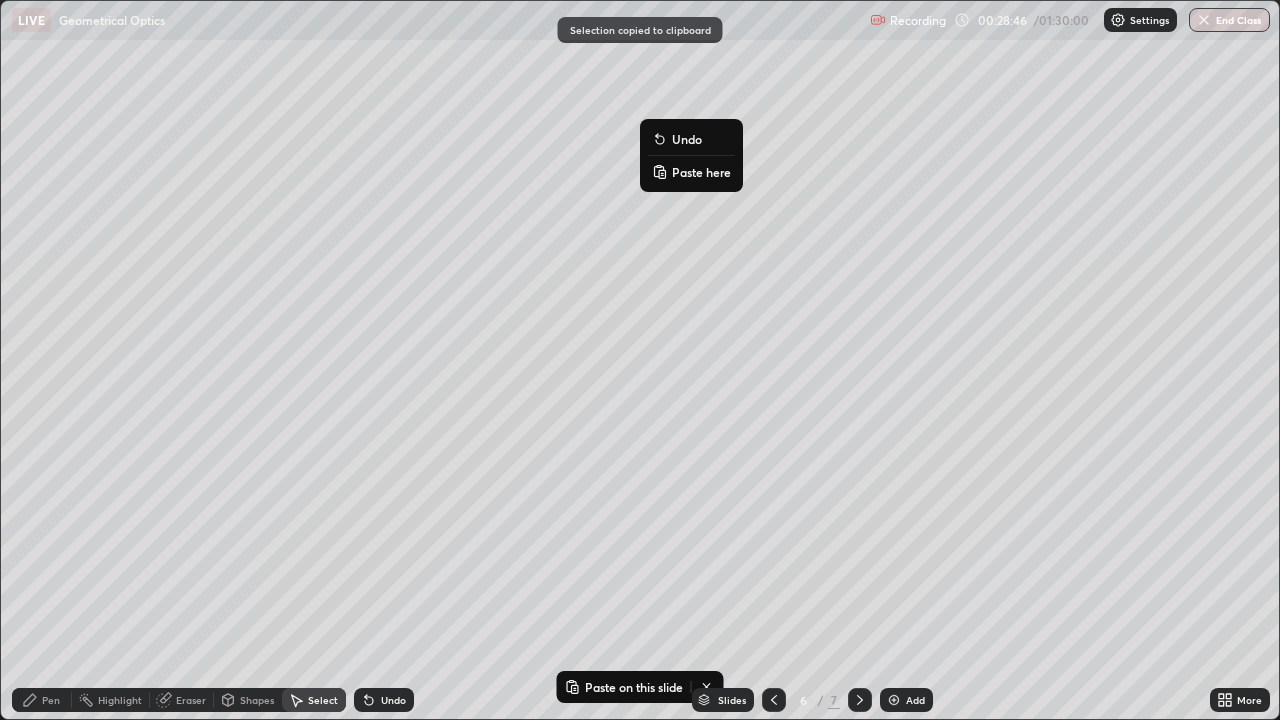 click on "Paste here" at bounding box center (701, 172) 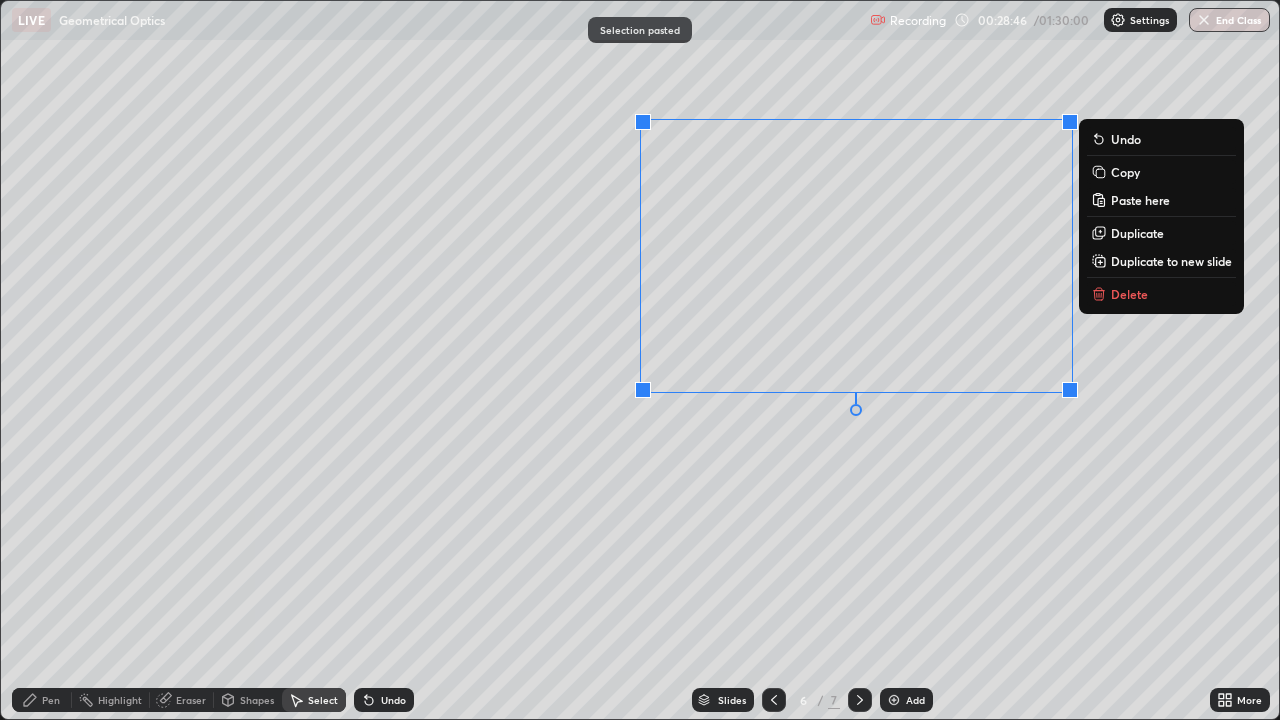 click on "0 ° Undo Copy Paste here Duplicate Duplicate to new slide Delete" at bounding box center (640, 360) 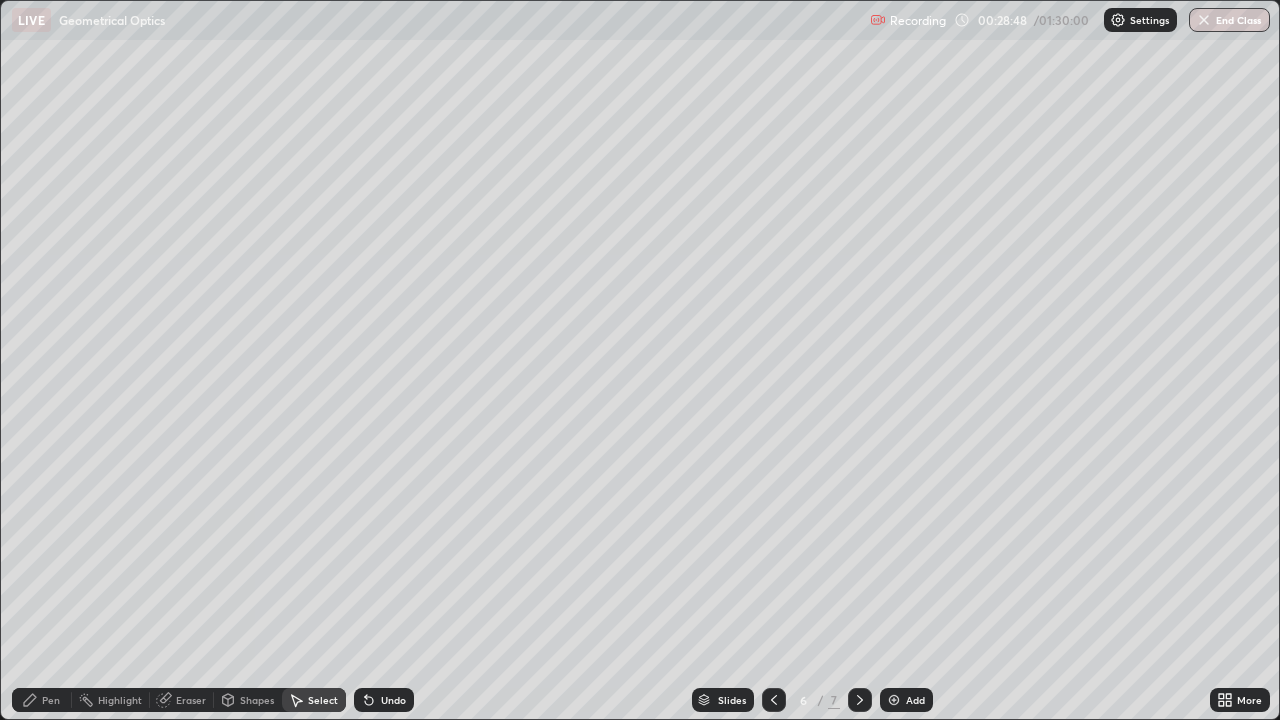 click on "Pen" at bounding box center (51, 700) 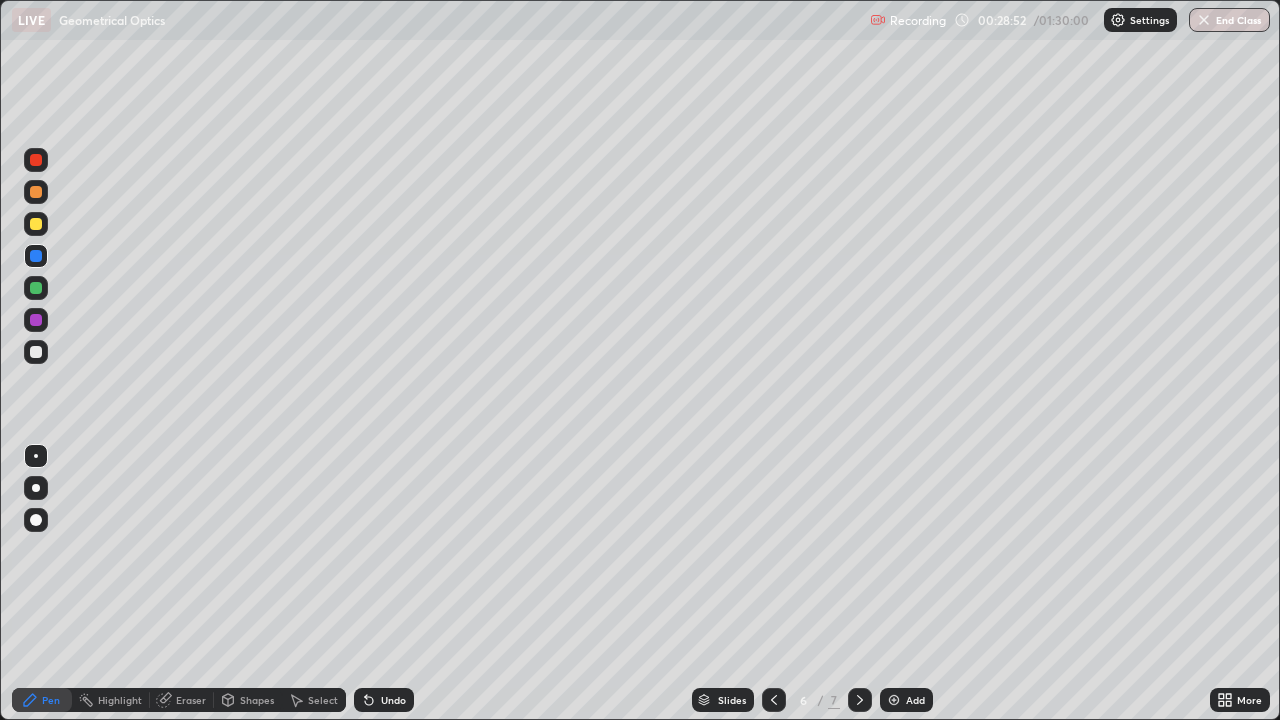click 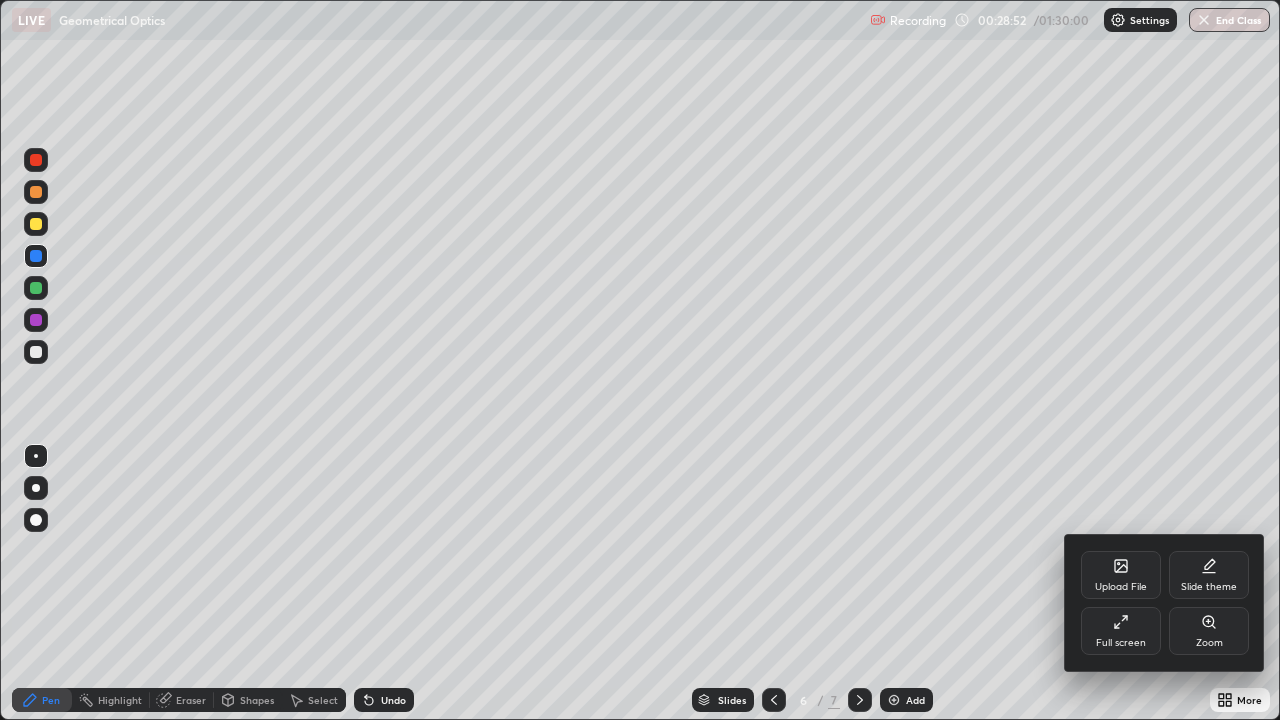 click on "Full screen" at bounding box center [1121, 643] 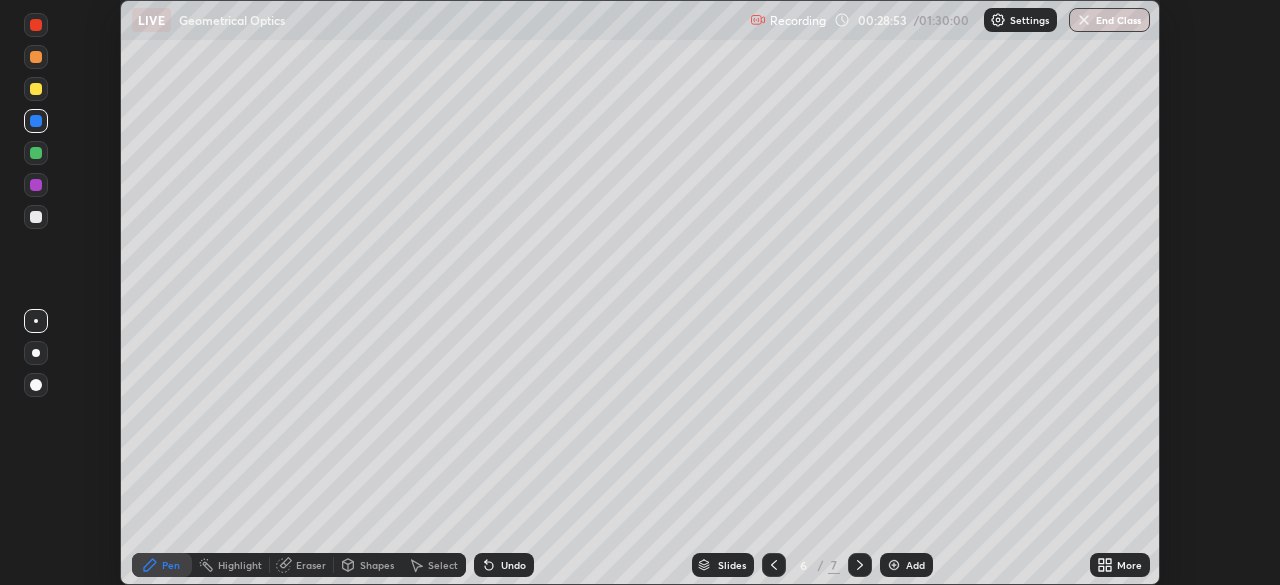 scroll, scrollTop: 585, scrollLeft: 1280, axis: both 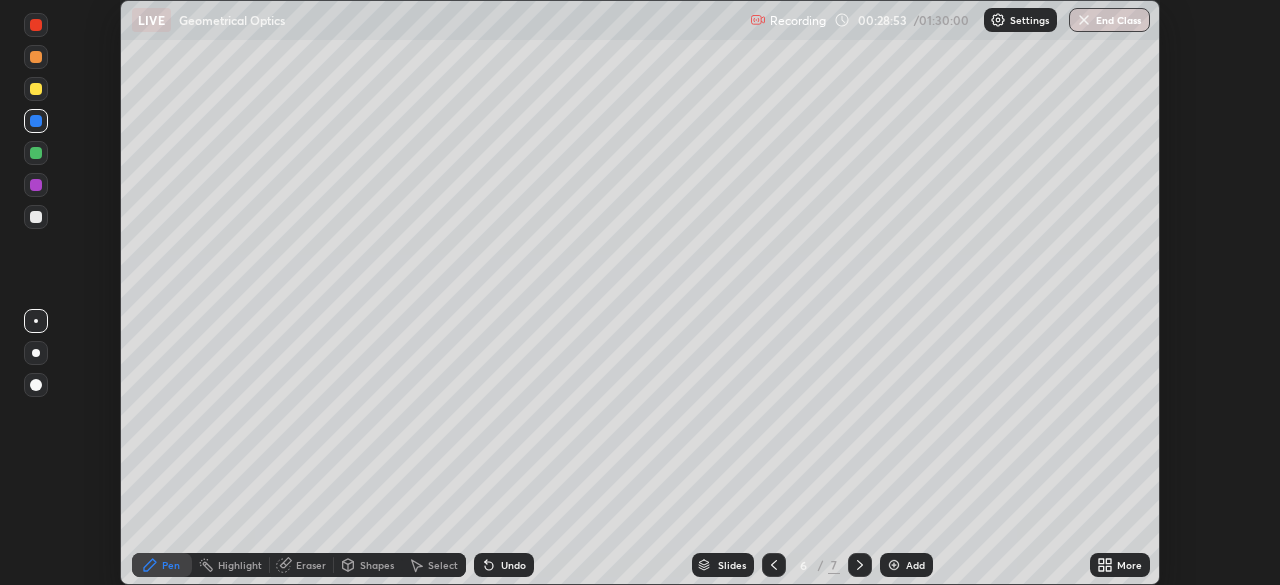 click 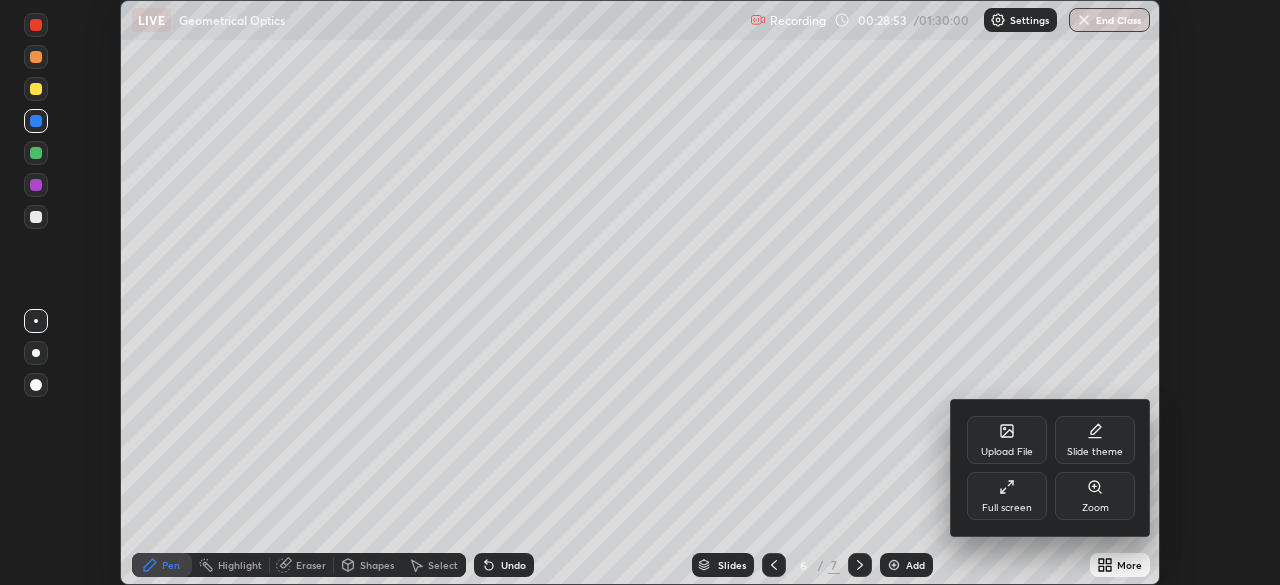 click on "Full screen" at bounding box center [1007, 496] 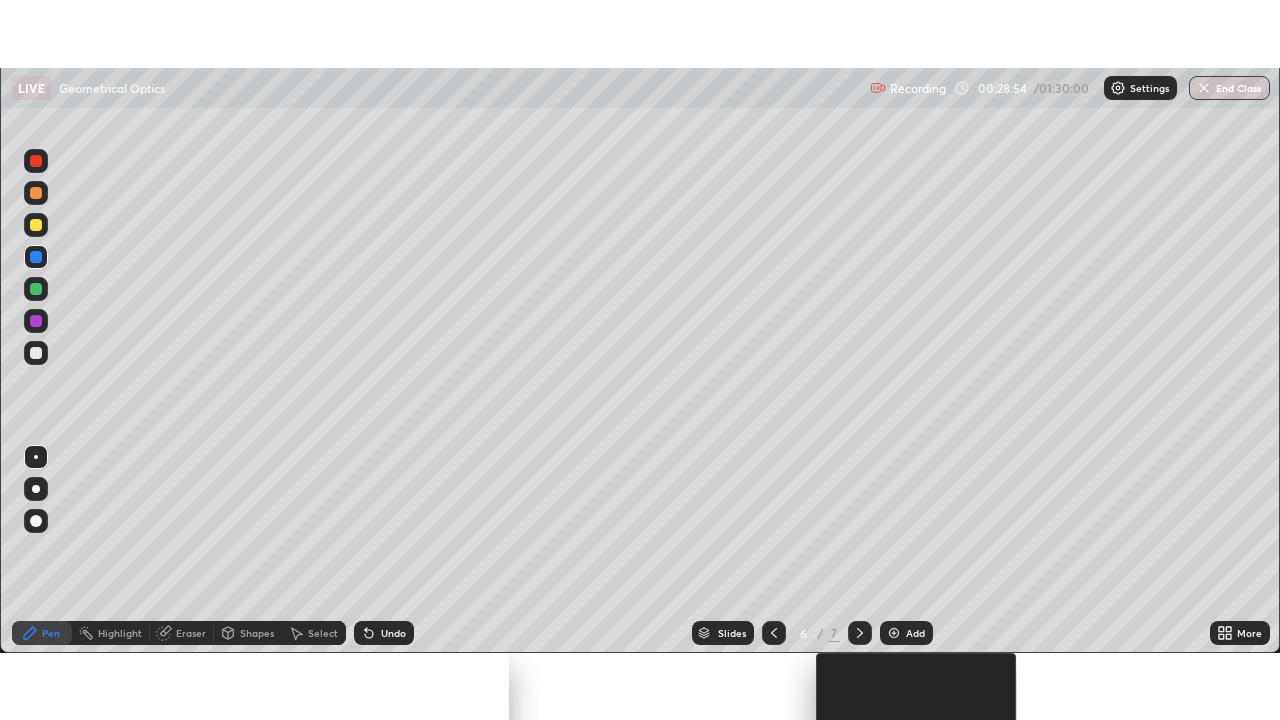 scroll, scrollTop: 99280, scrollLeft: 98720, axis: both 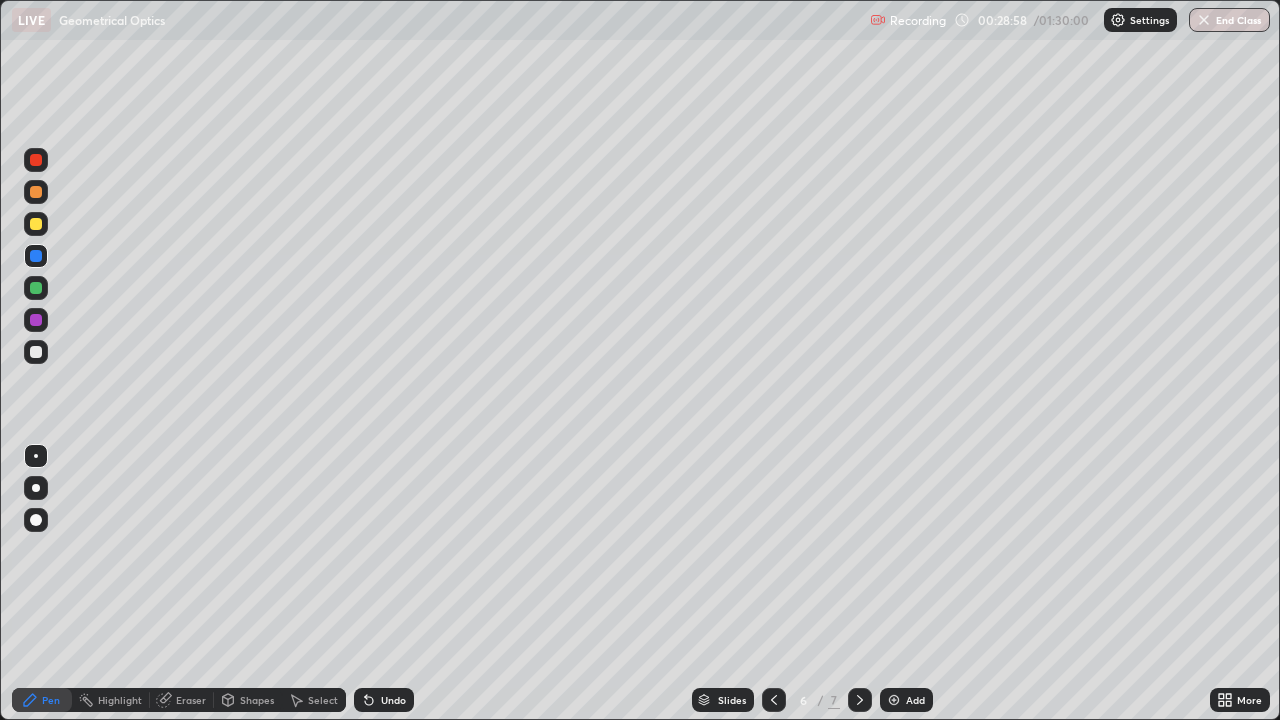 click at bounding box center (36, 352) 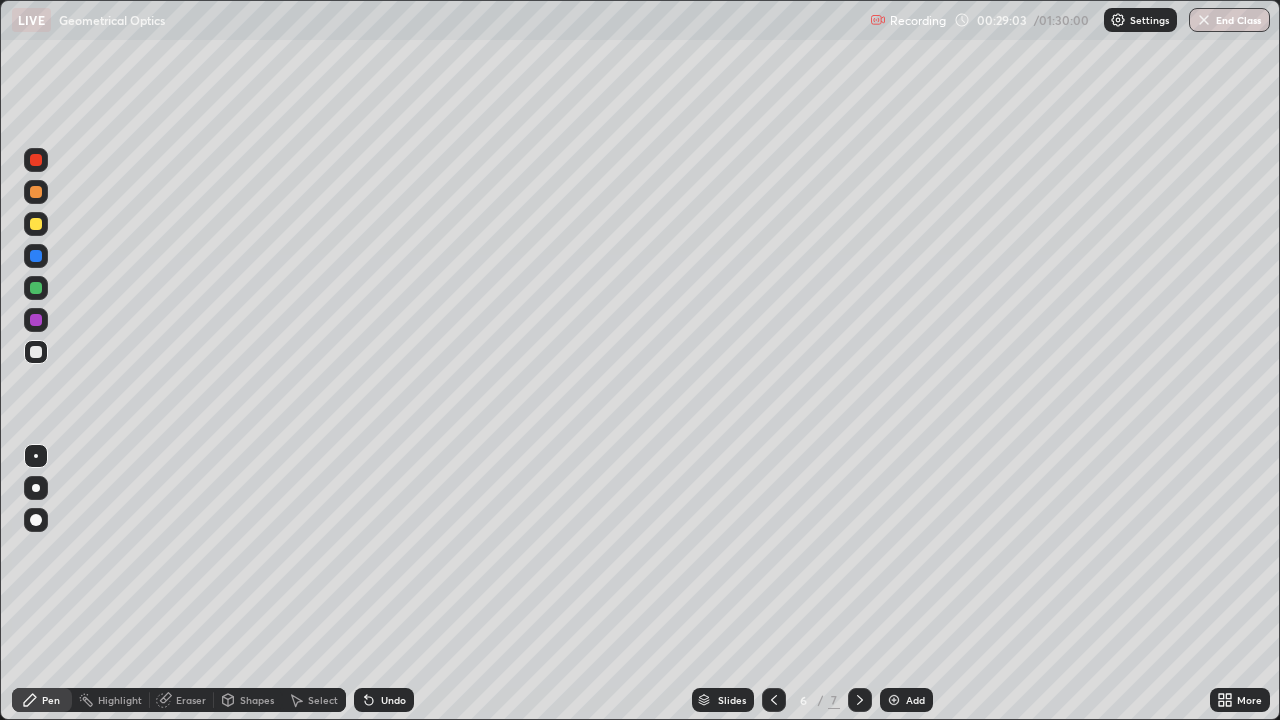 click 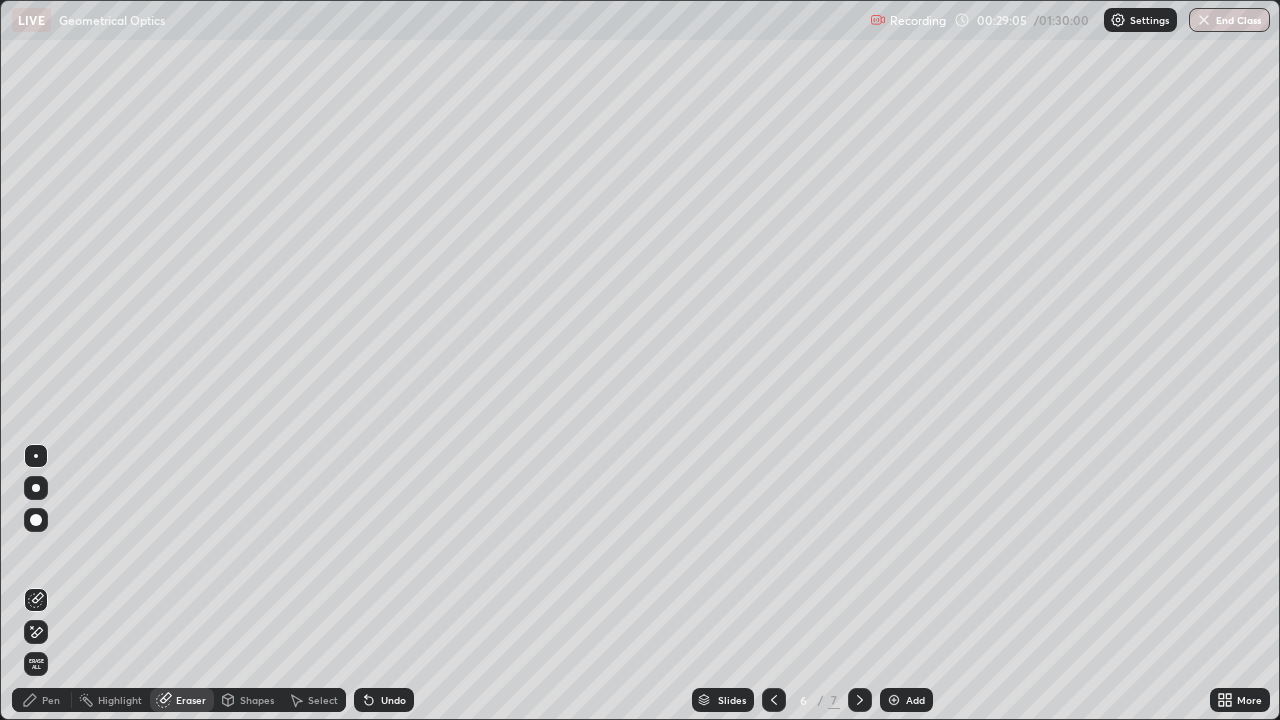 click on "Pen" at bounding box center [51, 700] 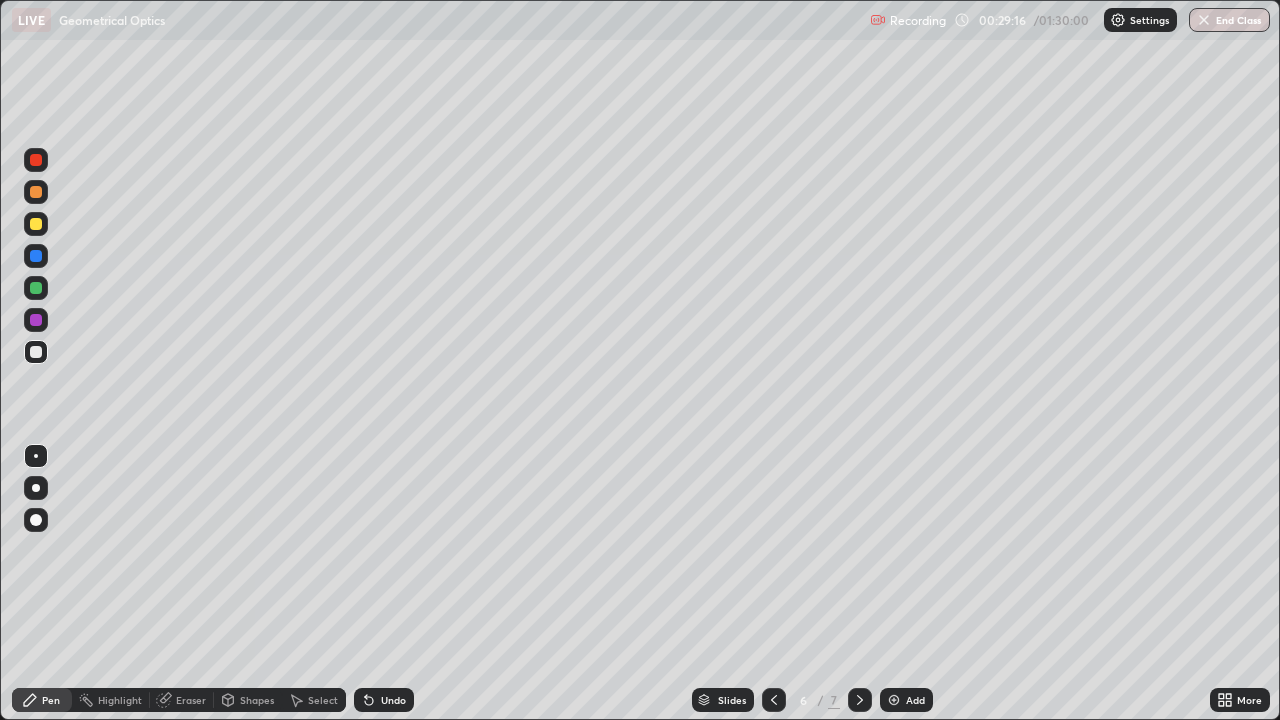click at bounding box center [36, 224] 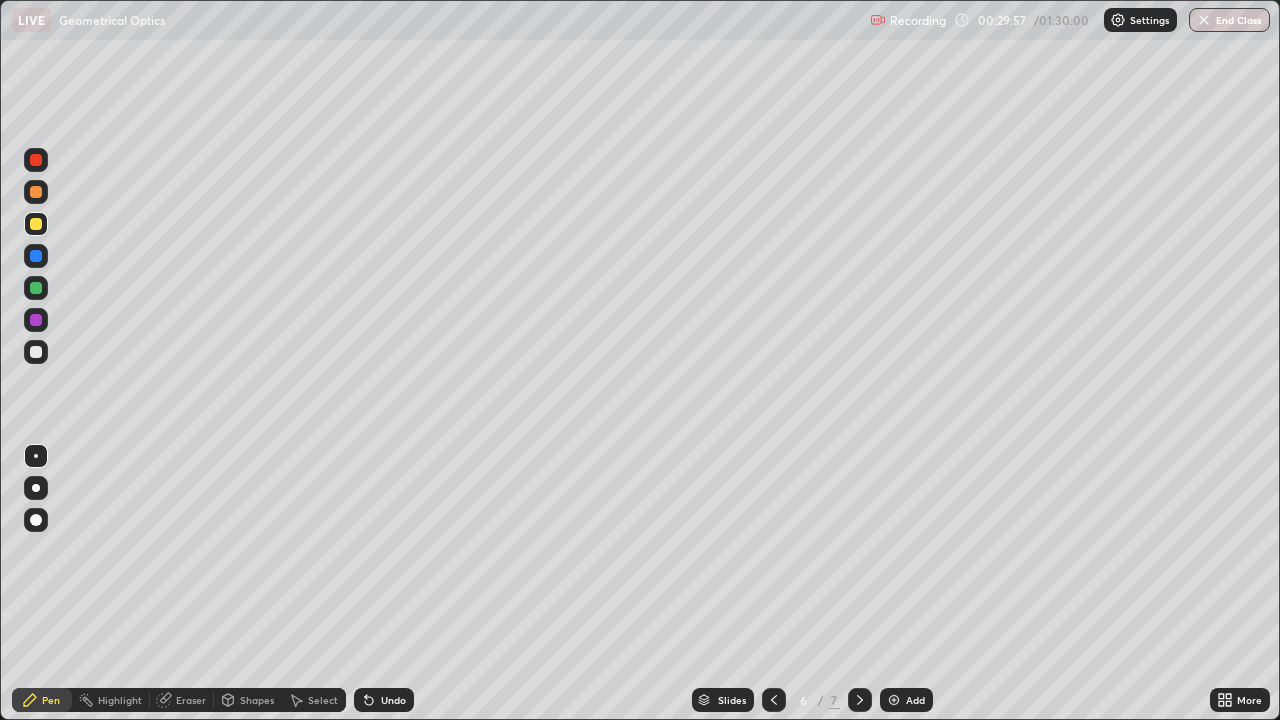 click on "Eraser" at bounding box center (191, 700) 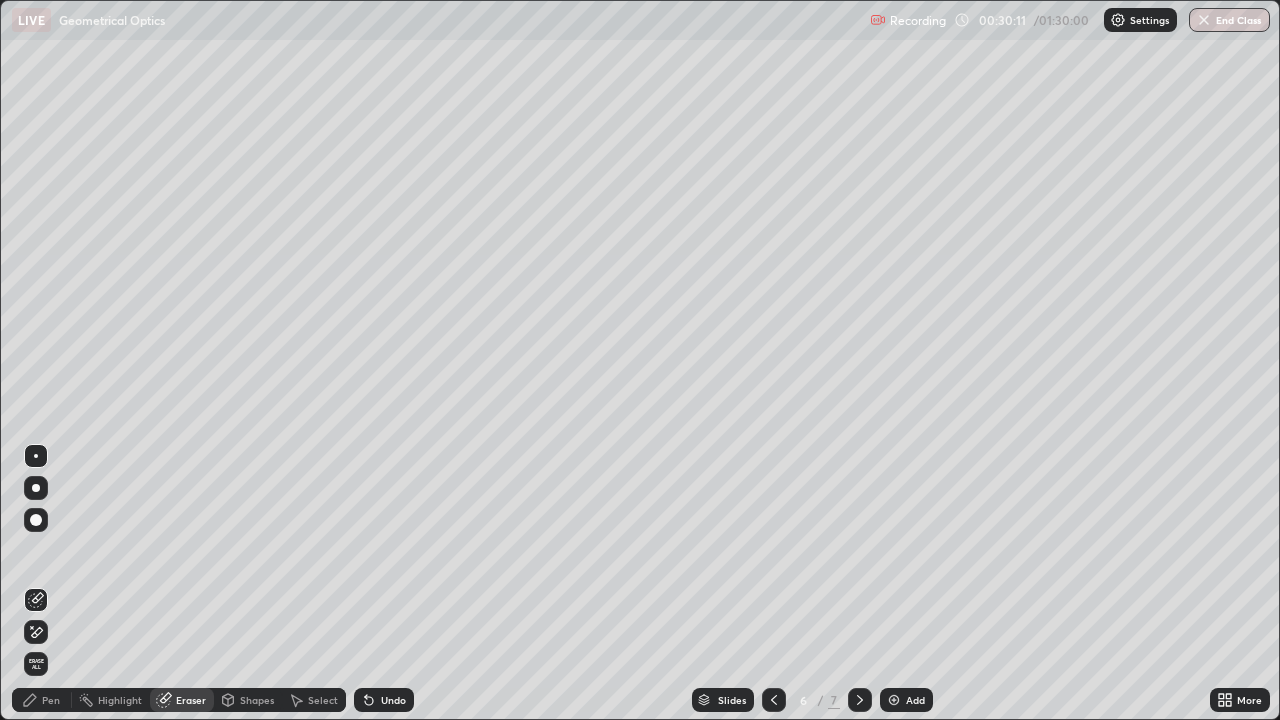 click on "Pen" at bounding box center [51, 700] 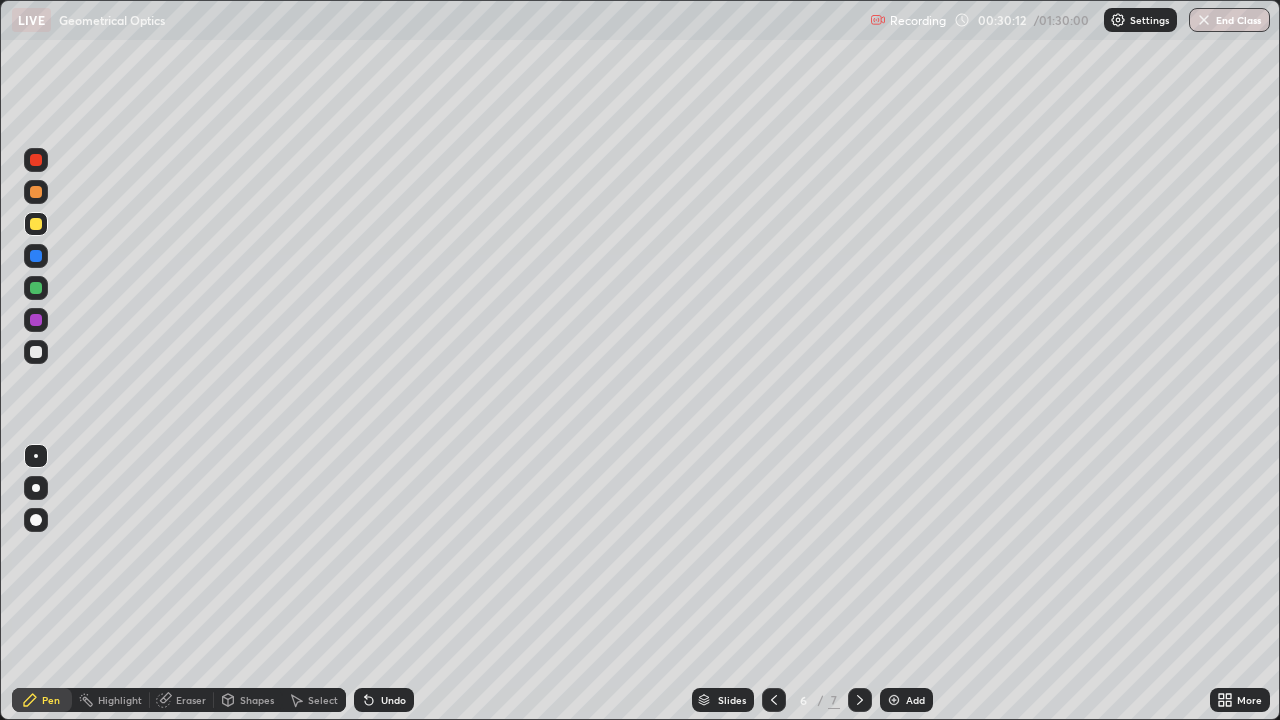 click at bounding box center (36, 352) 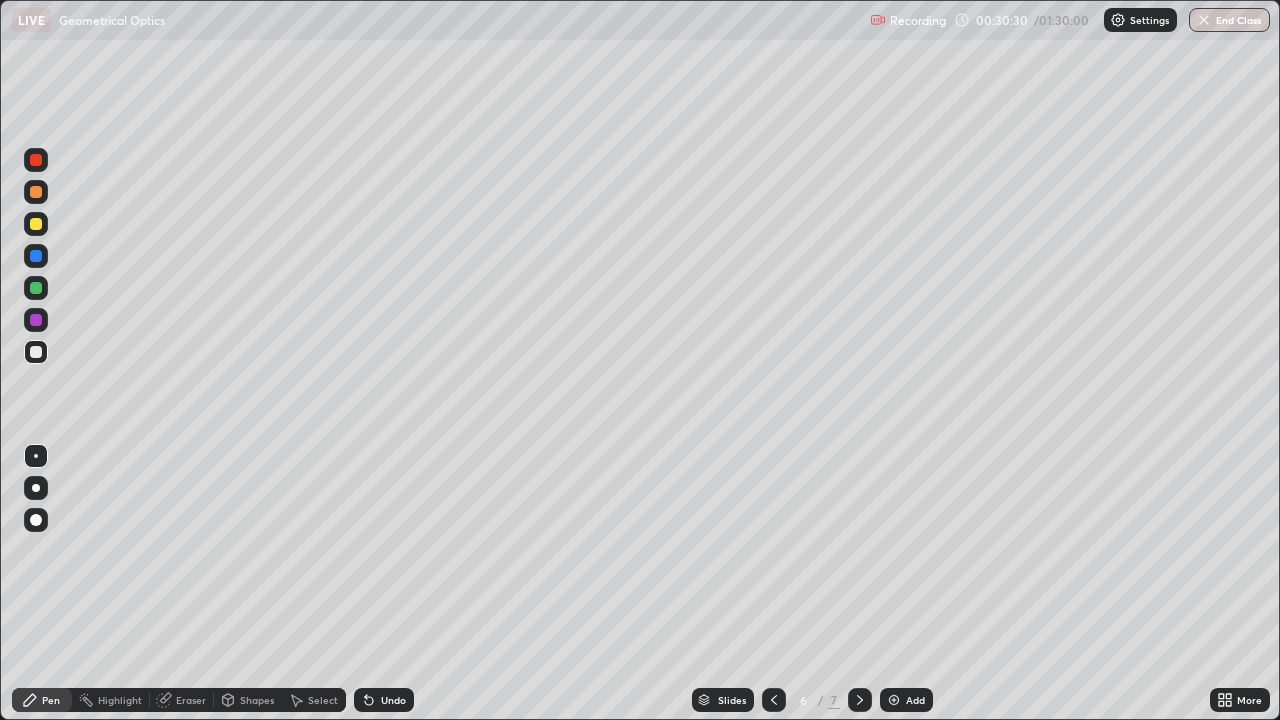 click at bounding box center [36, 224] 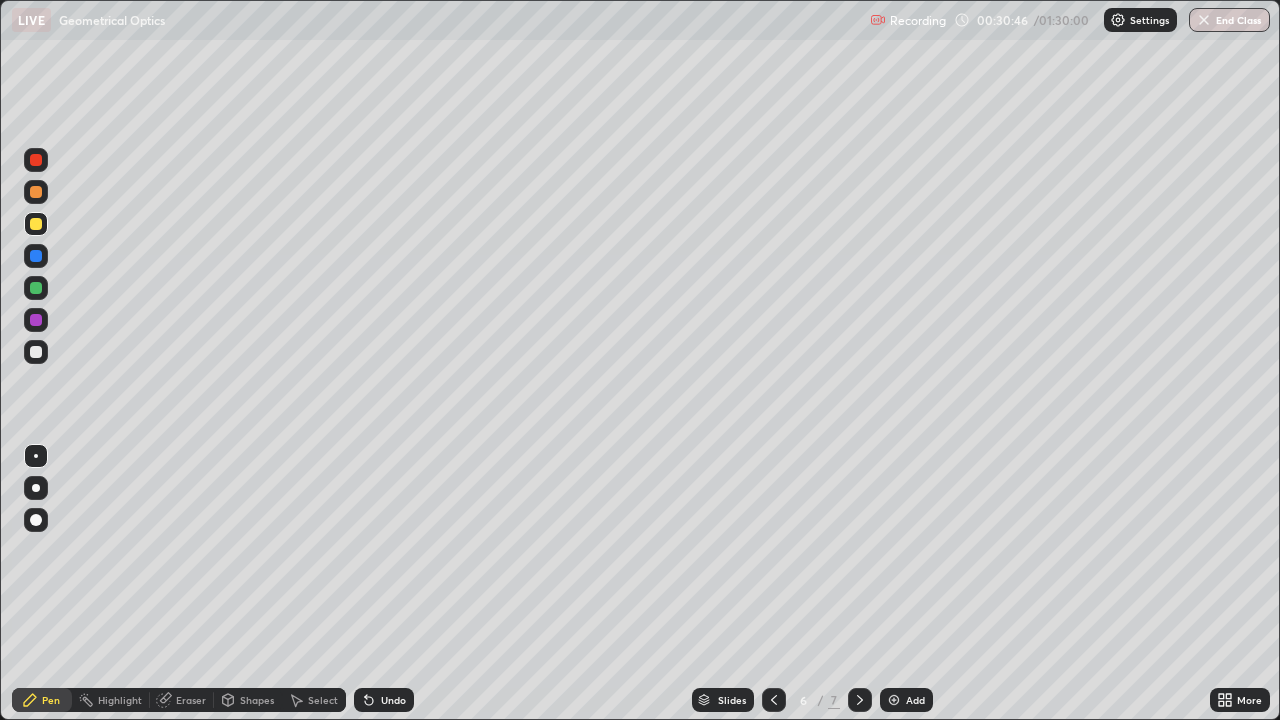 click at bounding box center (36, 288) 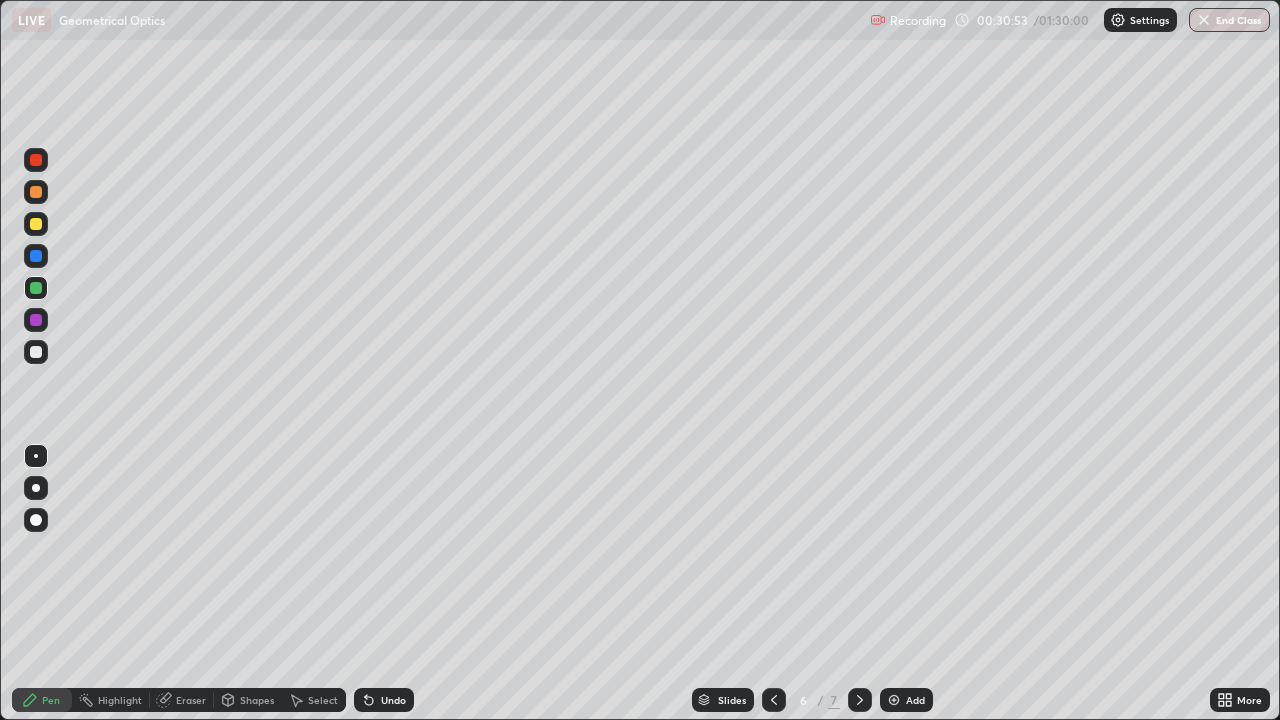 click 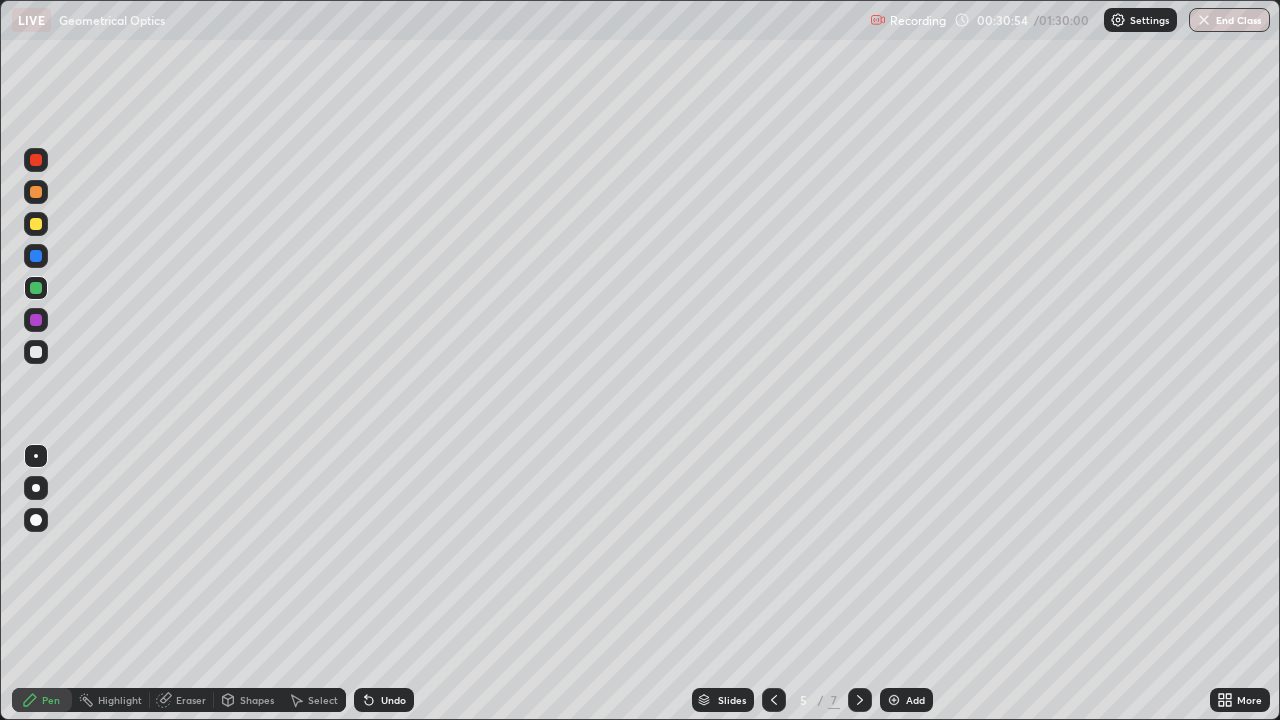 click on "Select" at bounding box center (323, 700) 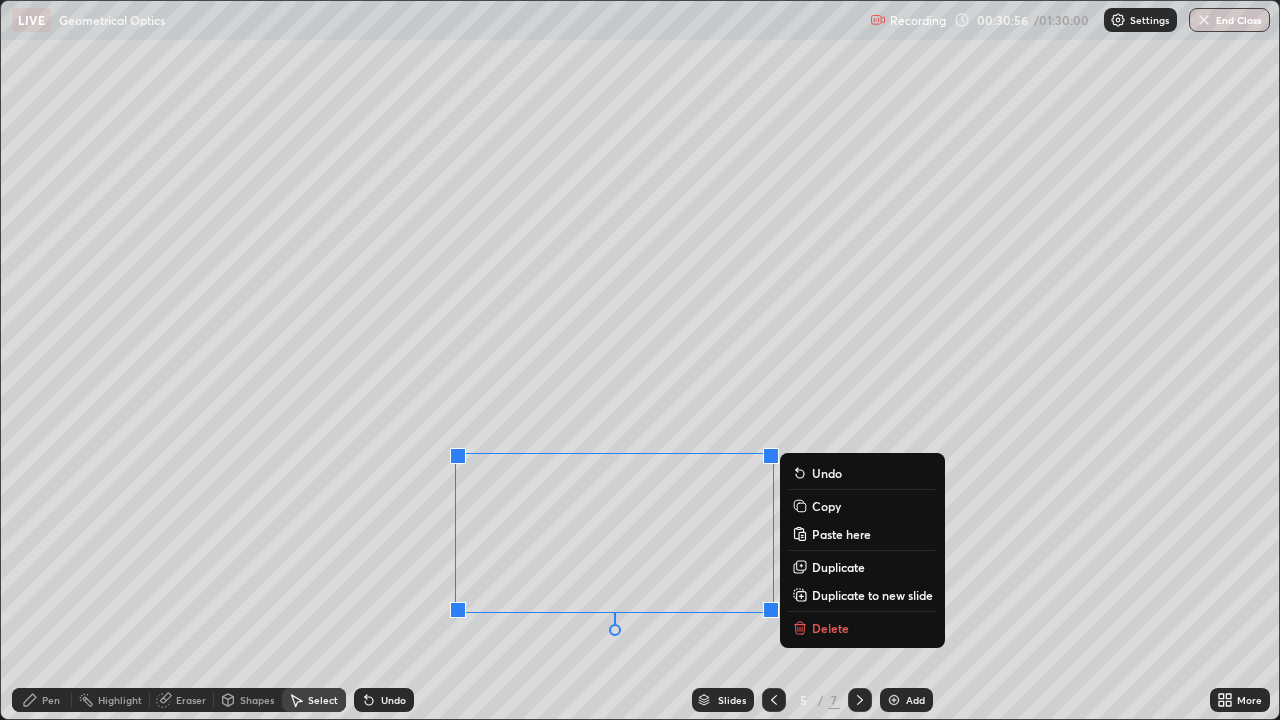click on "Copy" at bounding box center (826, 506) 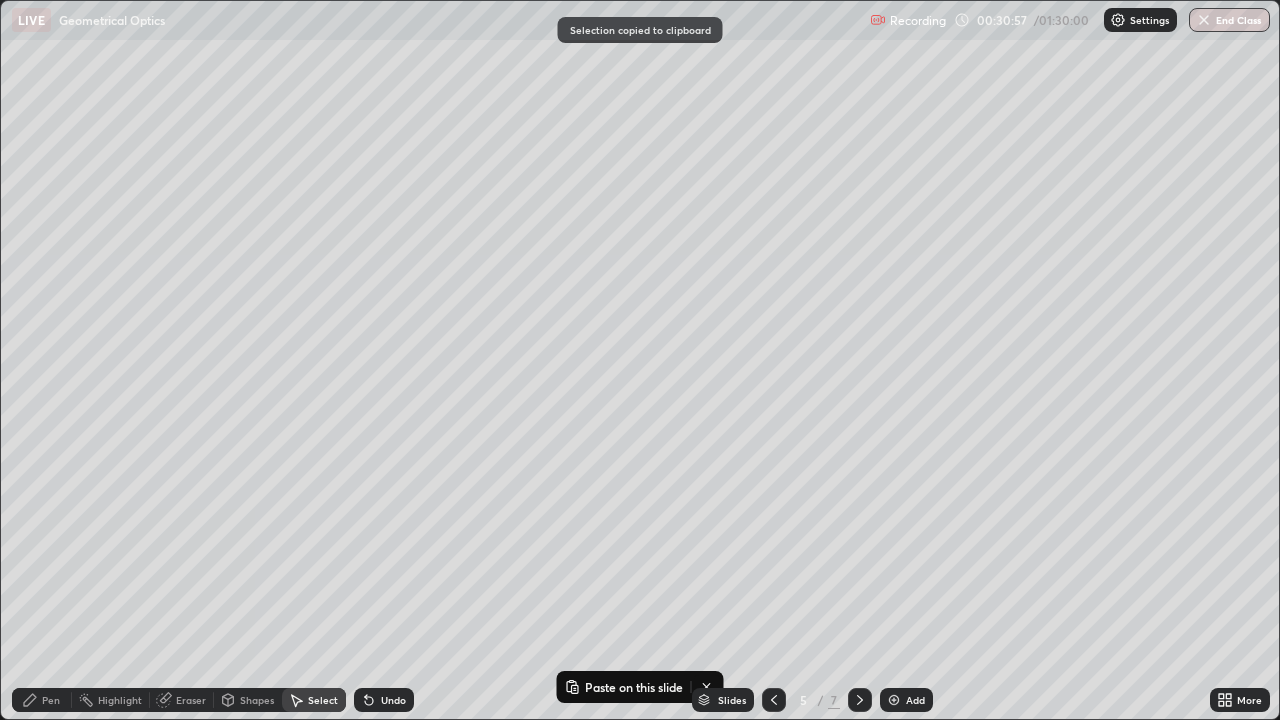 click 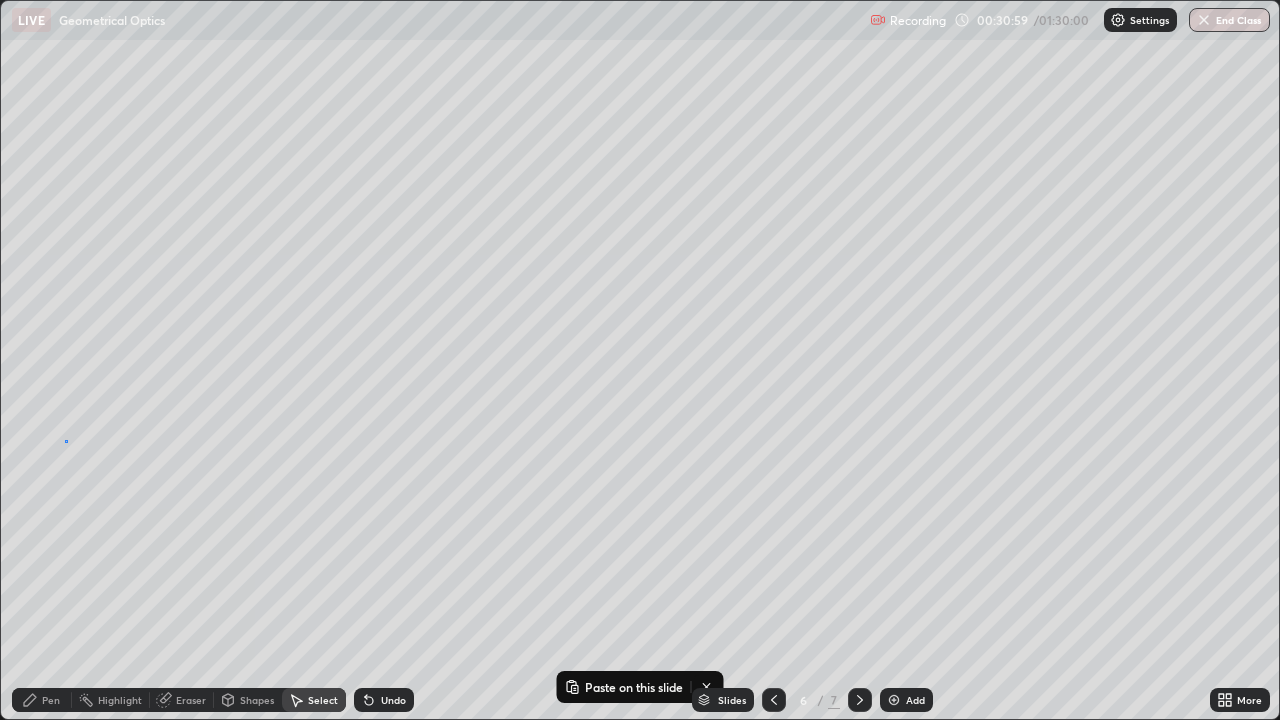 click on "0 ° Undo Copy Paste here Duplicate Duplicate to new slide Delete" at bounding box center (640, 360) 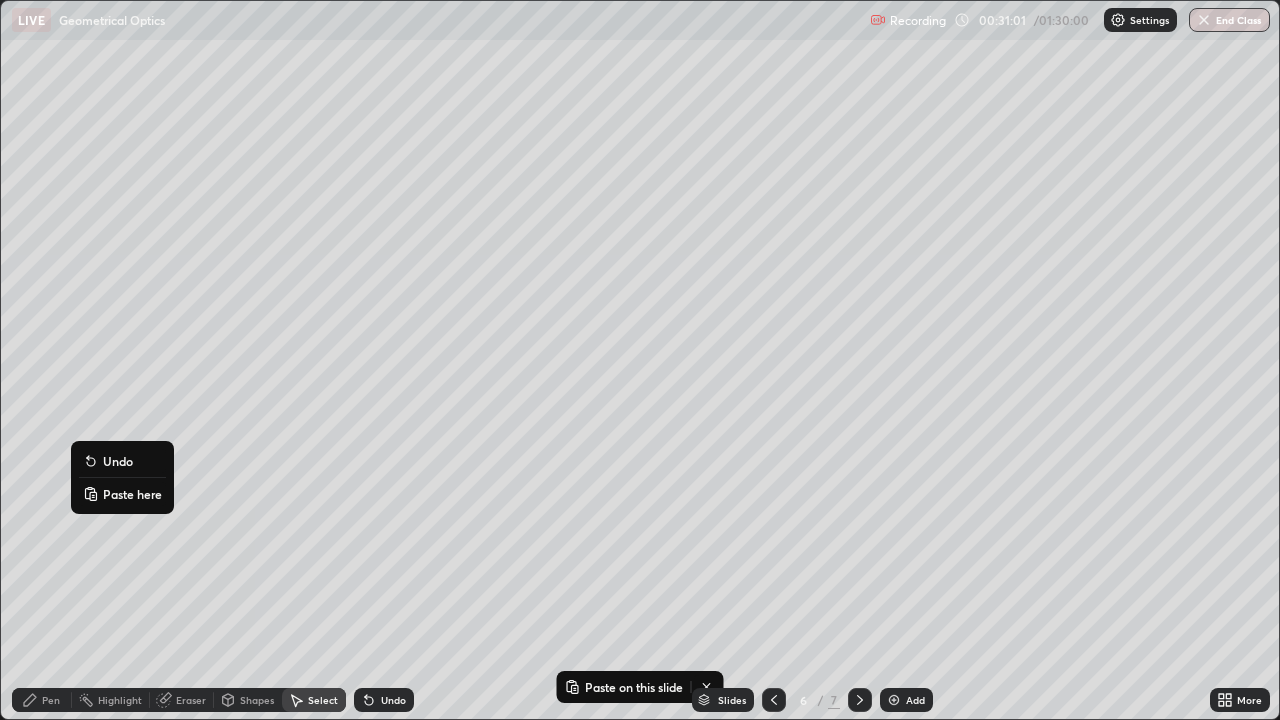 click 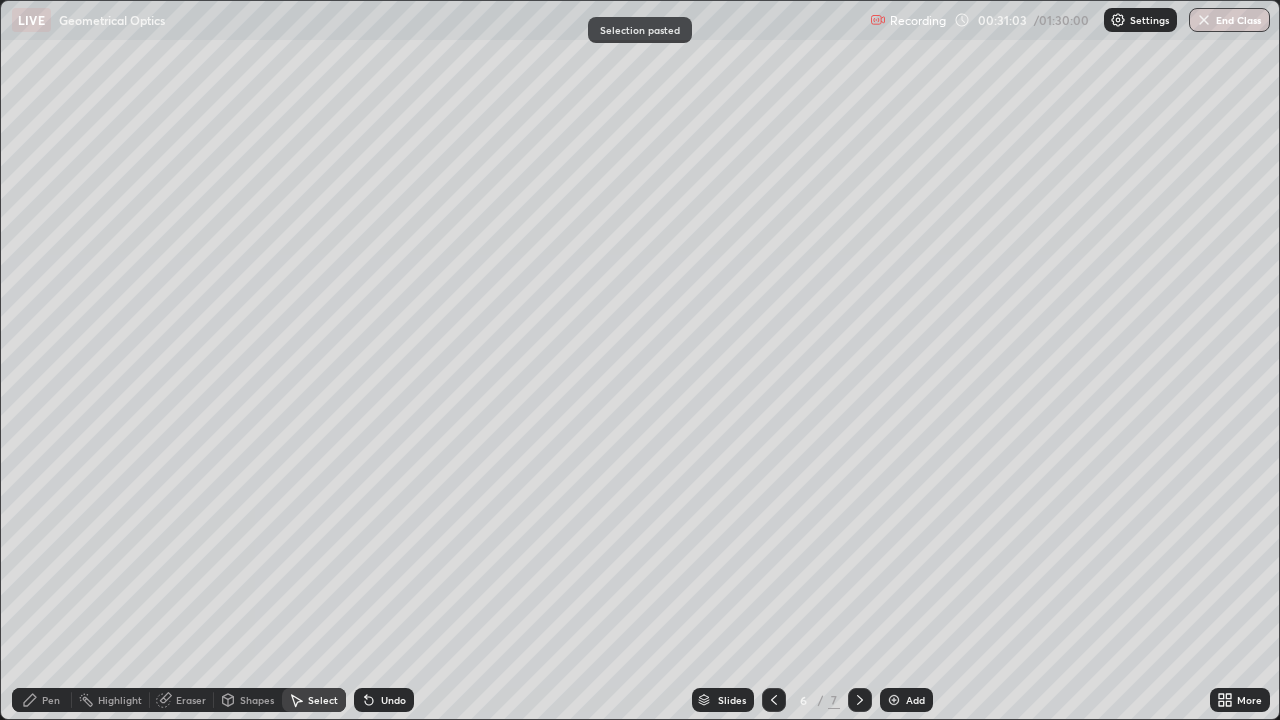 click on "0 ° Undo Copy Paste here Duplicate Duplicate to new slide Delete" at bounding box center (640, 360) 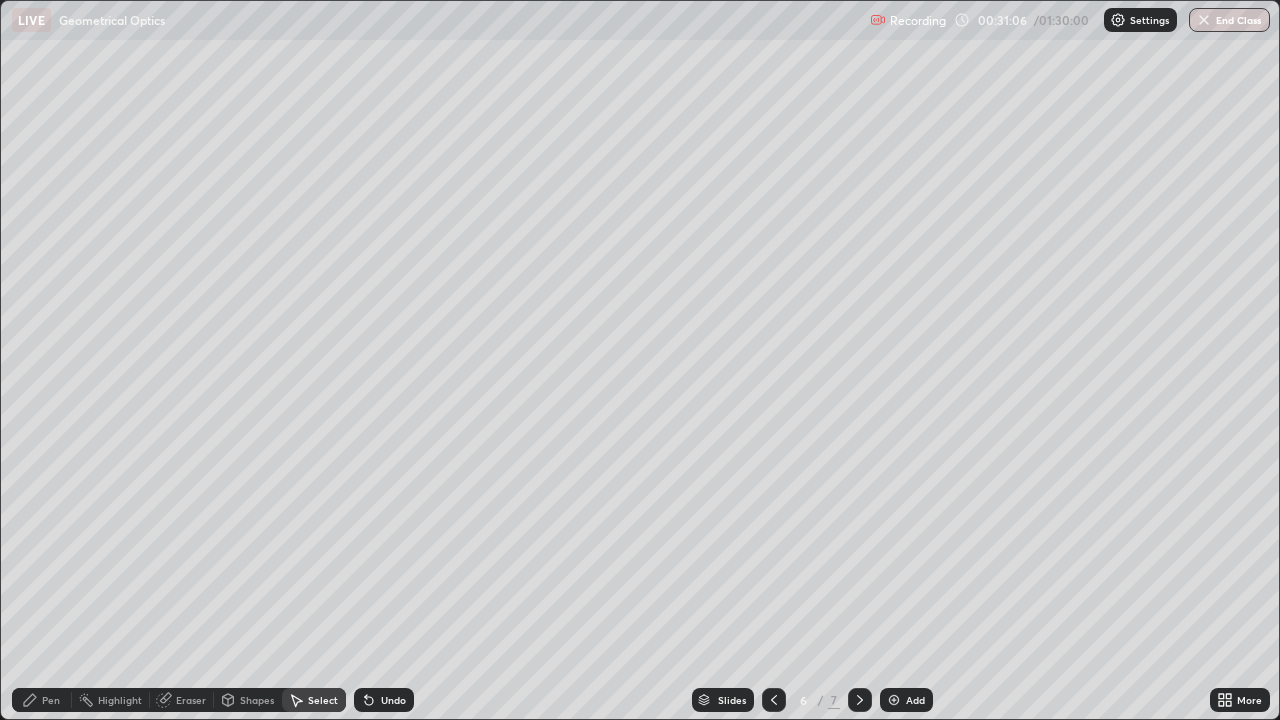 click 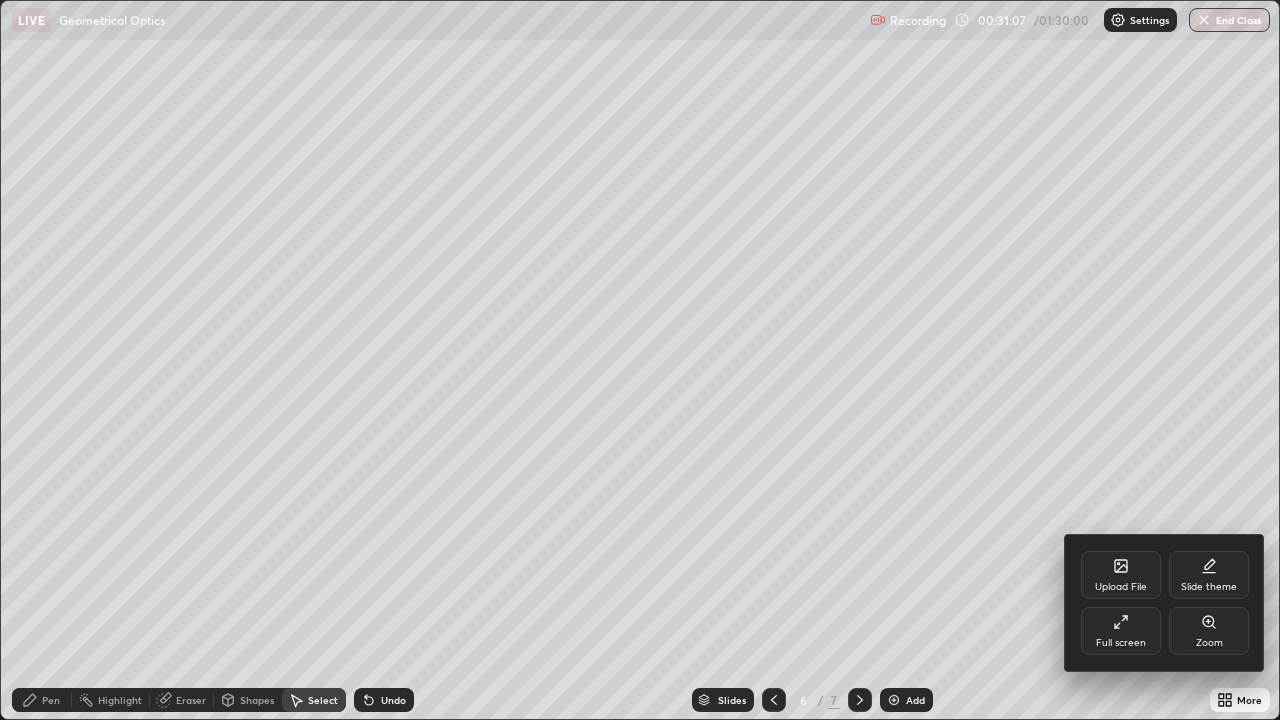 click on "Full screen" at bounding box center (1121, 643) 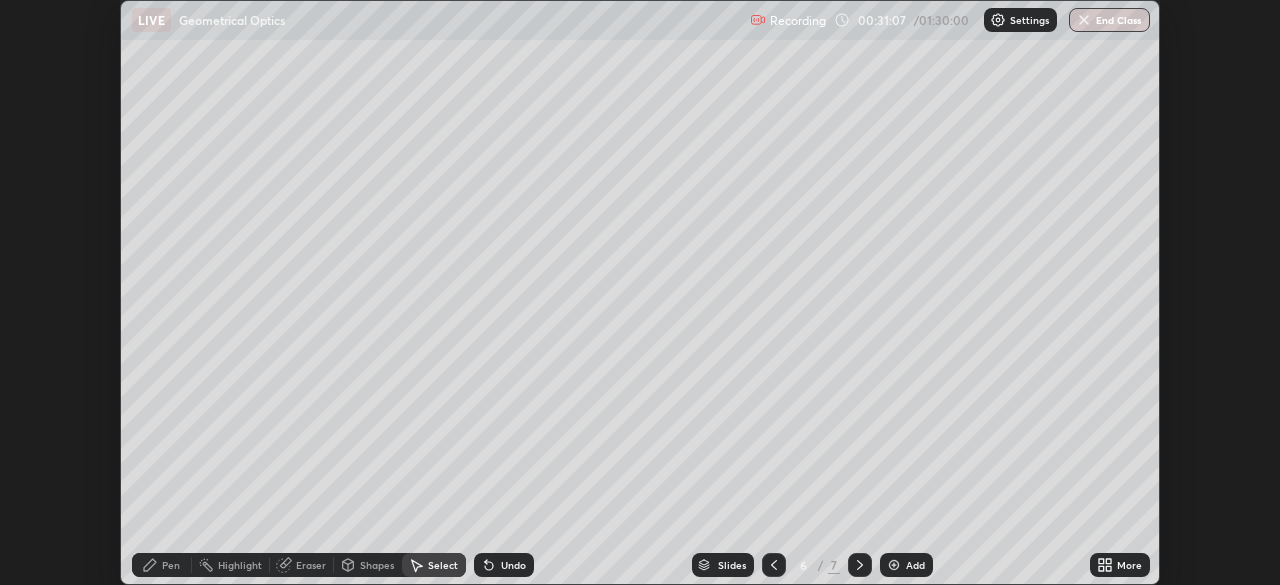 scroll, scrollTop: 585, scrollLeft: 1280, axis: both 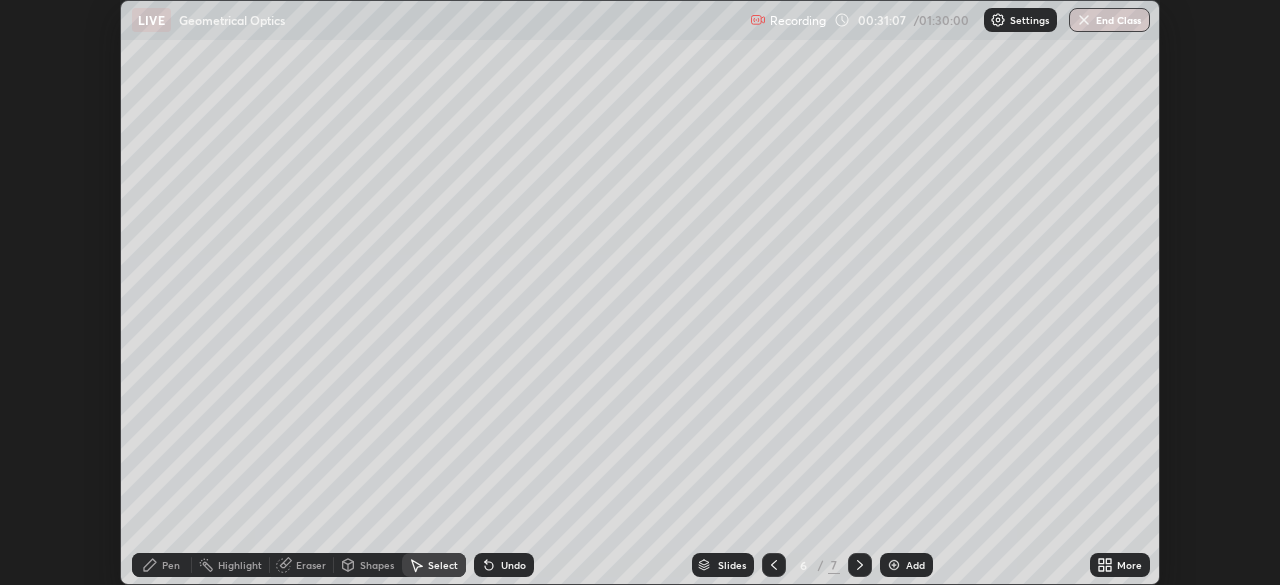 click 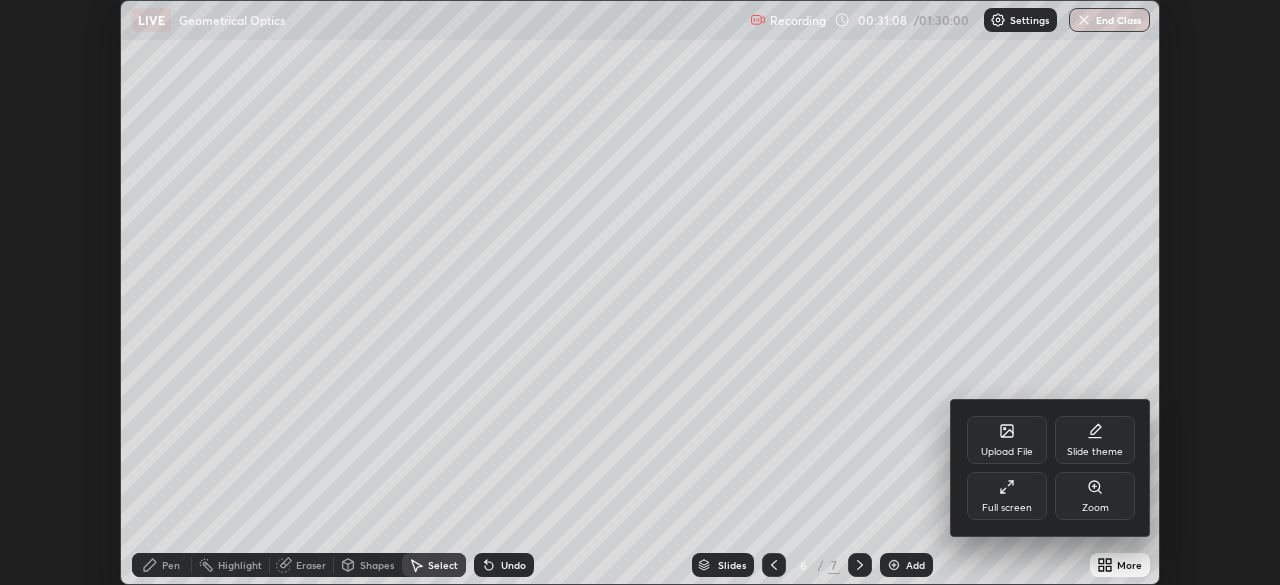 click on "Full screen" at bounding box center (1007, 496) 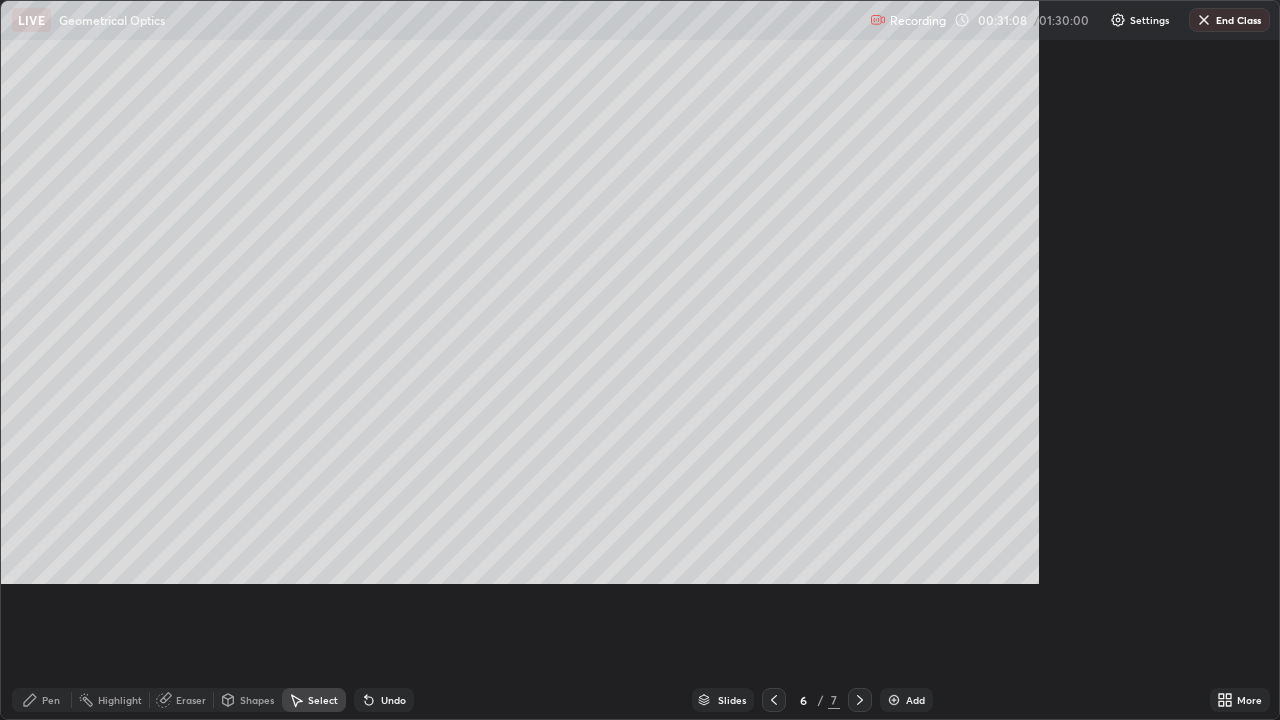 scroll, scrollTop: 99280, scrollLeft: 98720, axis: both 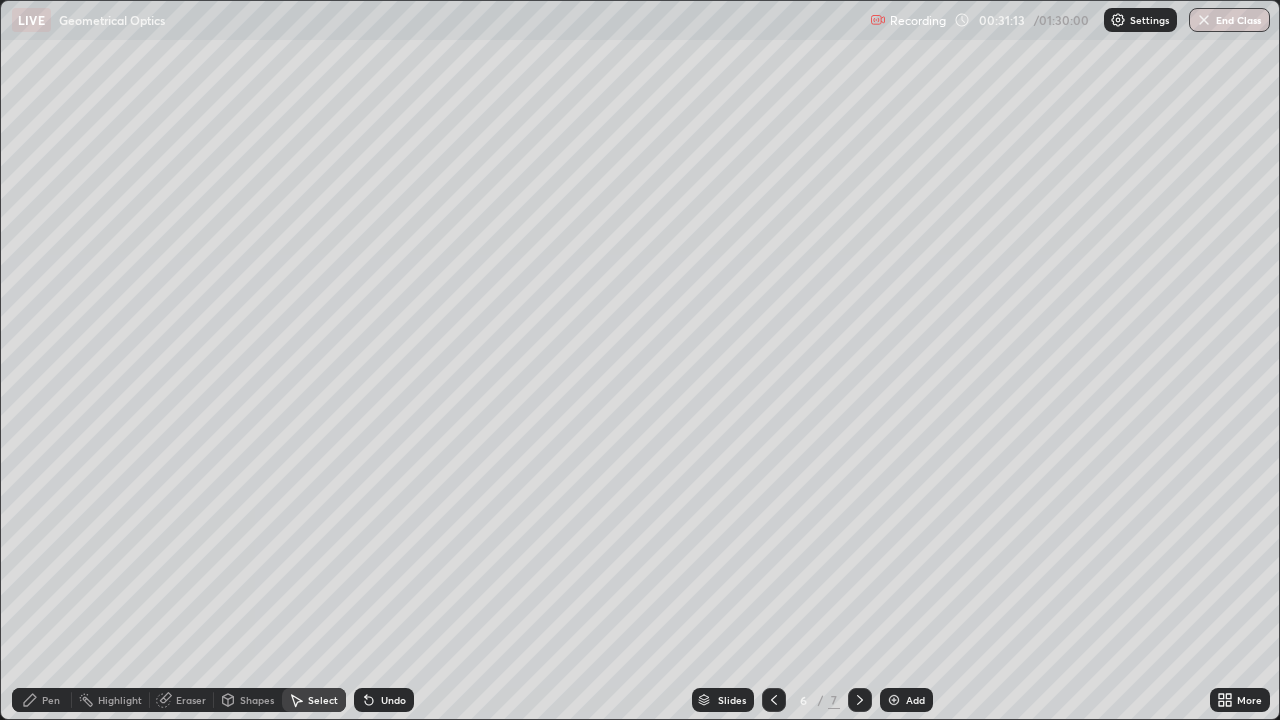 click on "Select" at bounding box center (314, 700) 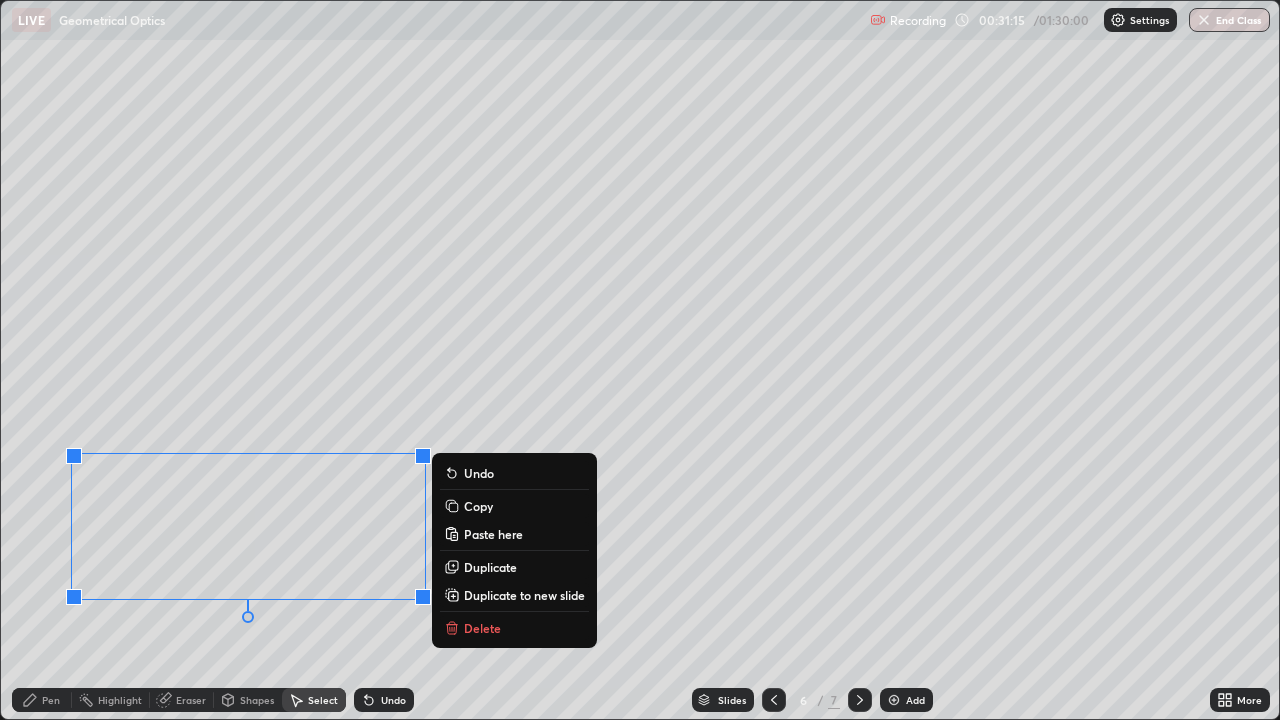 click on "Copy" at bounding box center [478, 506] 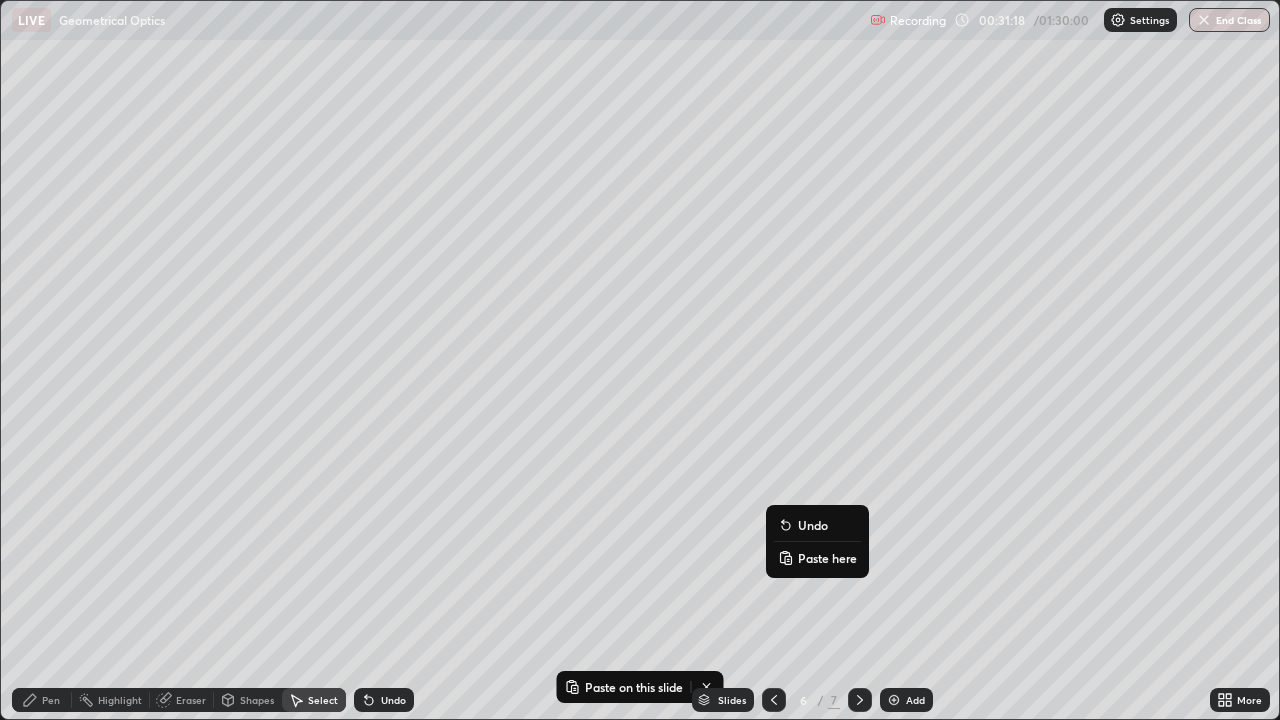 click 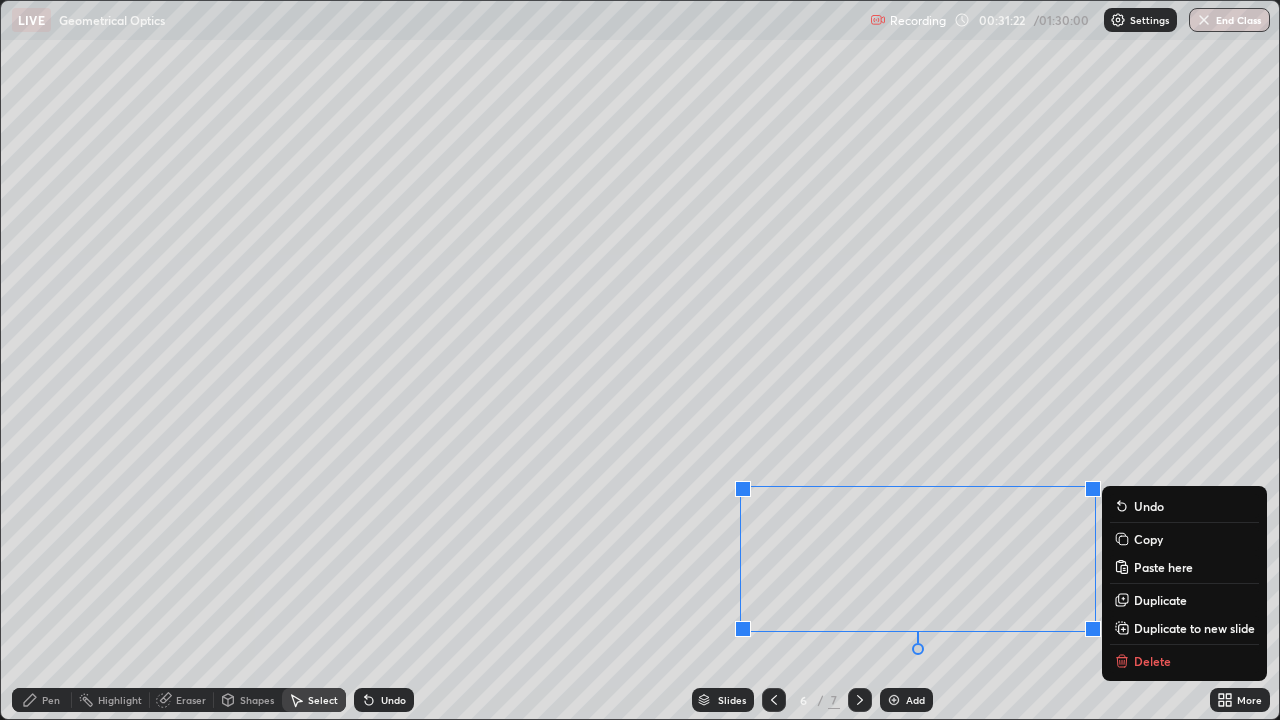 click on "0 ° Undo Copy Paste here Duplicate Duplicate to new slide Delete" at bounding box center [640, 360] 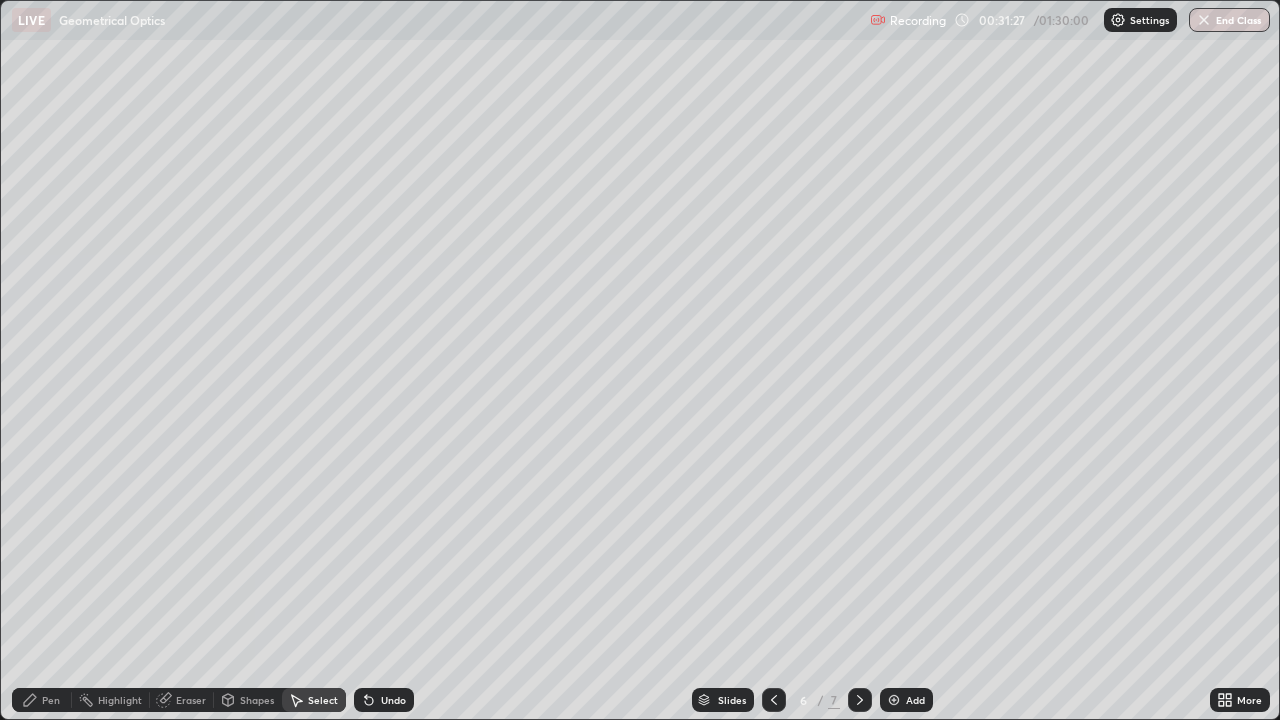 click 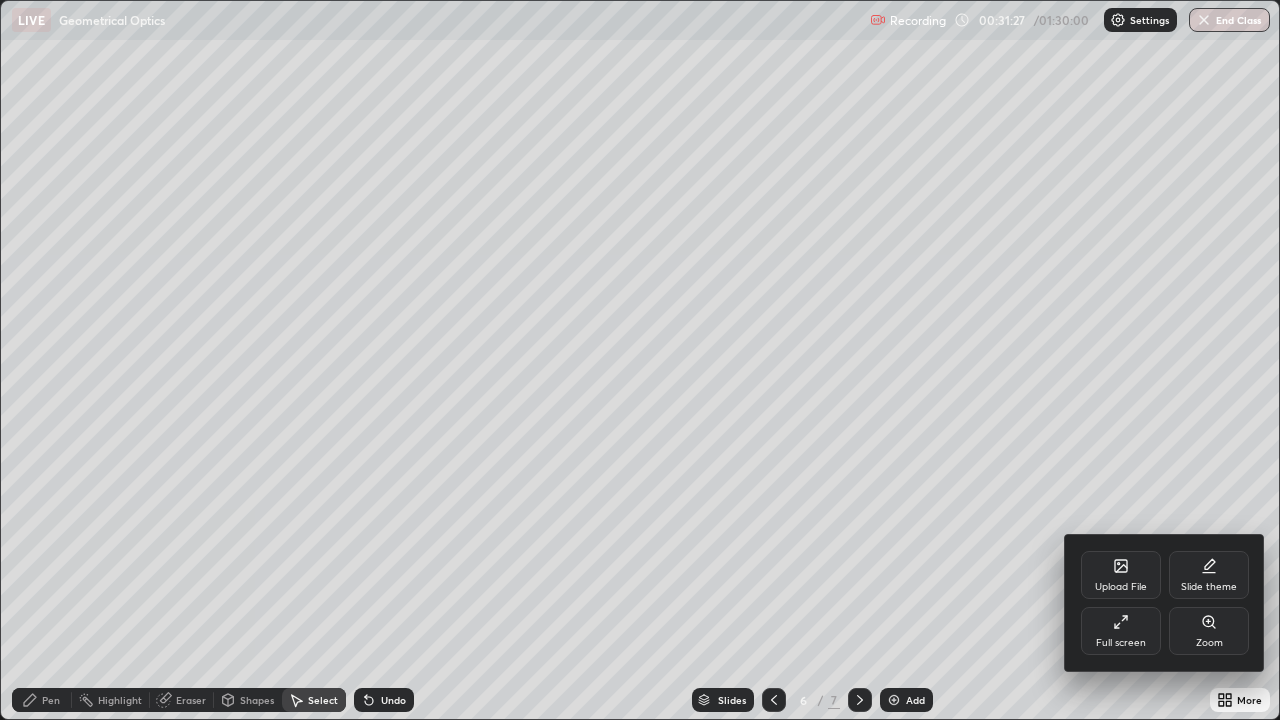 click 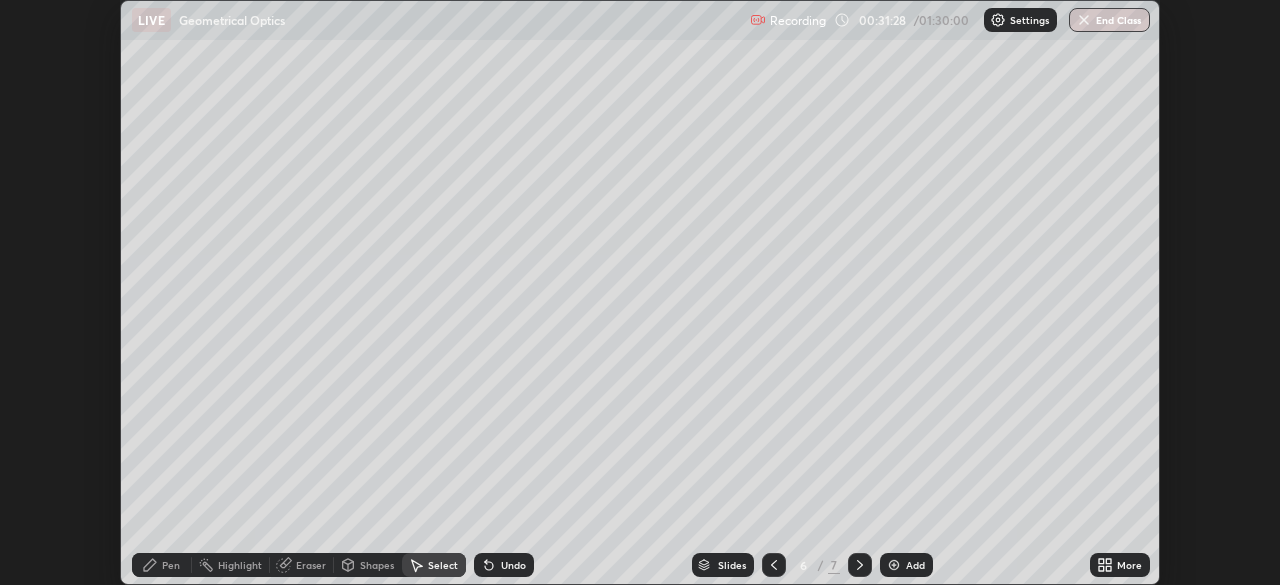 scroll, scrollTop: 585, scrollLeft: 1280, axis: both 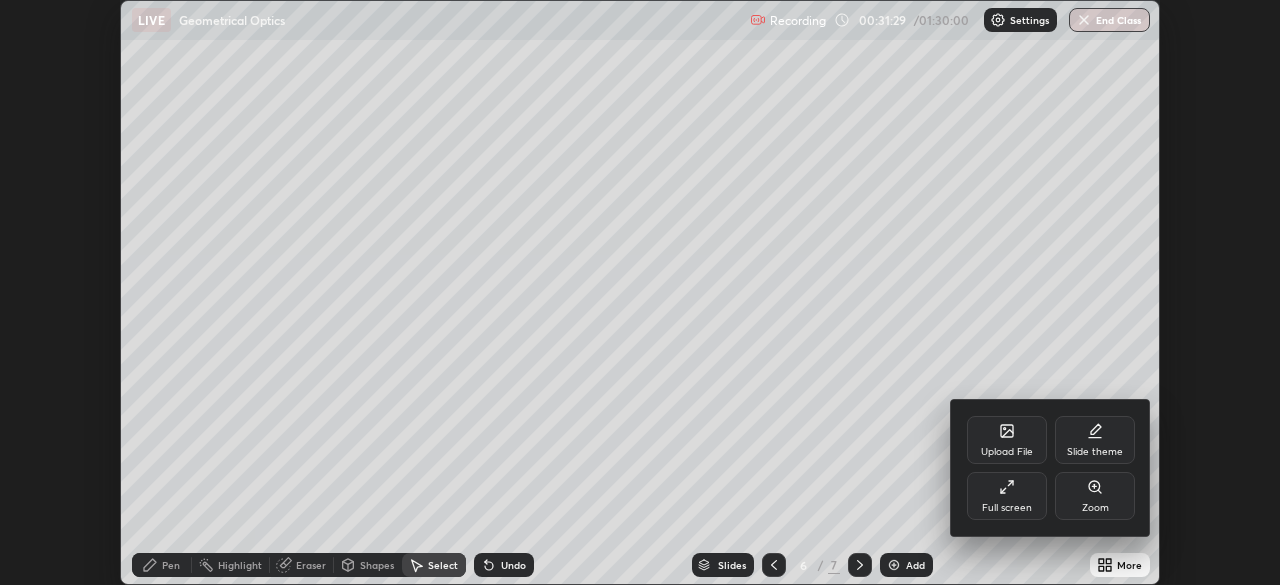 click on "Full screen" at bounding box center (1007, 496) 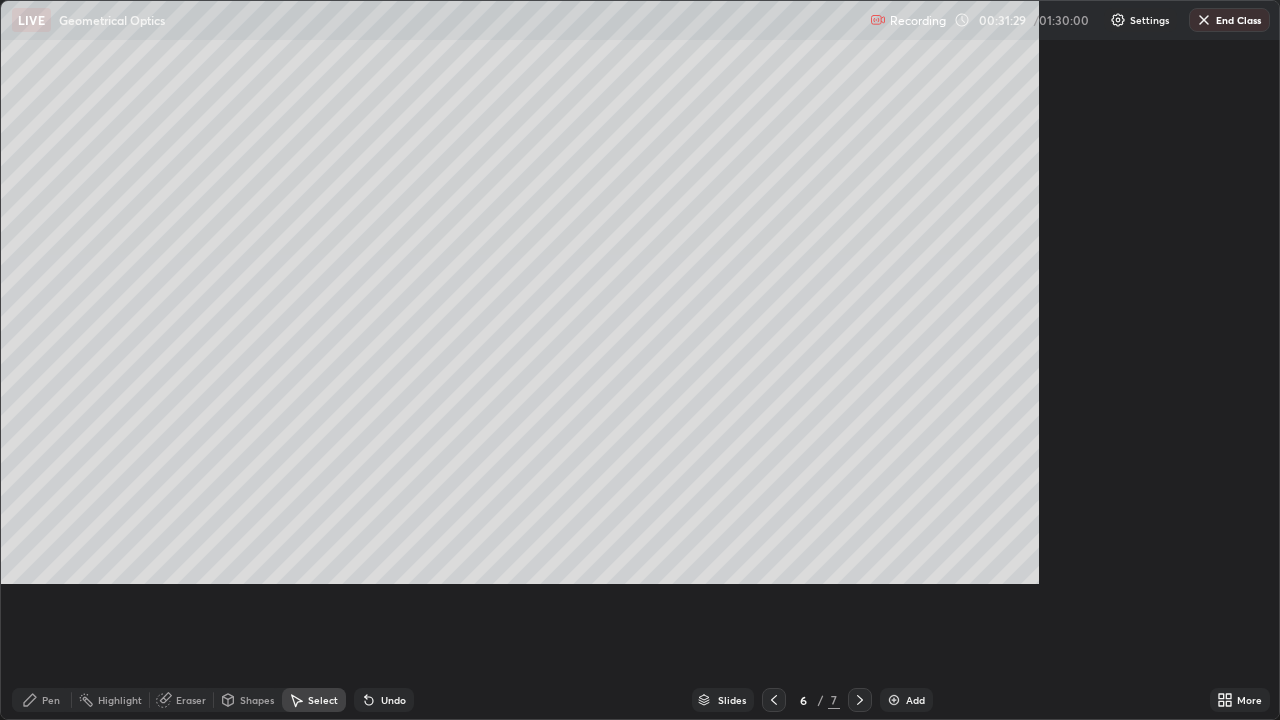 scroll, scrollTop: 99280, scrollLeft: 98720, axis: both 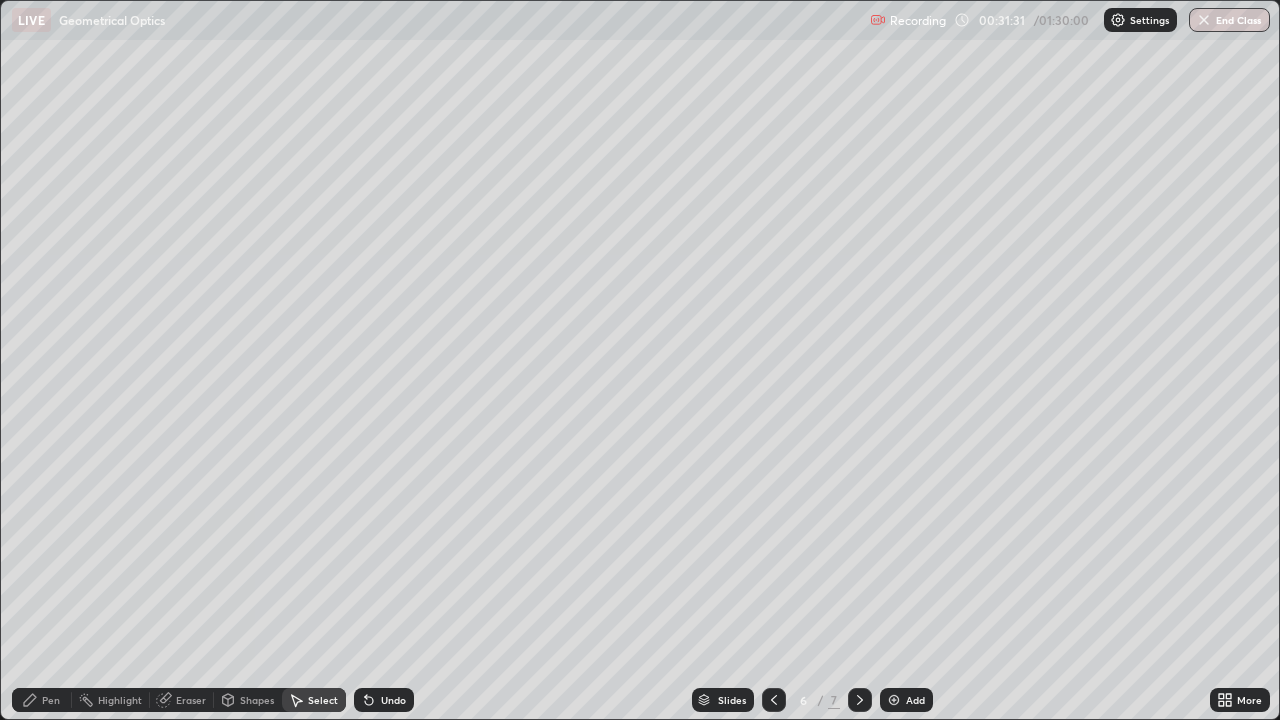 click on "Pen" at bounding box center (42, 700) 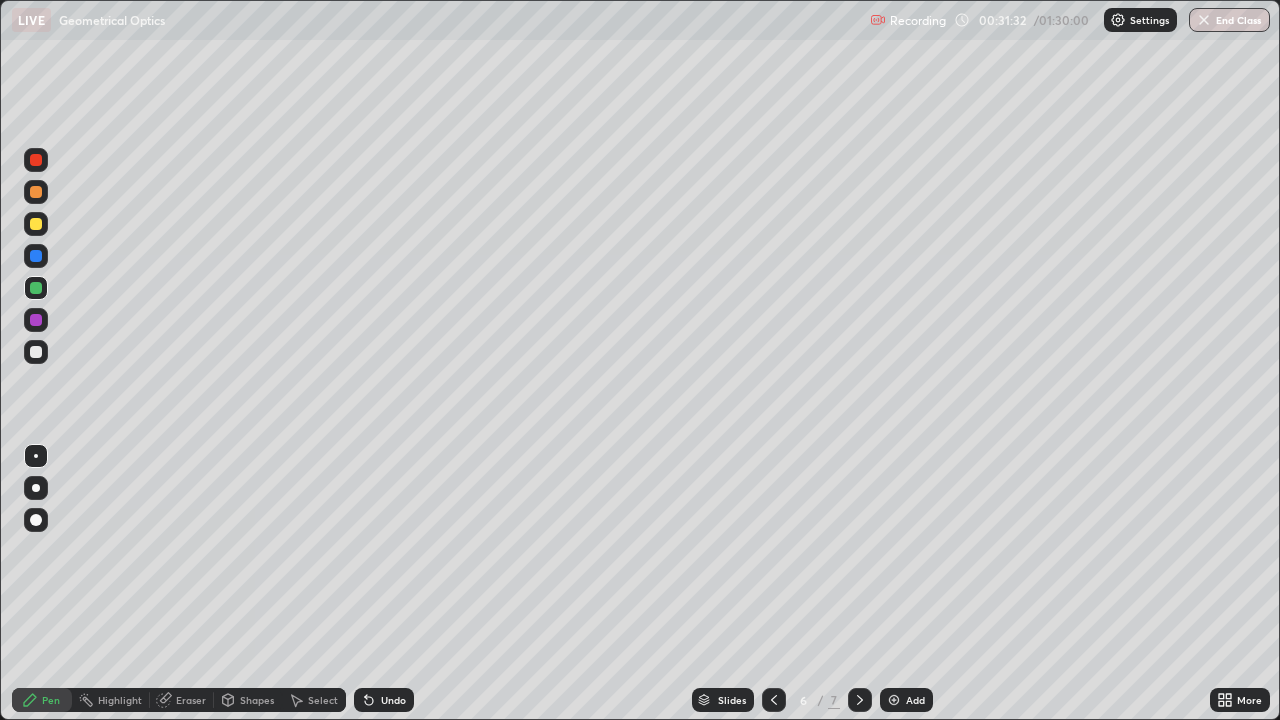 click at bounding box center [36, 352] 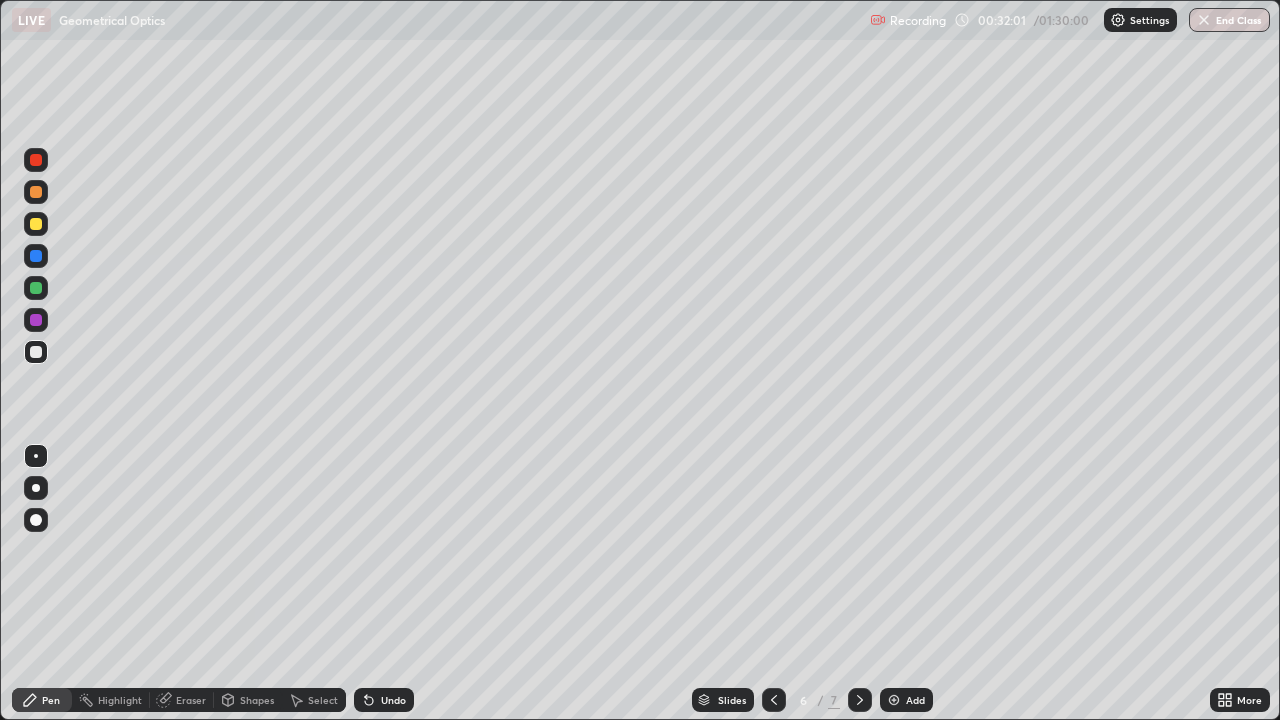 click on "Shapes" at bounding box center [257, 700] 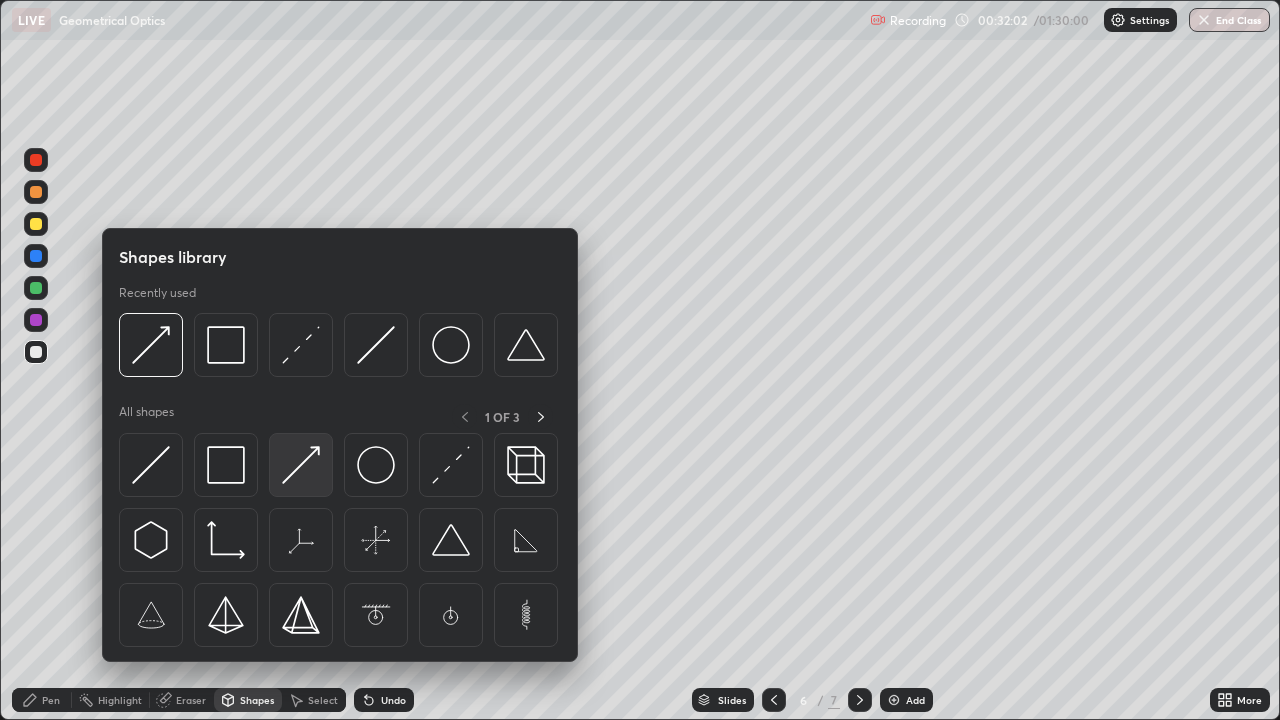 click at bounding box center (301, 465) 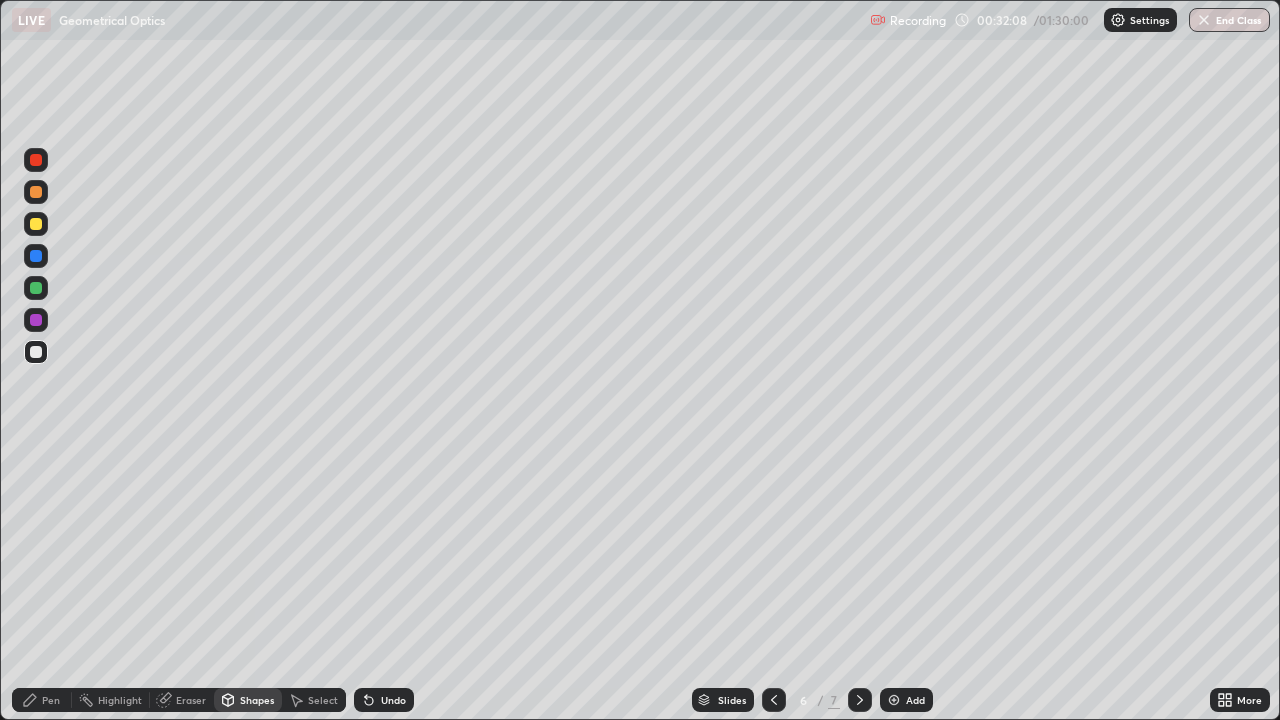 click on "Pen" at bounding box center (51, 700) 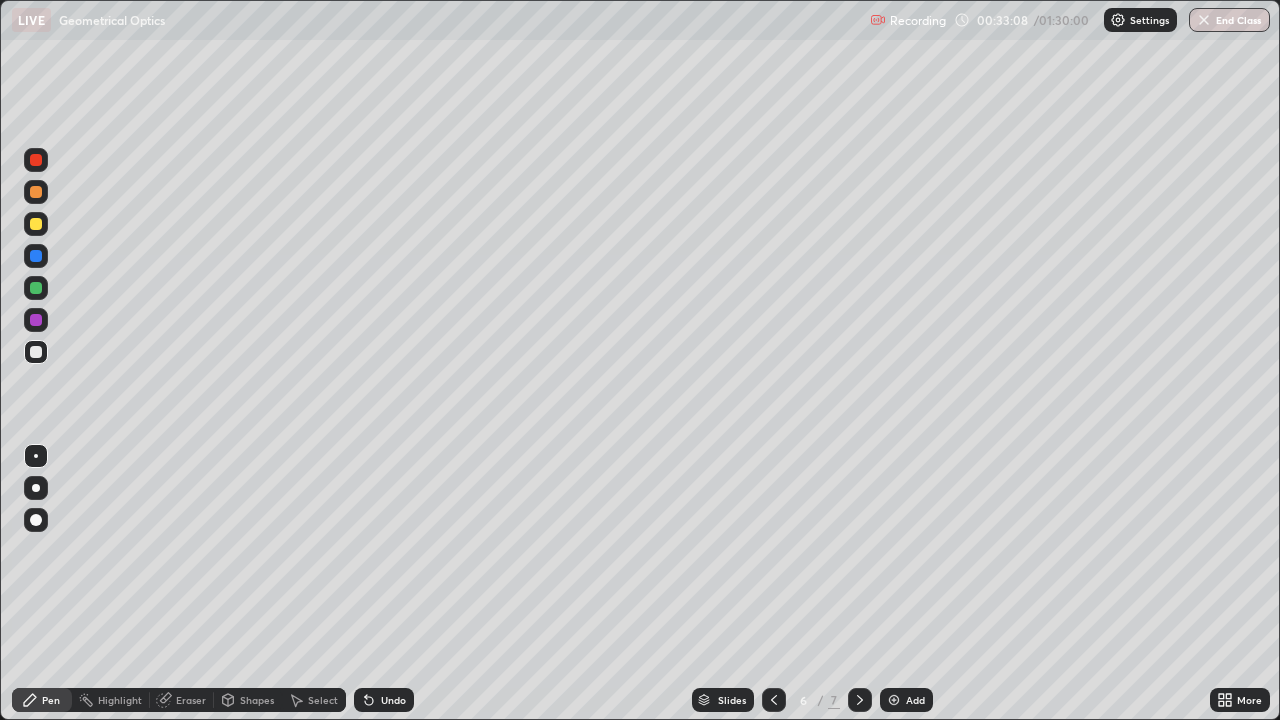 click 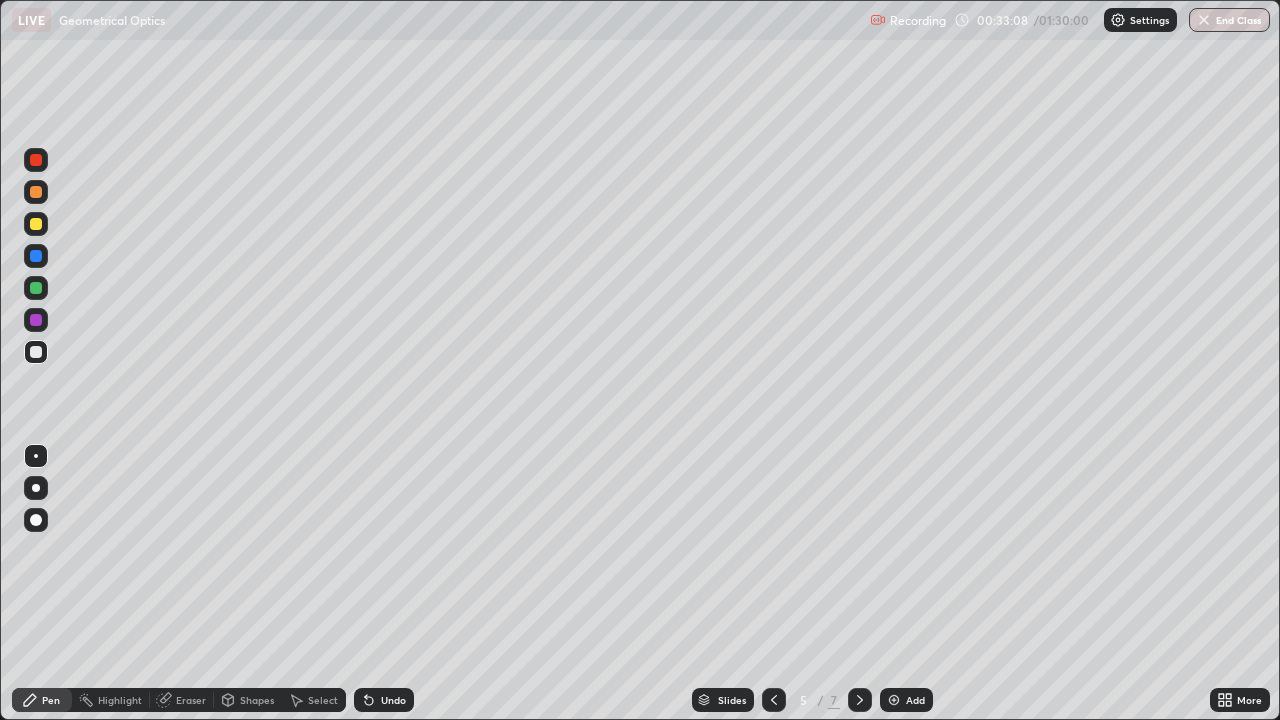 click 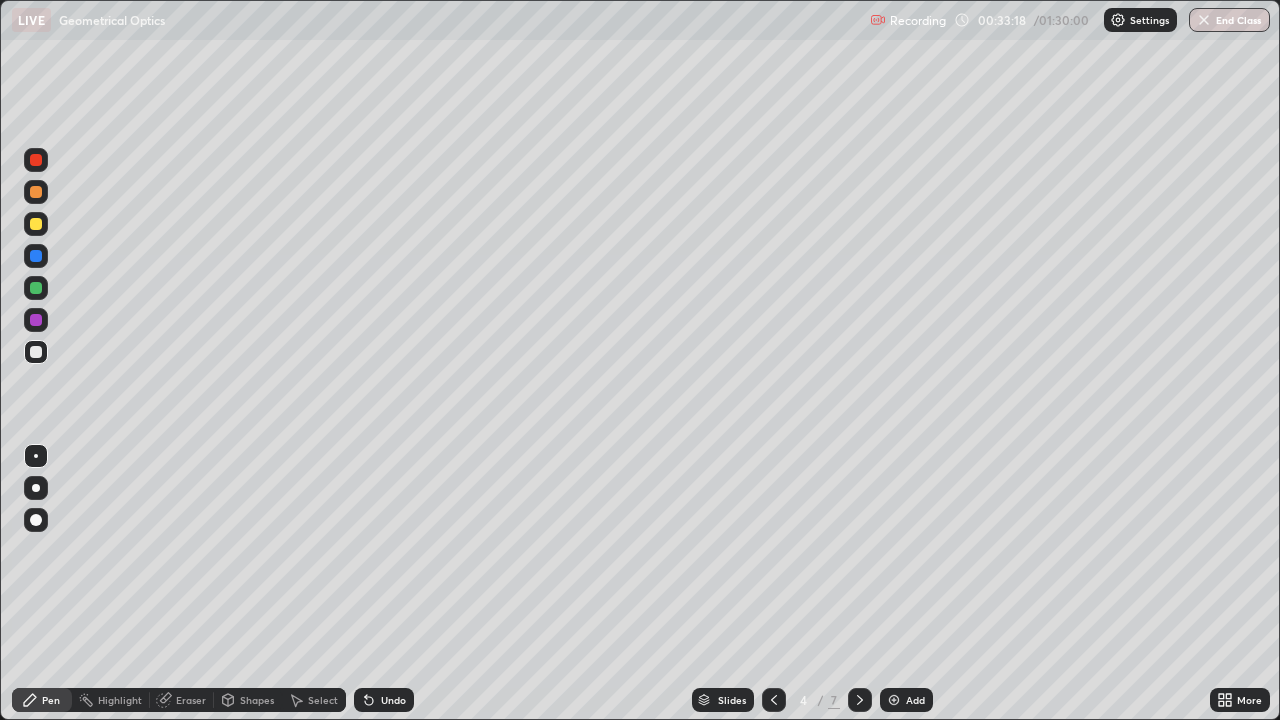click 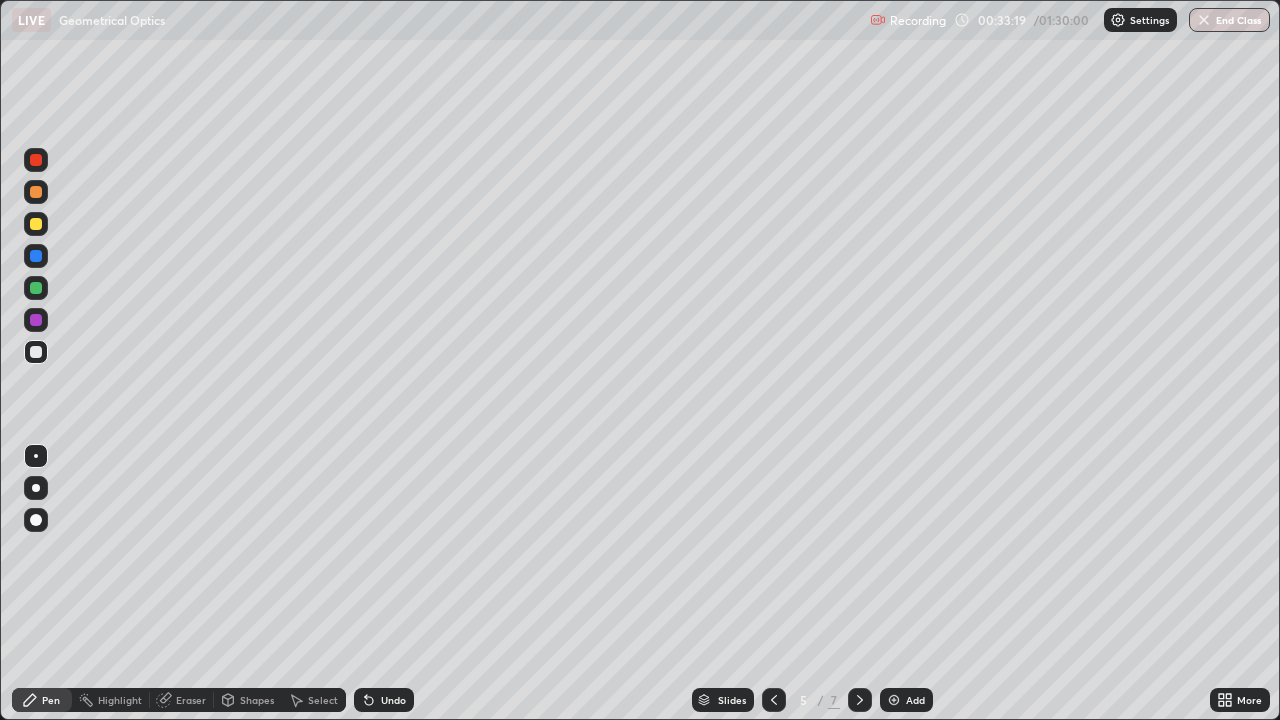 click at bounding box center (860, 700) 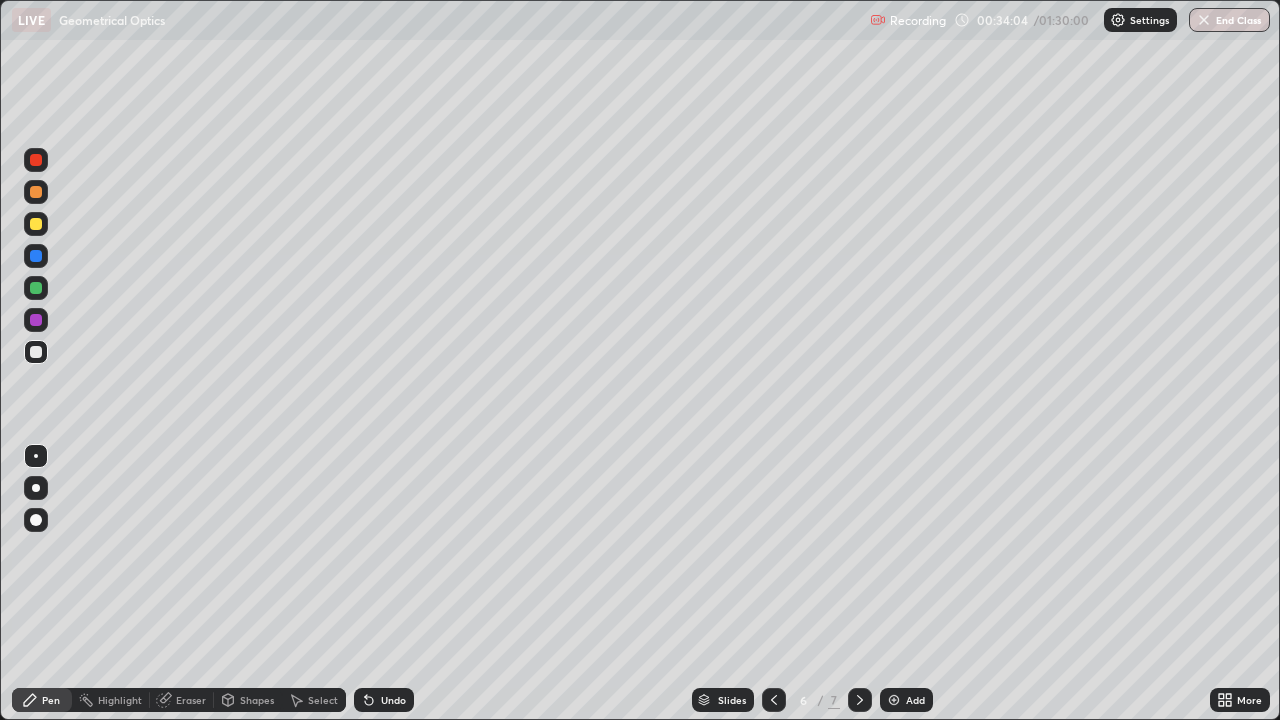 click on "Undo" at bounding box center [393, 700] 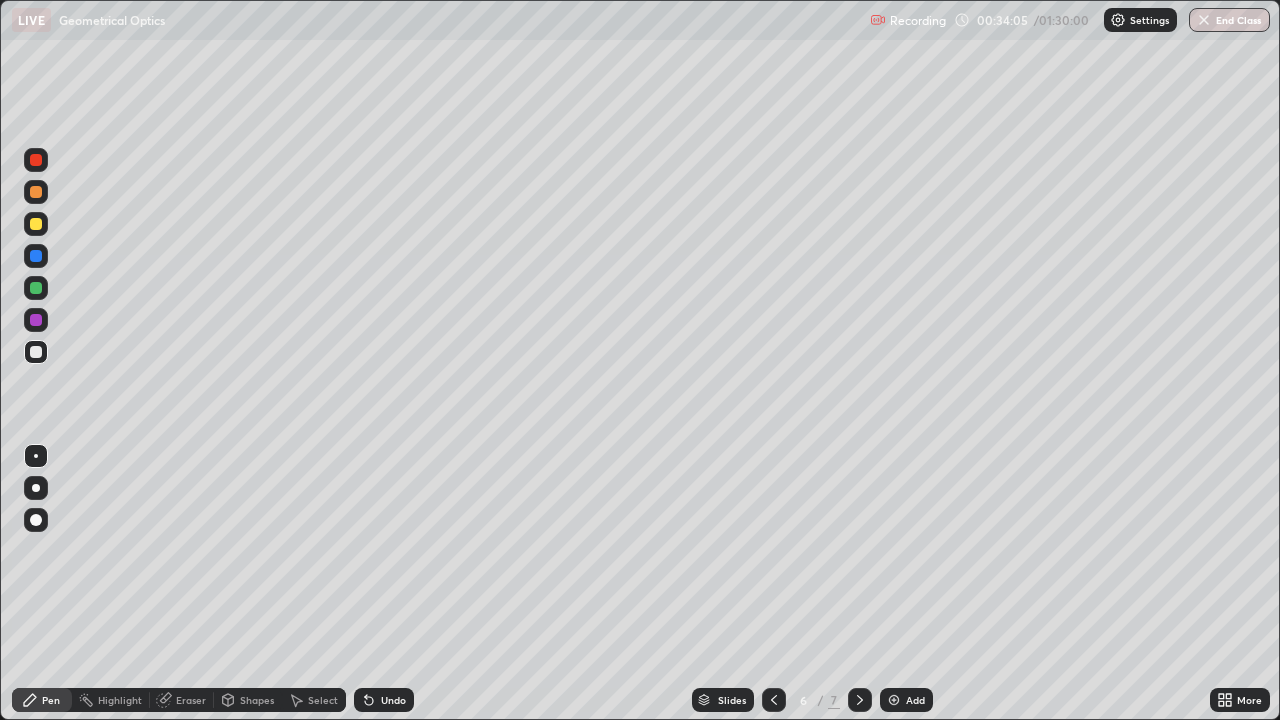 click on "Undo" at bounding box center (393, 700) 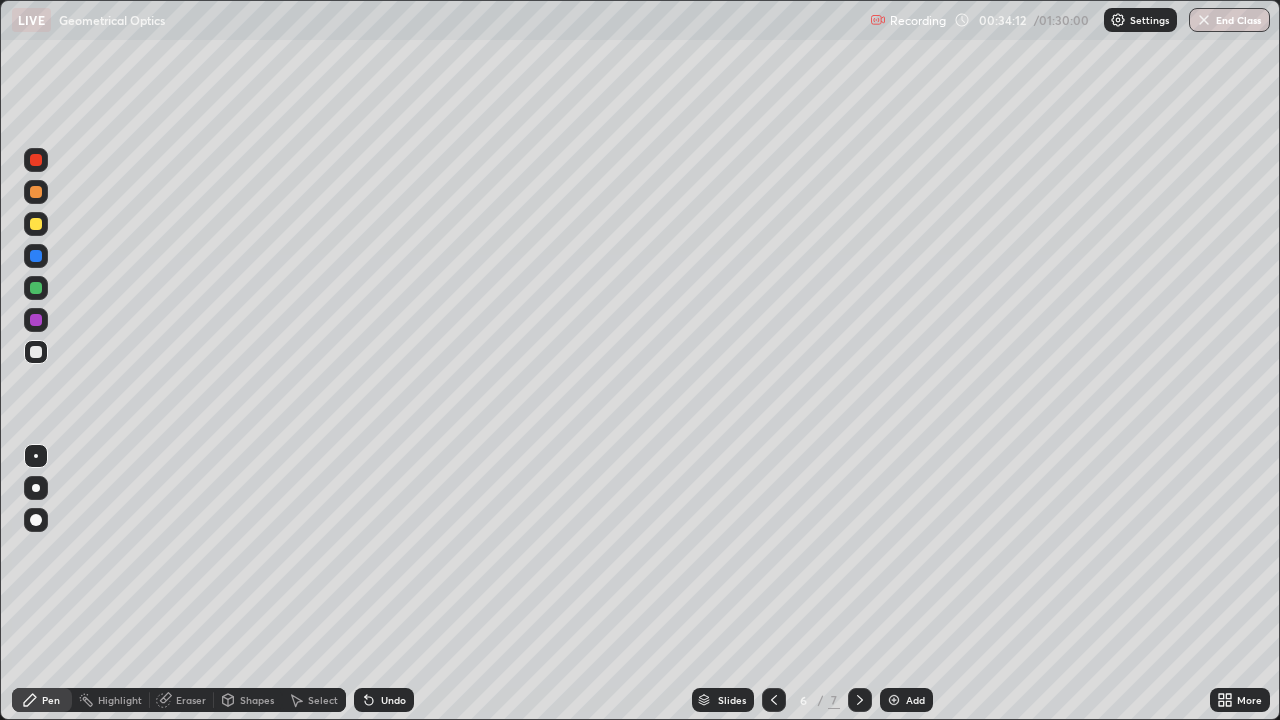 click on "Undo" at bounding box center (393, 700) 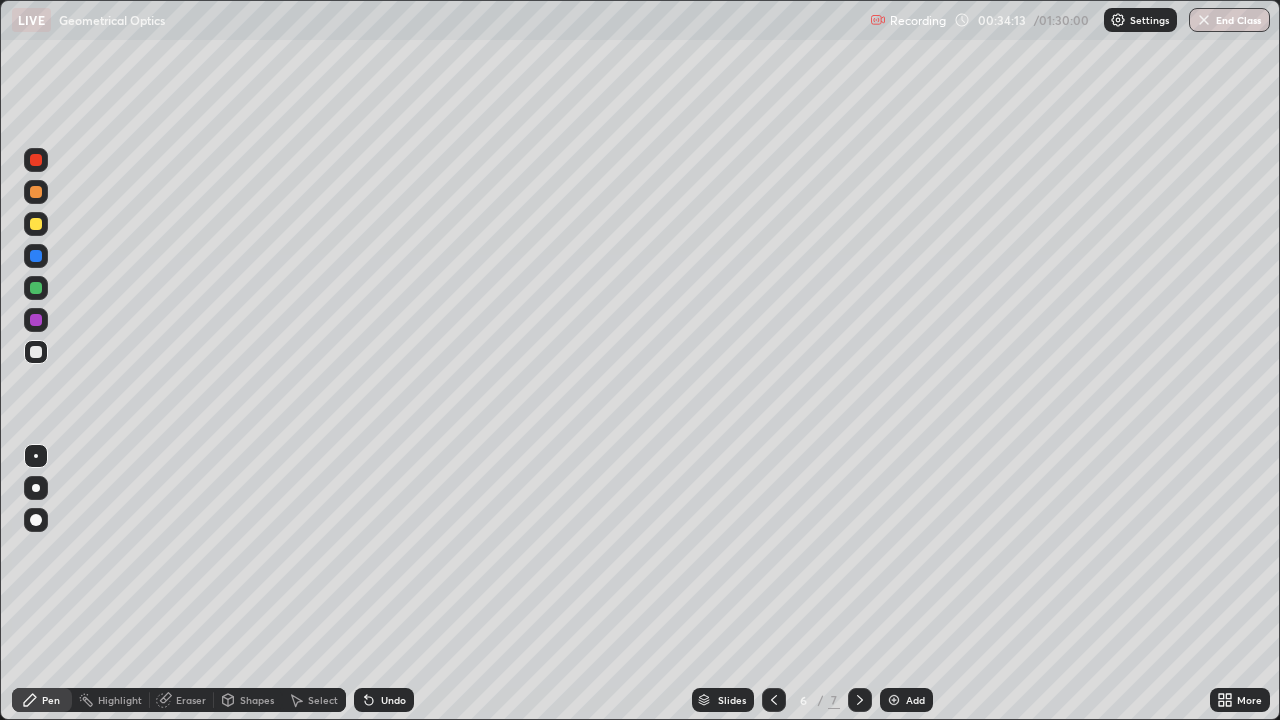 click on "Undo" at bounding box center (384, 700) 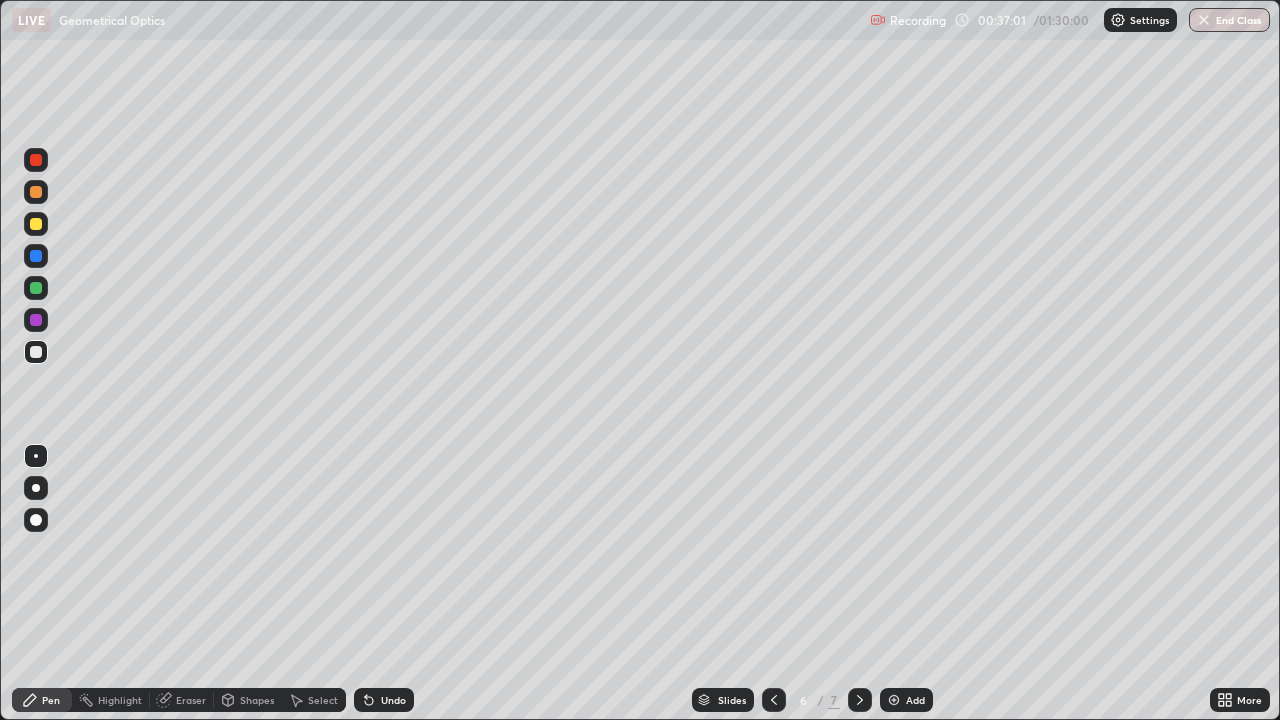 click at bounding box center (860, 700) 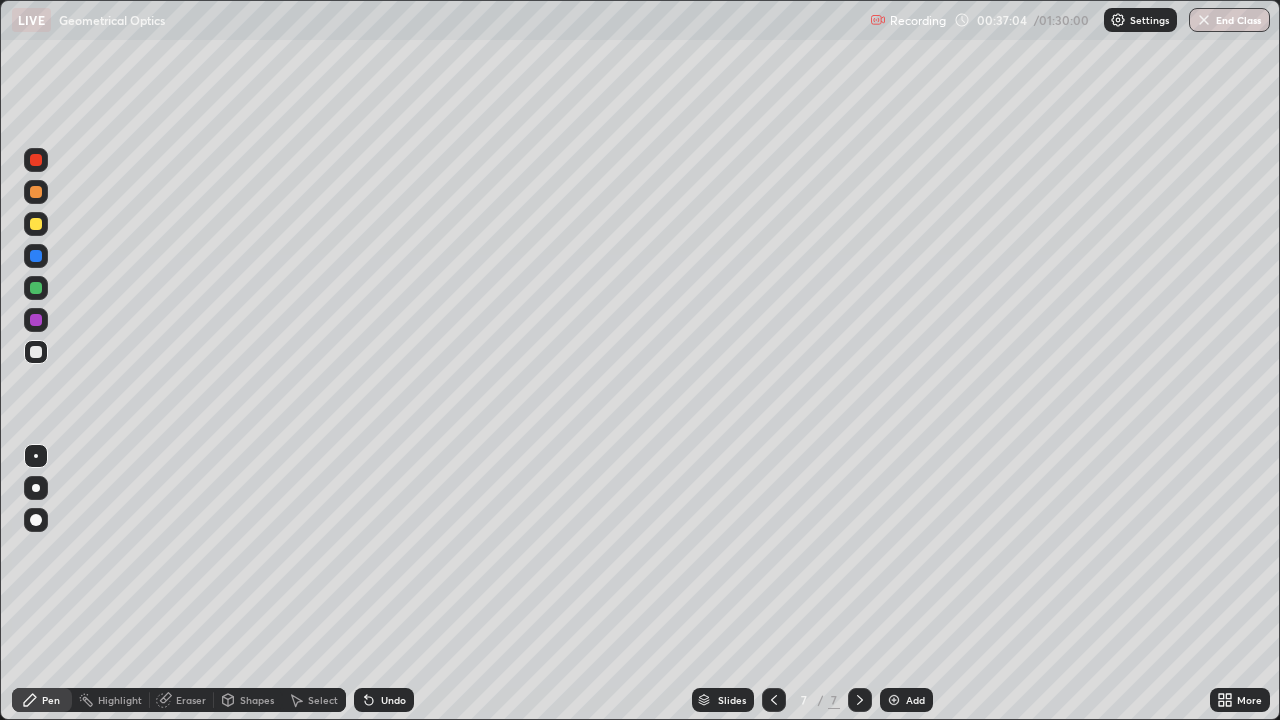 click at bounding box center (774, 700) 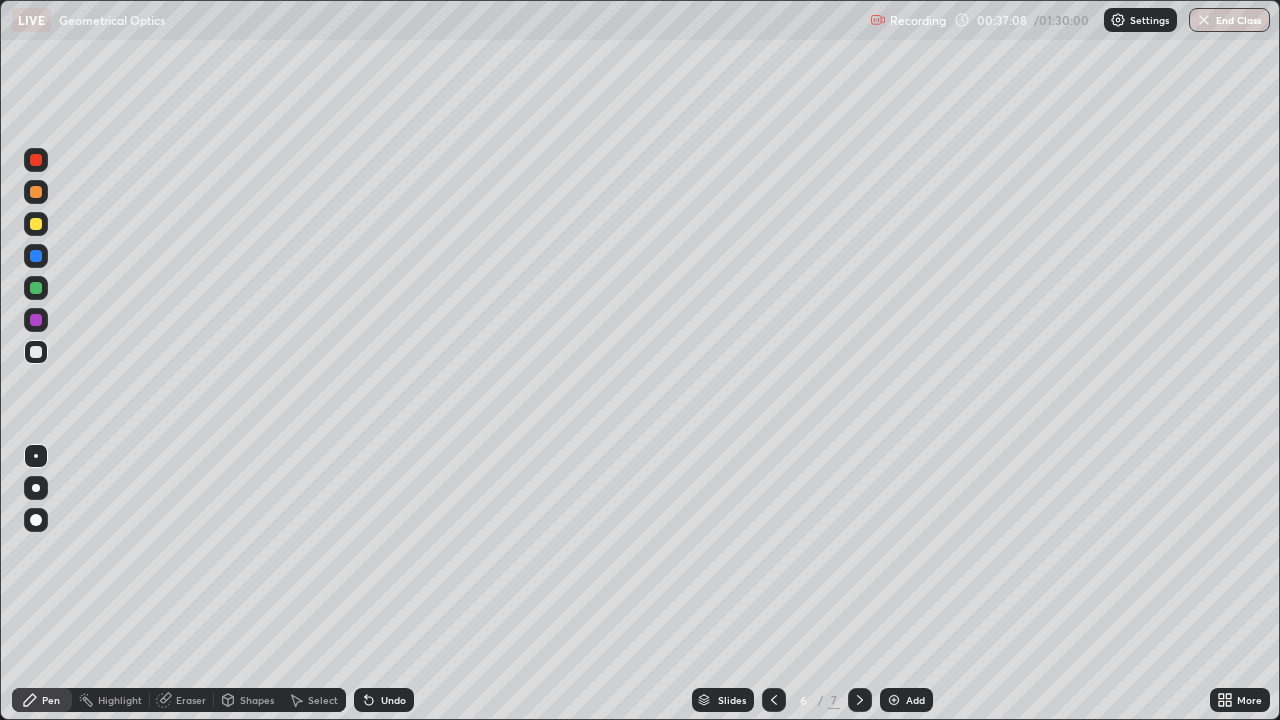 click at bounding box center [894, 700] 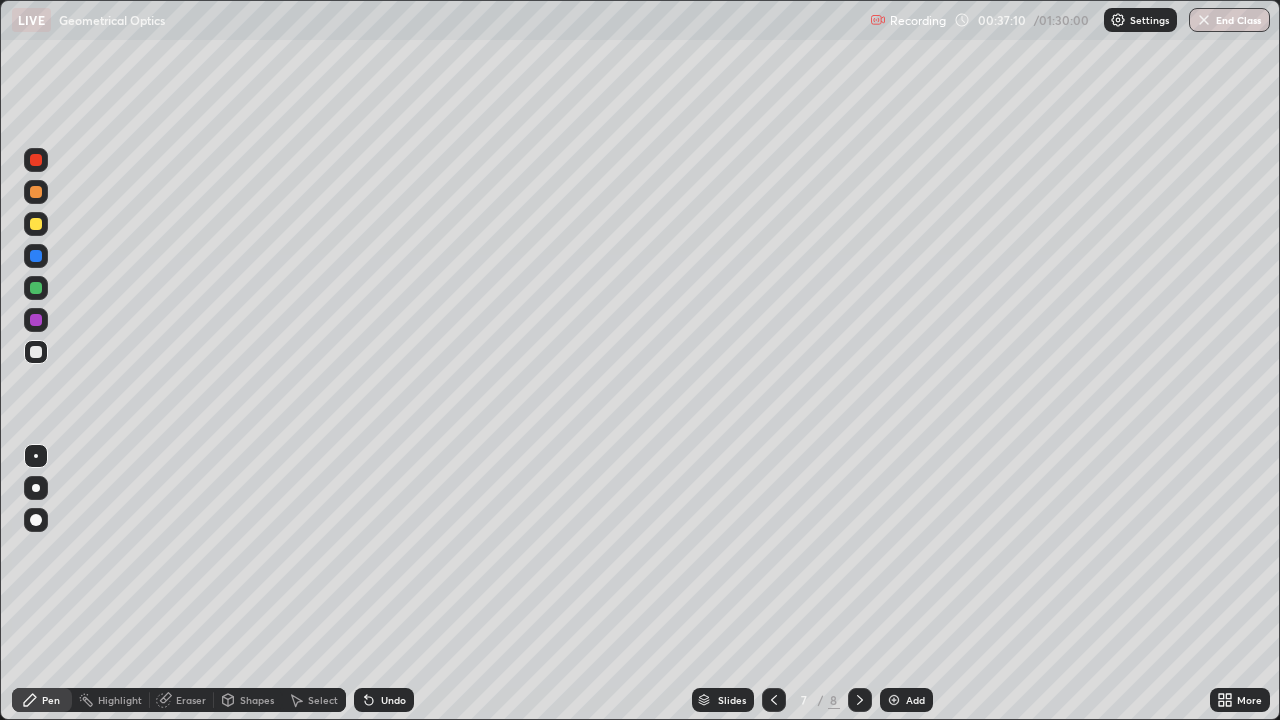 click at bounding box center (36, 224) 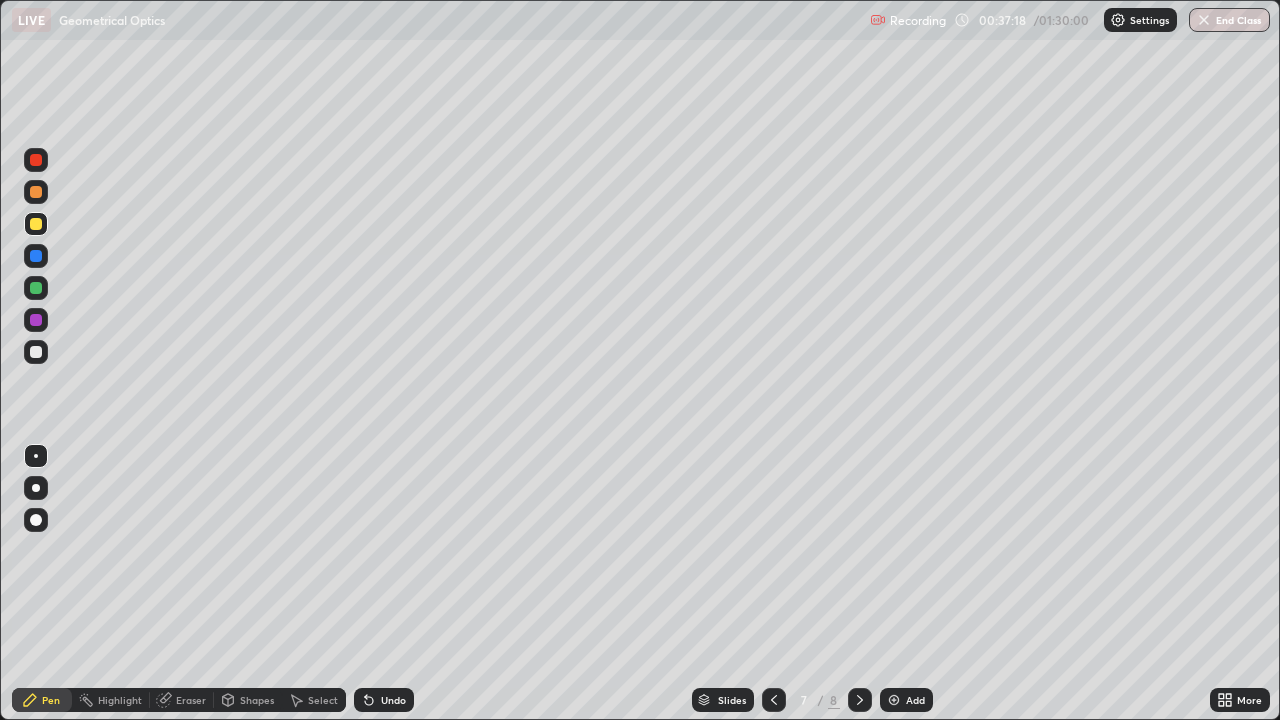 click 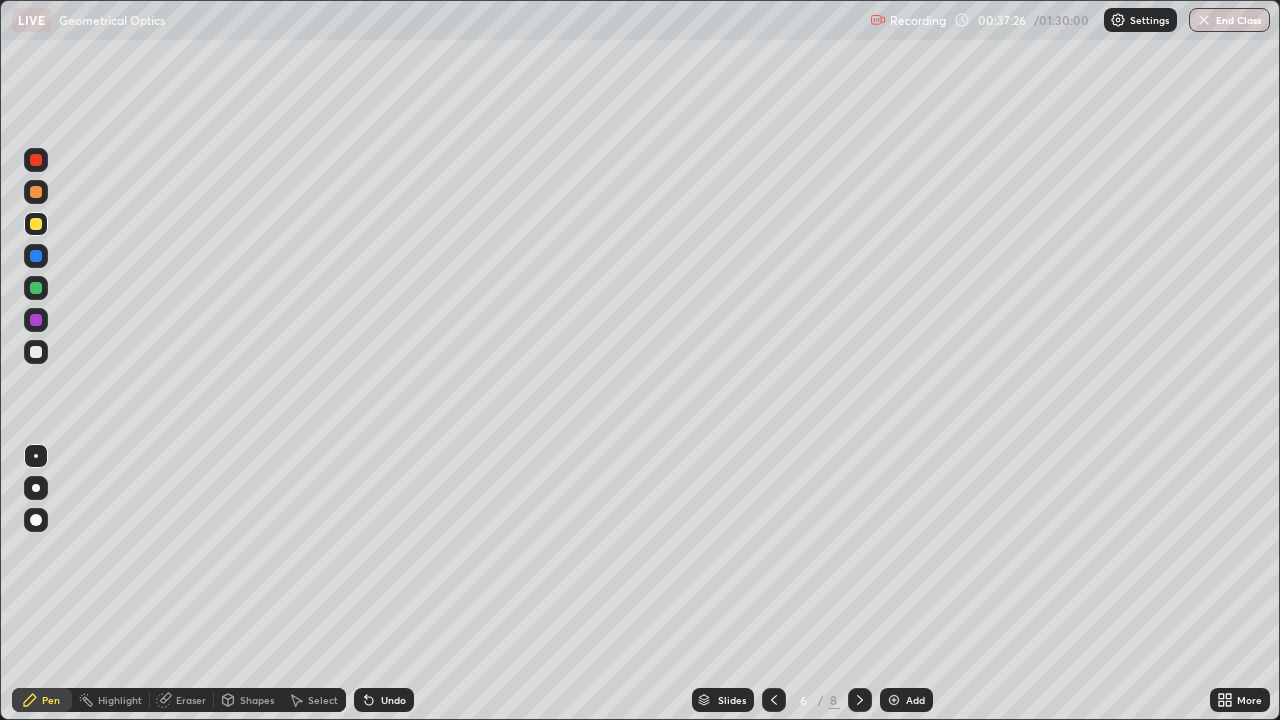 click 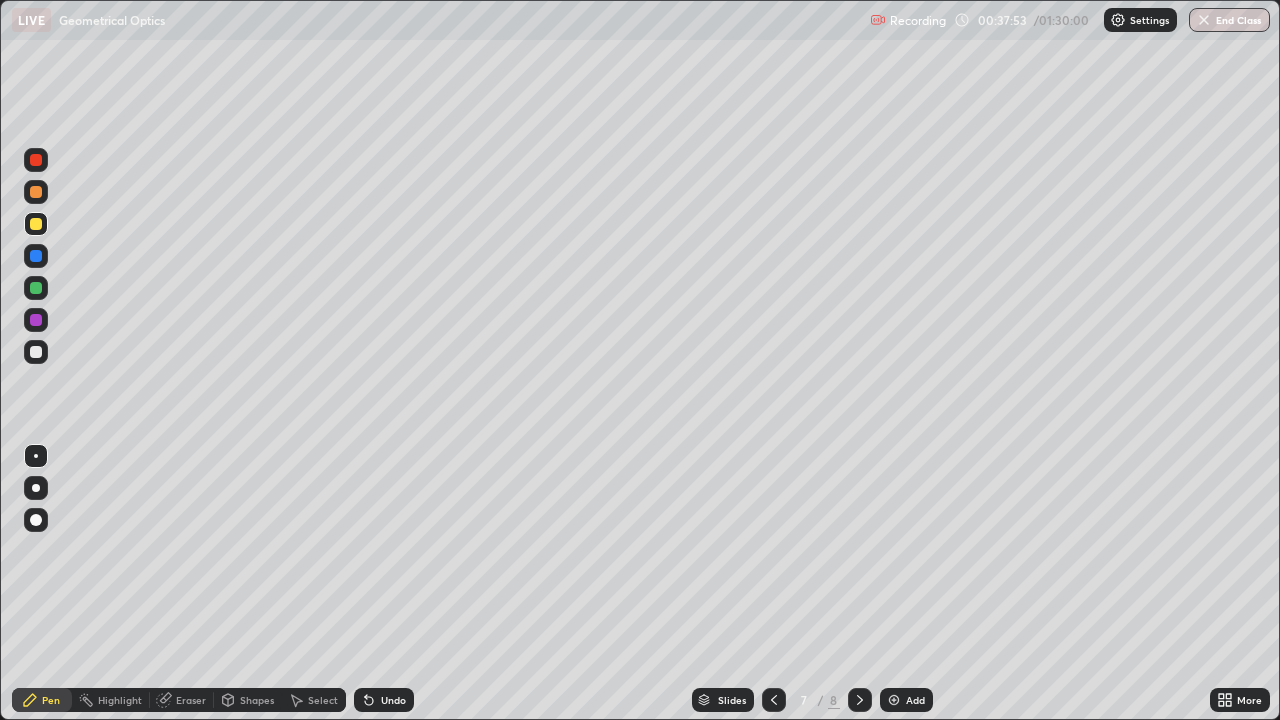 click on "Undo" at bounding box center (384, 700) 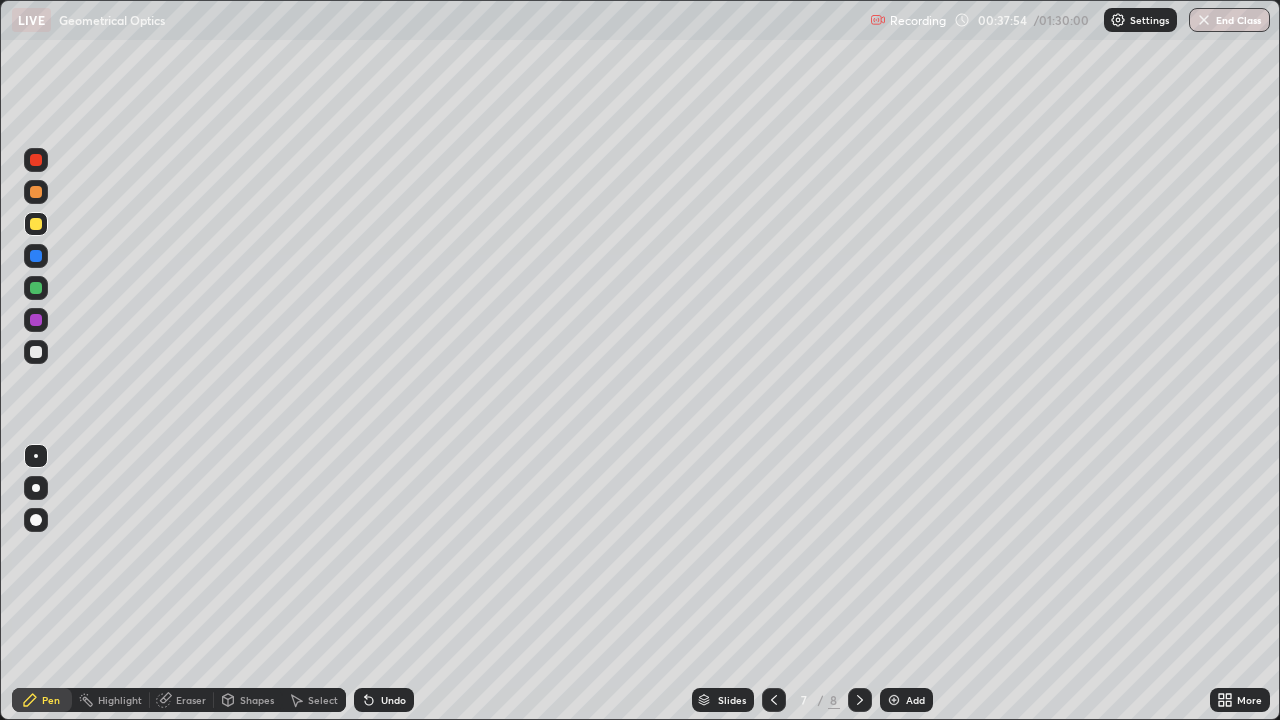 click 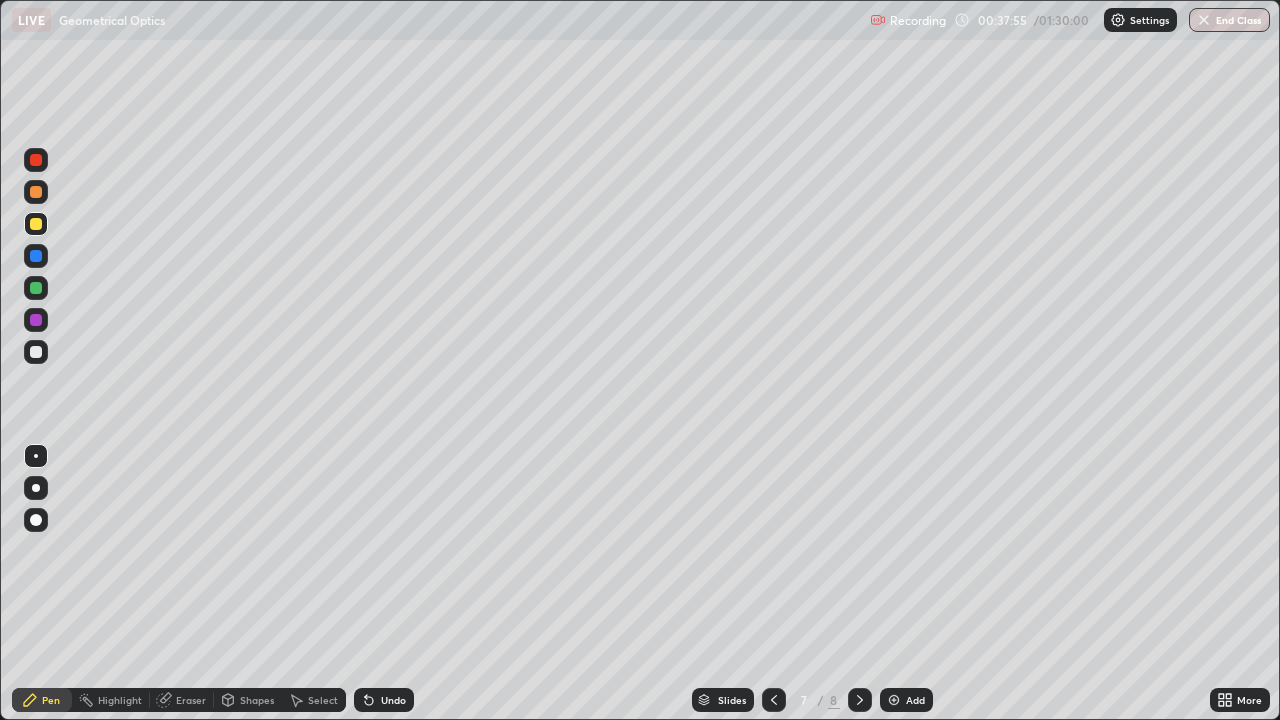 click 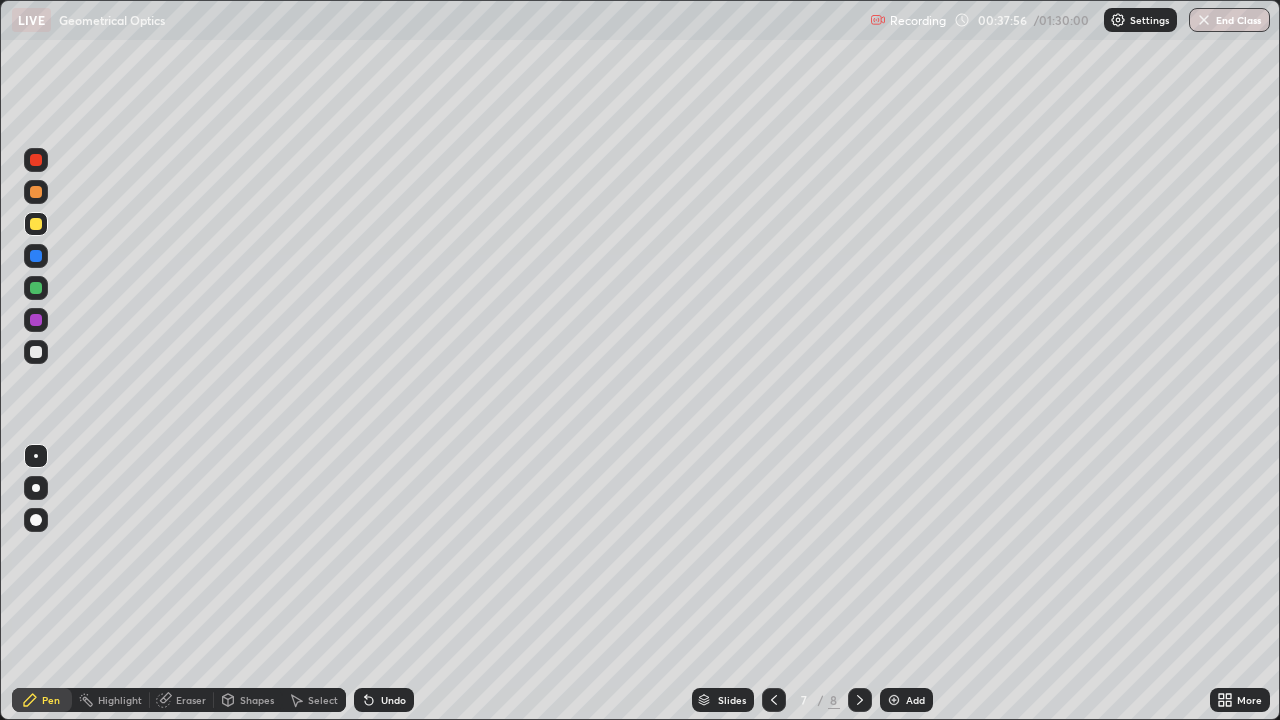 click 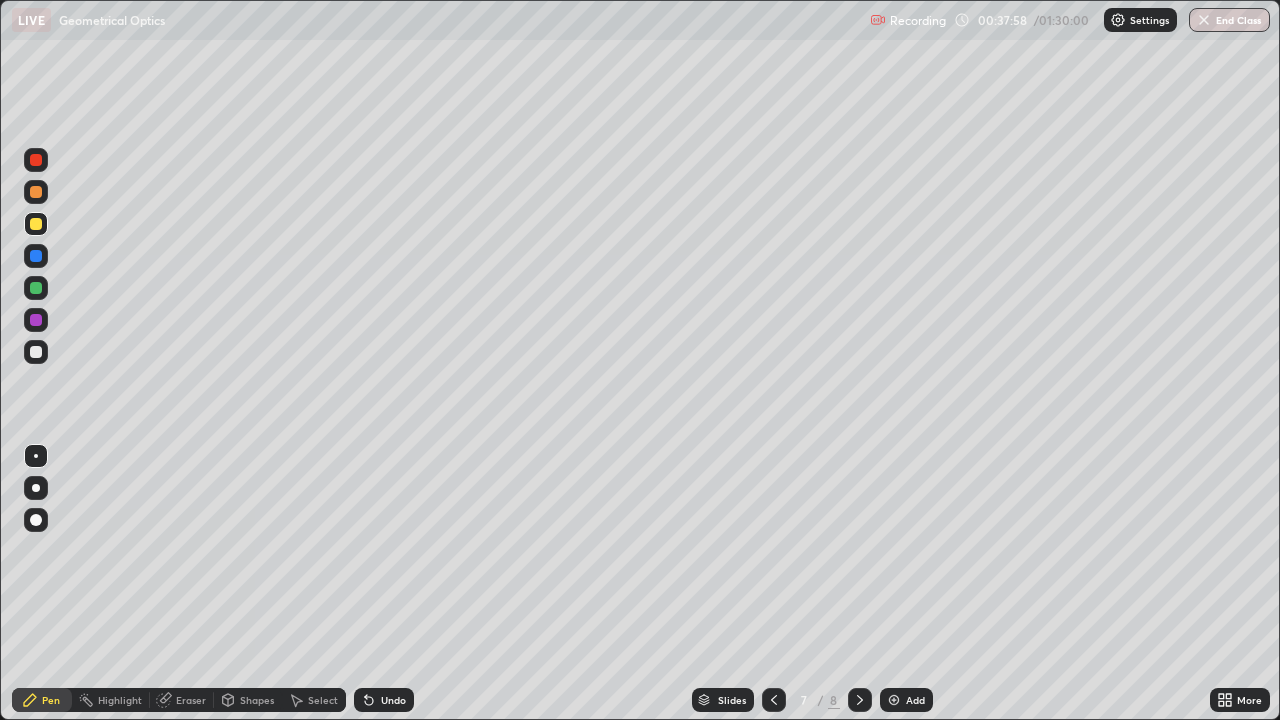 click on "Eraser" at bounding box center [191, 700] 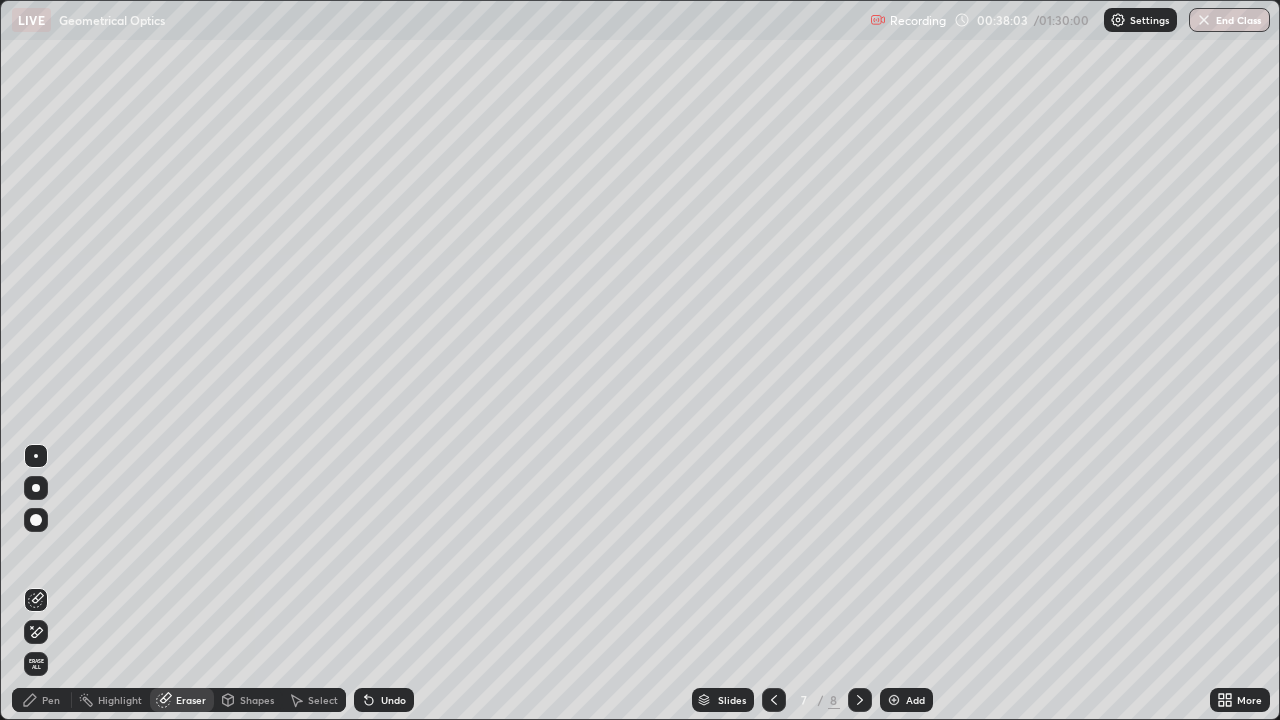 click on "Pen" at bounding box center [42, 700] 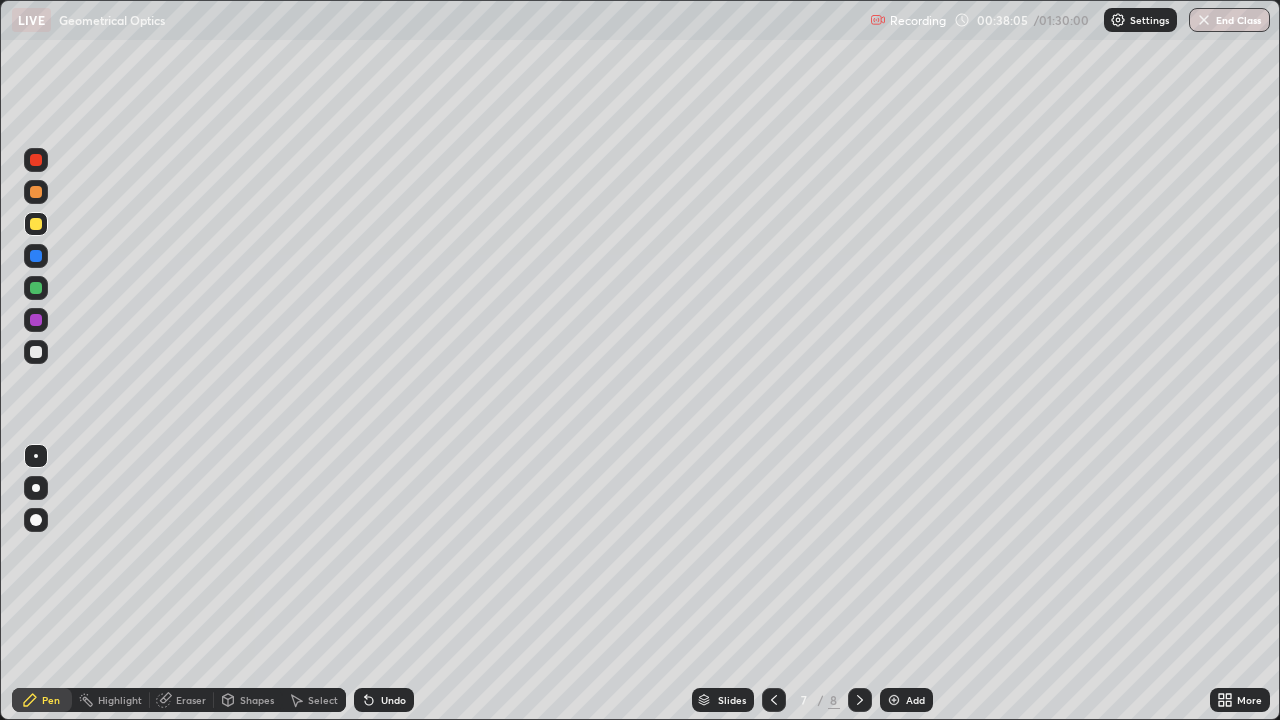 click 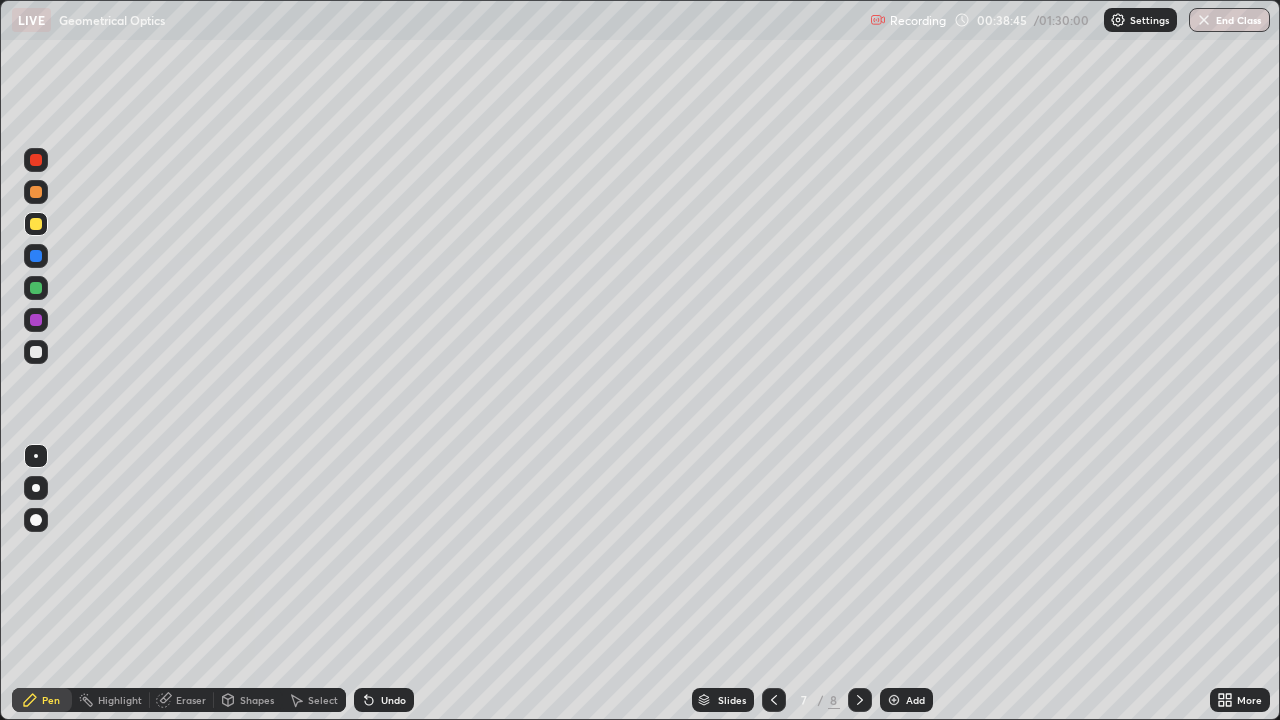 click at bounding box center (36, 352) 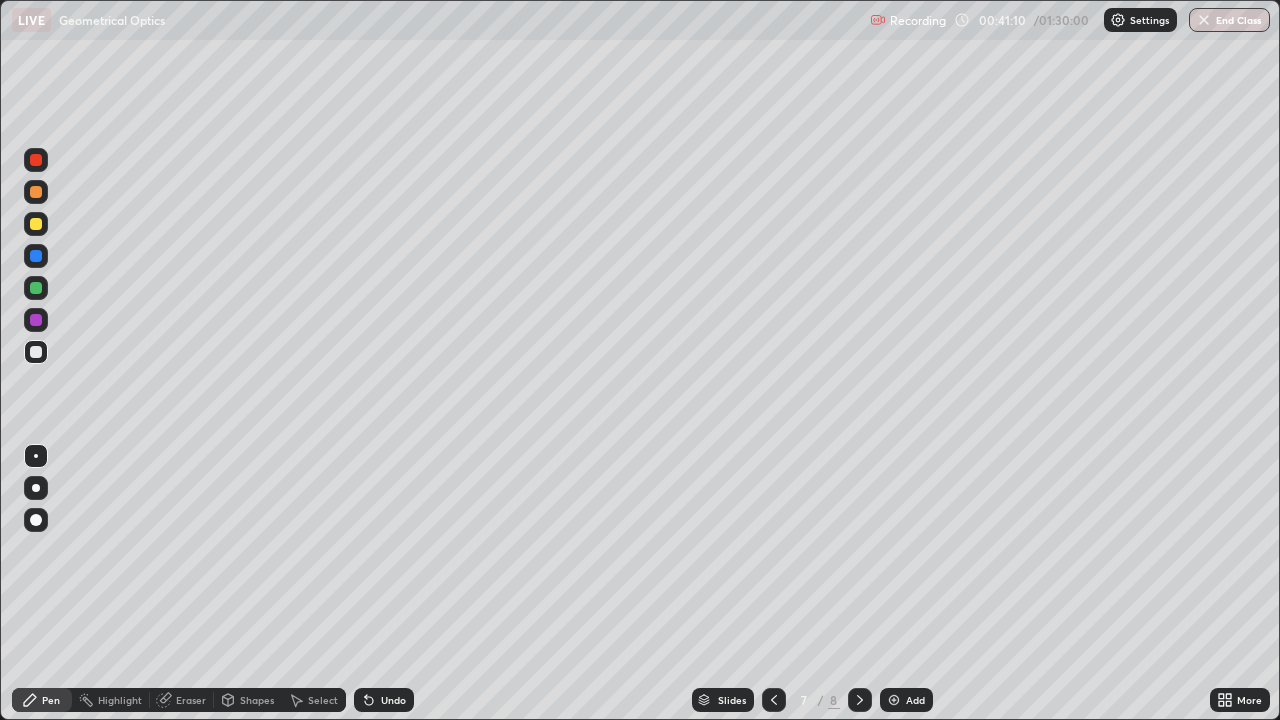 click at bounding box center (894, 700) 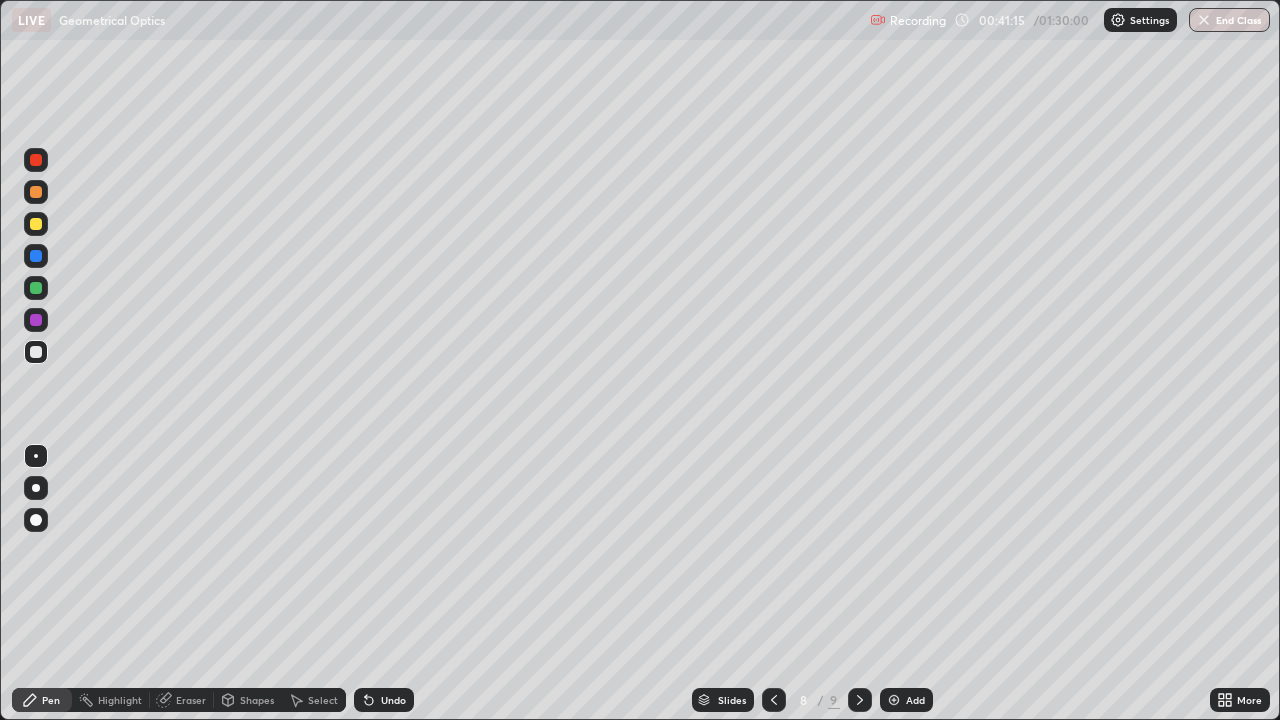 click at bounding box center (36, 224) 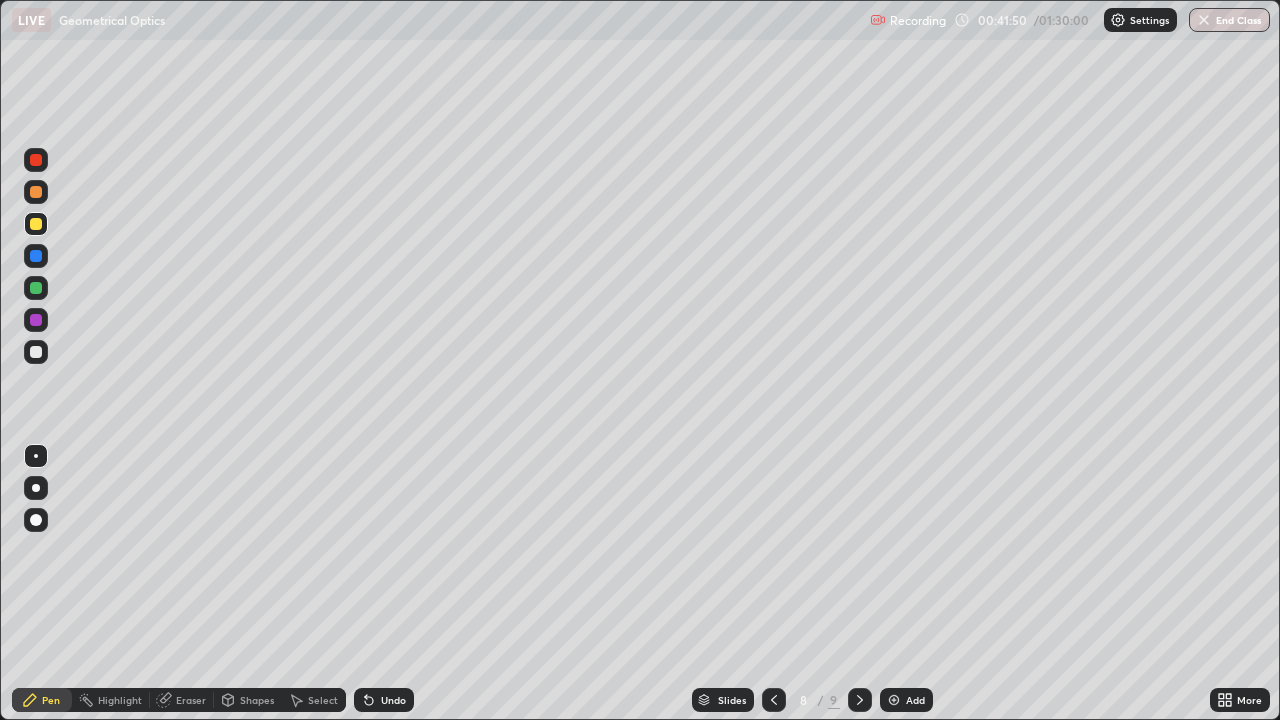 click at bounding box center (36, 352) 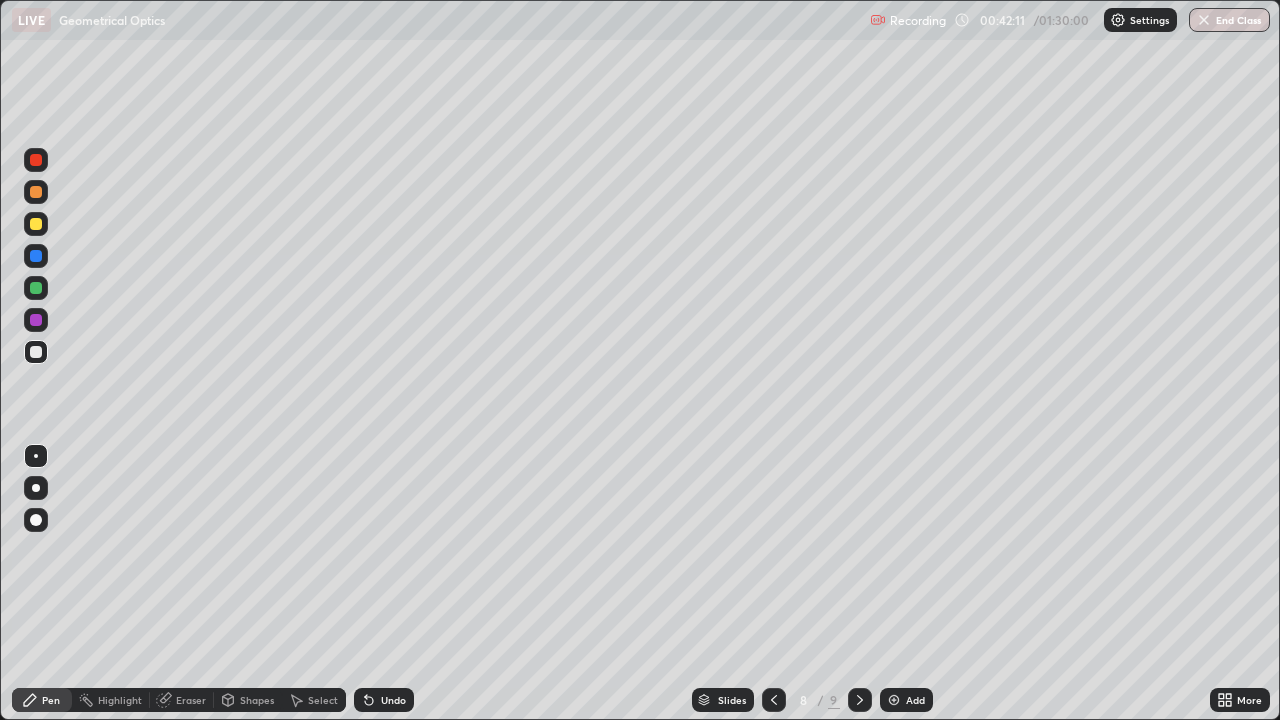click at bounding box center (36, 224) 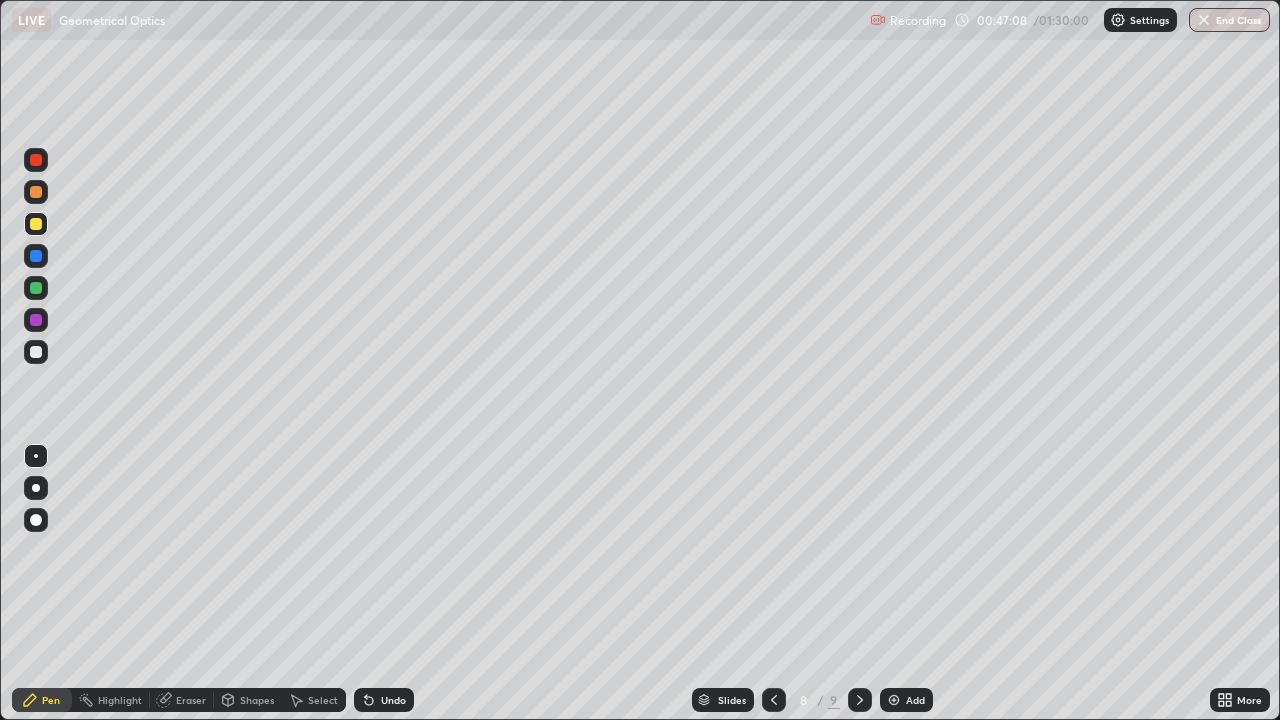 click at bounding box center [894, 700] 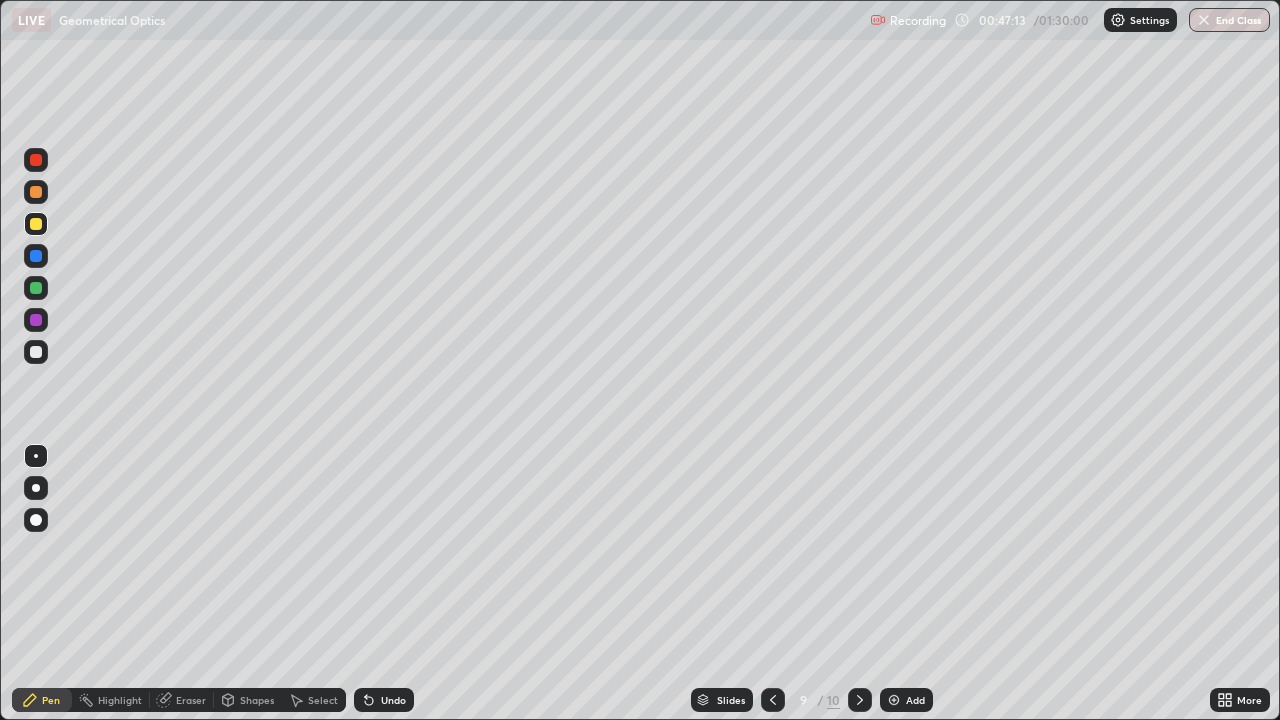 click at bounding box center [36, 352] 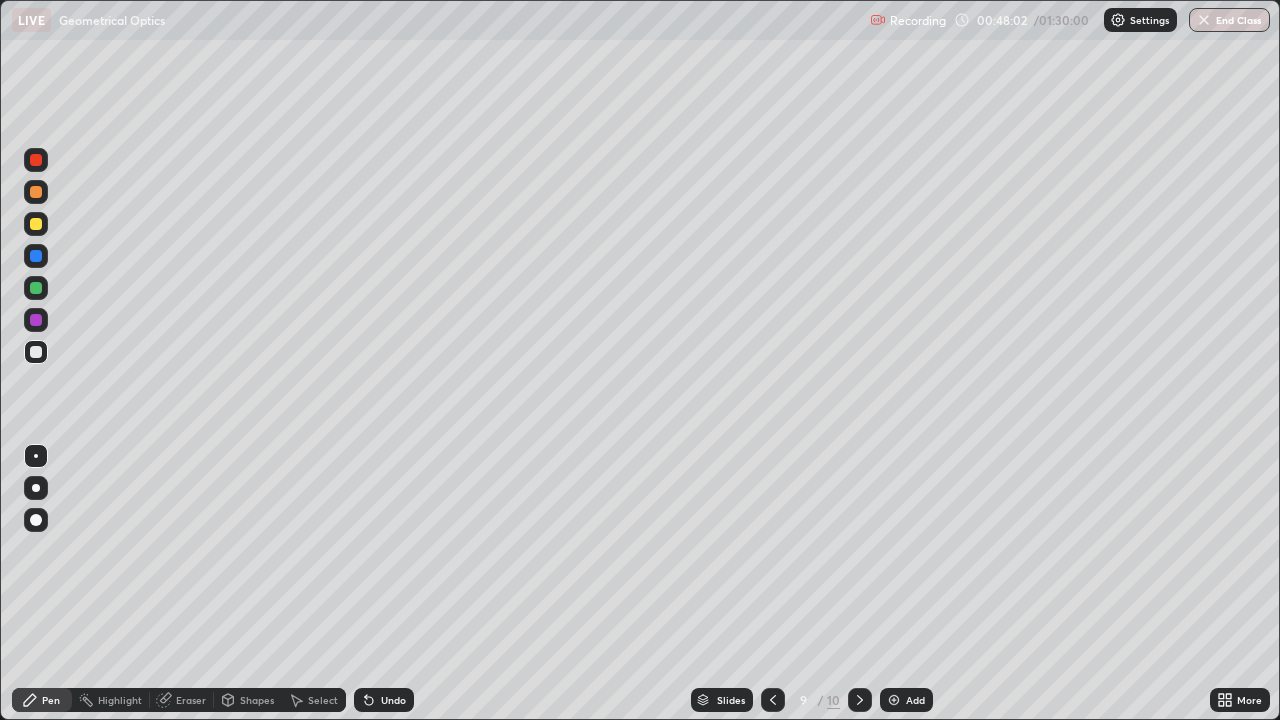 click on "Undo" at bounding box center (393, 700) 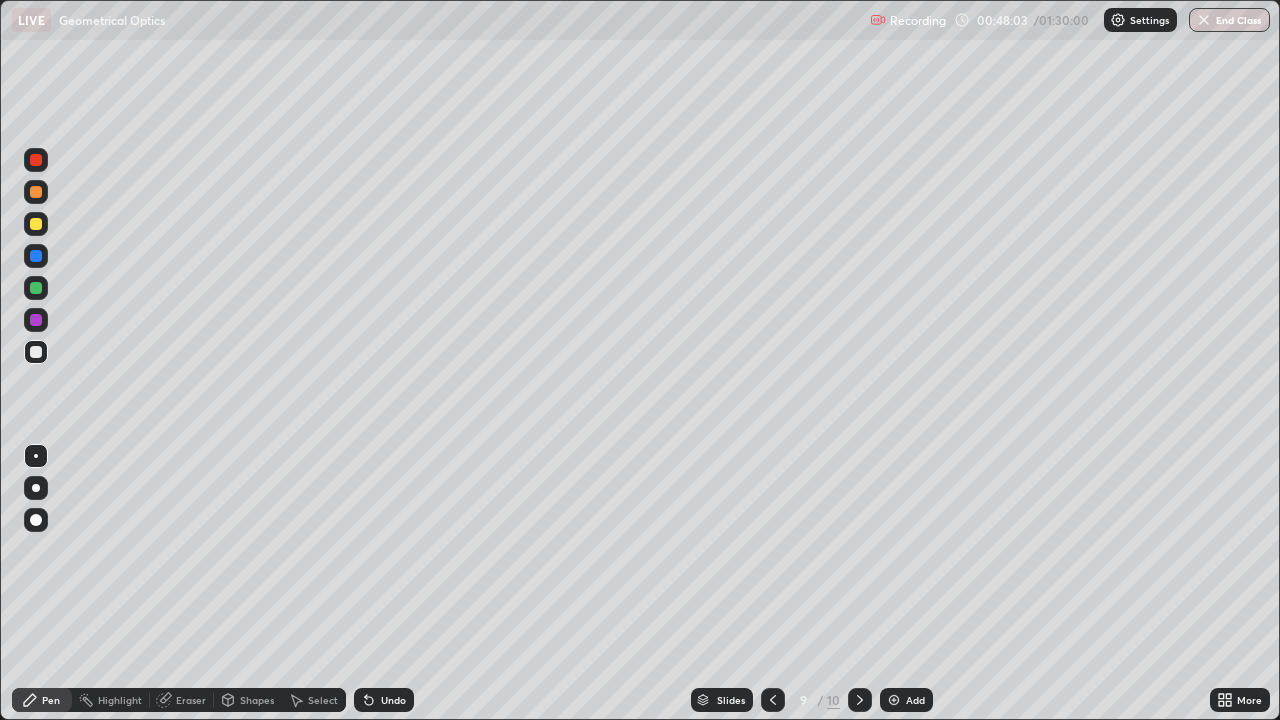 click on "Undo" at bounding box center (393, 700) 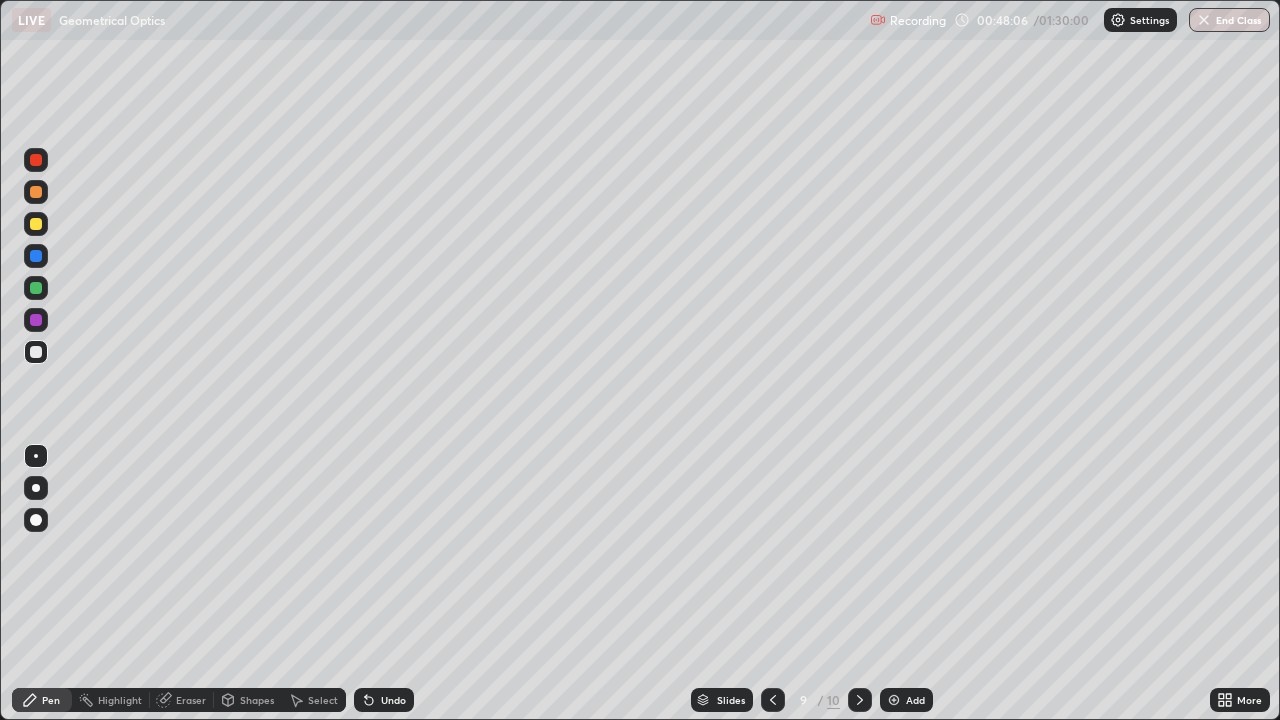 click on "Undo" at bounding box center [384, 700] 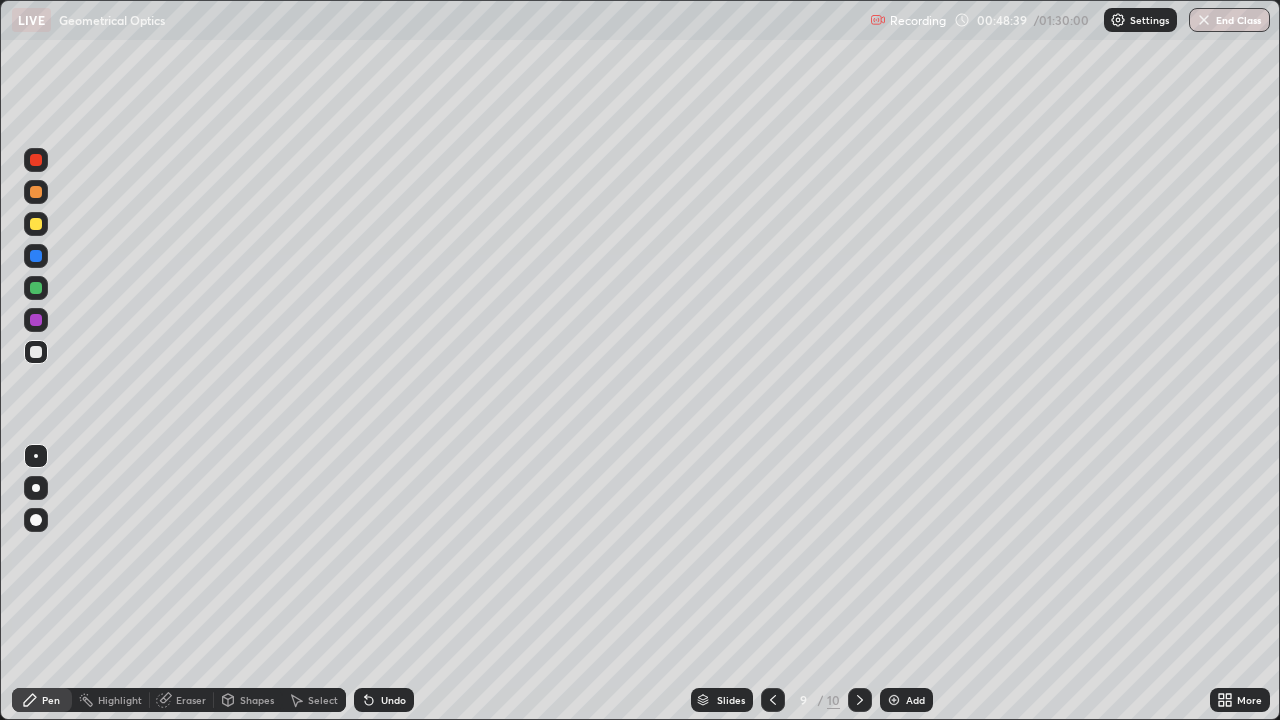 click on "Add" at bounding box center [915, 700] 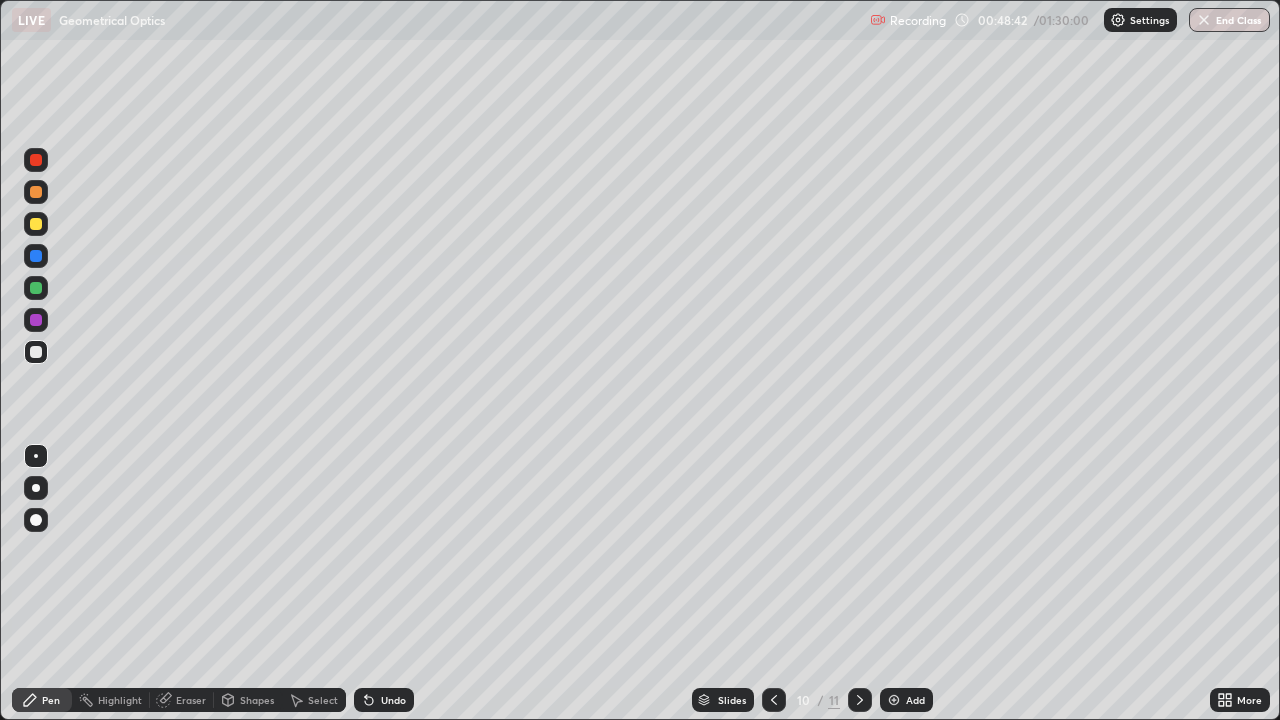 click at bounding box center [36, 352] 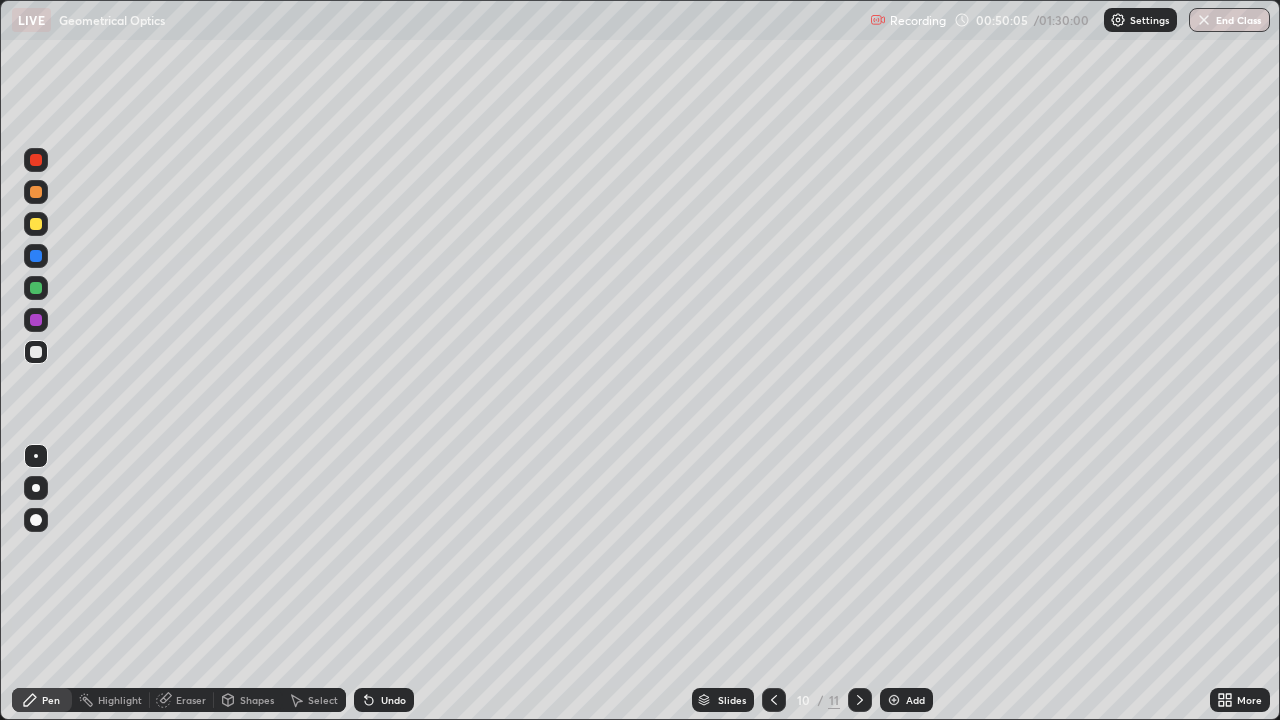 click on "Undo" at bounding box center (384, 700) 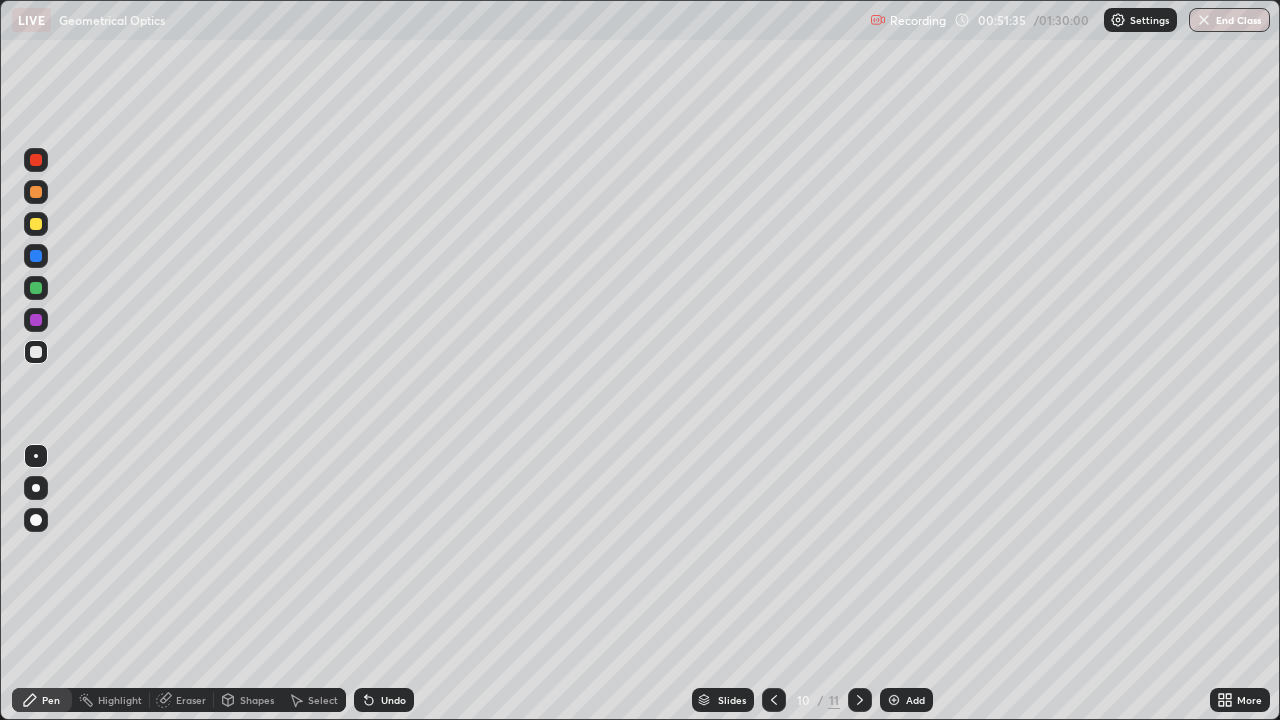 click on "Add" at bounding box center (906, 700) 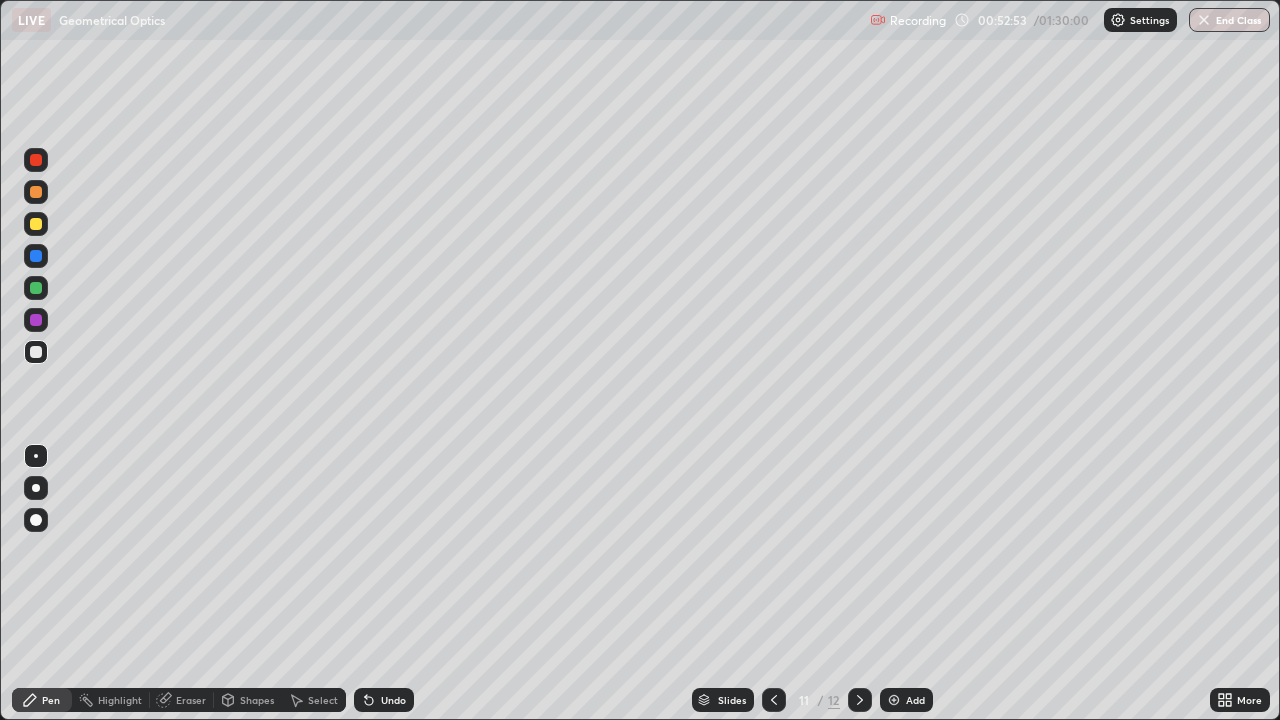 click on "Shapes" at bounding box center (248, 700) 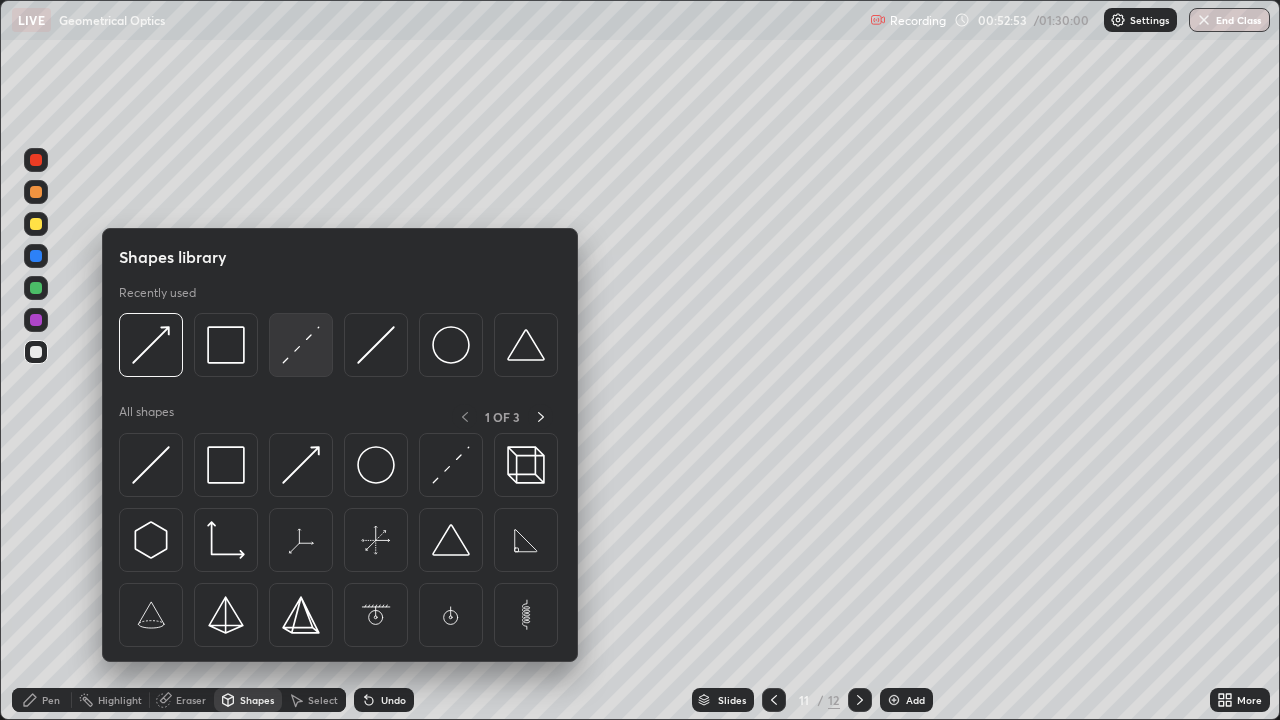 click at bounding box center (301, 345) 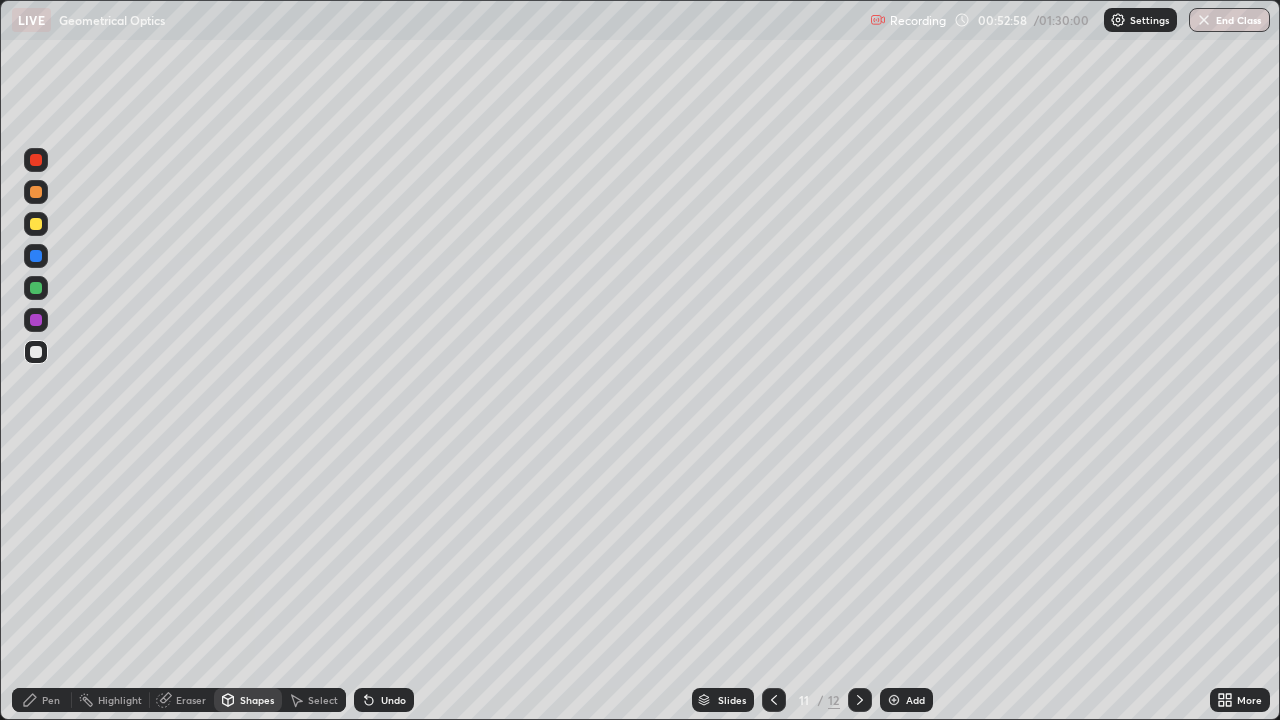 click on "Pen" at bounding box center [51, 700] 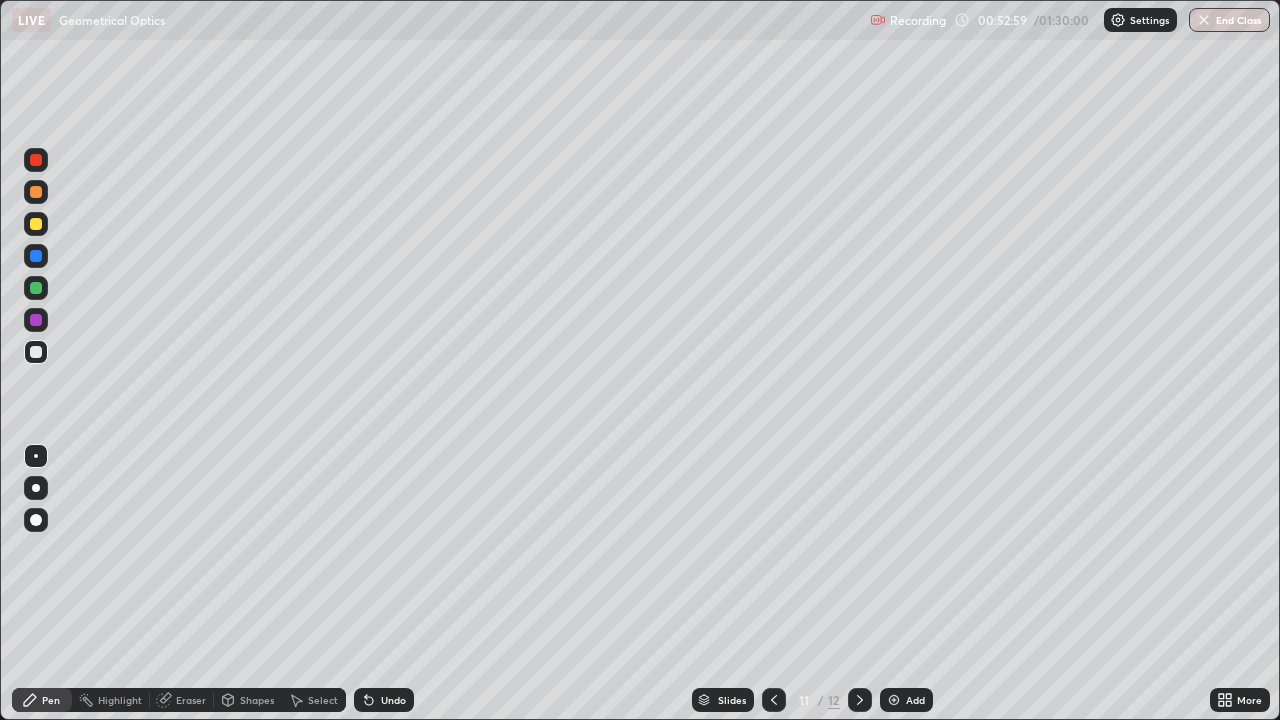 click at bounding box center (36, 288) 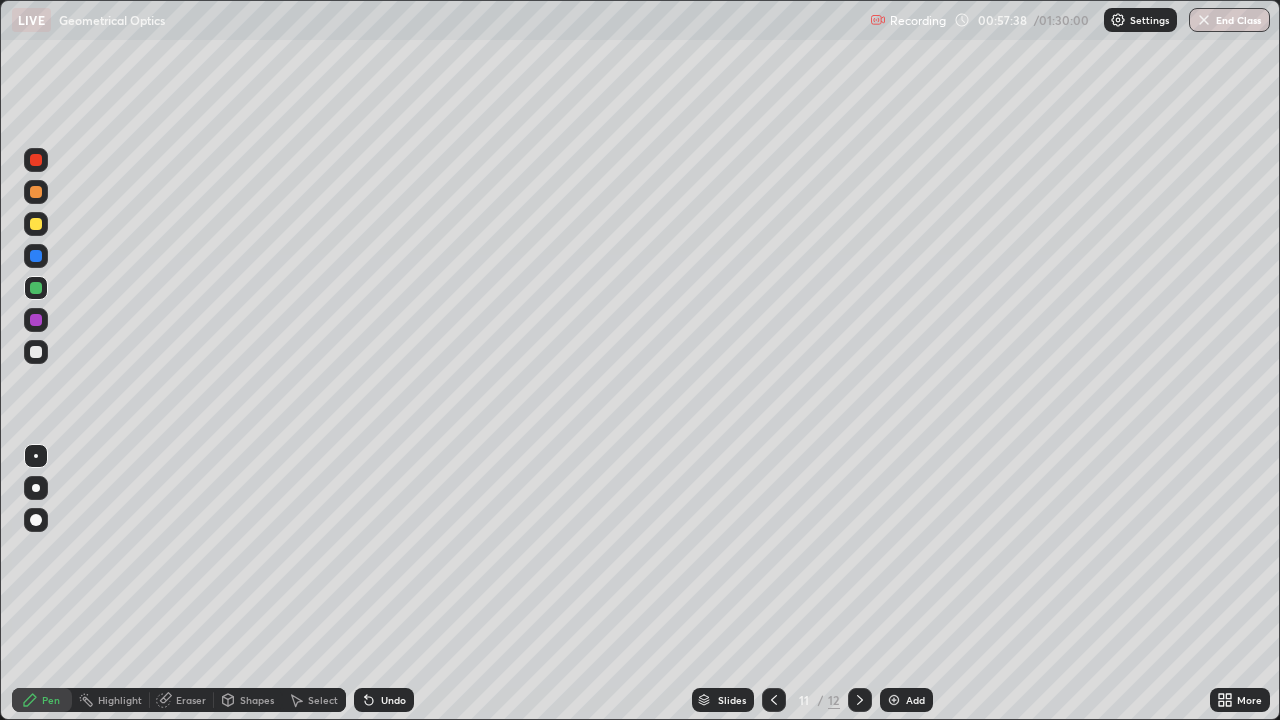 click on "Add" at bounding box center (906, 700) 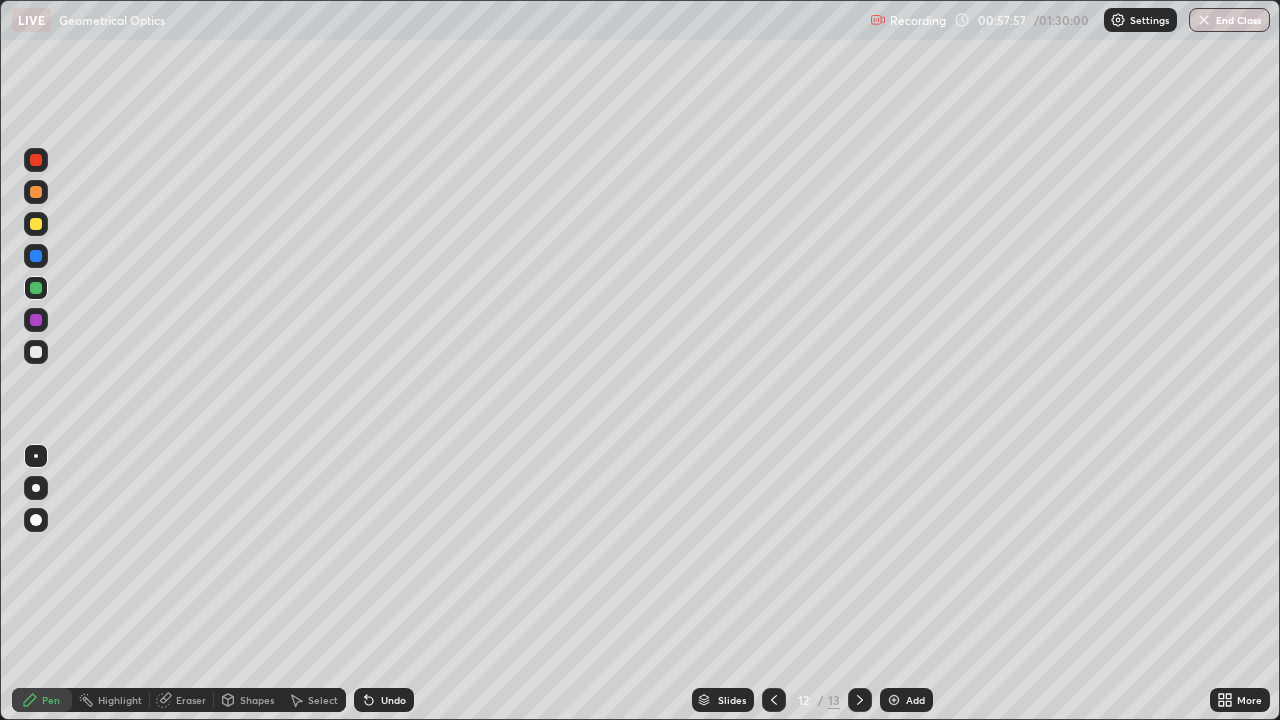 click at bounding box center [36, 352] 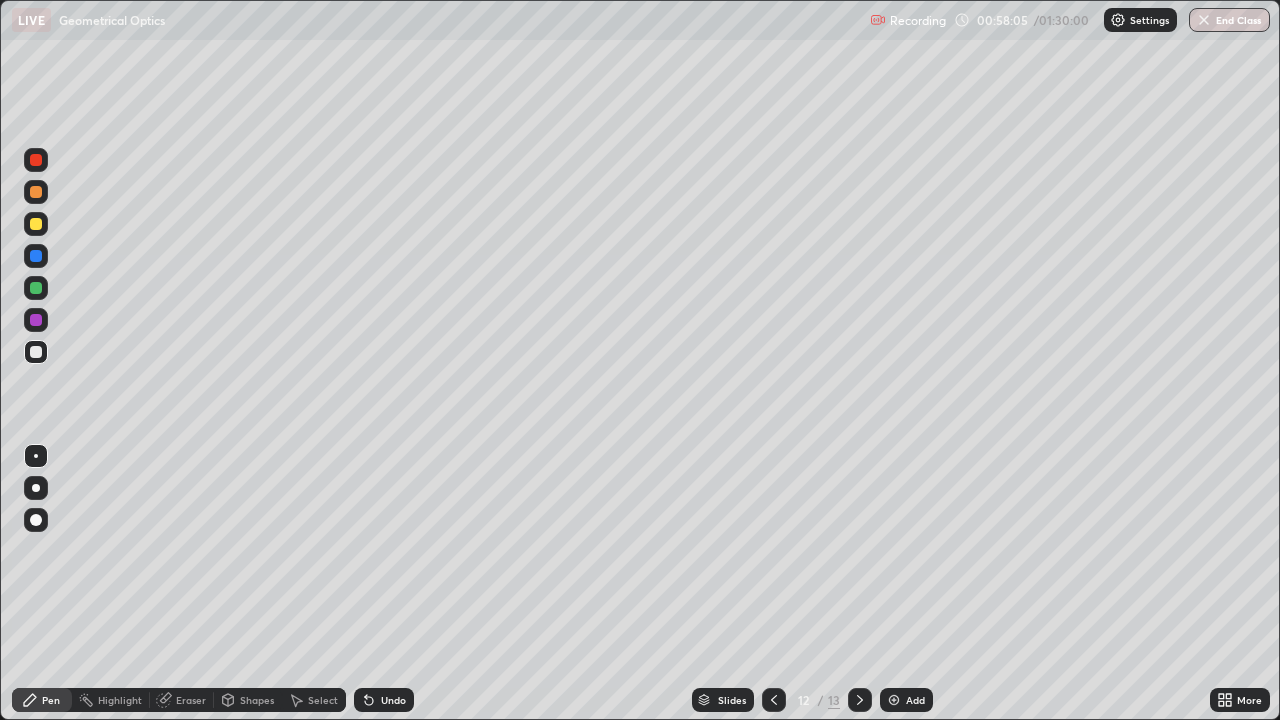 click on "Undo" at bounding box center (384, 700) 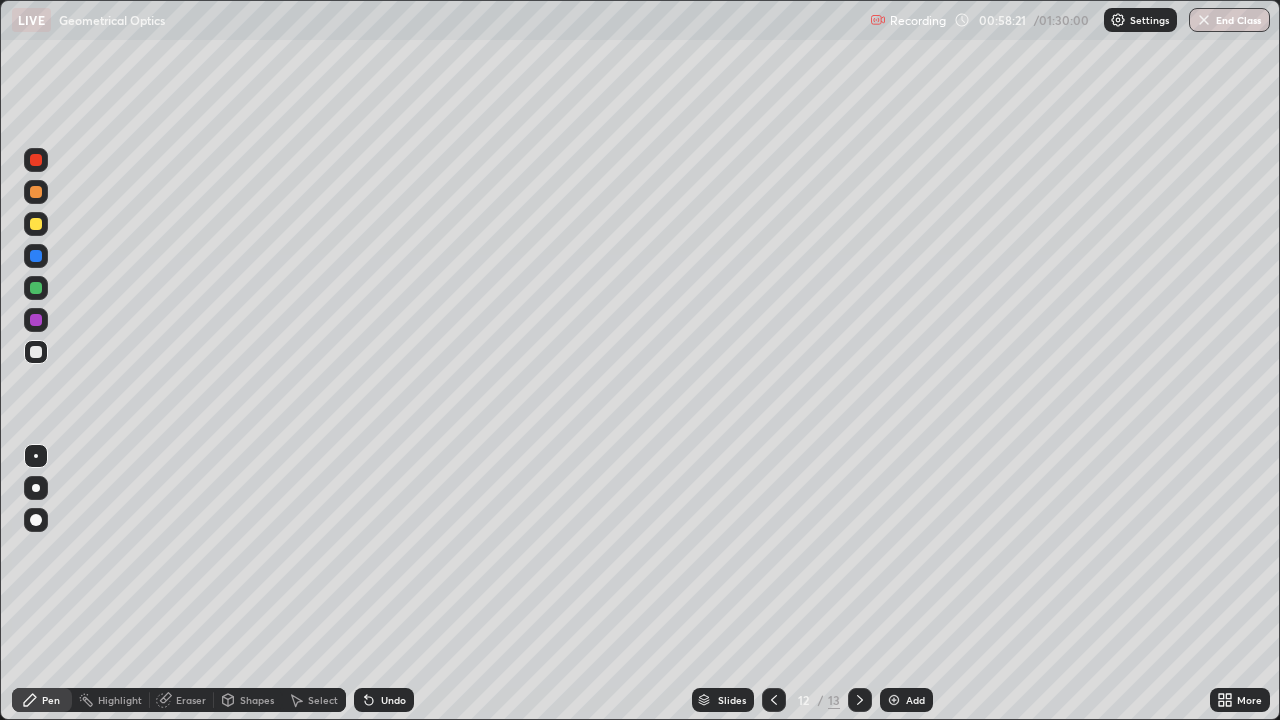 click on "Shapes" at bounding box center (257, 700) 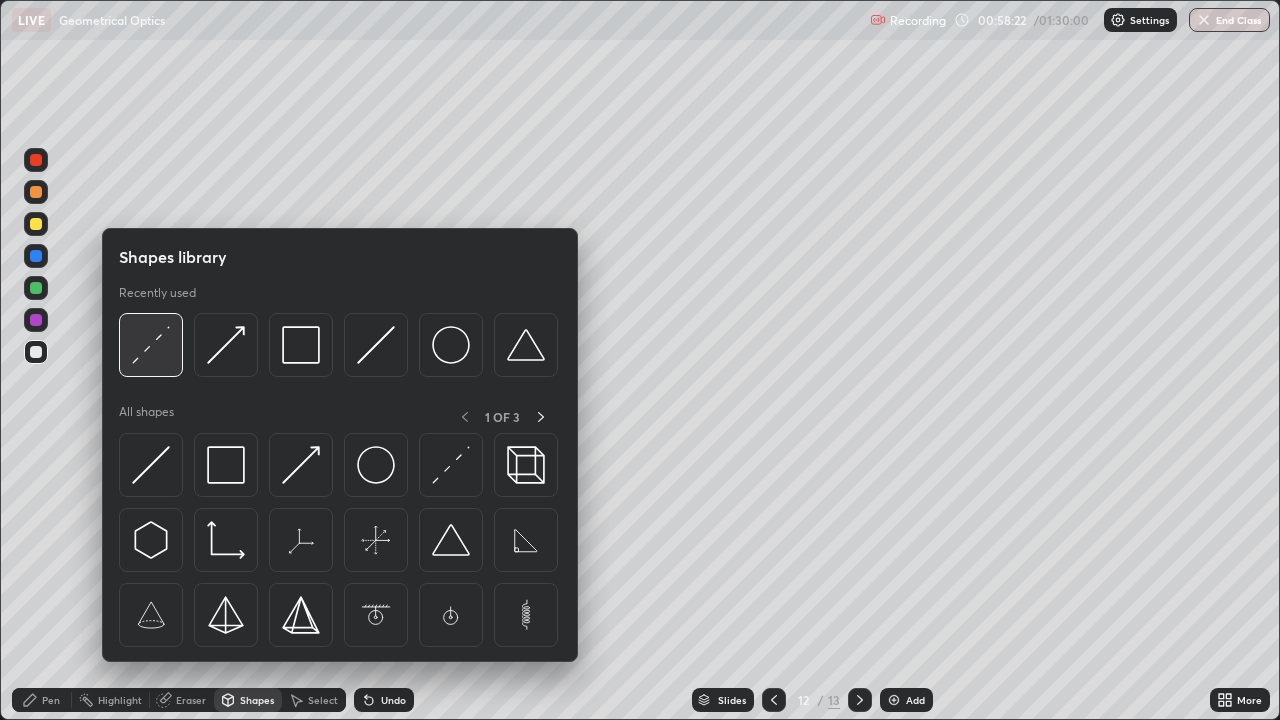 click at bounding box center [151, 345] 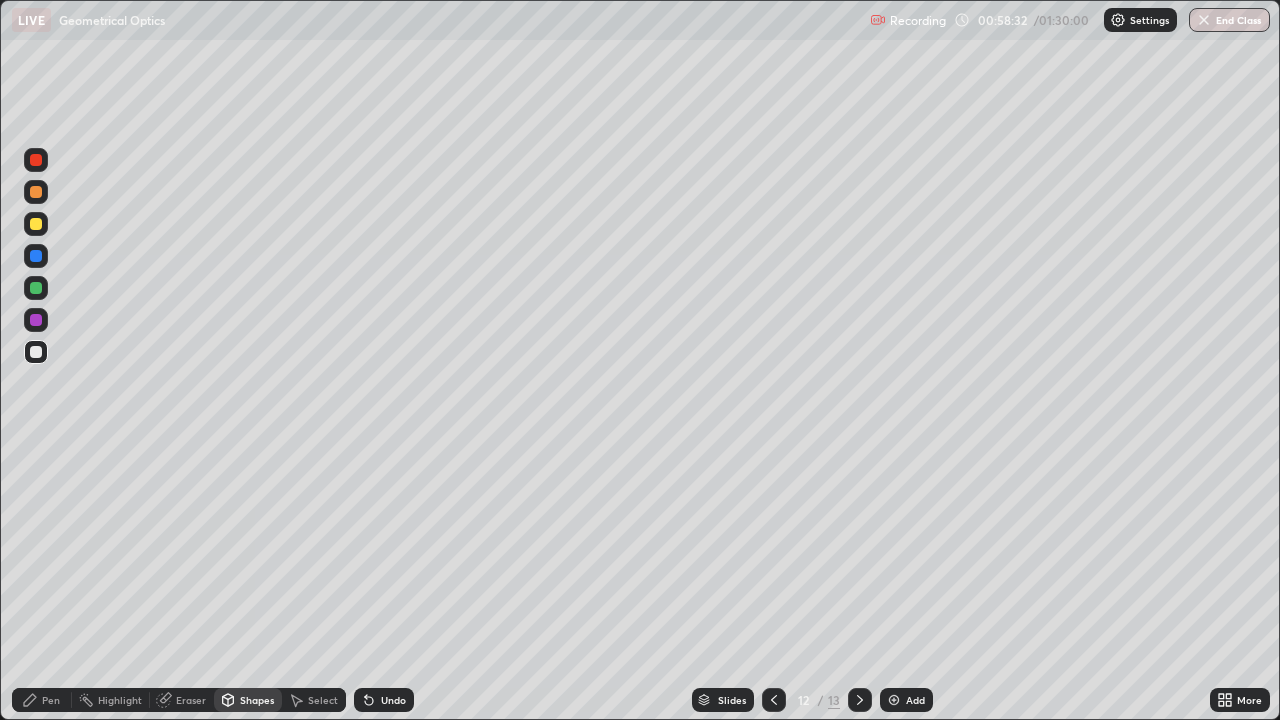 click on "Undo" at bounding box center (393, 700) 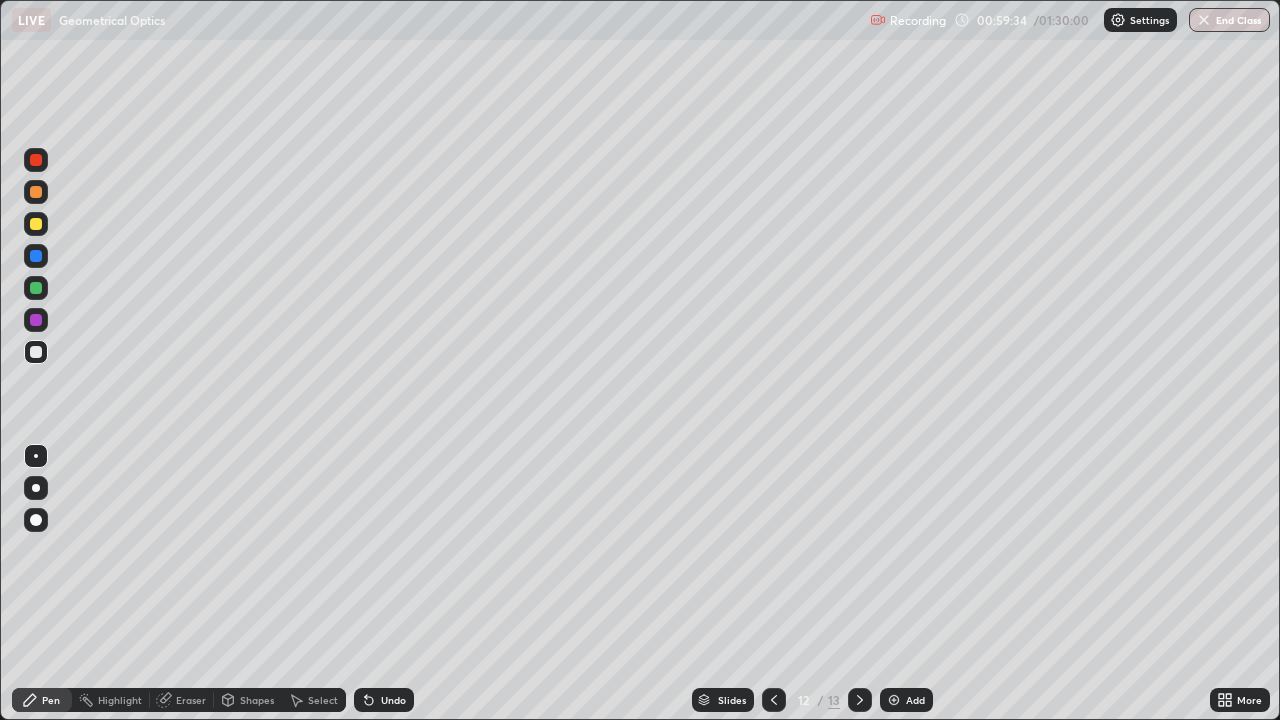 click at bounding box center [36, 288] 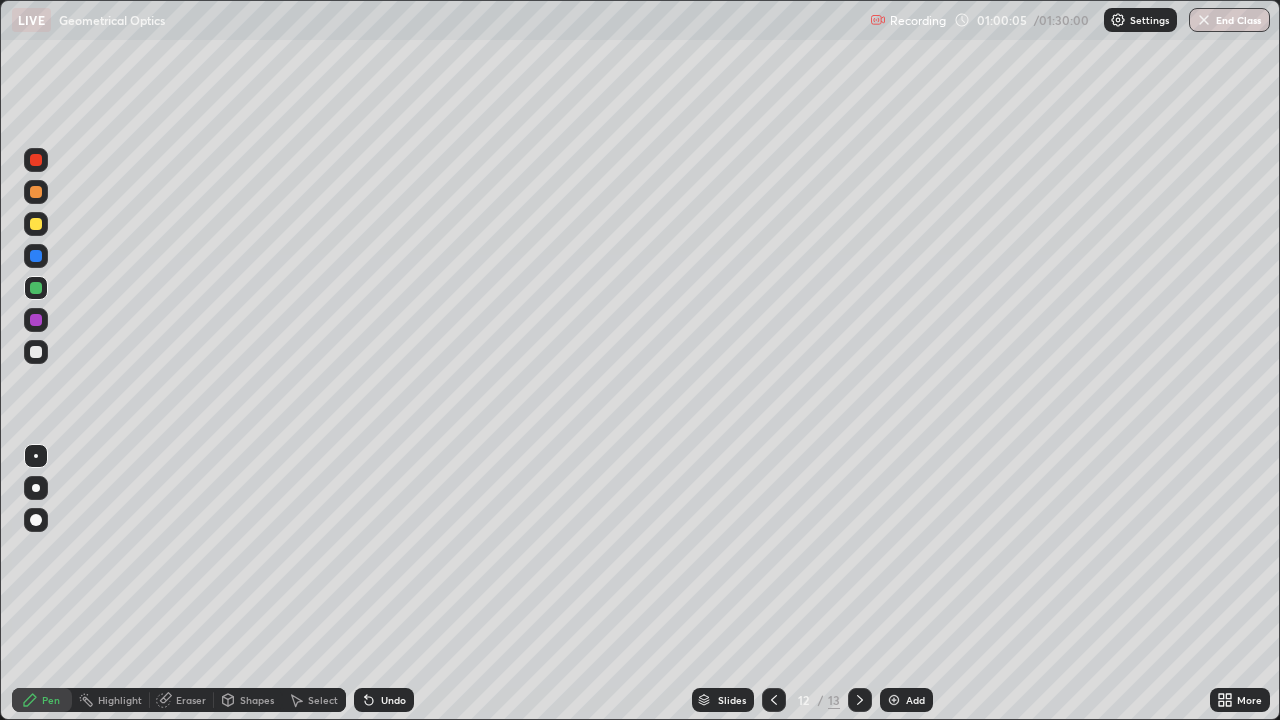 click on "Undo" at bounding box center (393, 700) 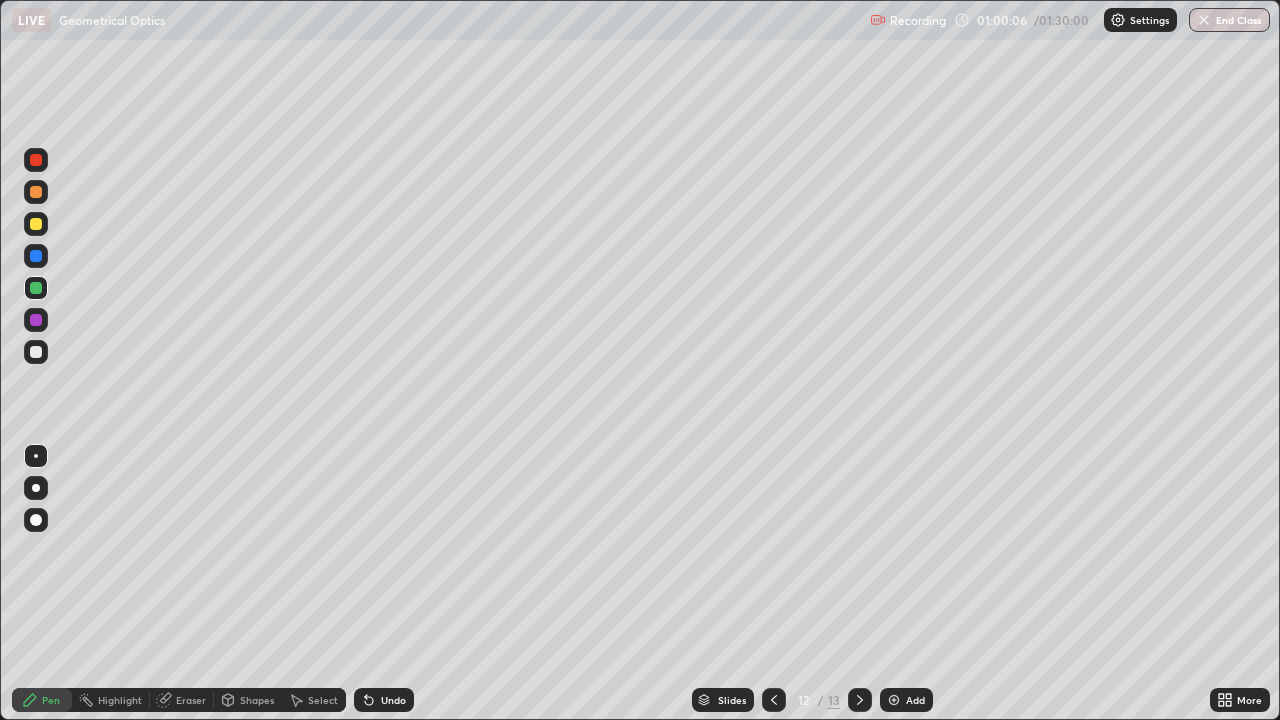 click on "Undo" at bounding box center (393, 700) 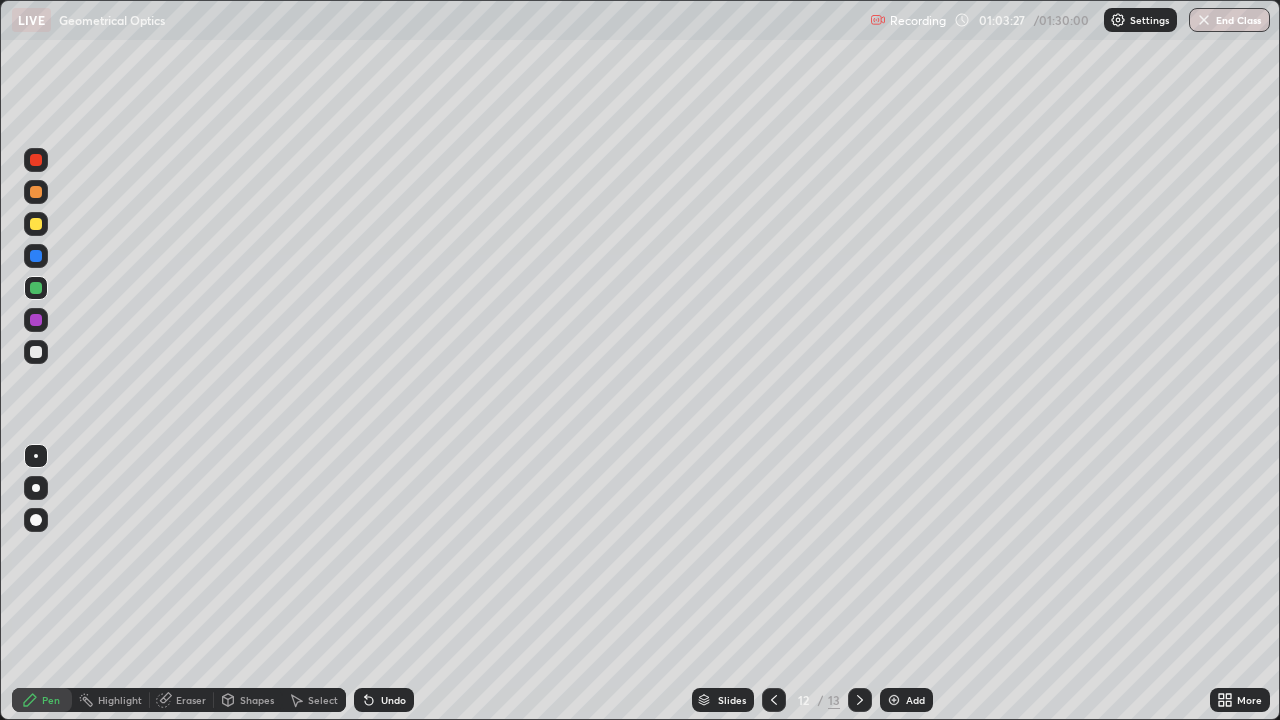 click at bounding box center (36, 224) 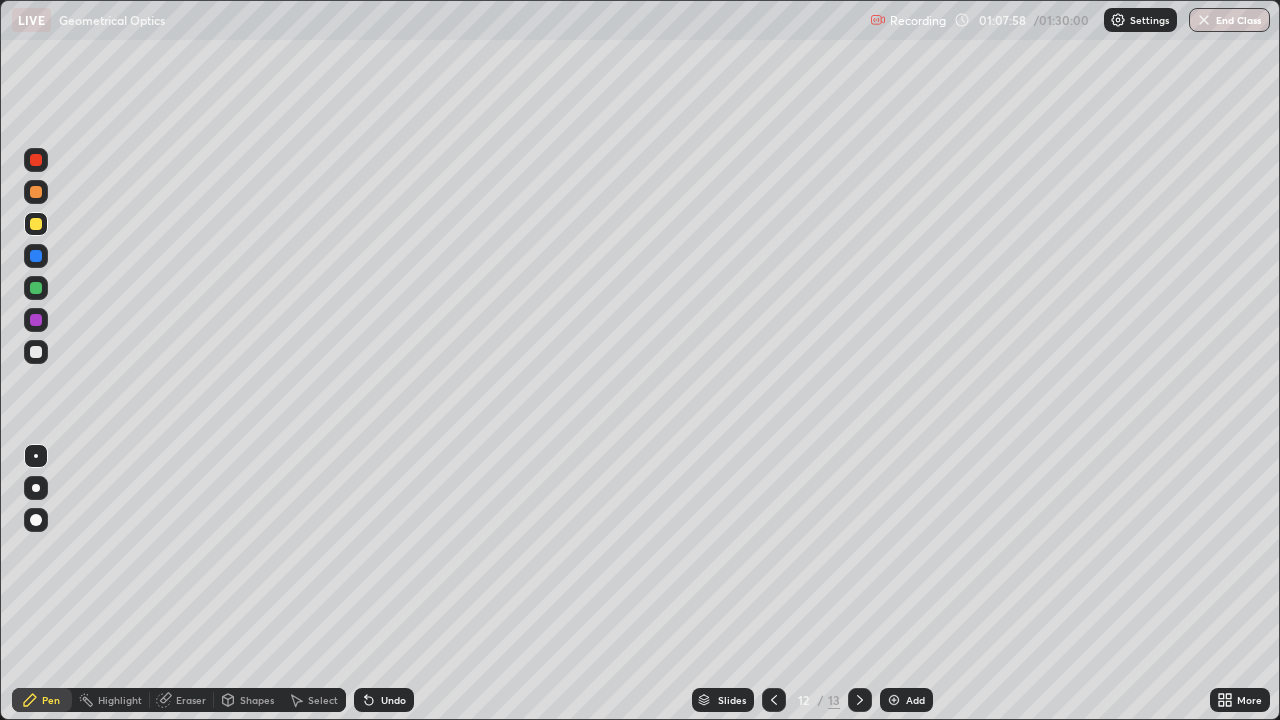 click at bounding box center (36, 320) 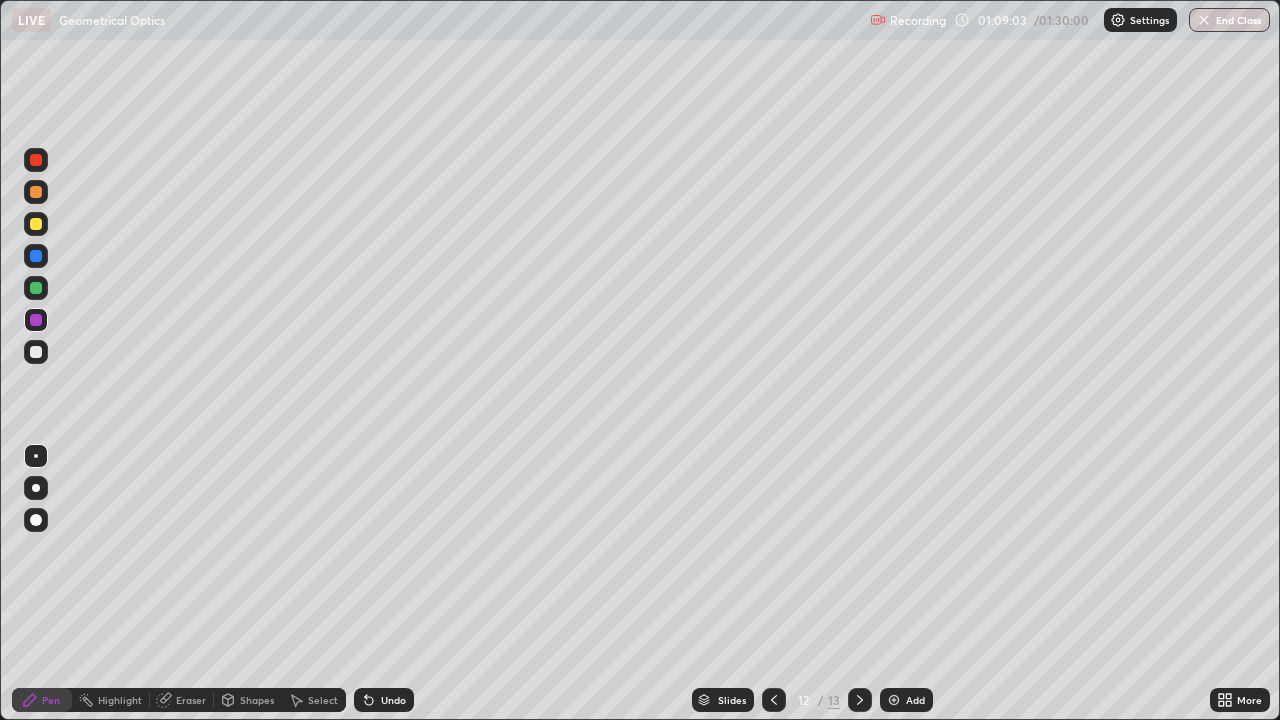 click 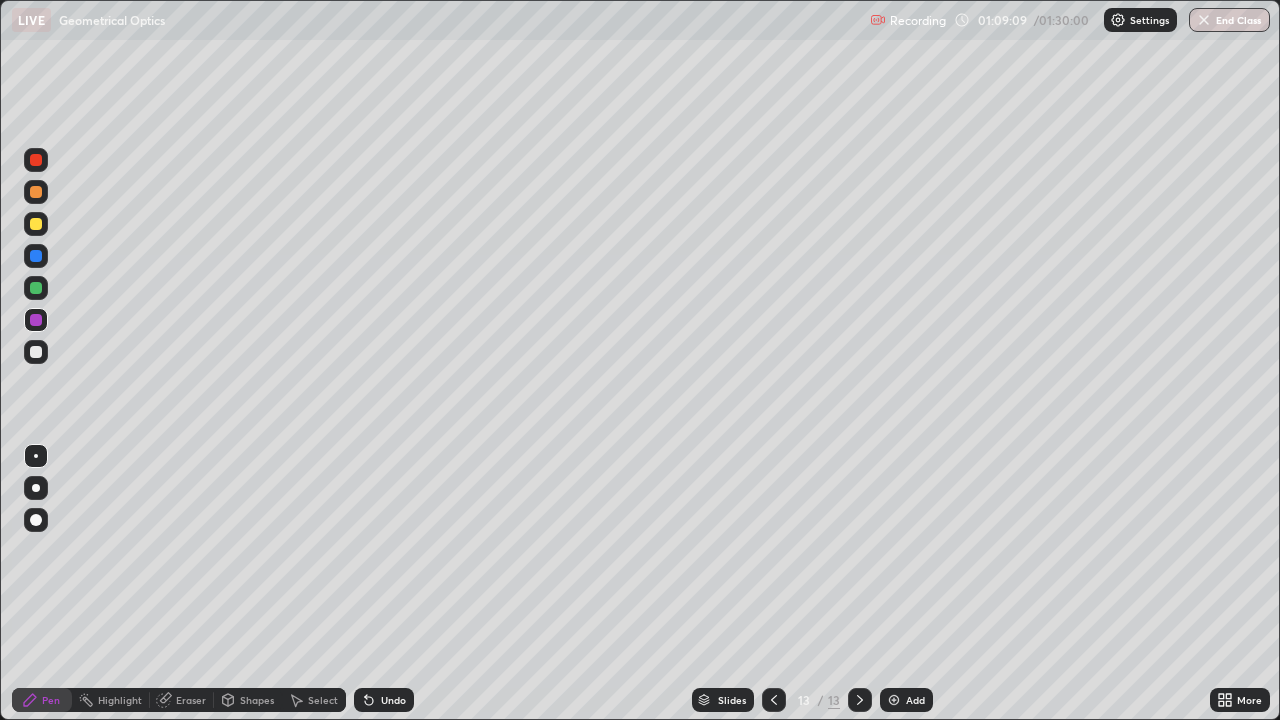 click on "Select" at bounding box center [314, 700] 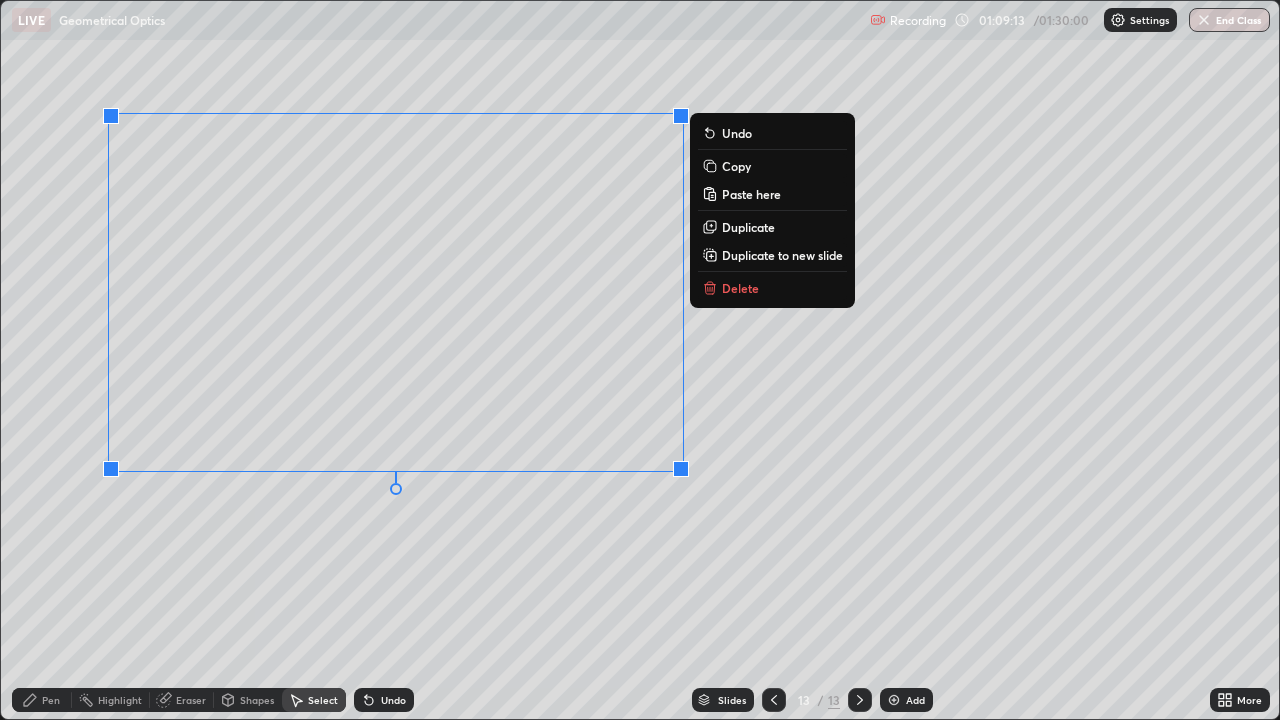 click on "Delete" at bounding box center (740, 288) 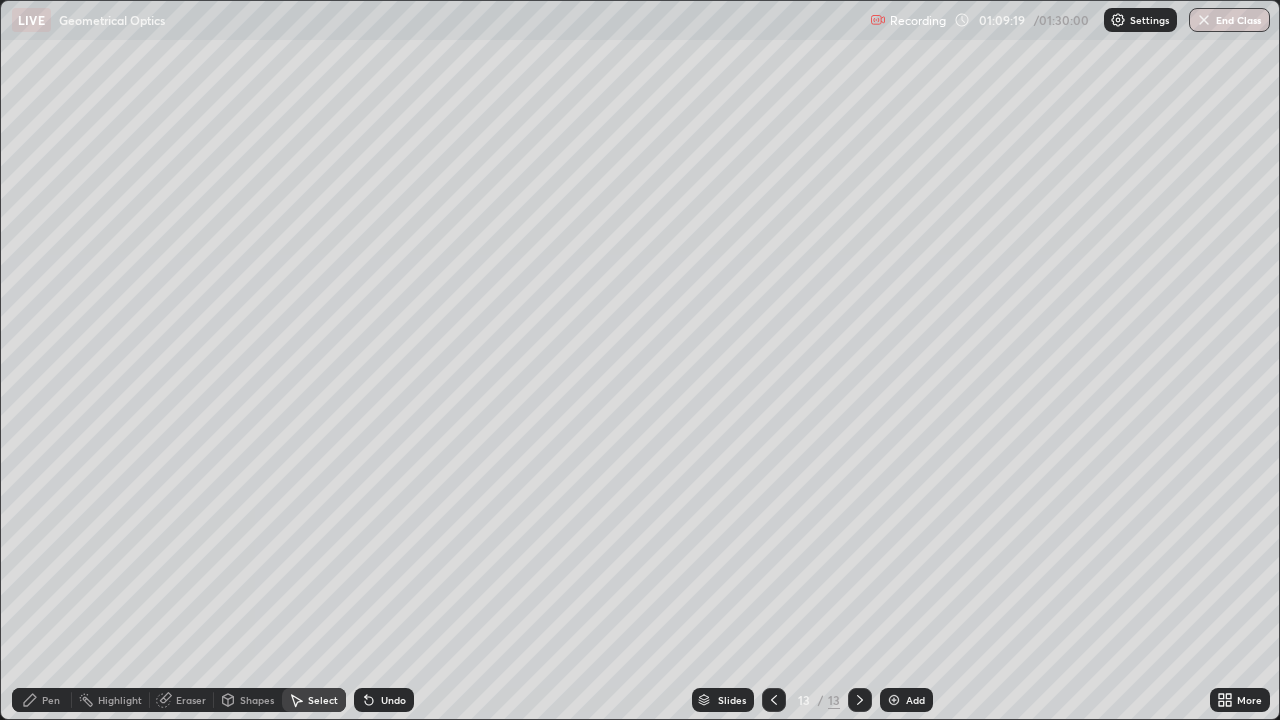 click on "Pen" at bounding box center [42, 700] 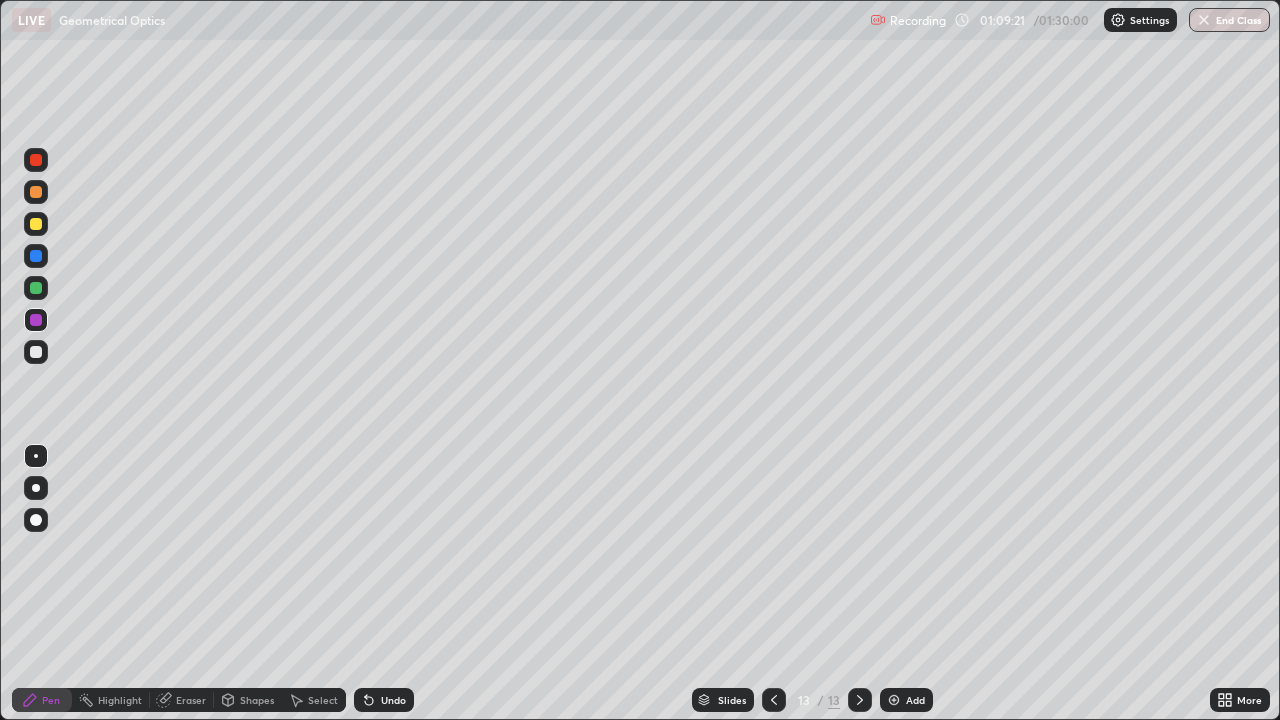 click at bounding box center (36, 352) 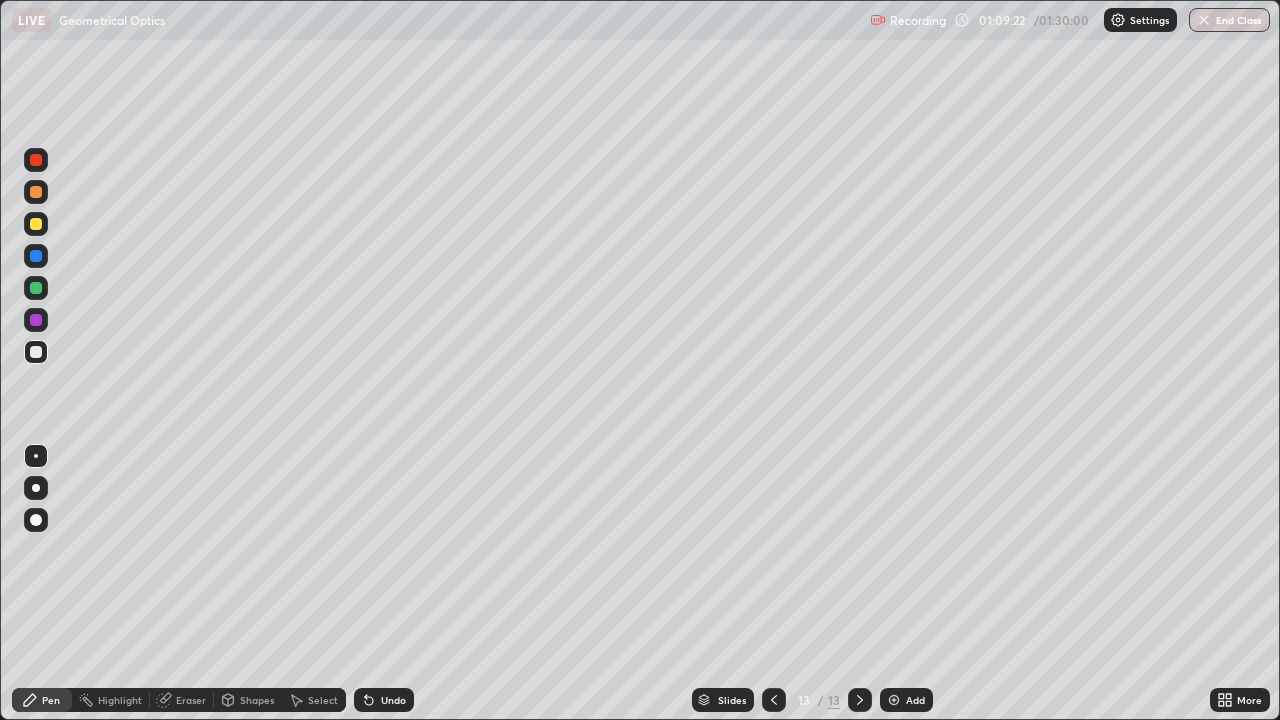 click on "Shapes" at bounding box center [257, 700] 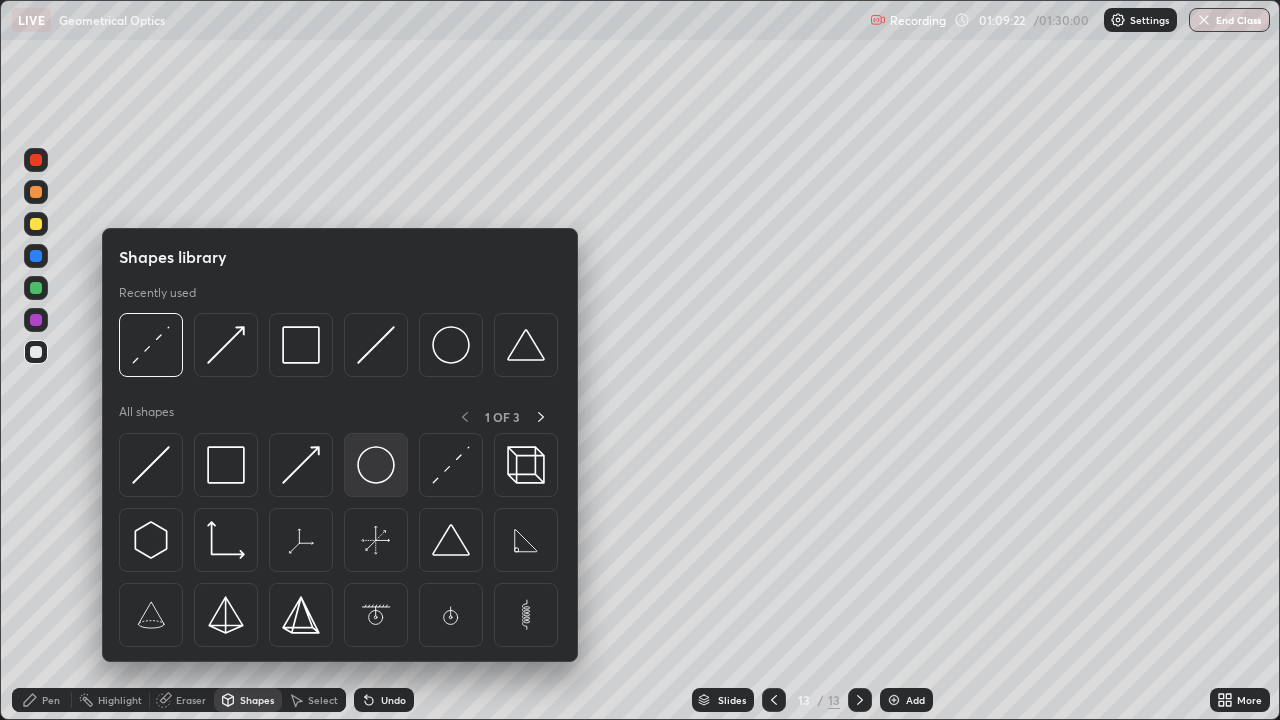 click at bounding box center [376, 465] 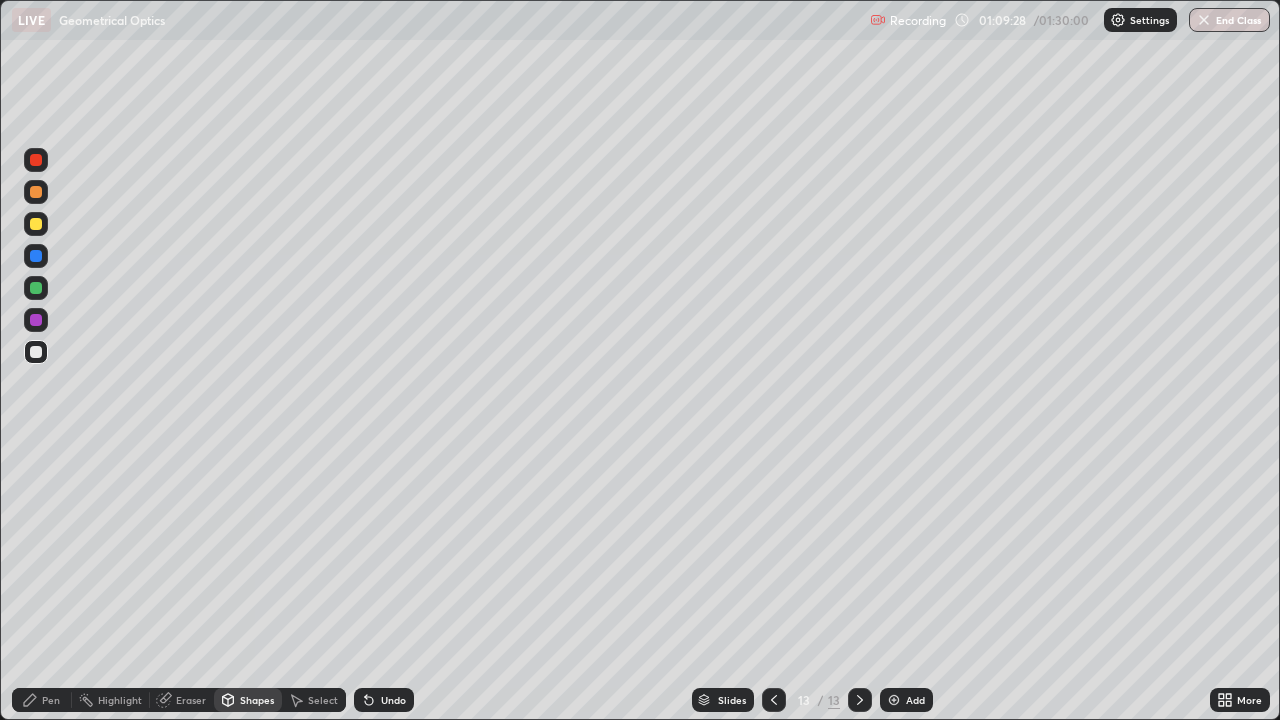click 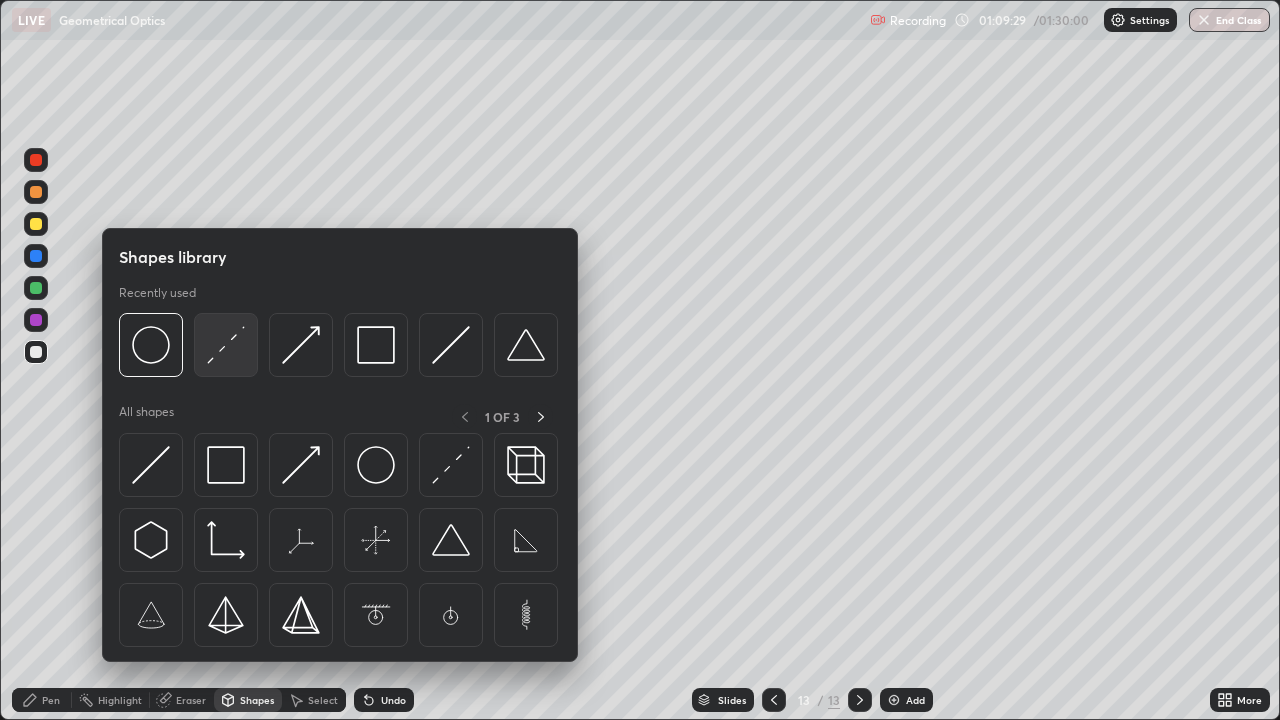click at bounding box center (226, 345) 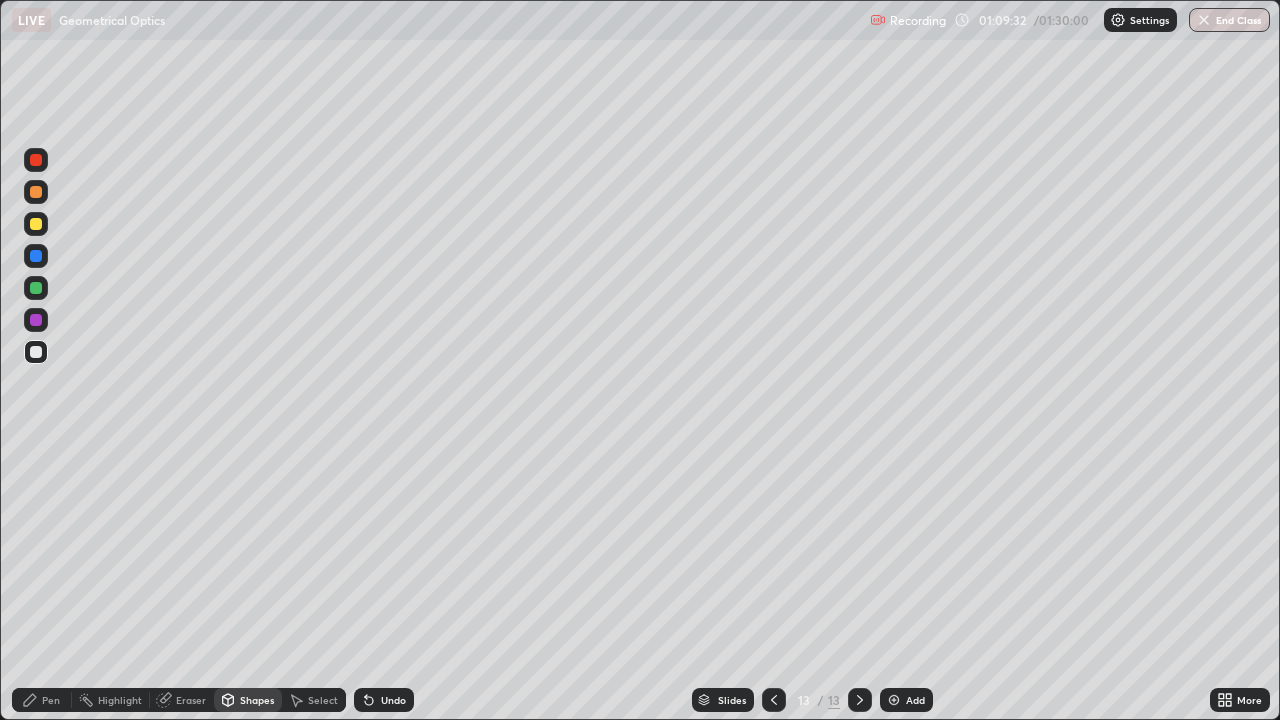click on "Eraser" at bounding box center [191, 700] 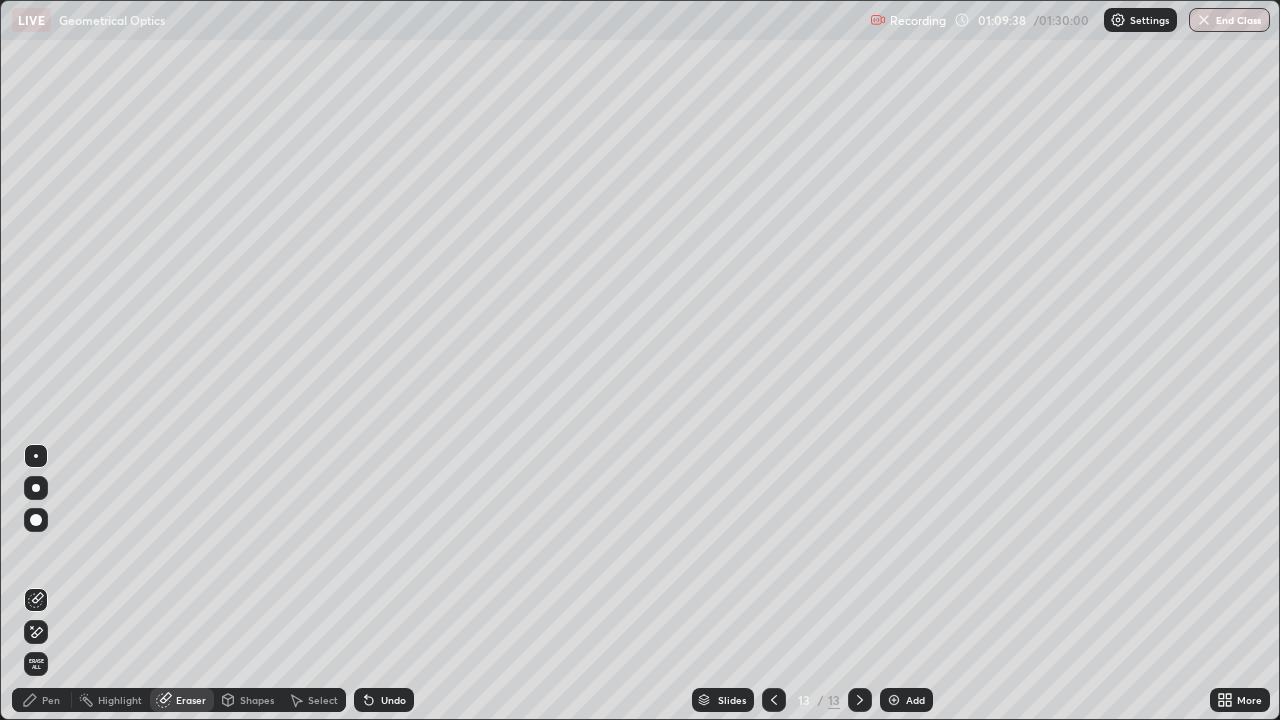 click on "Pen" at bounding box center (51, 700) 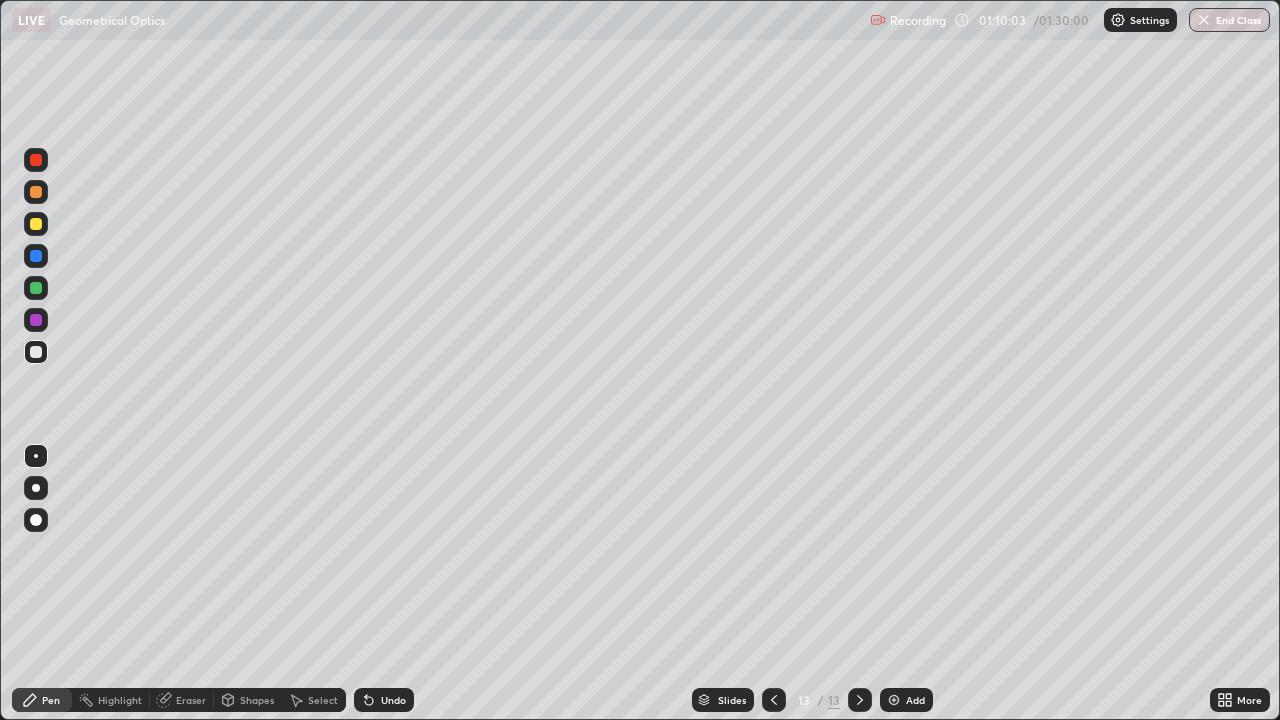 click 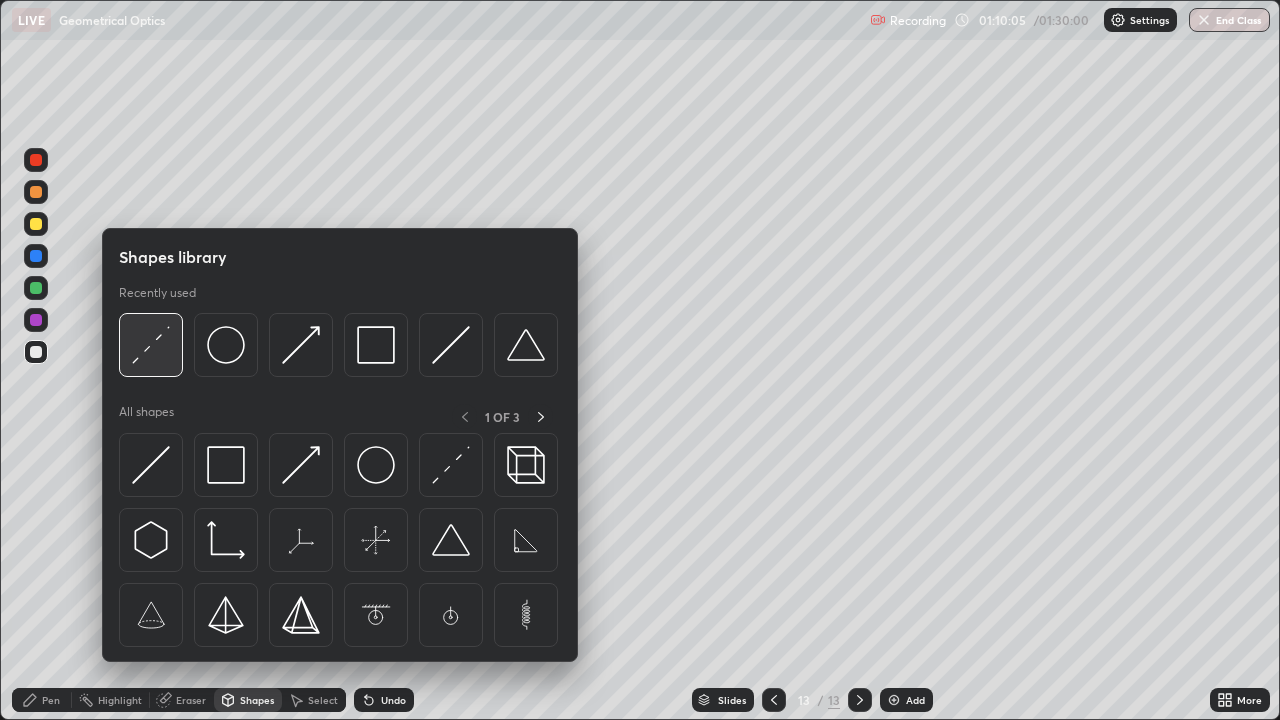 click at bounding box center (151, 345) 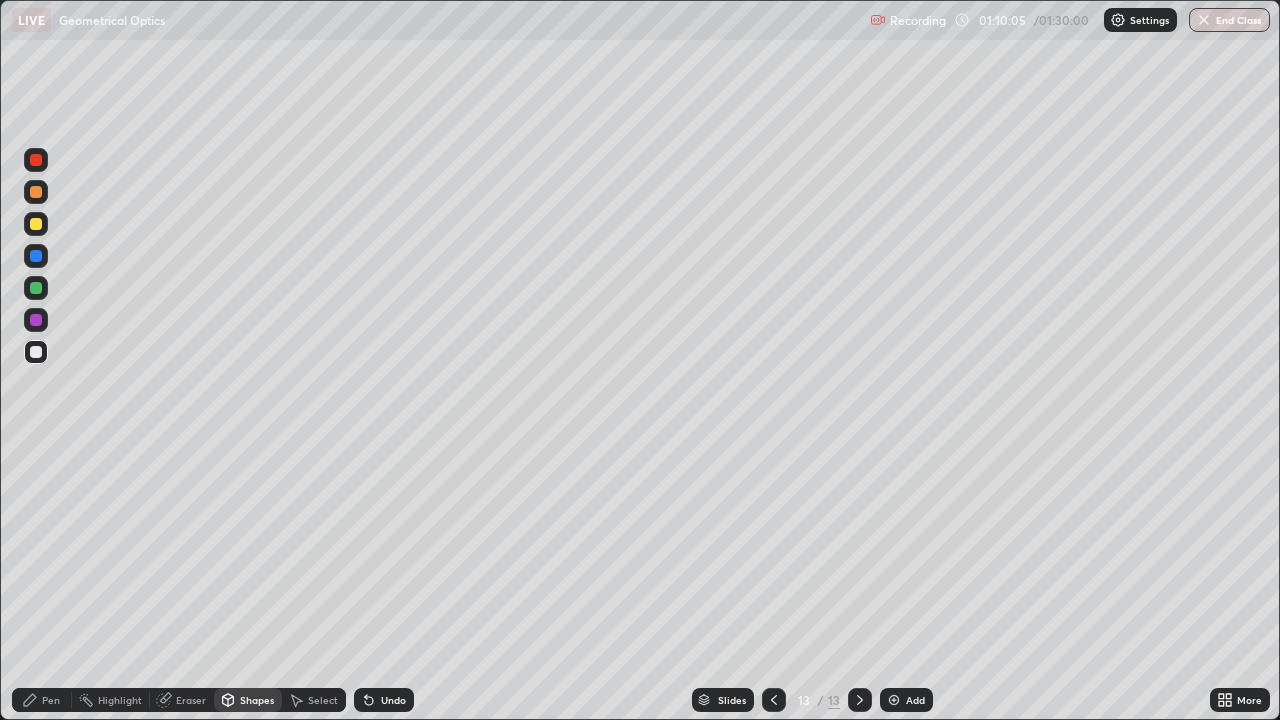 click at bounding box center [36, 256] 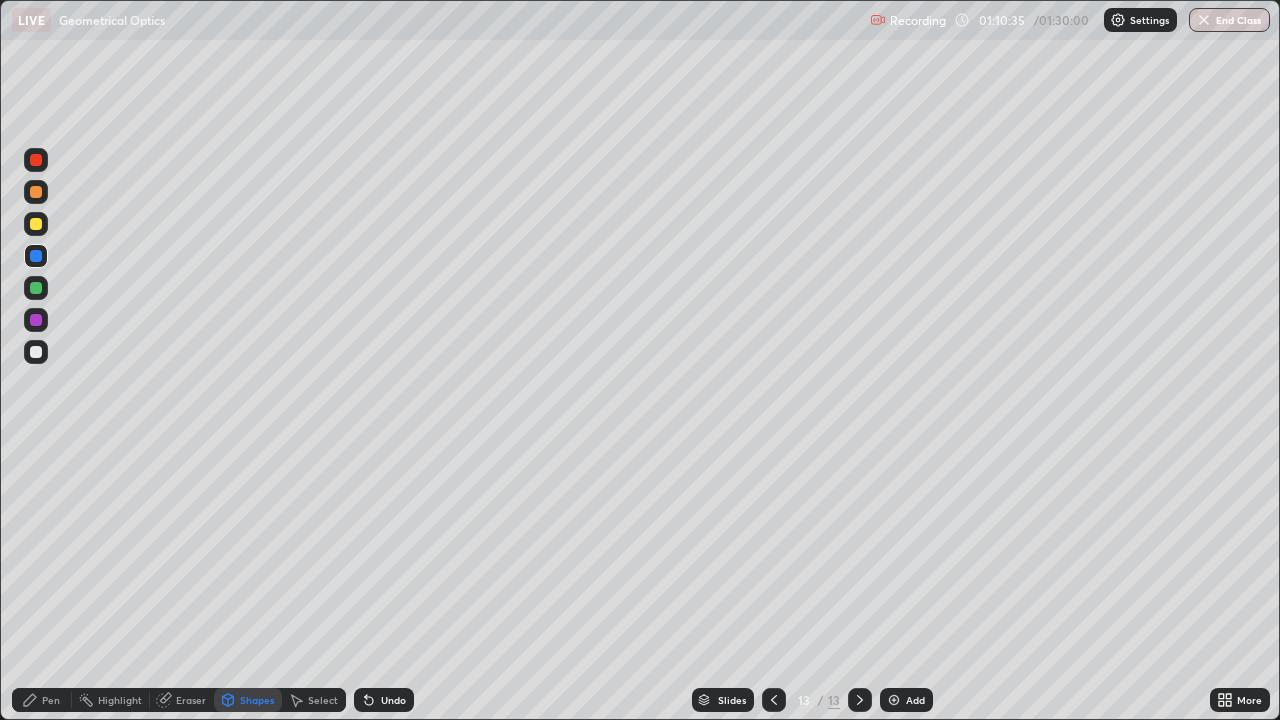 click at bounding box center [36, 224] 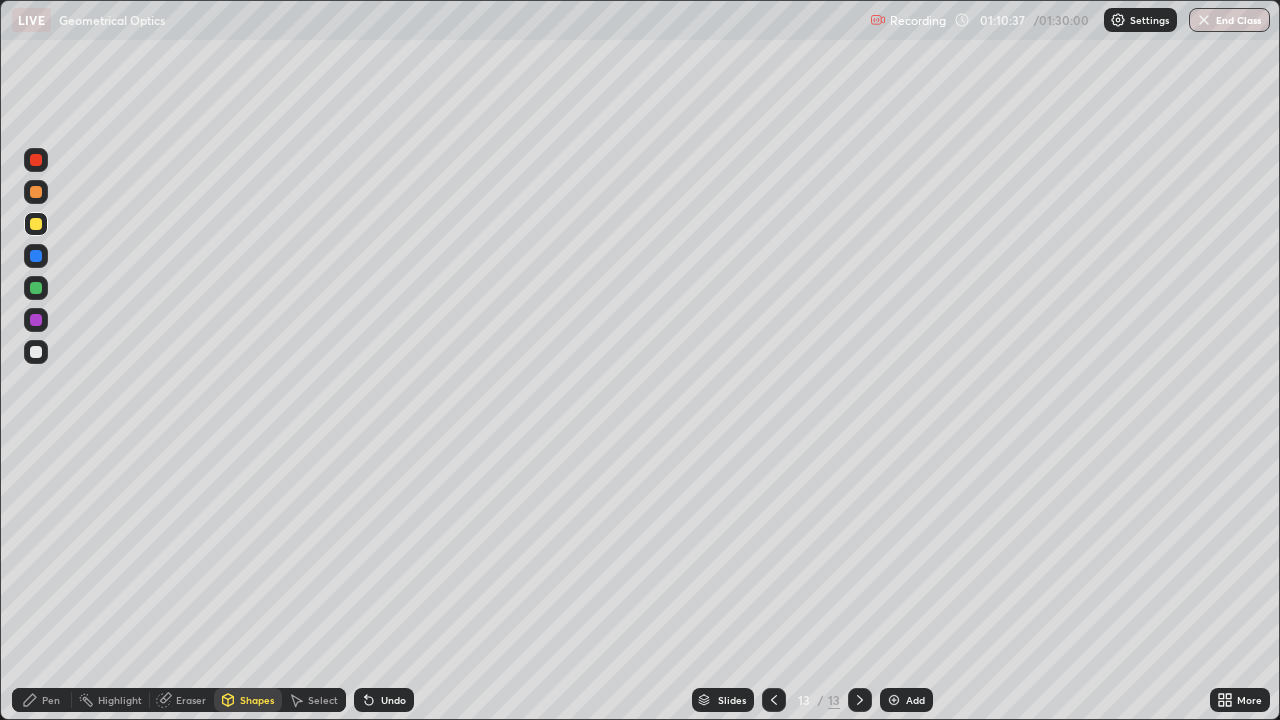 click on "Pen" at bounding box center [42, 700] 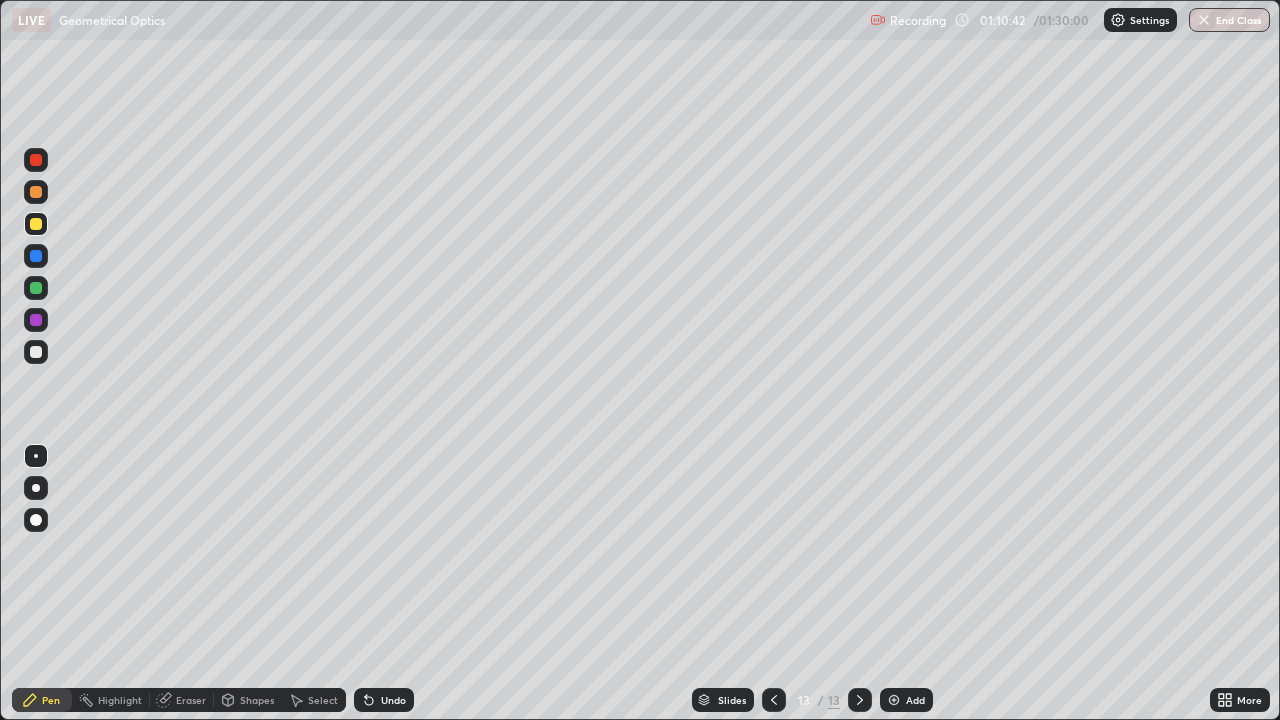 click 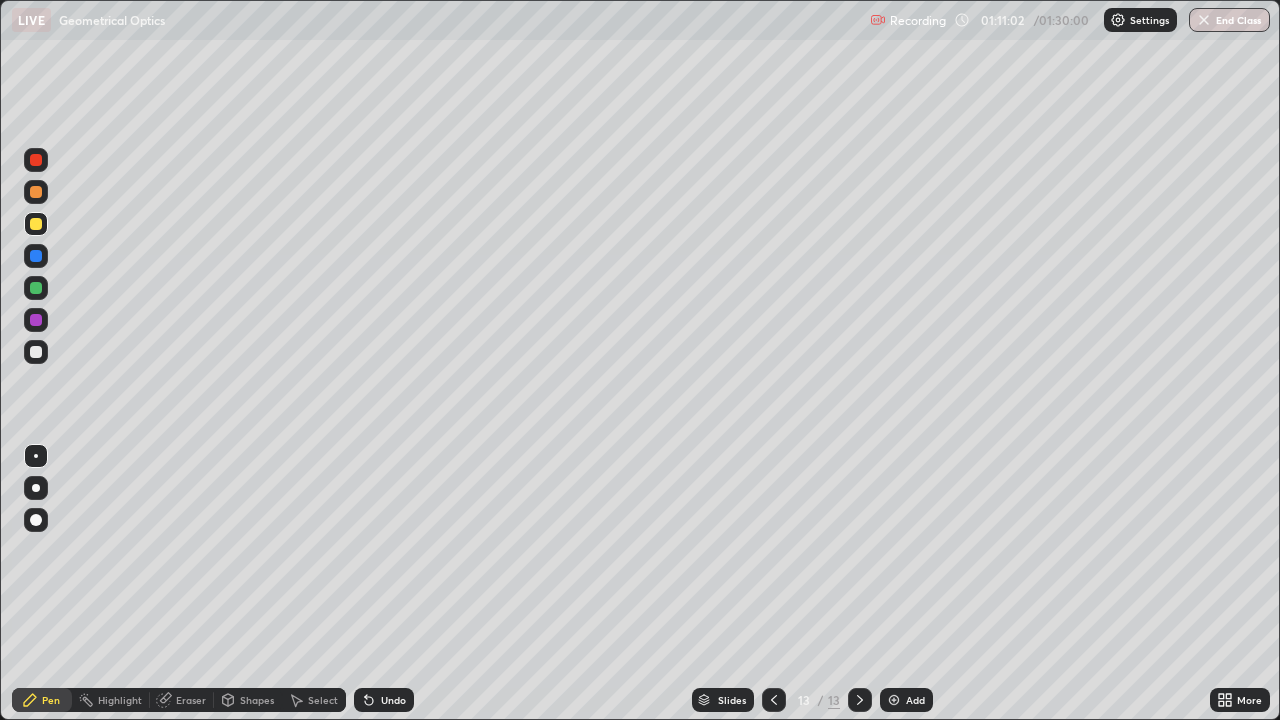 click on "Undo" at bounding box center (393, 700) 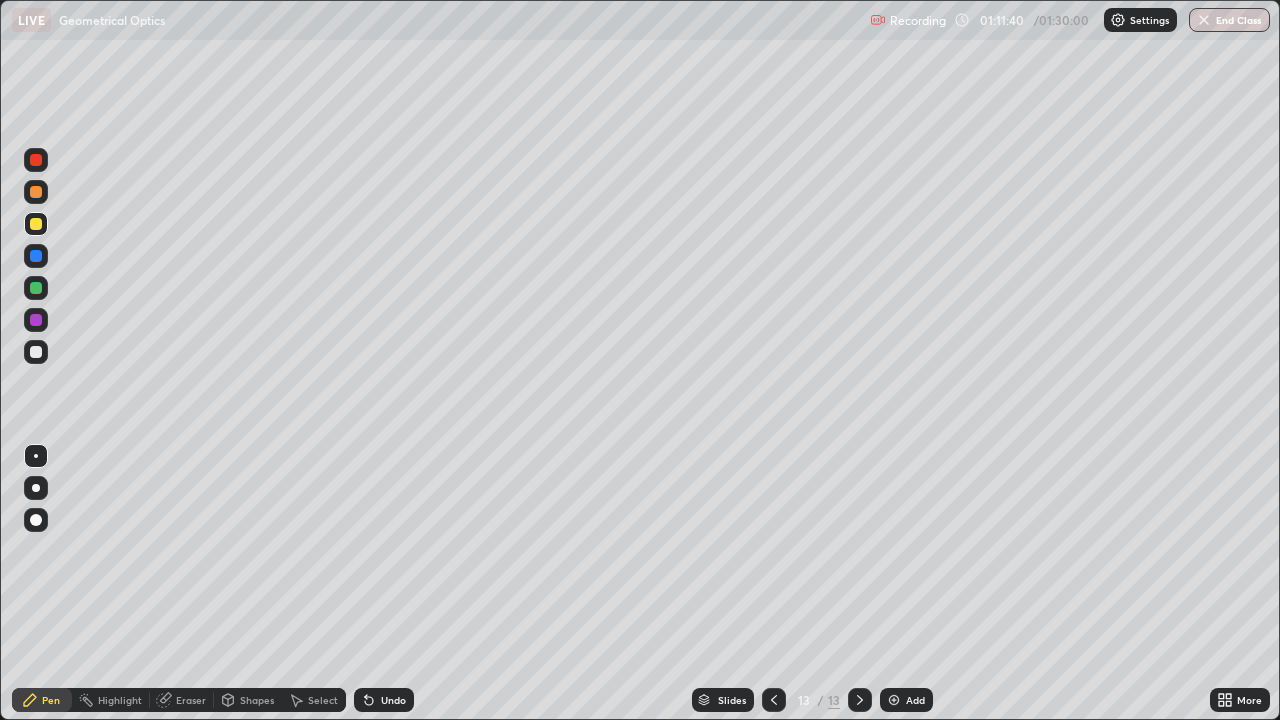 click on "Highlight" at bounding box center (120, 700) 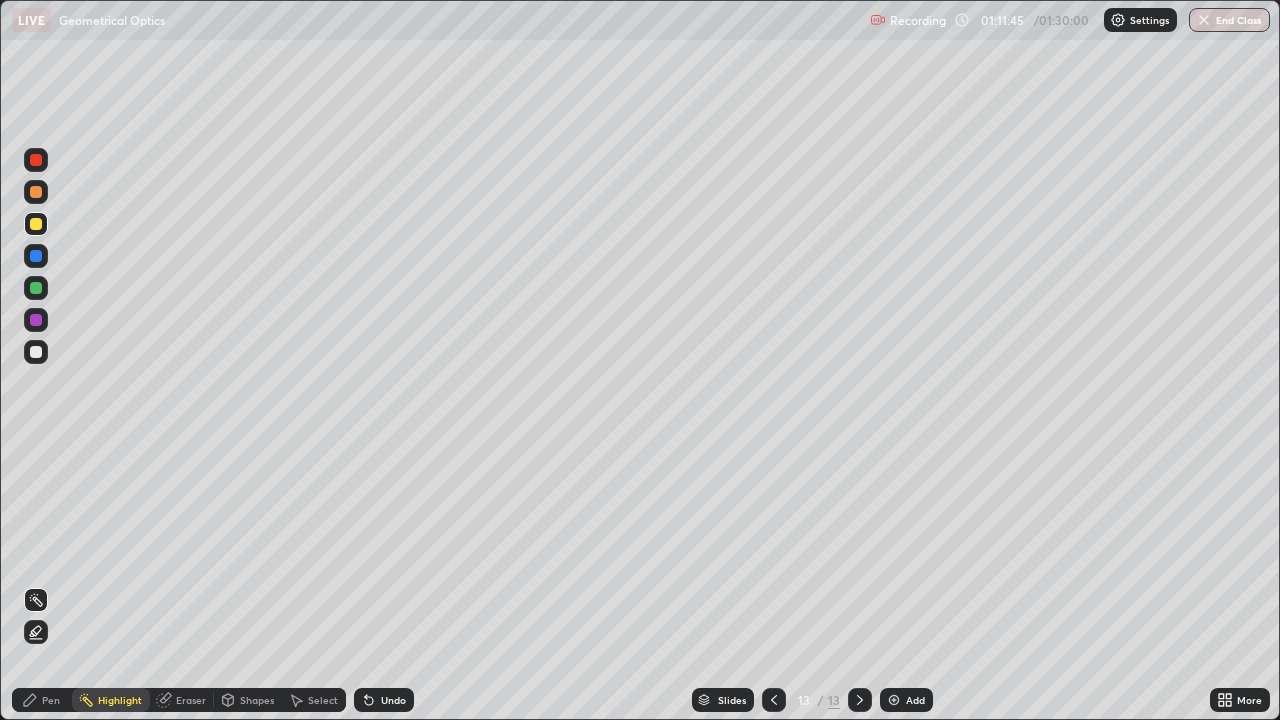 click on "Shapes" at bounding box center (248, 700) 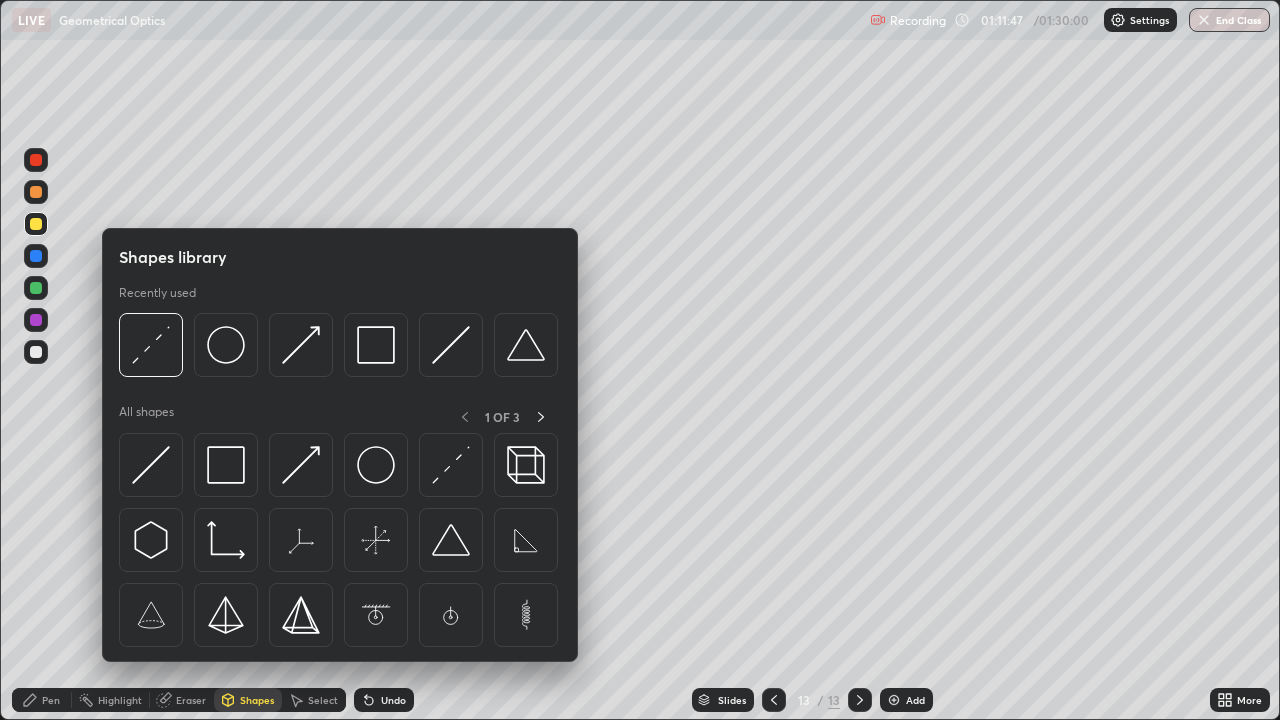click on "Highlight" at bounding box center (120, 700) 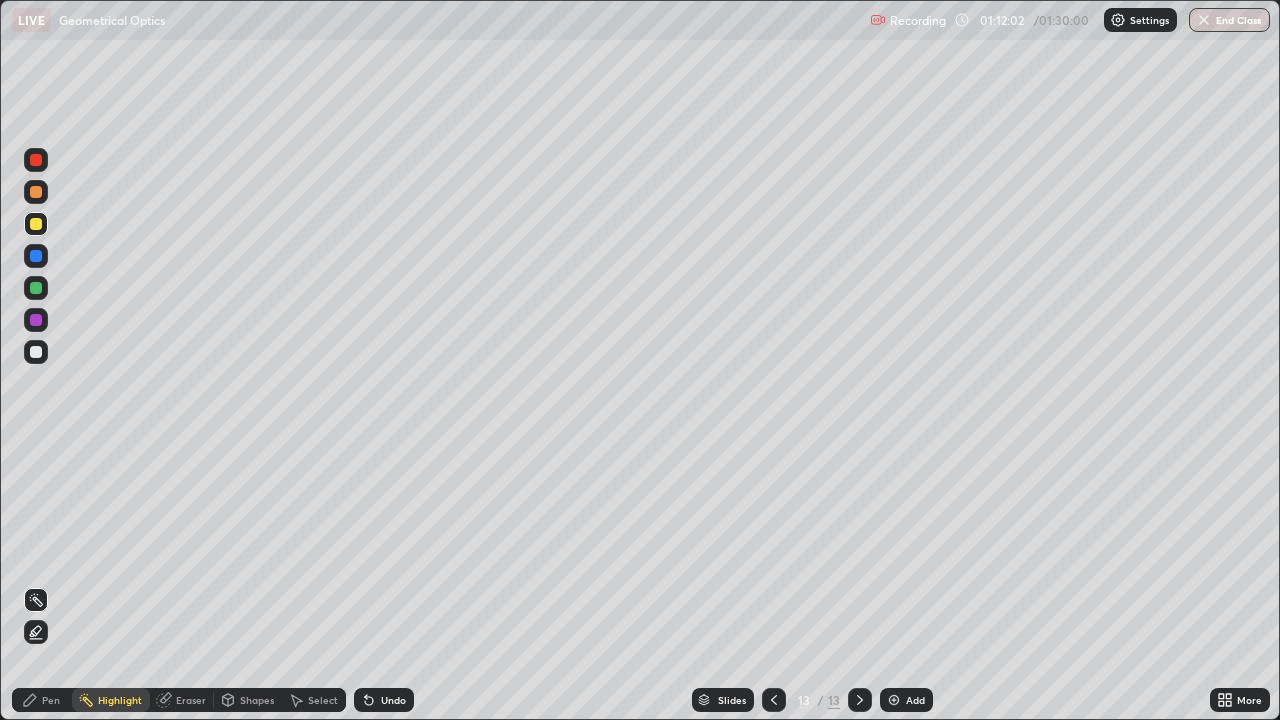 click on "Undo" at bounding box center [393, 700] 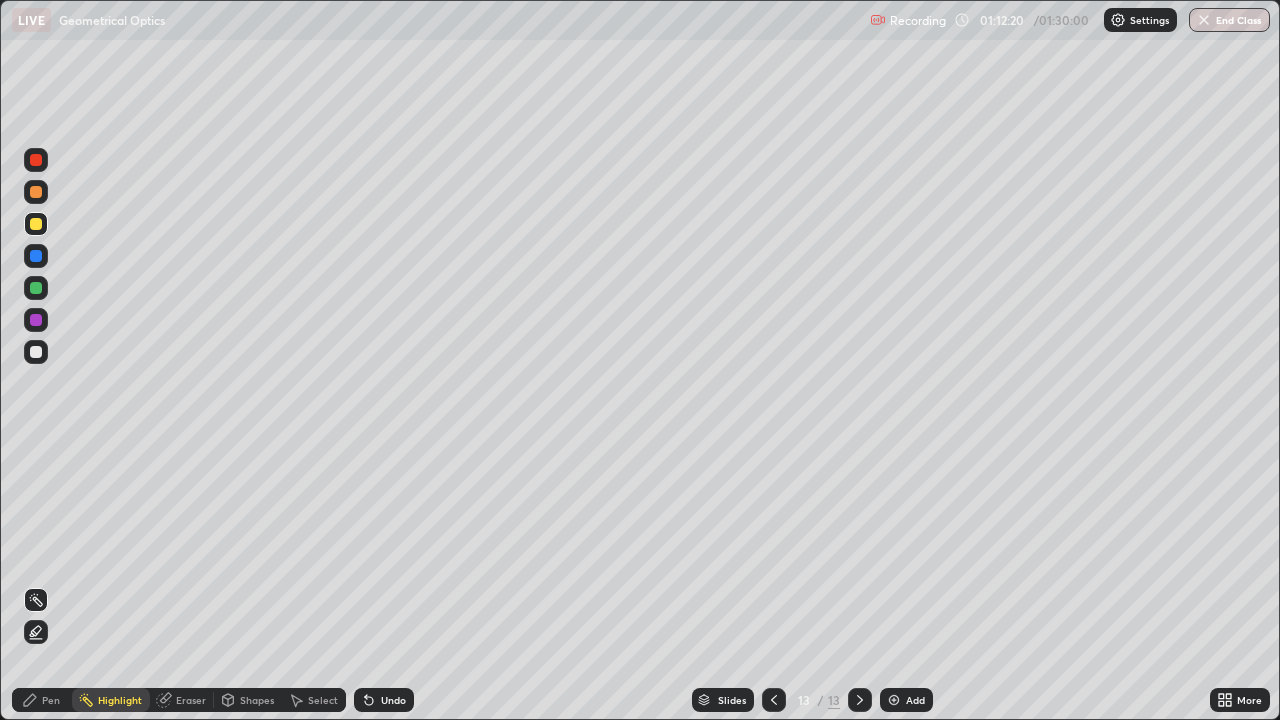 click on "Shapes" at bounding box center [257, 700] 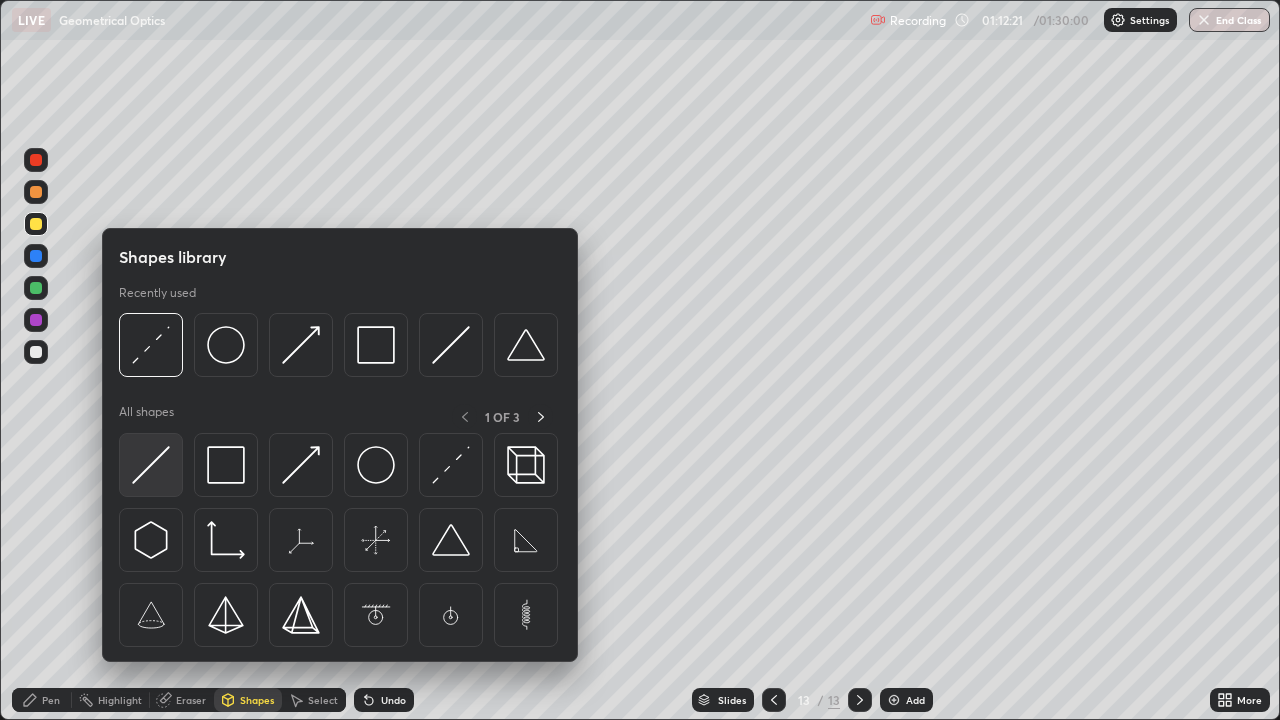 click at bounding box center [151, 465] 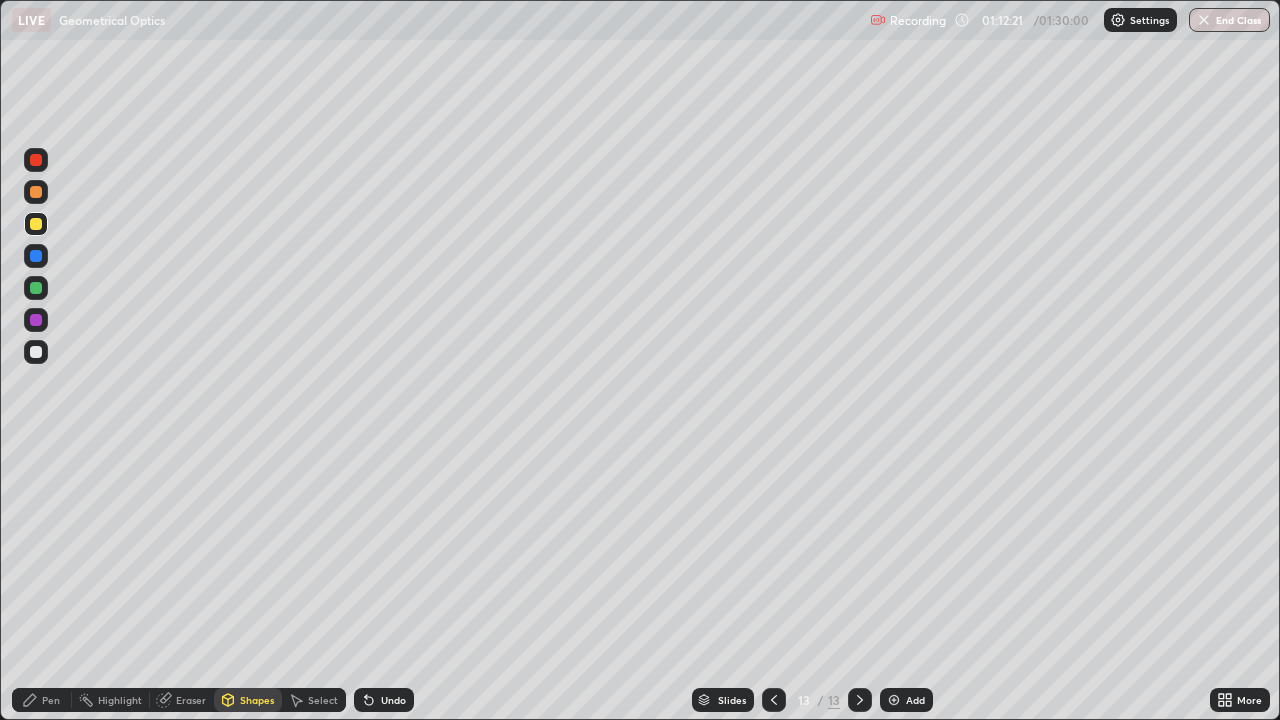 click at bounding box center (36, 224) 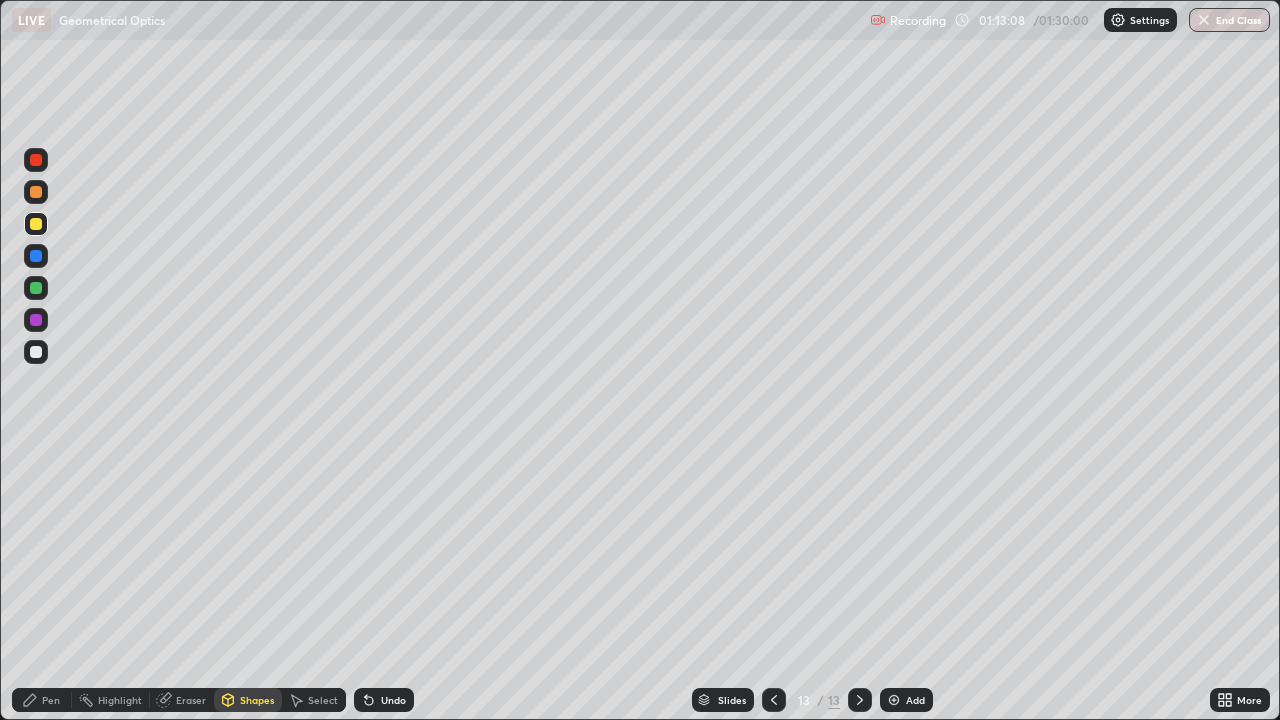 click 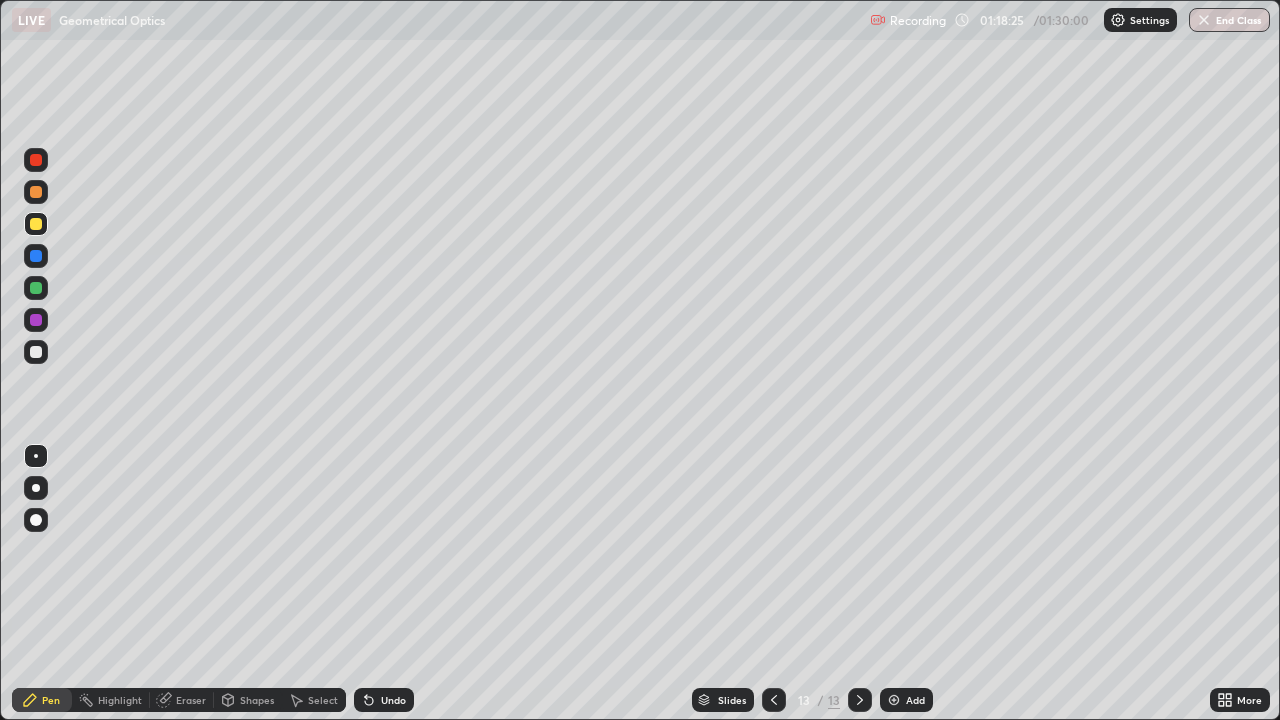 click at bounding box center (36, 256) 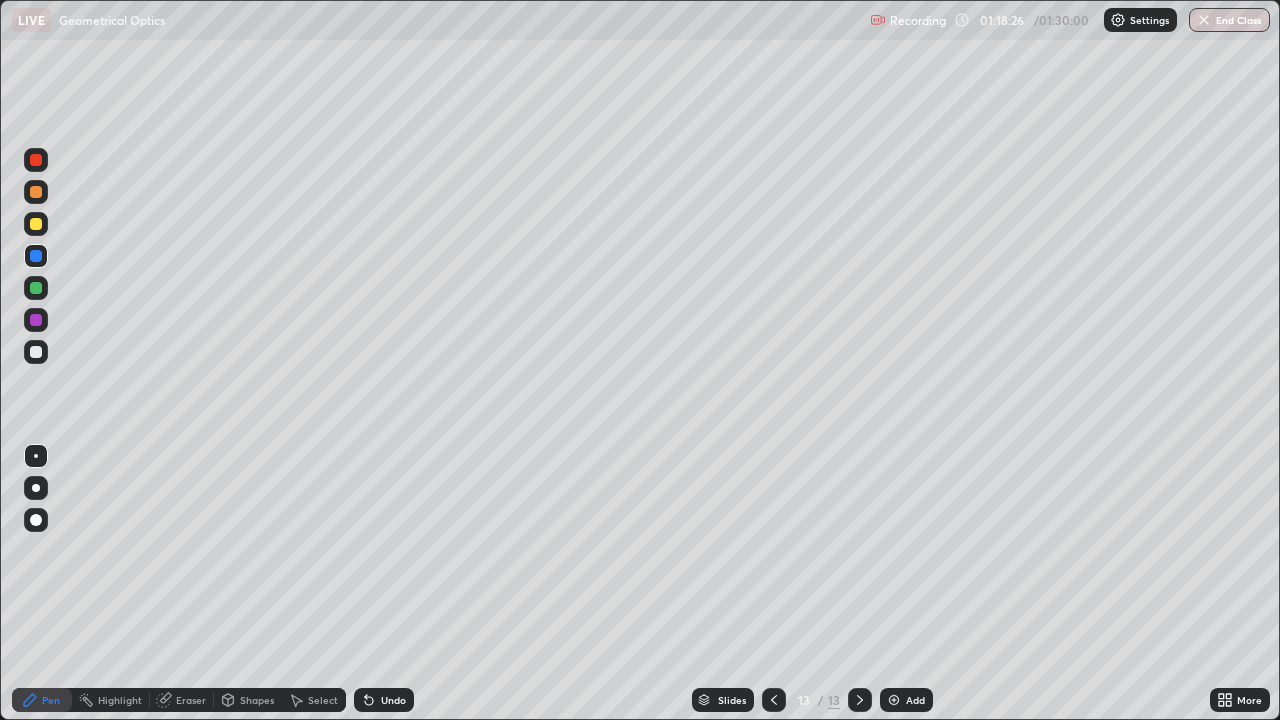click on "Shapes" at bounding box center [257, 700] 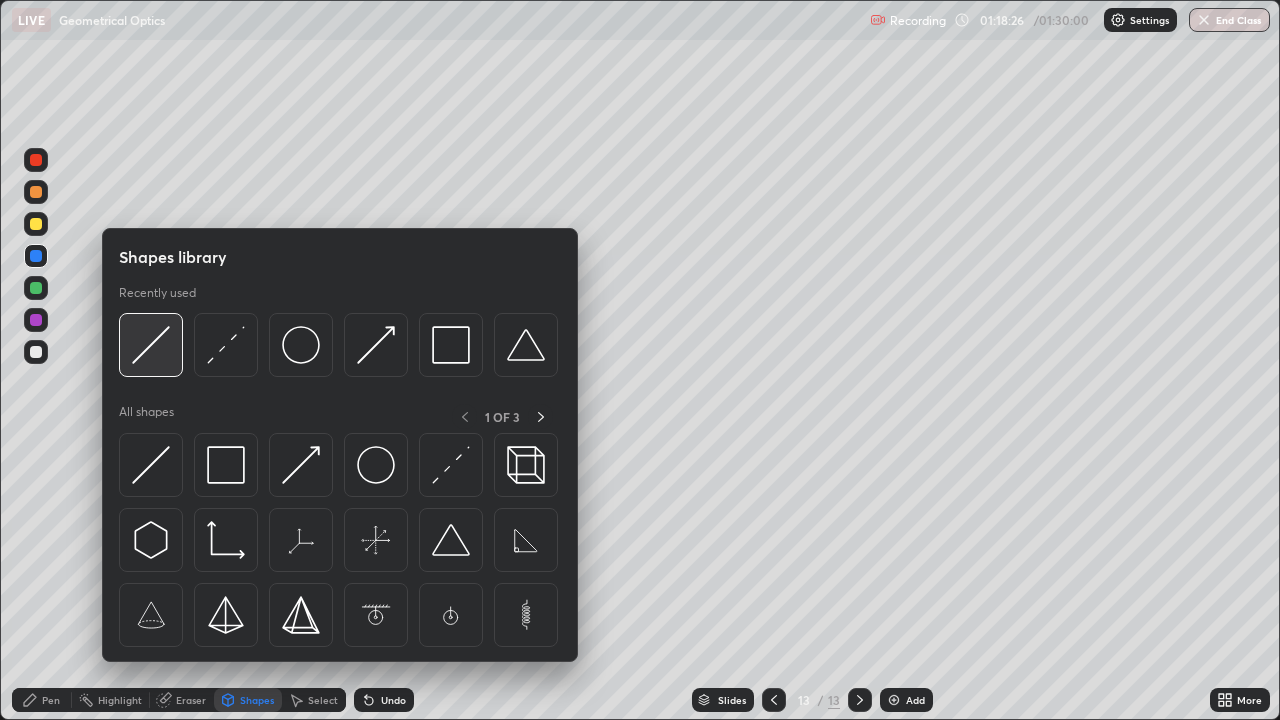 click at bounding box center [151, 345] 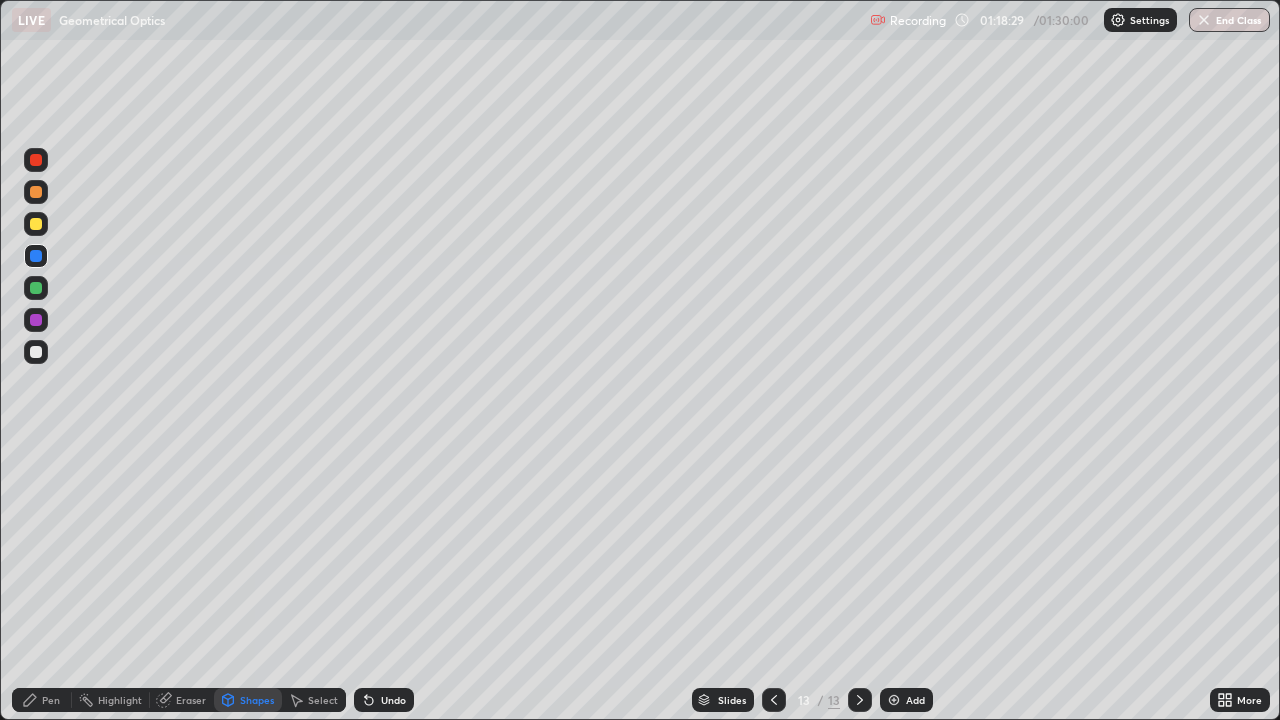 click on "Undo" at bounding box center (393, 700) 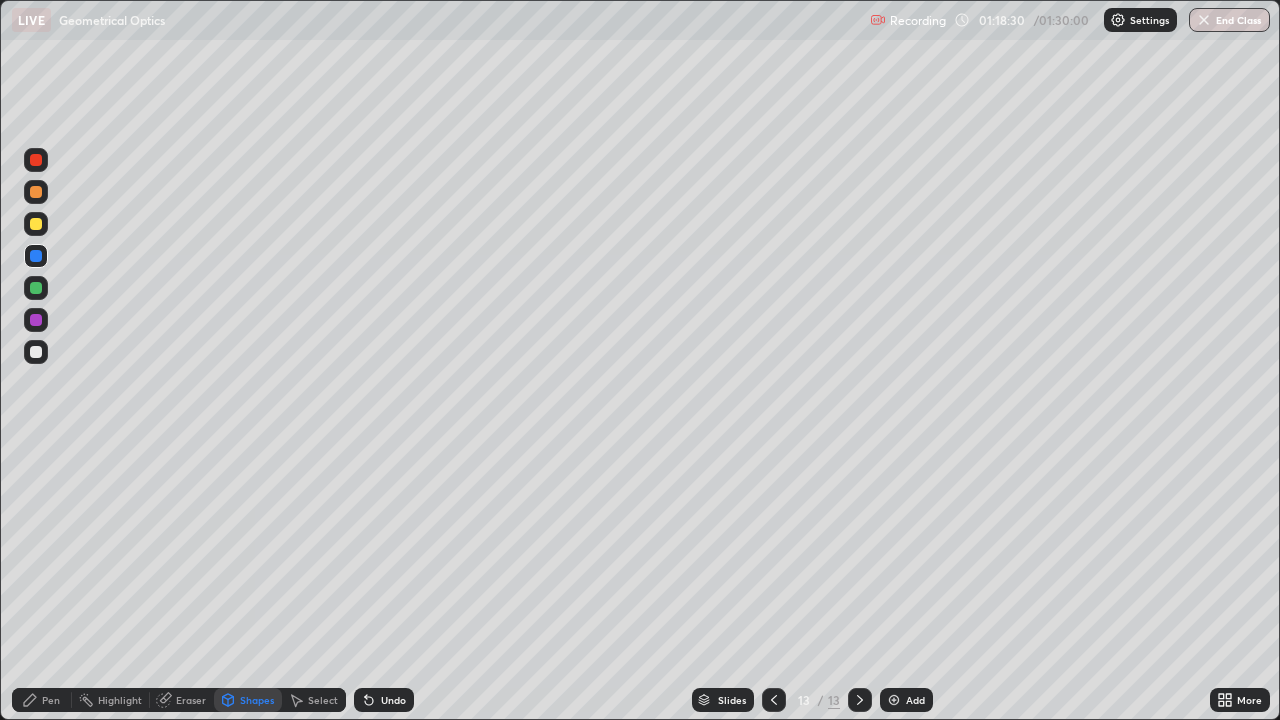 click at bounding box center [36, 288] 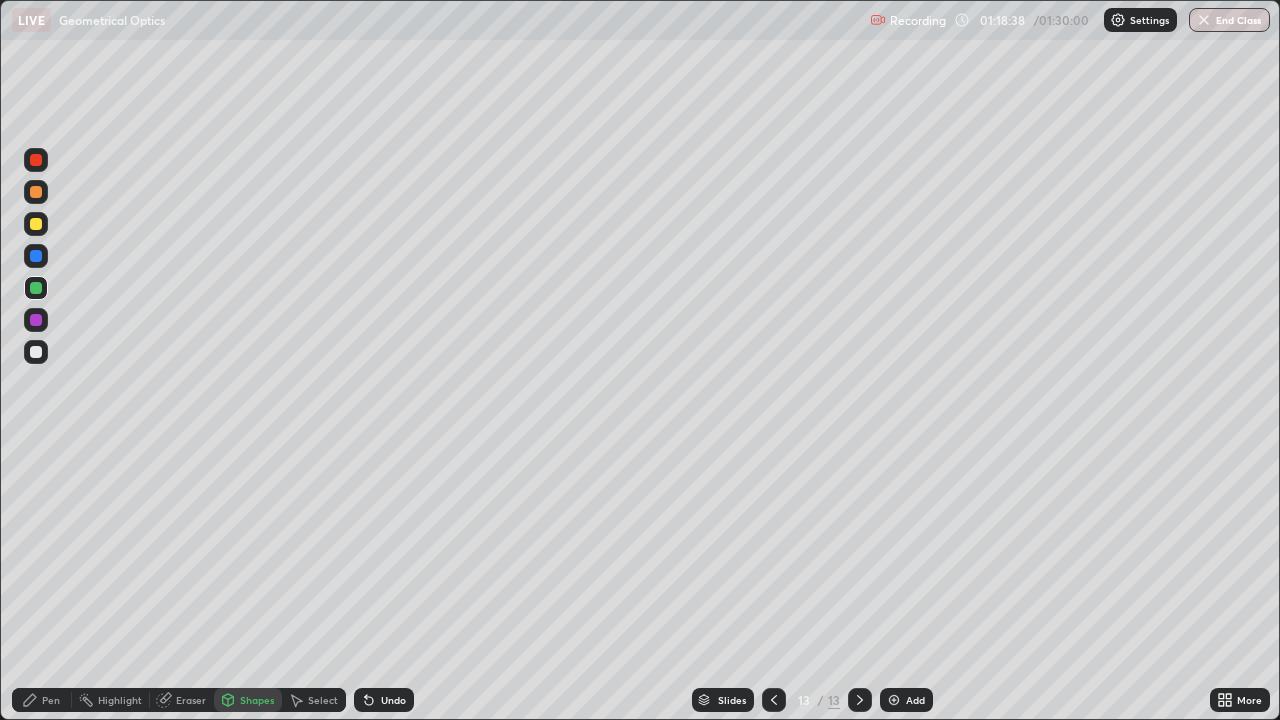 click on "Shapes" at bounding box center (257, 700) 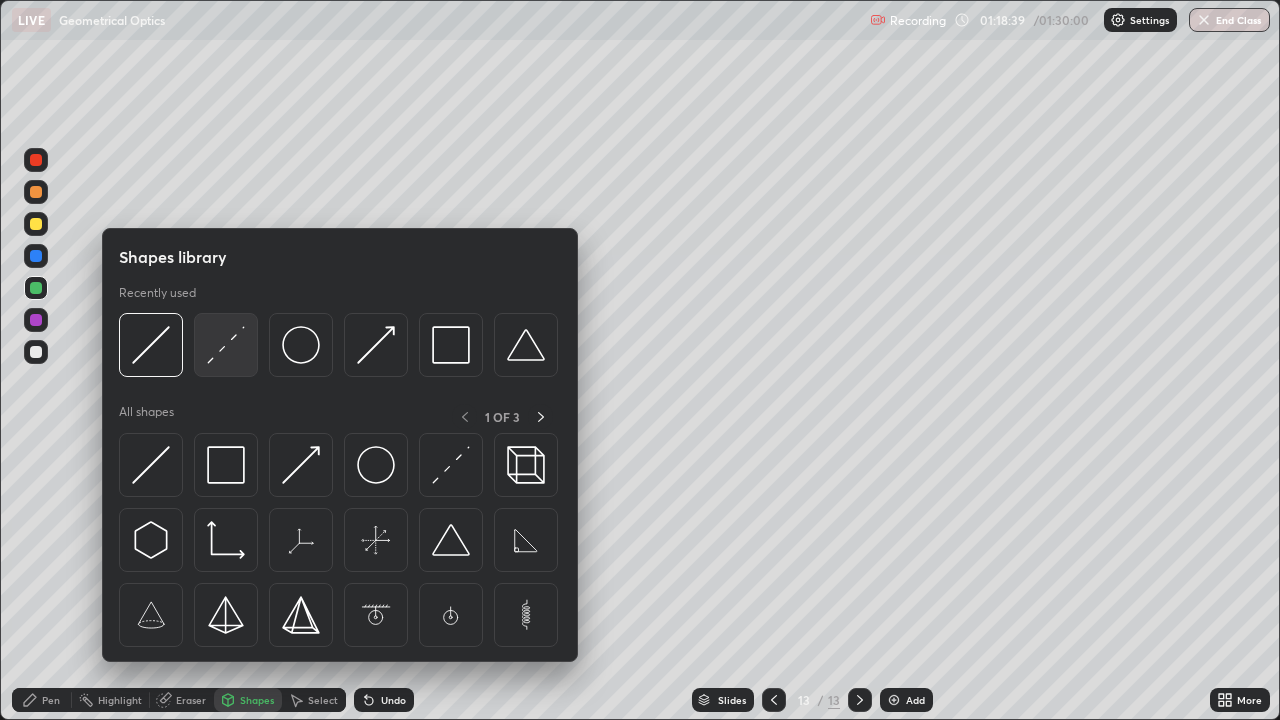 click at bounding box center [226, 345] 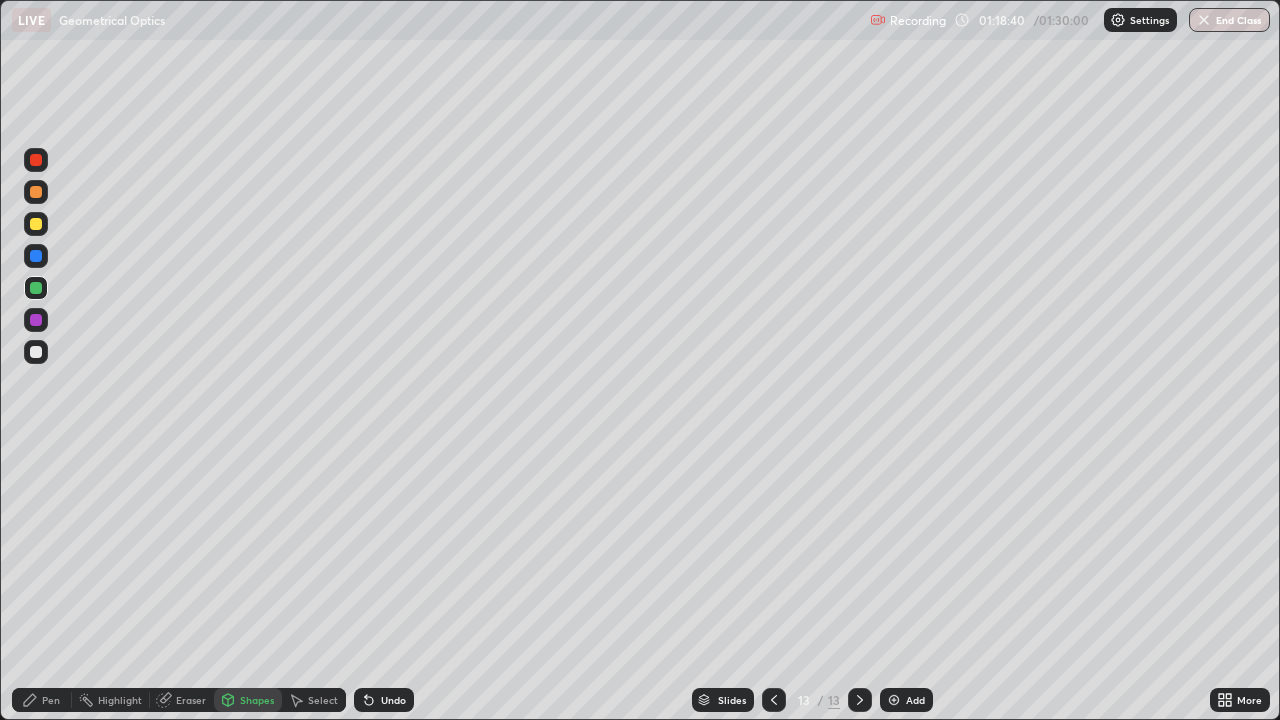 click at bounding box center (36, 320) 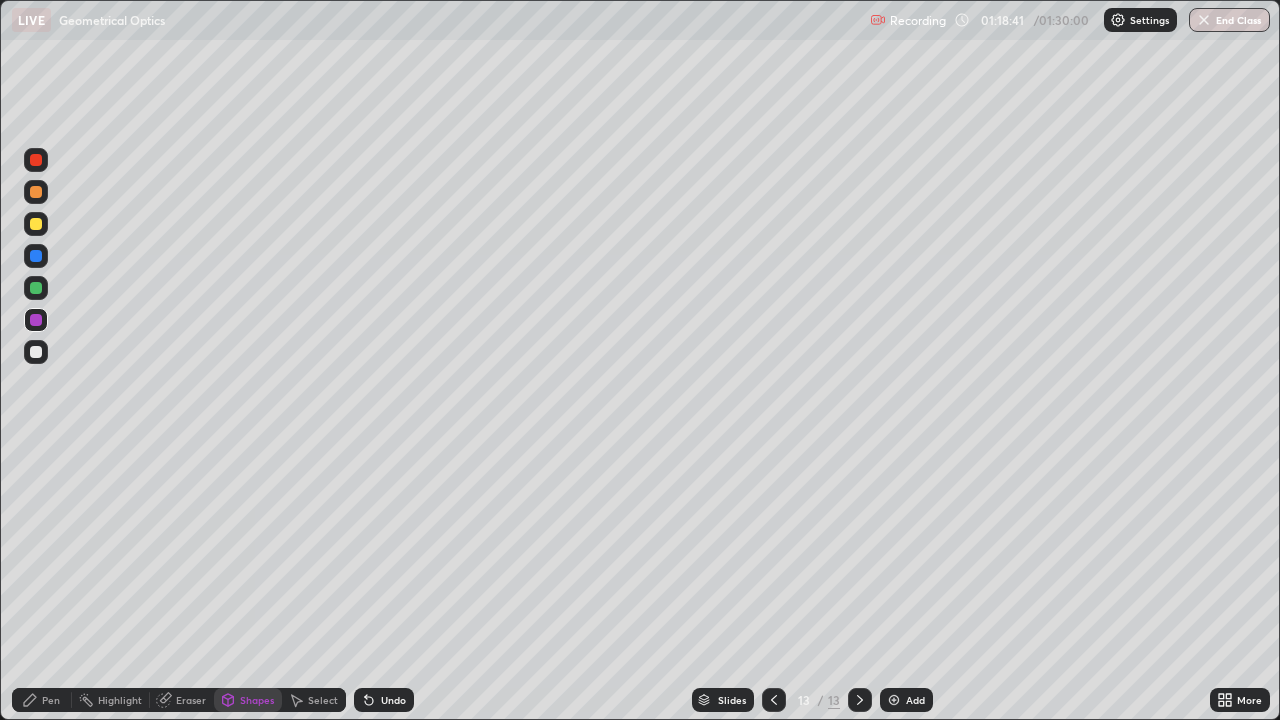 click at bounding box center [36, 352] 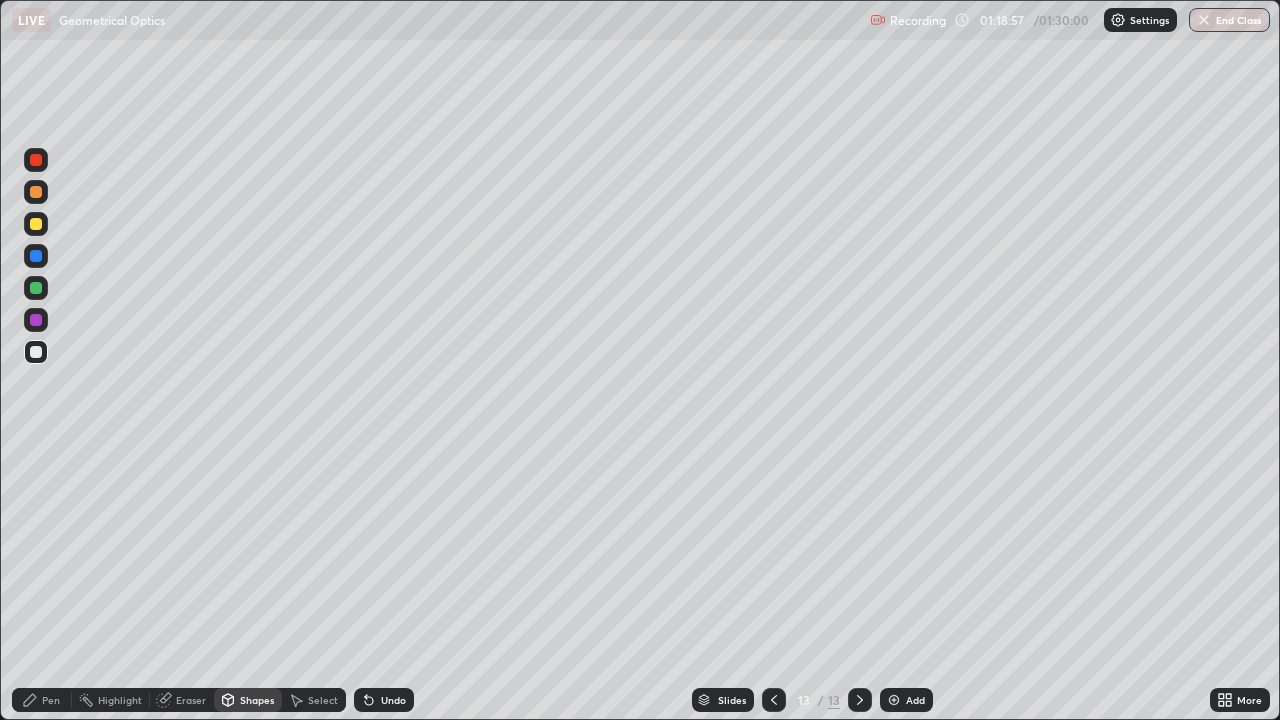 click at bounding box center [36, 288] 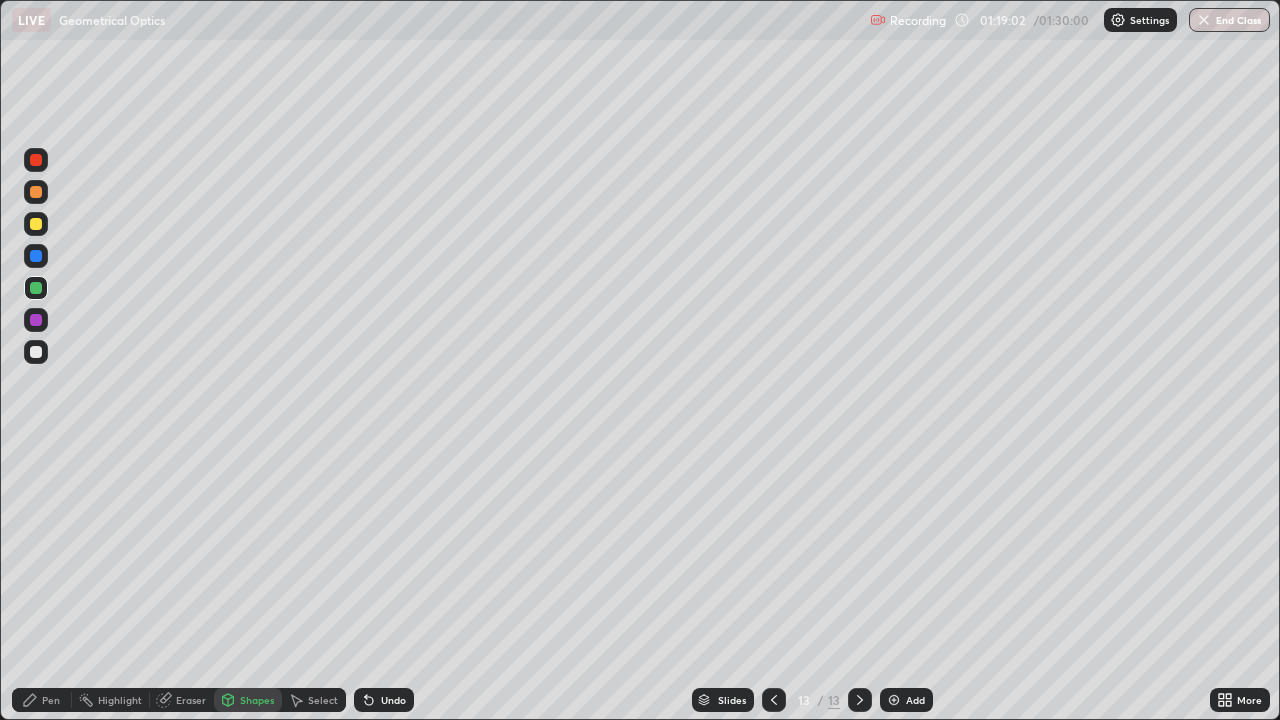 click on "Undo" at bounding box center [384, 700] 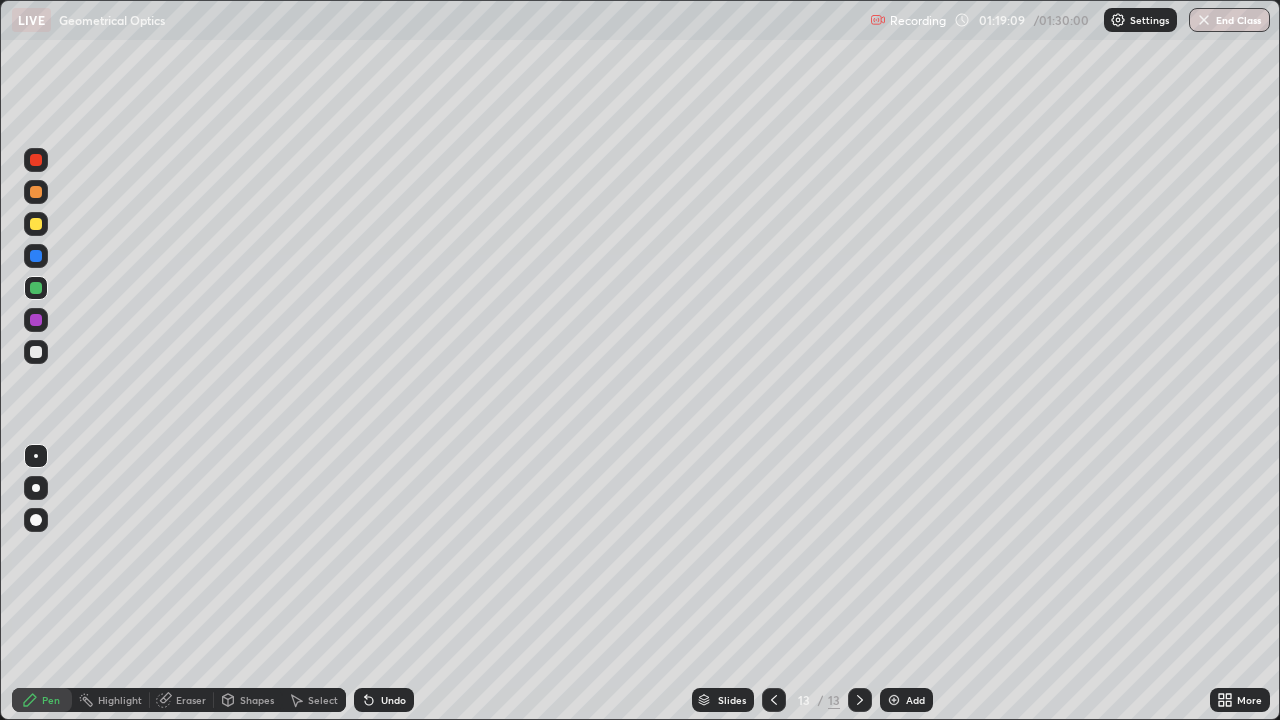 click on "Undo" at bounding box center [393, 700] 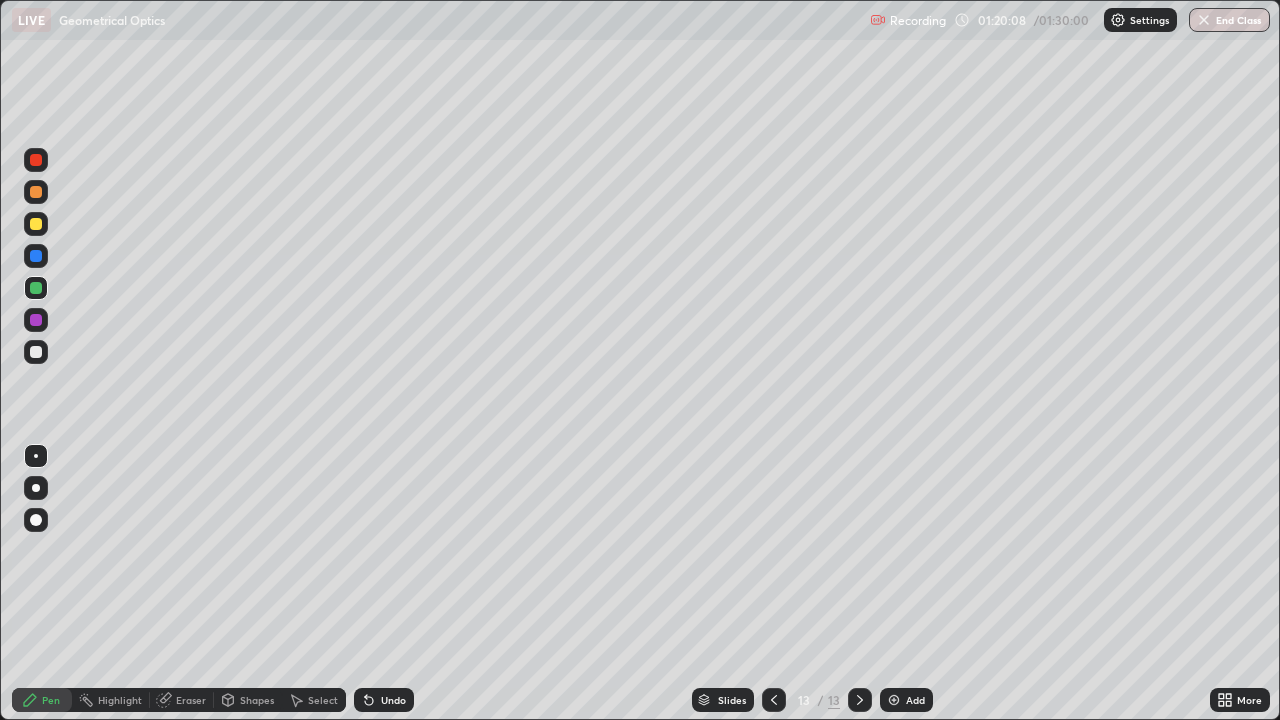 click at bounding box center [36, 224] 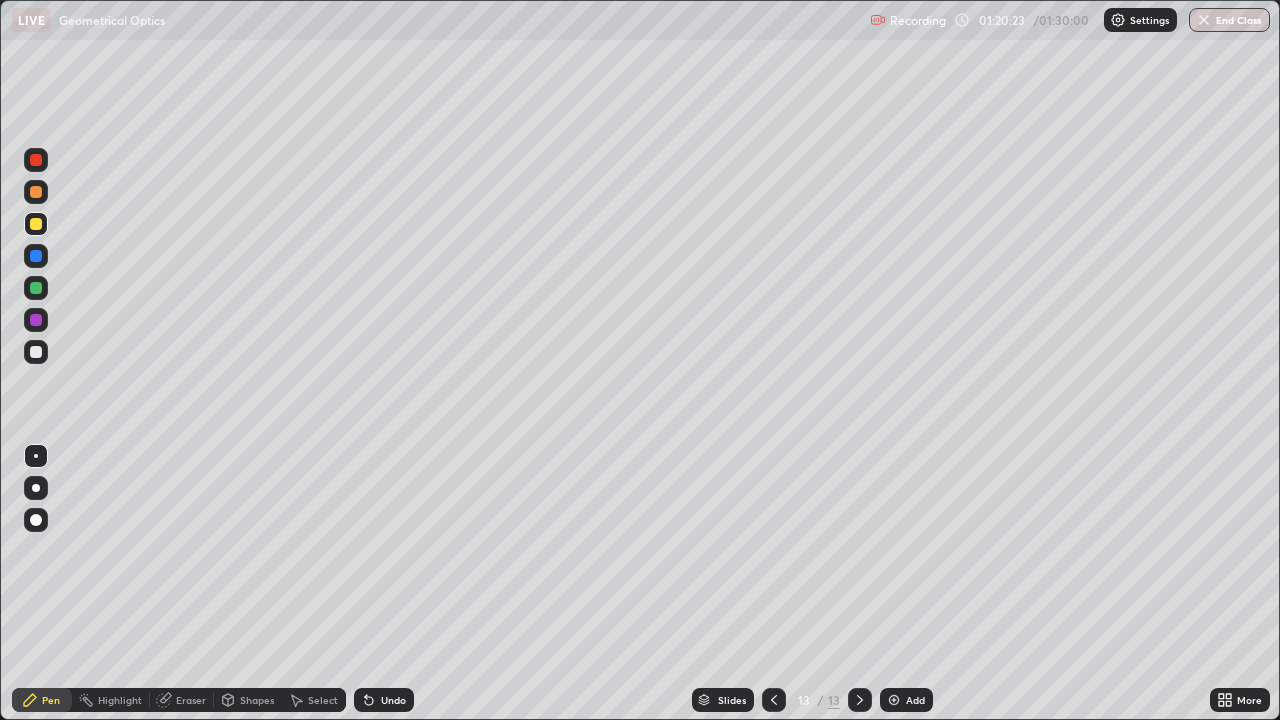 click on "Shapes" at bounding box center (257, 700) 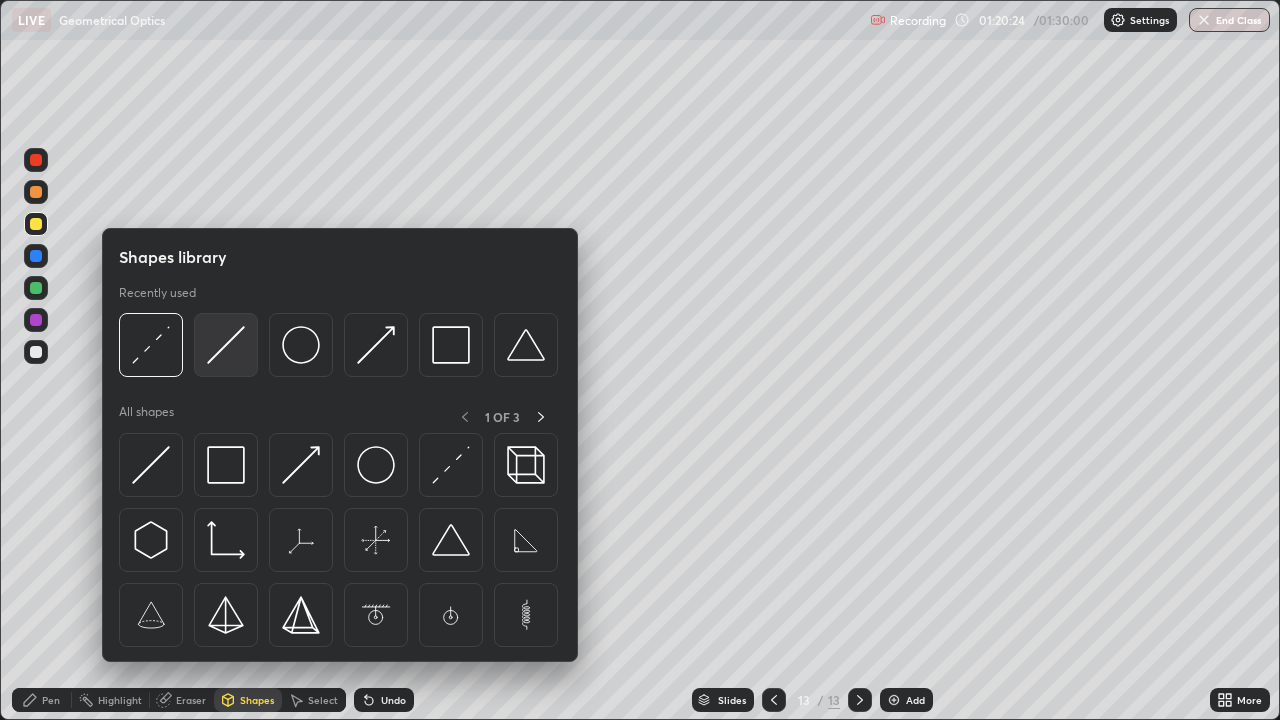 click at bounding box center (226, 345) 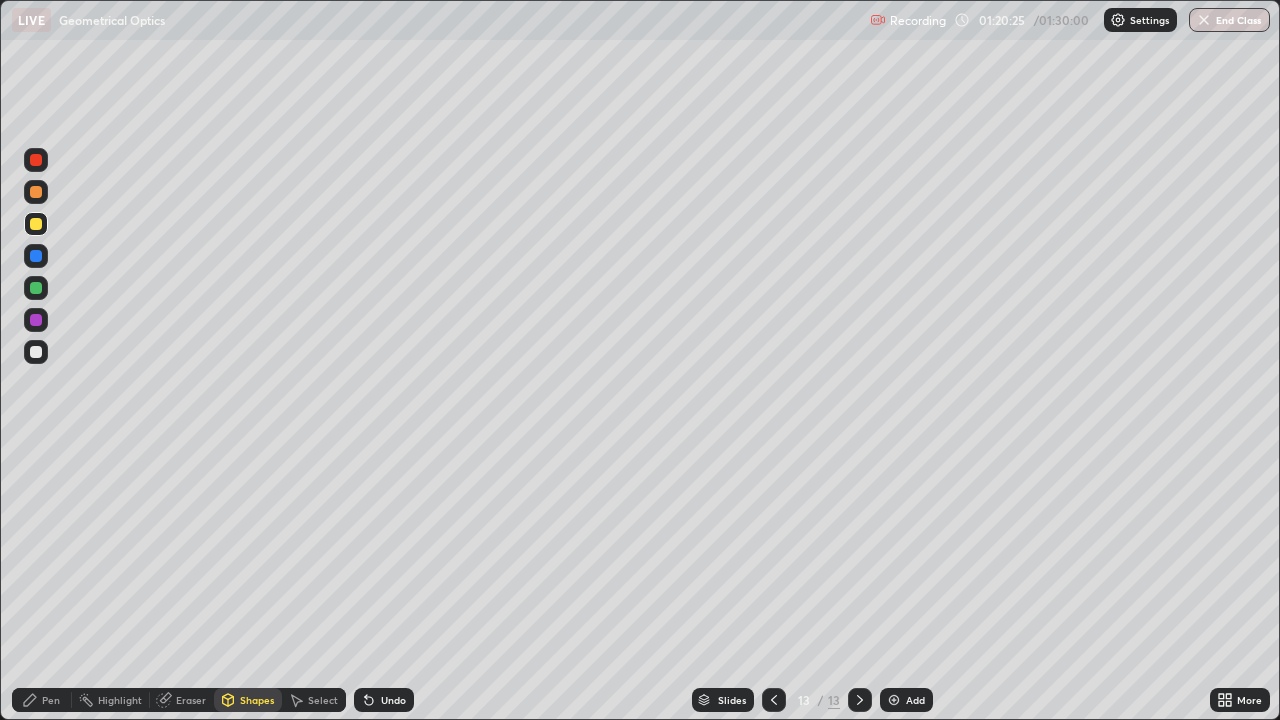 click at bounding box center (36, 288) 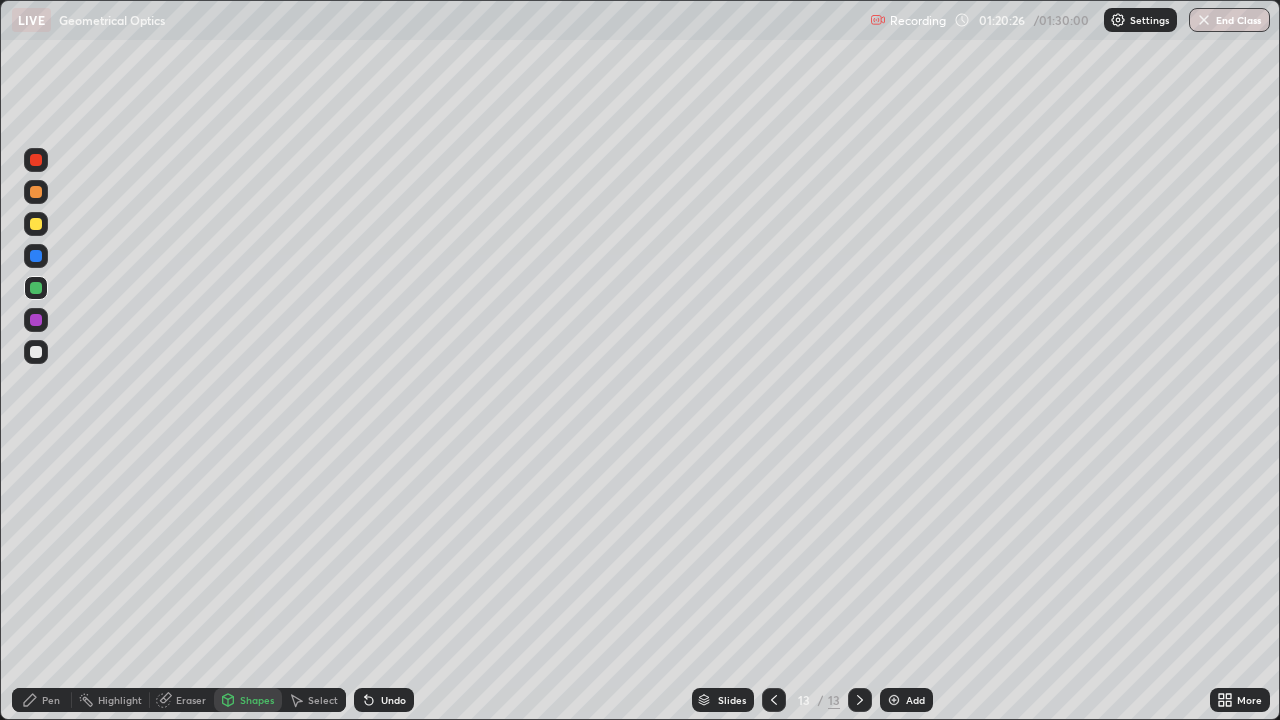 click on "Shapes" at bounding box center (257, 700) 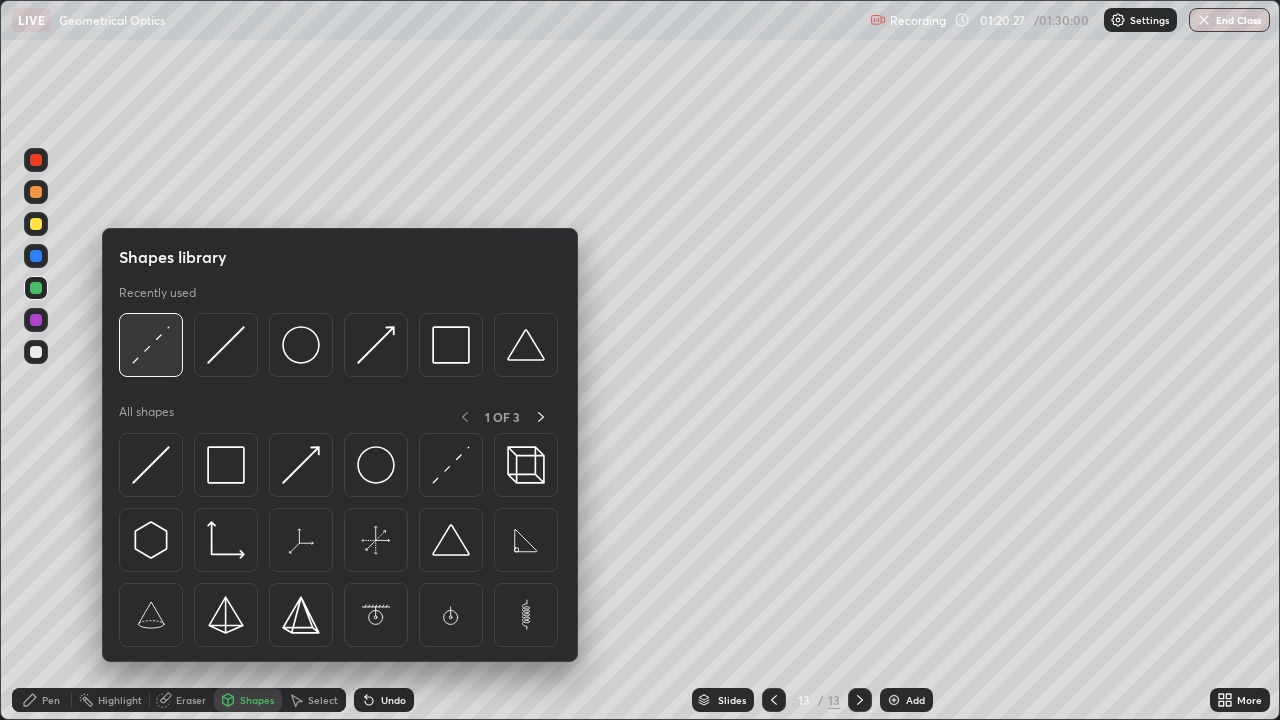 click at bounding box center [151, 345] 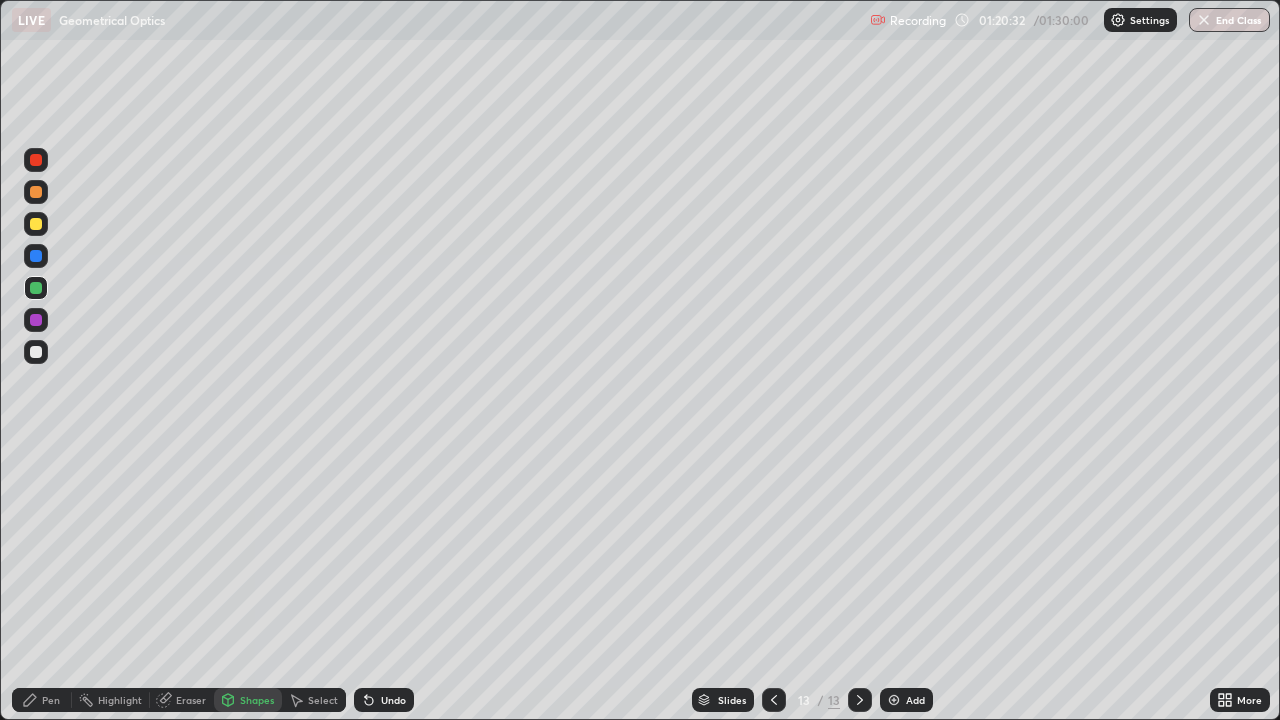 click at bounding box center [36, 288] 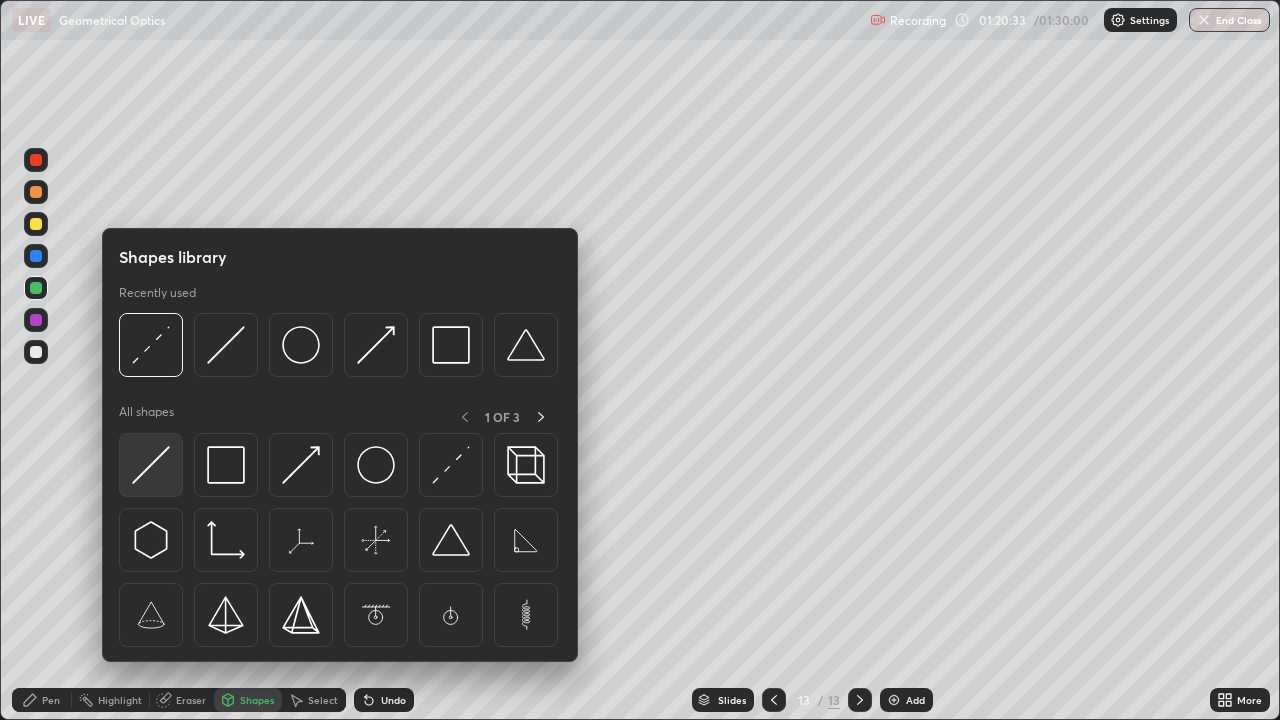 click at bounding box center [151, 465] 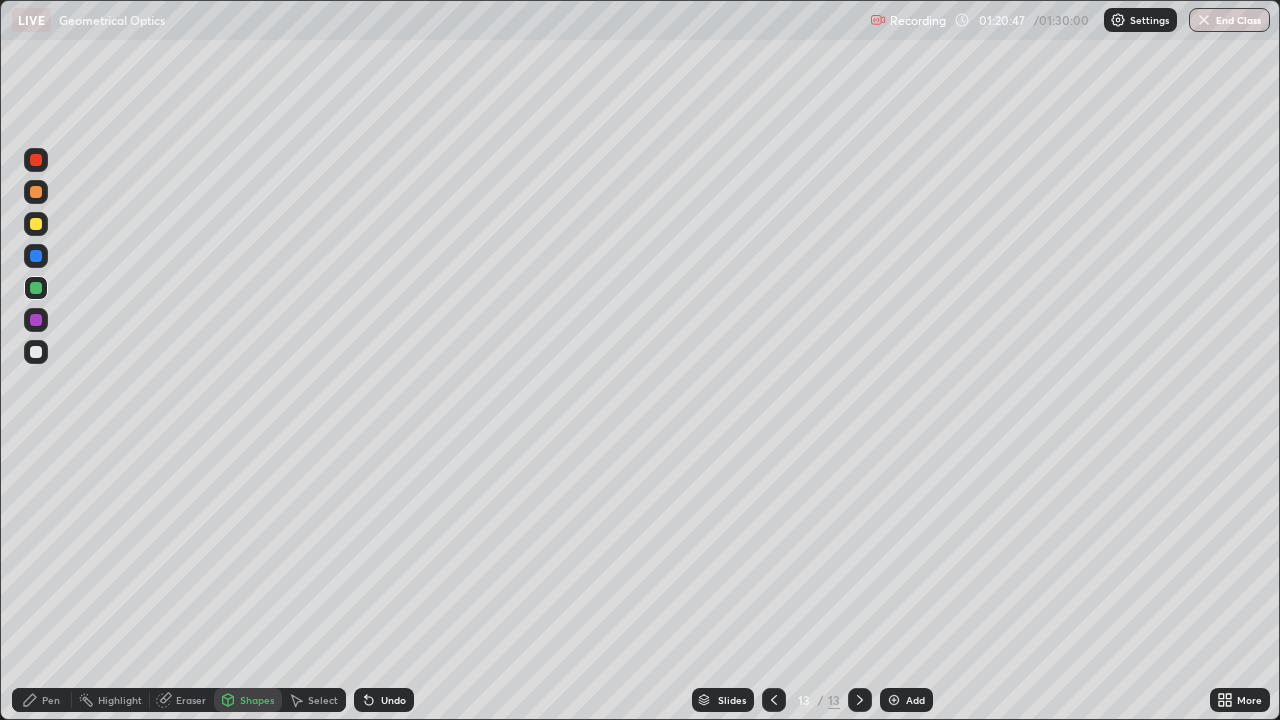 click at bounding box center [36, 256] 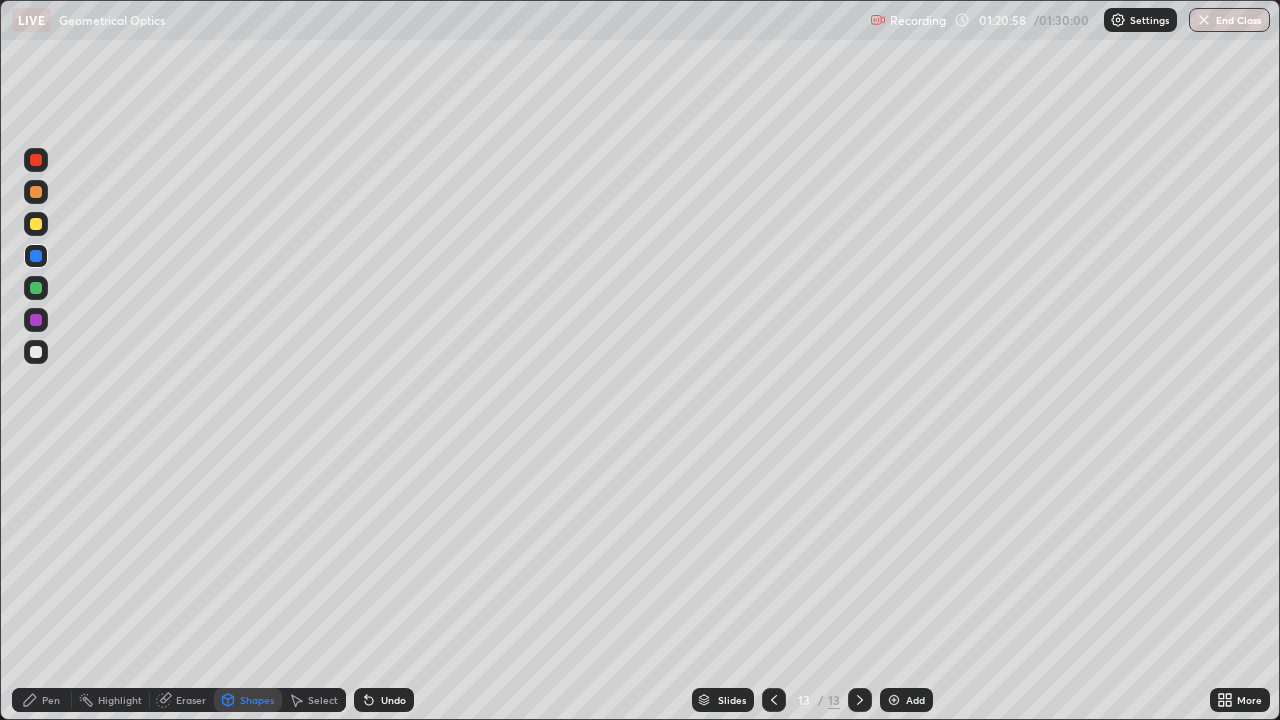 click on "Undo" at bounding box center (384, 700) 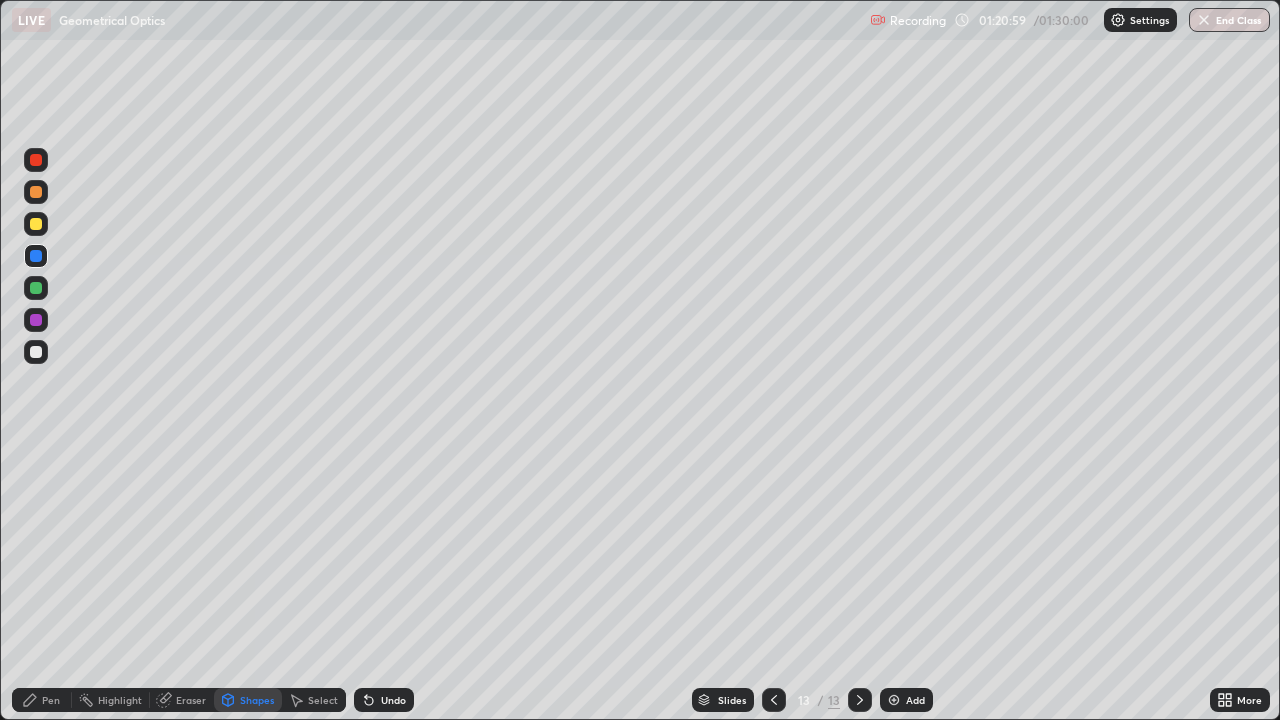 click on "Pen" at bounding box center (42, 700) 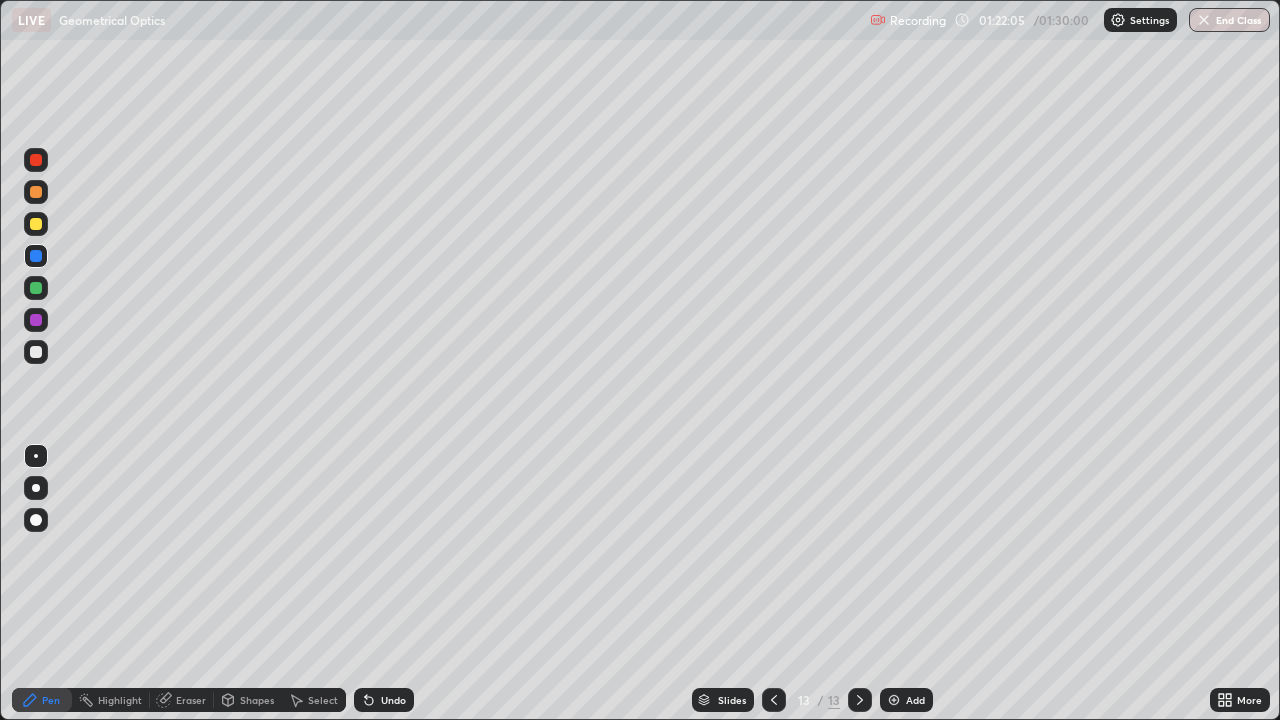 click at bounding box center (36, 224) 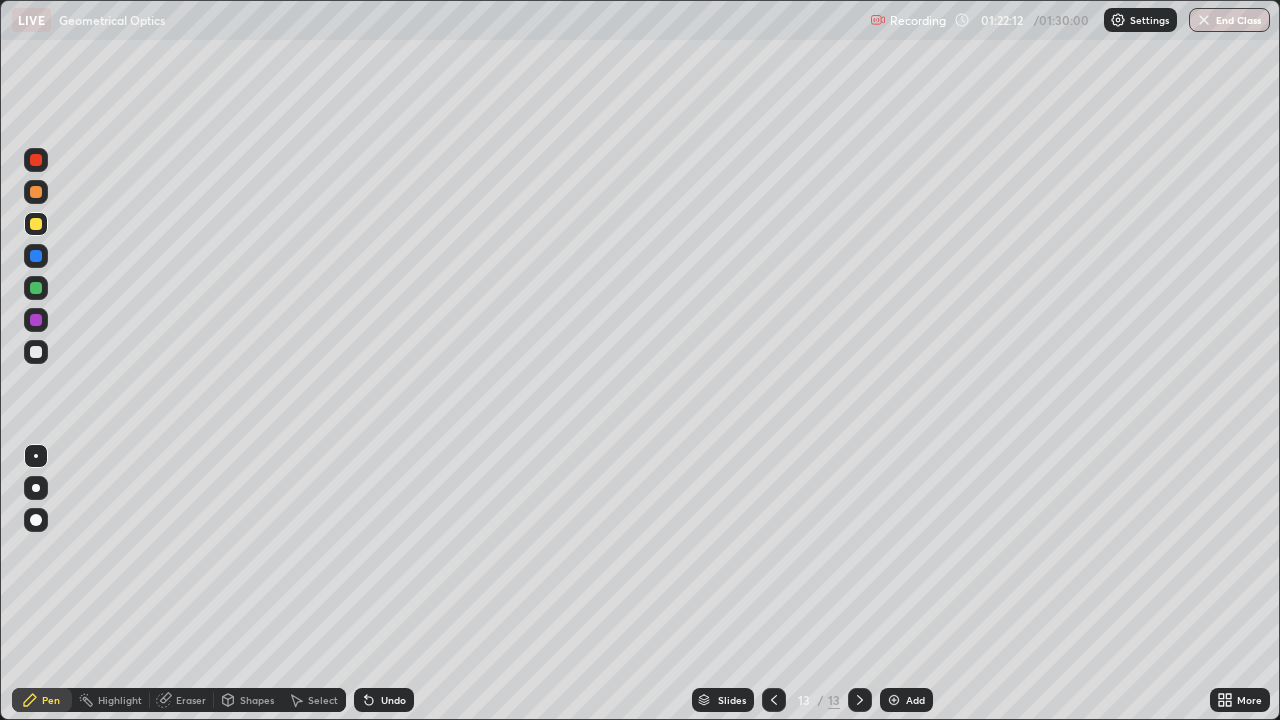 click on "Shapes" at bounding box center [257, 700] 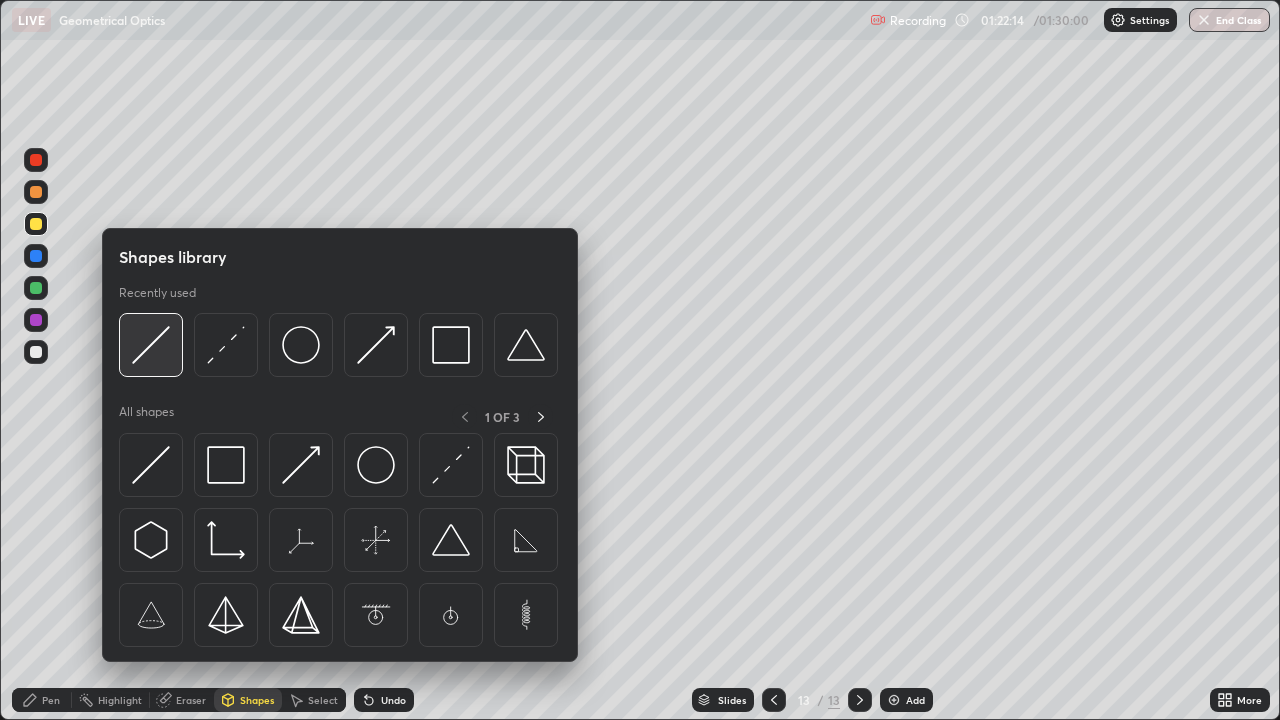 click at bounding box center (151, 345) 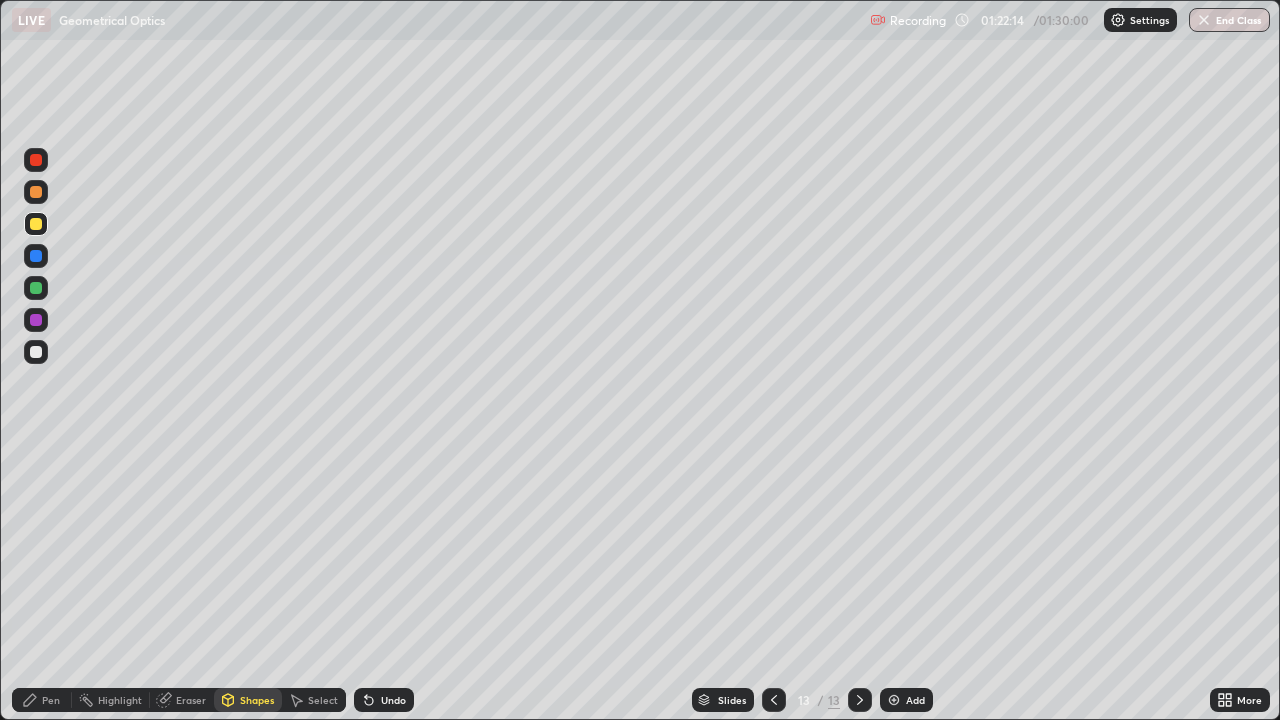 click at bounding box center [36, 288] 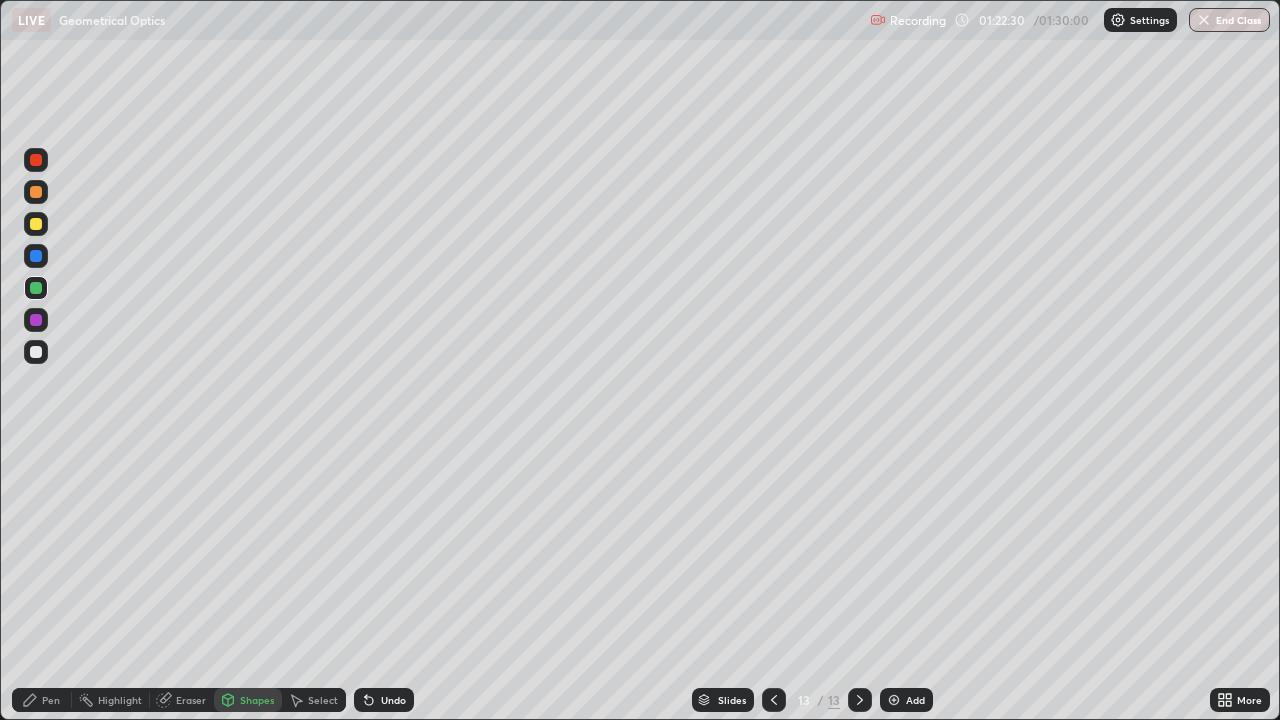 click on "Pen" at bounding box center (51, 700) 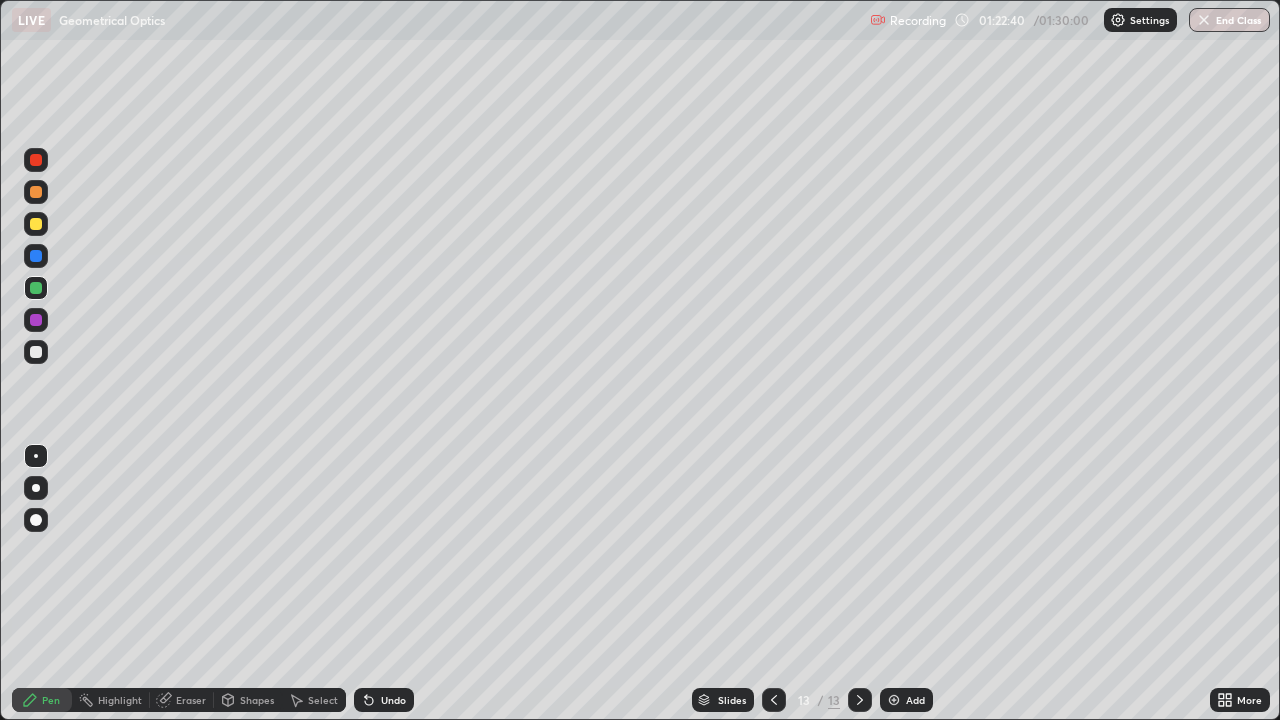 click at bounding box center (36, 256) 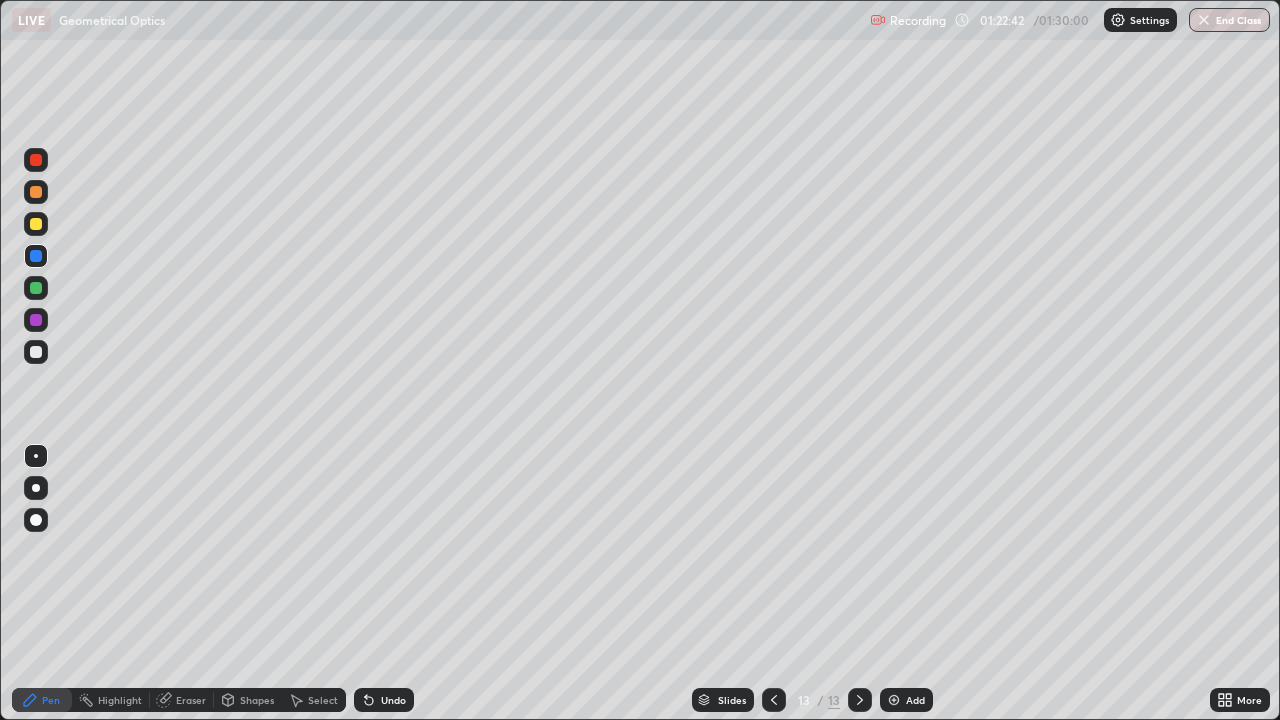 click on "Pen" at bounding box center [42, 700] 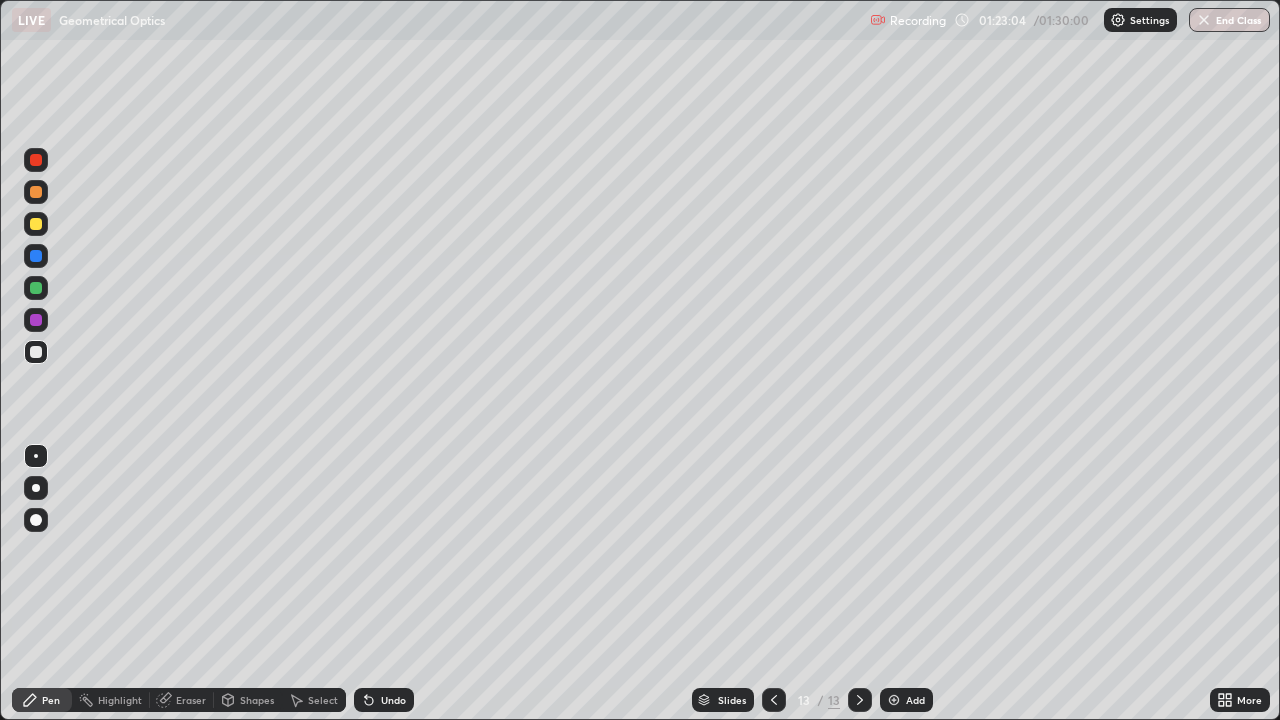 click on "Shapes" at bounding box center (248, 700) 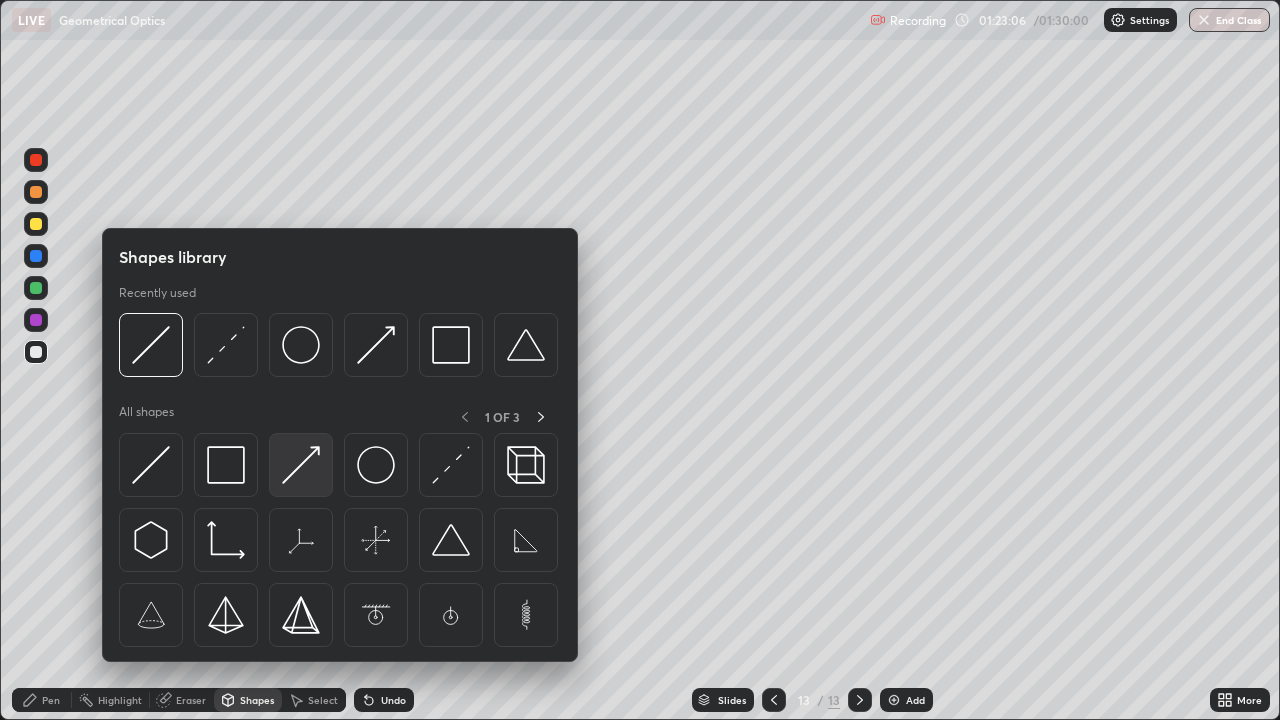 click at bounding box center (301, 465) 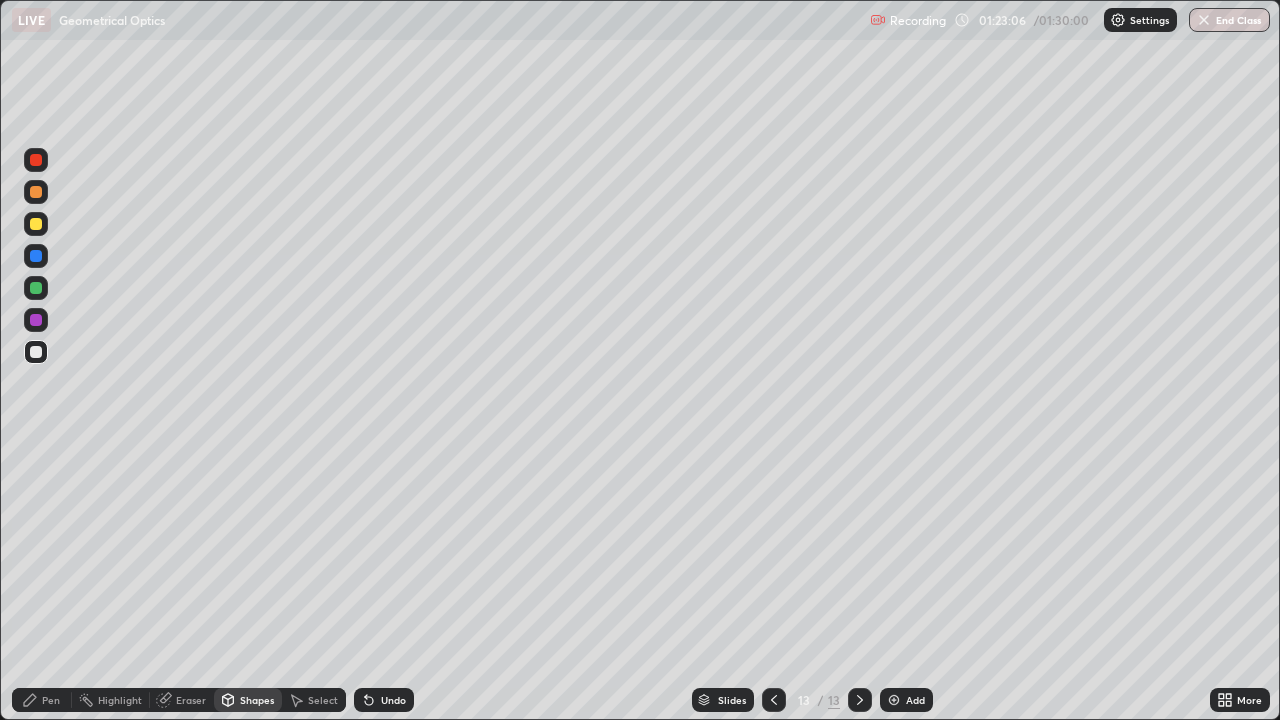 click at bounding box center (36, 288) 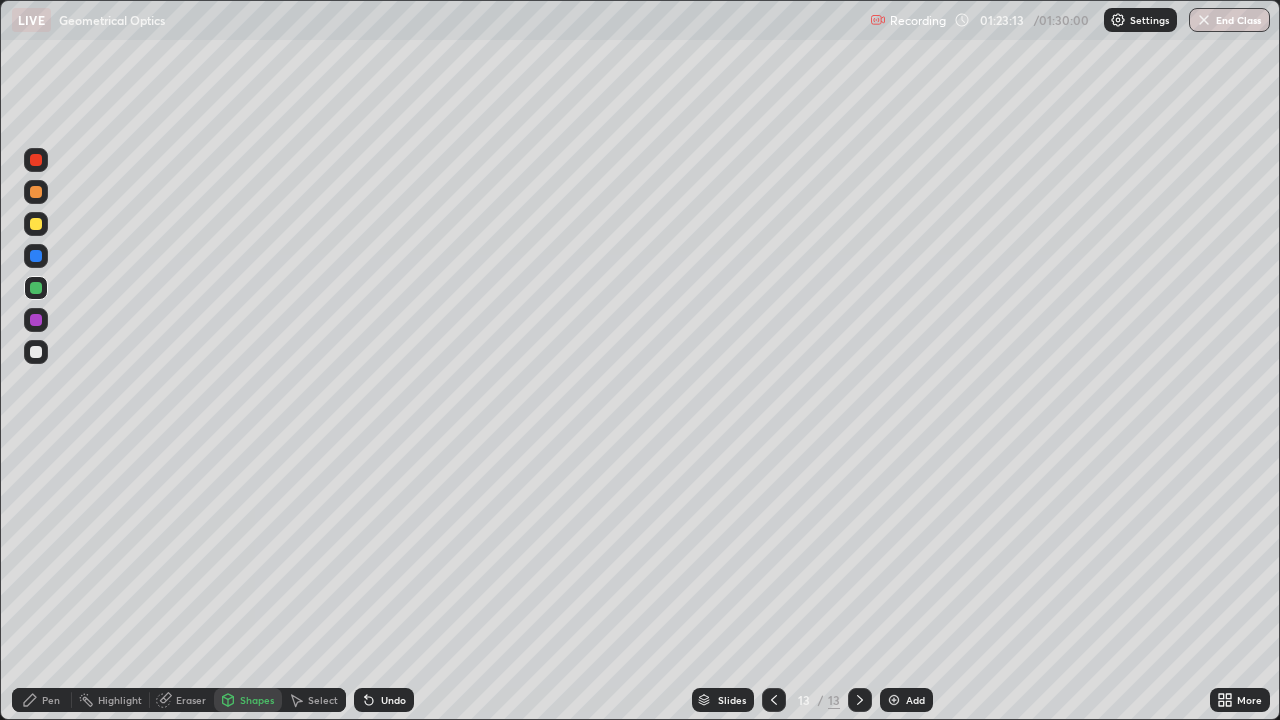 click on "Shapes" at bounding box center (257, 700) 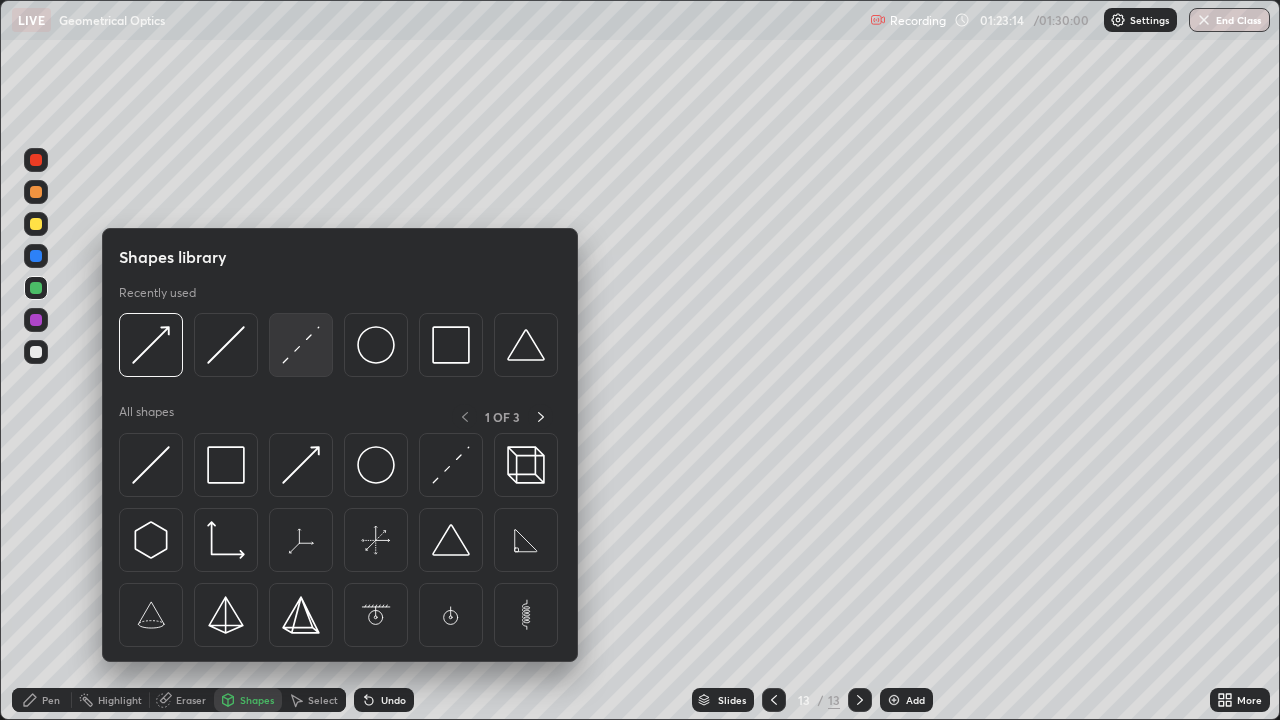 click at bounding box center [301, 345] 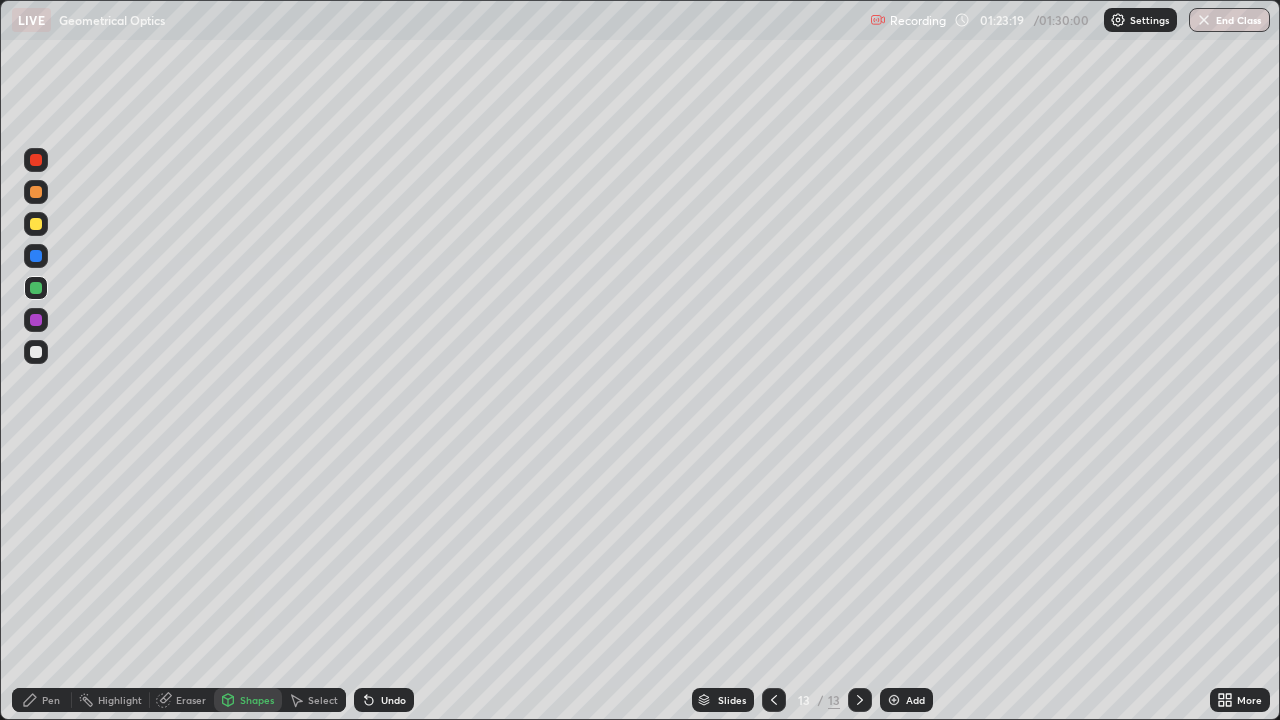 click at bounding box center (36, 192) 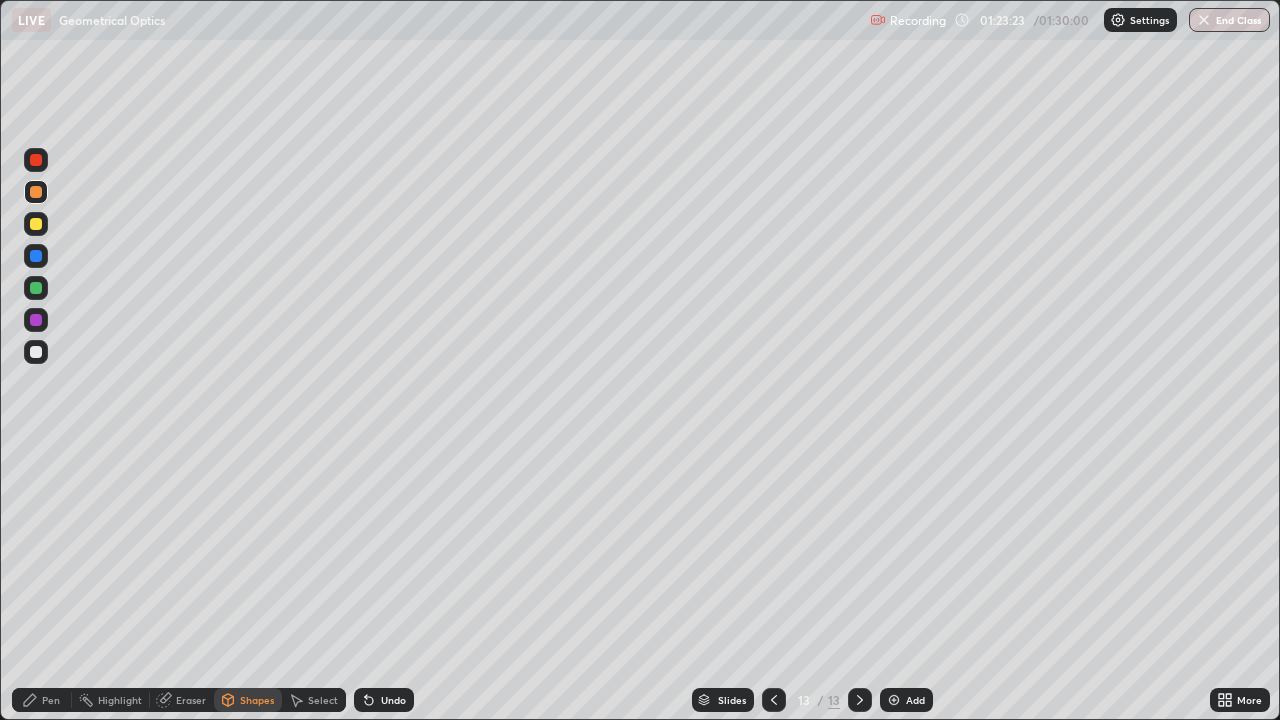 click on "Pen" at bounding box center (42, 700) 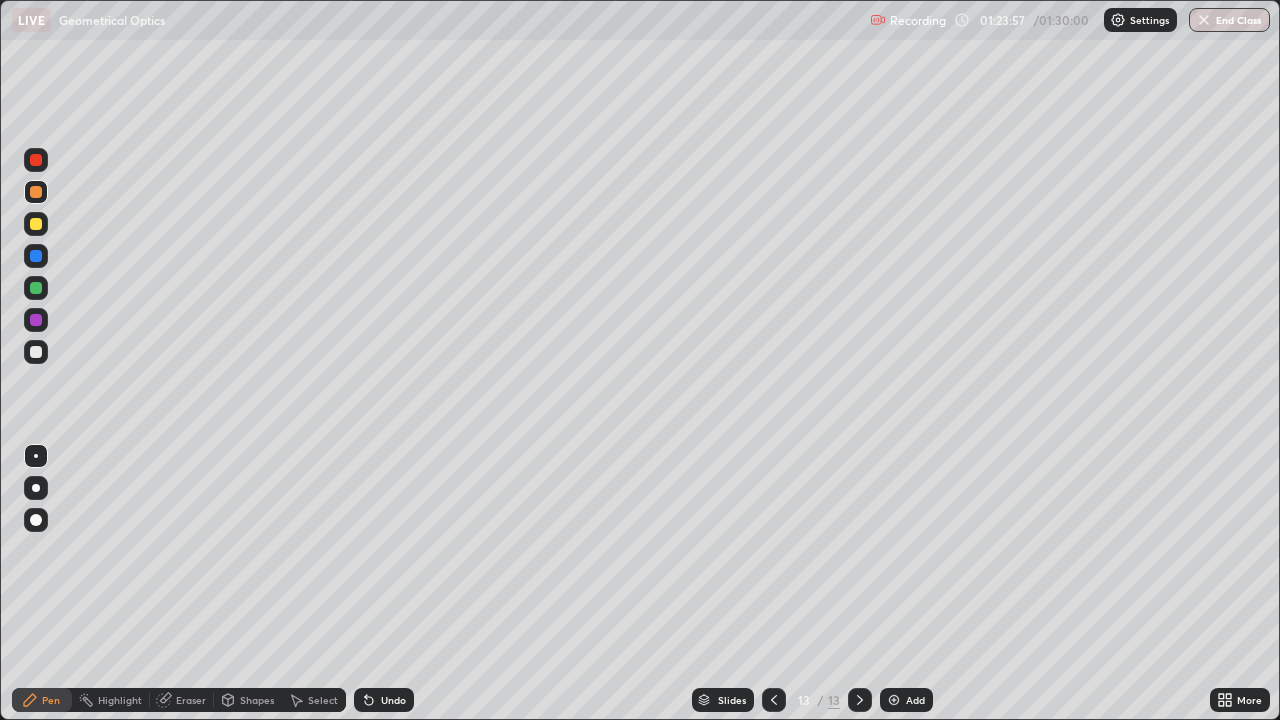 click on "Add" at bounding box center (906, 700) 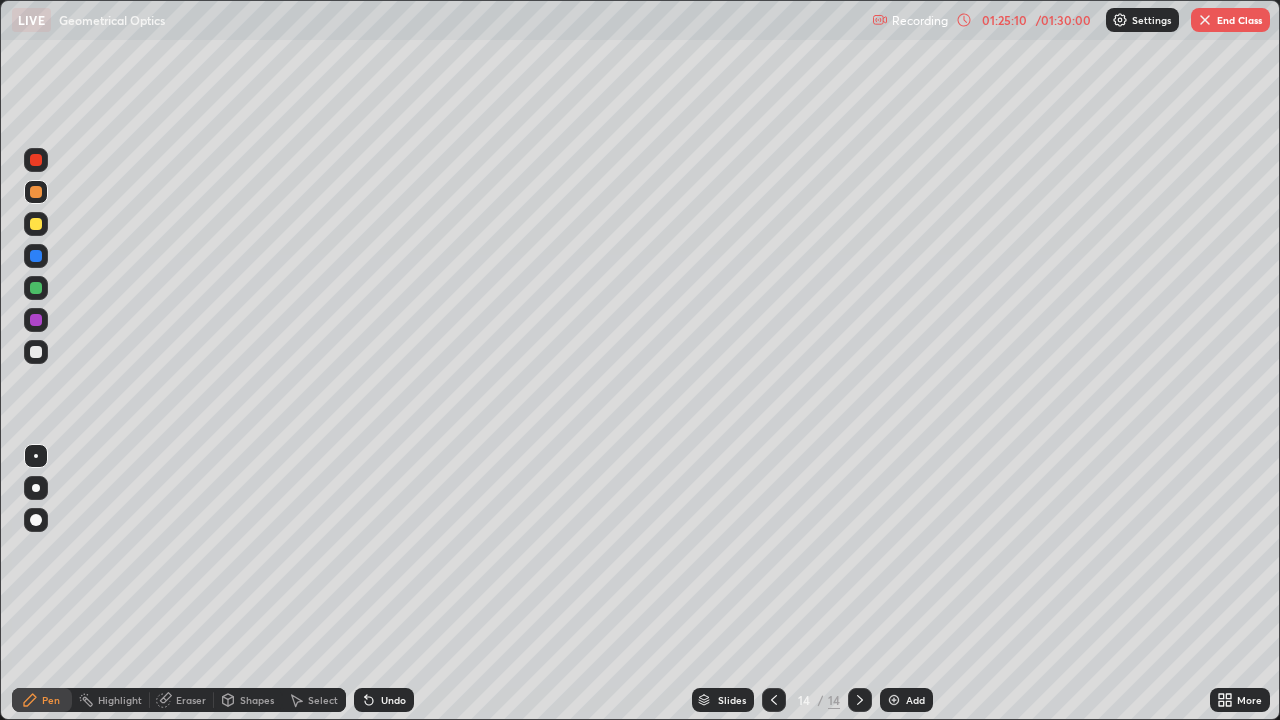 click 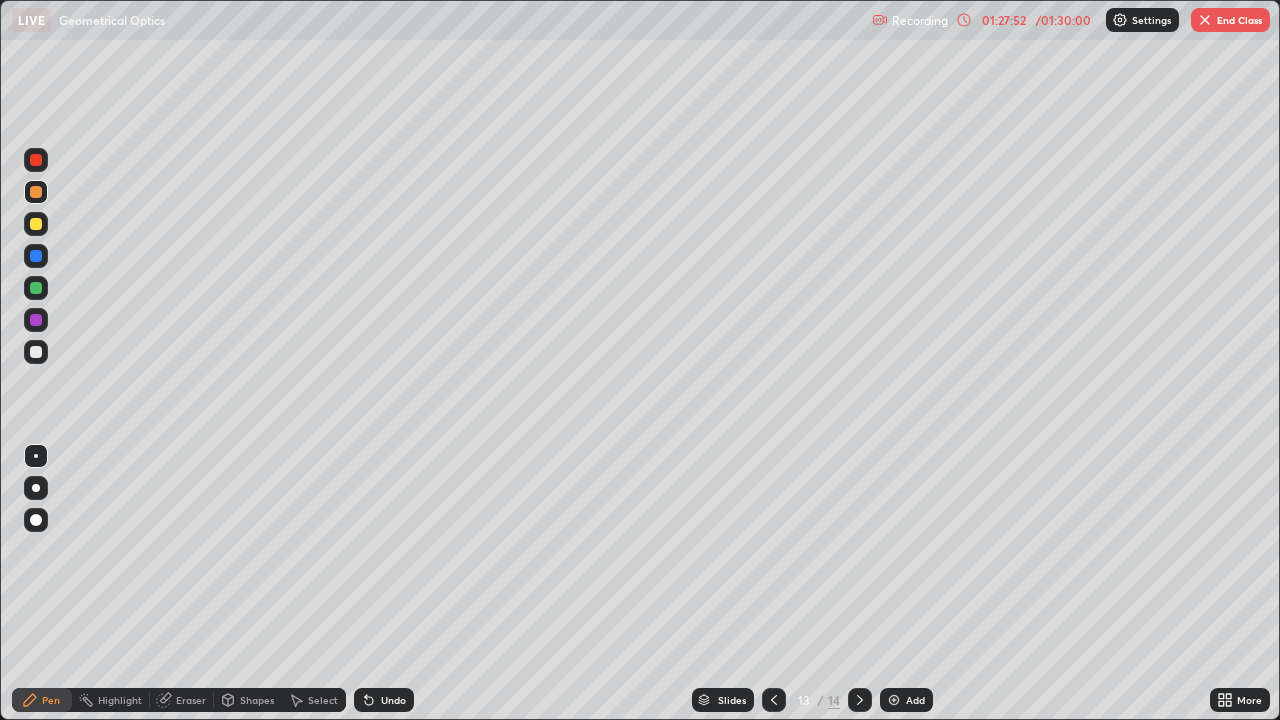 click at bounding box center (1205, 20) 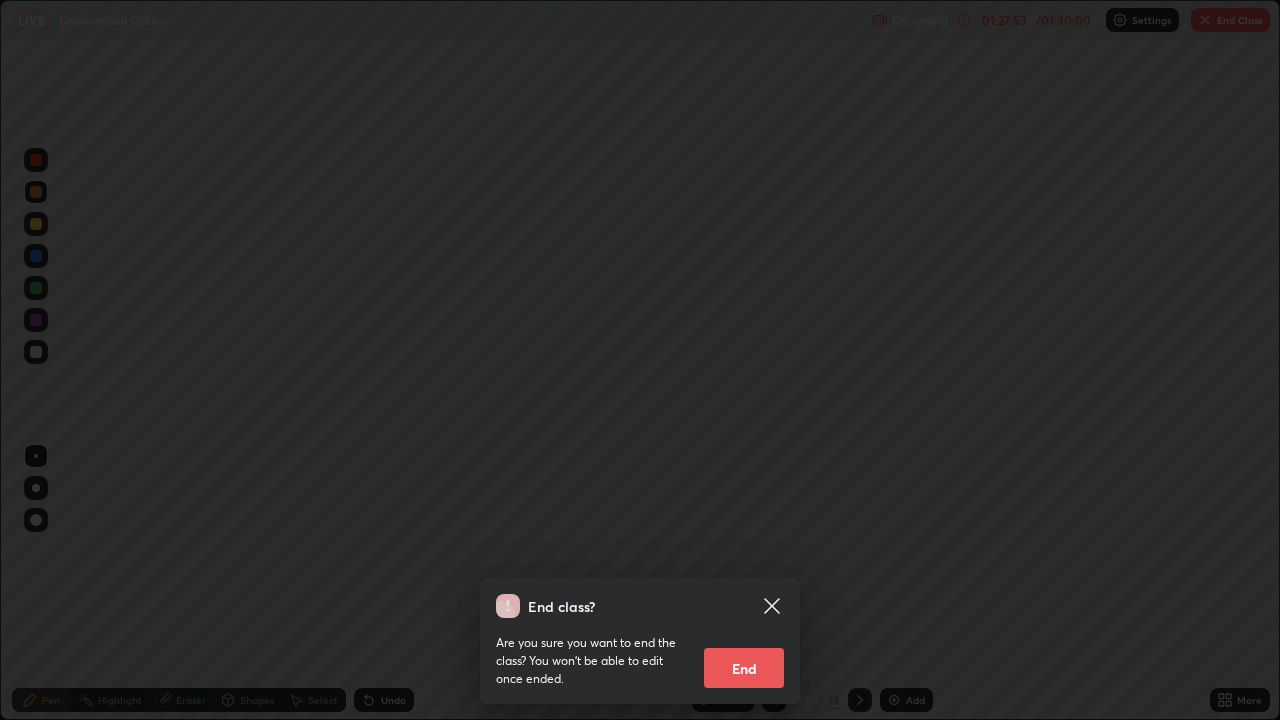 click on "End" at bounding box center [744, 668] 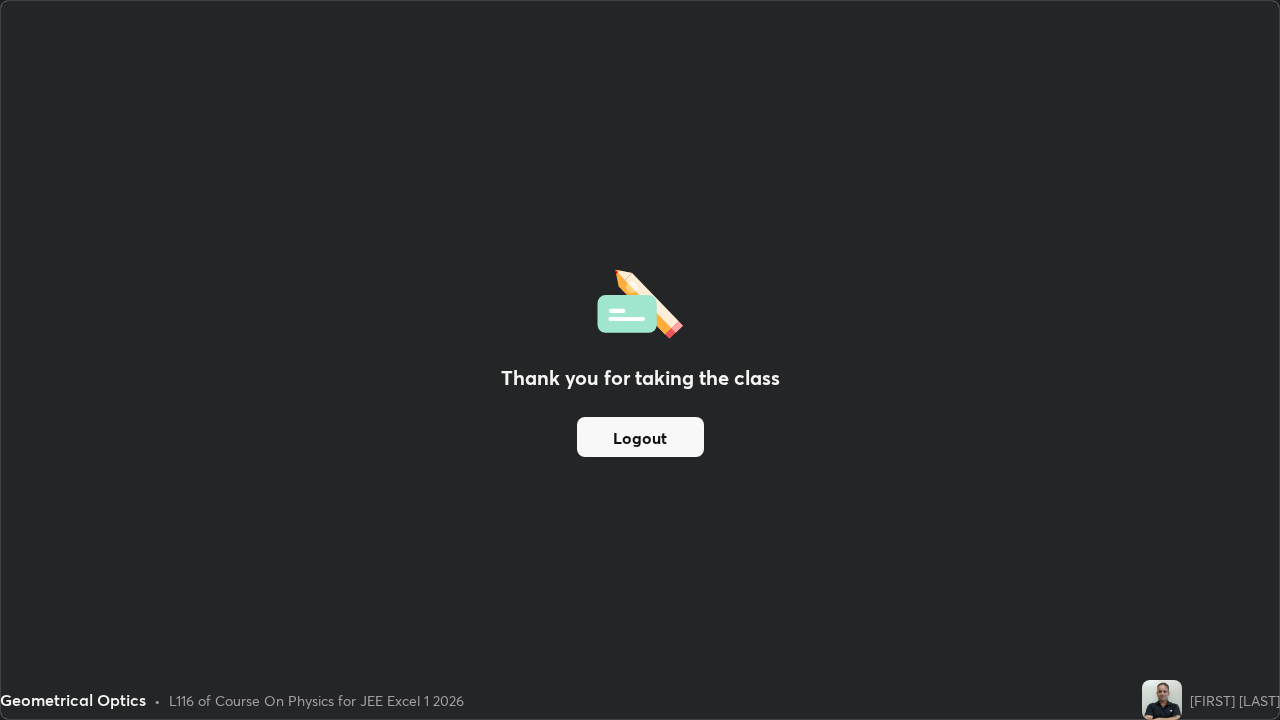 click on "Logout" at bounding box center [640, 437] 